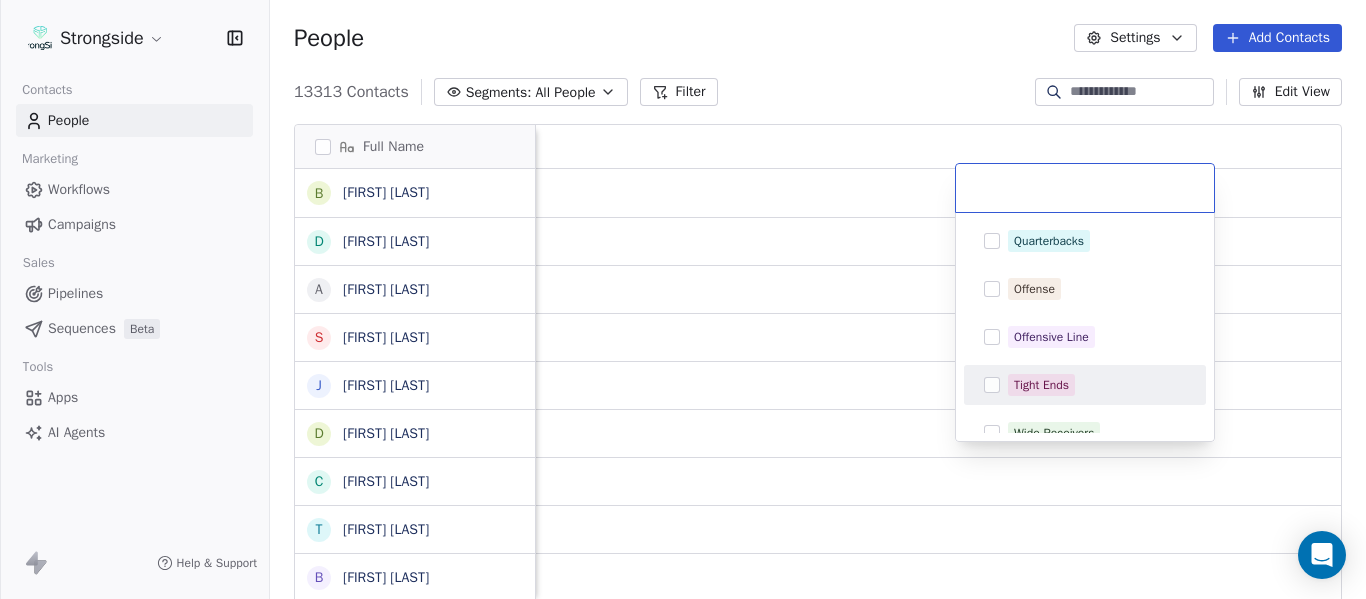 scroll, scrollTop: 0, scrollLeft: 0, axis: both 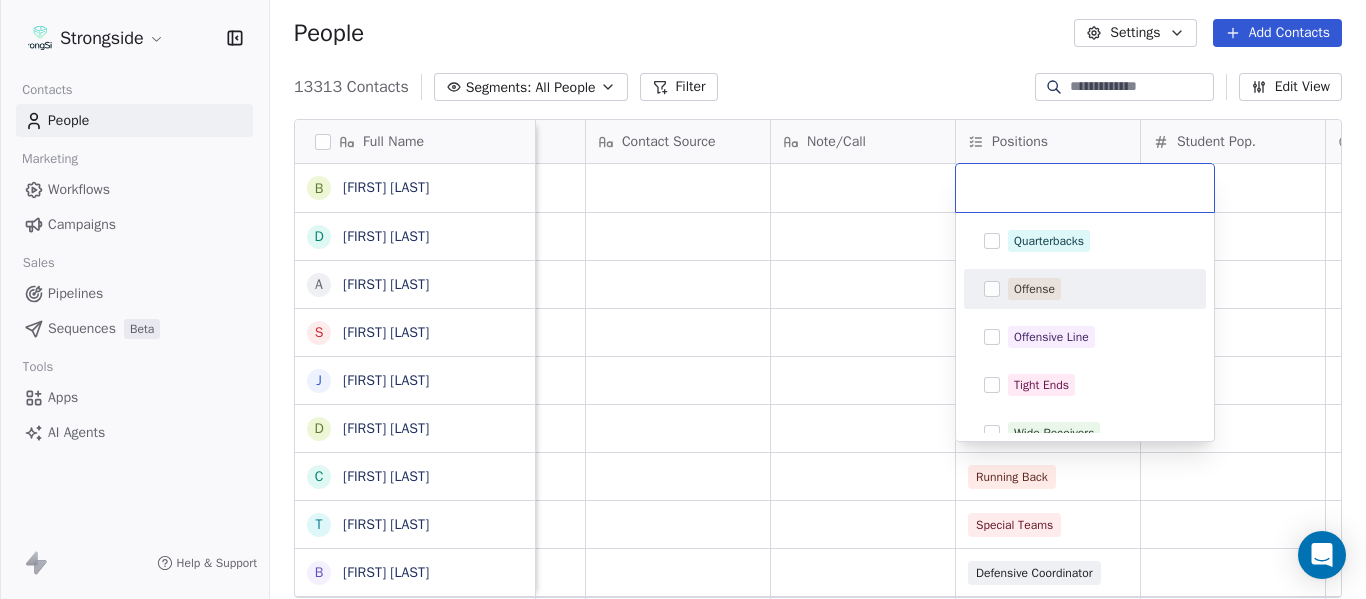 click on "Offense" at bounding box center (1034, 289) 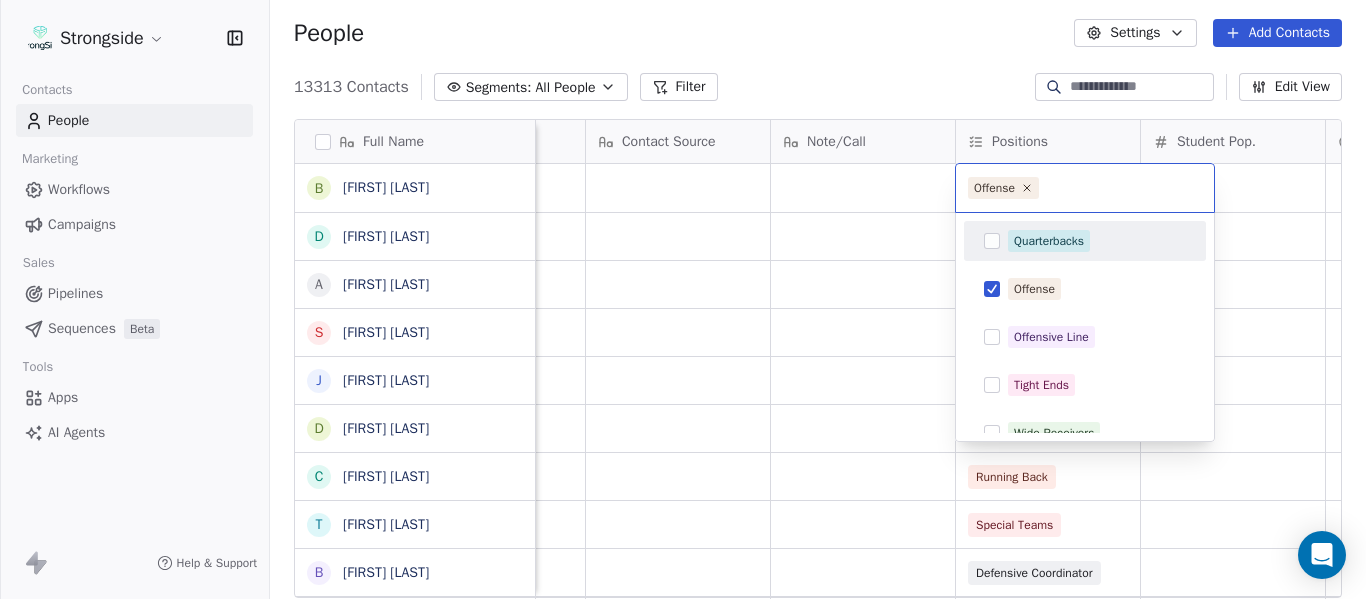 click on "Strongside Contacts People Marketing Workflows Campaigns Sales Pipelines Sequences Beta Tools Apps AI Agents Help & Support People Settings  Add Contacts 13313 Contacts Segments: All People Filter  Edit View Tag Add to Sequence Export Full Name B [FIRST] [LAST] D [FIRST] [LAST] A [FIRST] [LAST] S [FIRST] [LAST] J [FIRST] [LAST] D [FIRST] [LAST] C [FIRST] [LAST] T [FIRST] [LAST] B [FIRST] [LAST] D [FIRST] [LAST] B [FIRST] [LAST] H [FIRST] [LAST] S [FIRST] [LAST] T [FIRST] [LAST] M [FIRST] [LAST] M [FIRST] [LAST] K [FIRST] [LAST] A [FIRST] [LAST] B [FIRST] [LAST] Z [FIRST] [LAST] B [FIRST] [LAST] M [FIRST] [LAST] C [FIRST] [LAST] C [FIRST] [LAST] F [FIRST] [LAST] R [FIRST] [LAST] C [FIRST] [LAST] R [FIRST] [LAST] J [FIRST] [LAST] H [FIRST] [LAST] Priority Emails Auto Clicked Last Activity Date BST In Open Phone Contact Source Note/Call Positions Student Pop. Lead Account   False   False Defensive Line   False Linebackers   False Offensive Line   False Tight Ends   False Wide Receivers   False Running Back   False Special Teams   False" at bounding box center (683, 299) 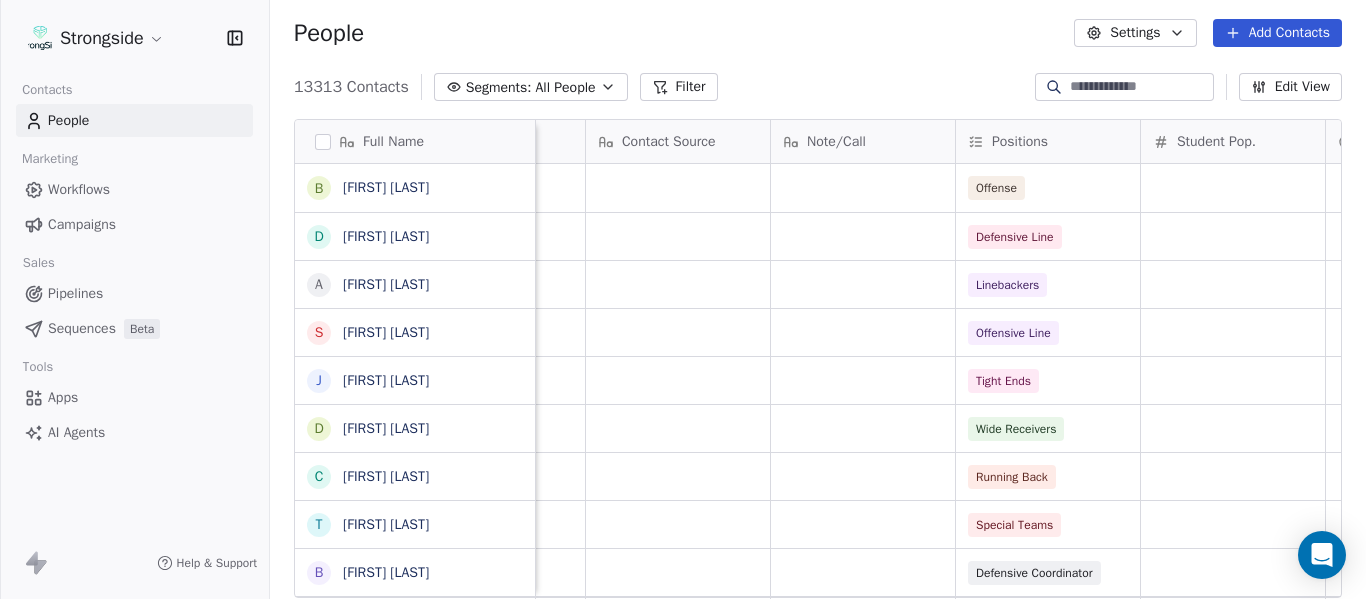 click at bounding box center (1140, 87) 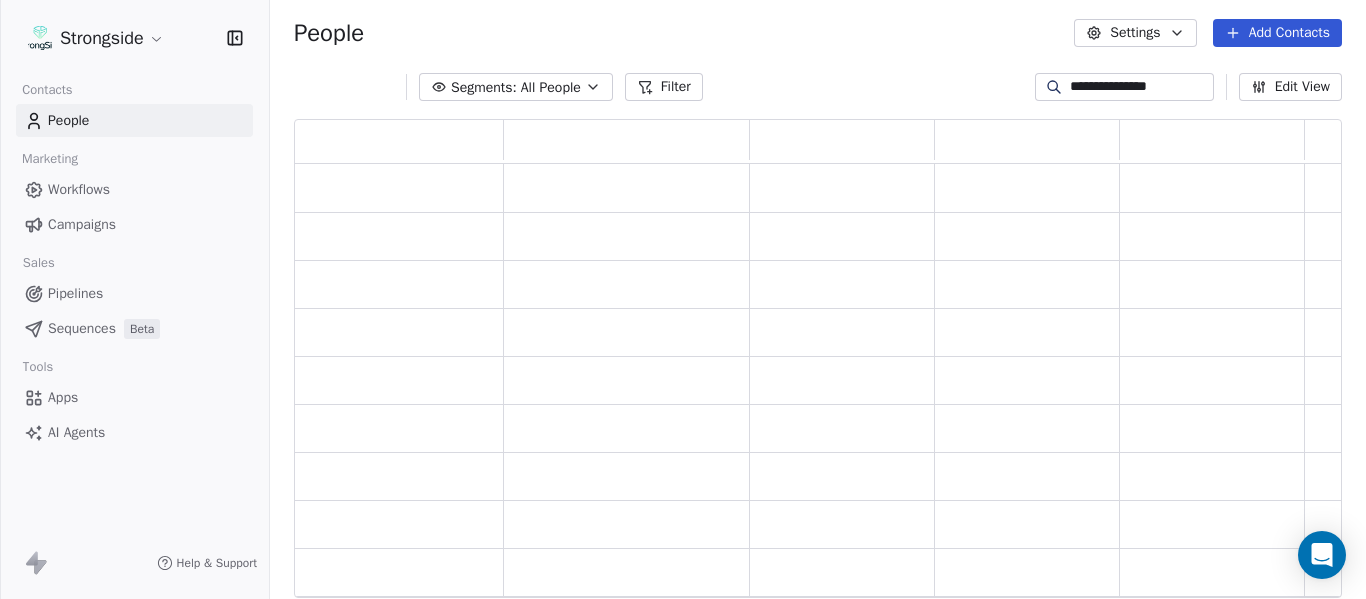 scroll, scrollTop: 16, scrollLeft: 16, axis: both 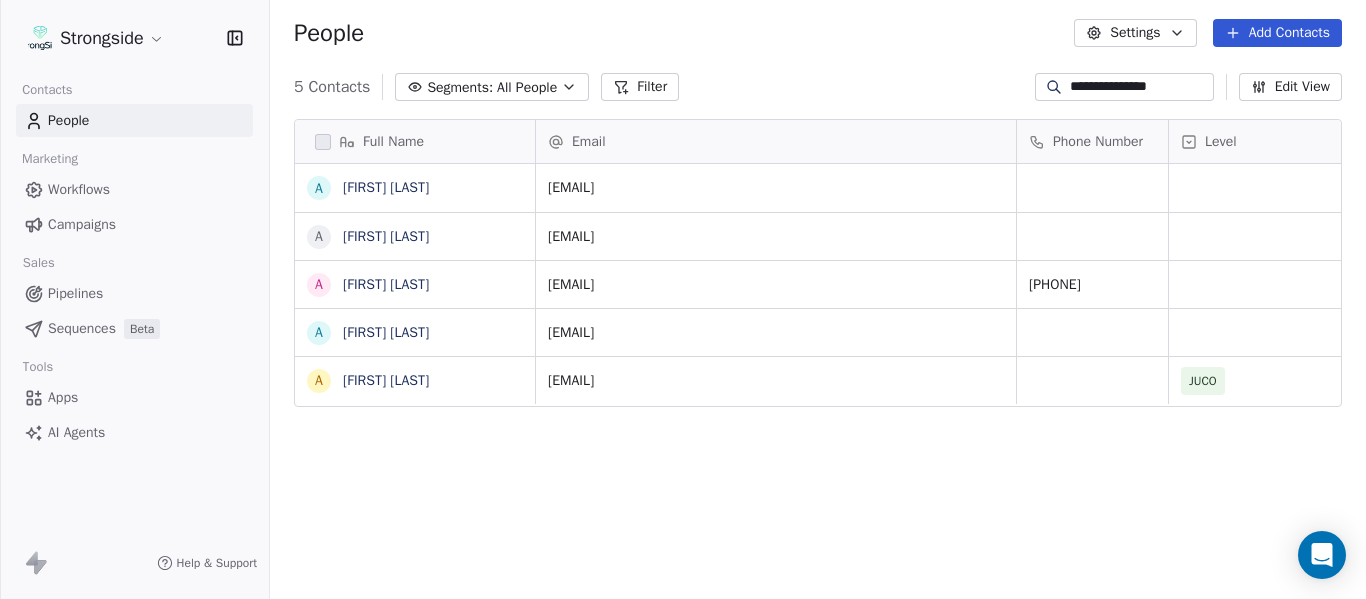 type 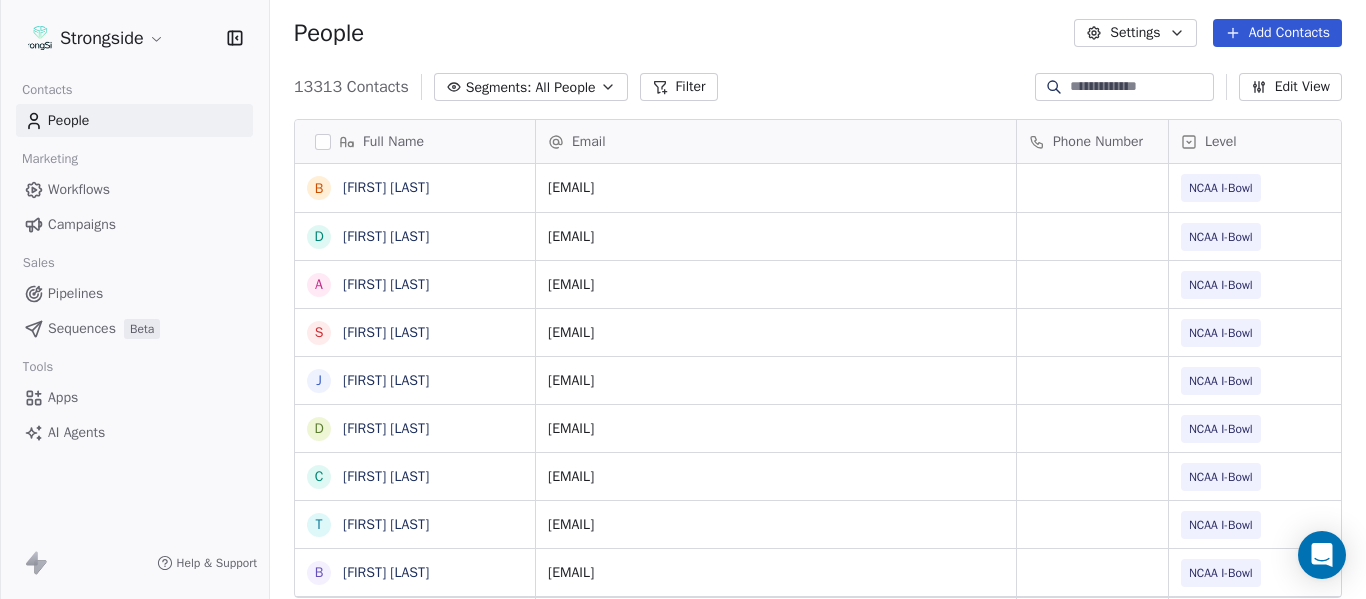 click on "Add Contacts" at bounding box center [1277, 33] 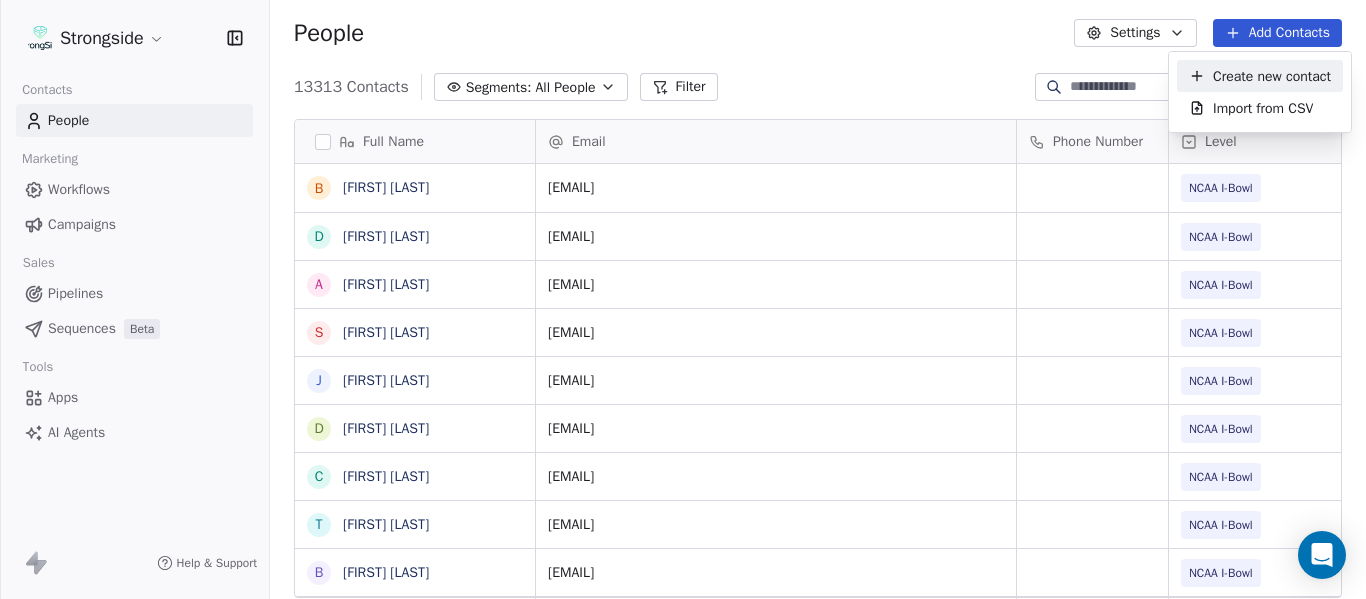 click on "Create new contact" at bounding box center (1272, 76) 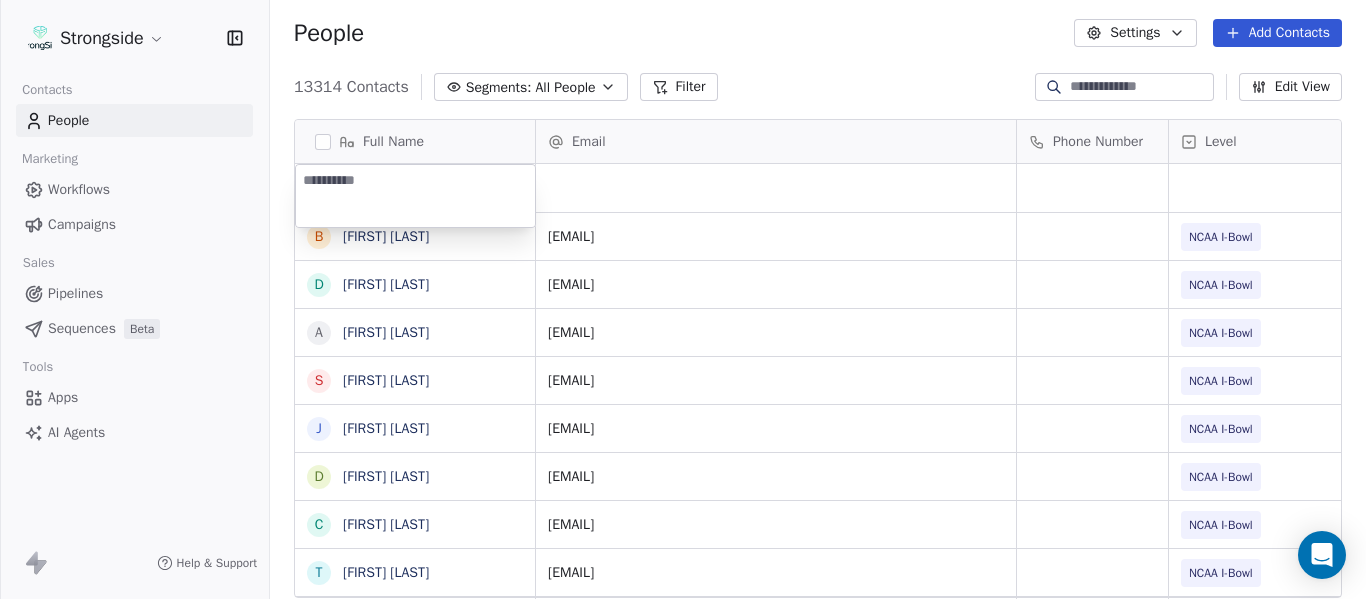 type on "**********" 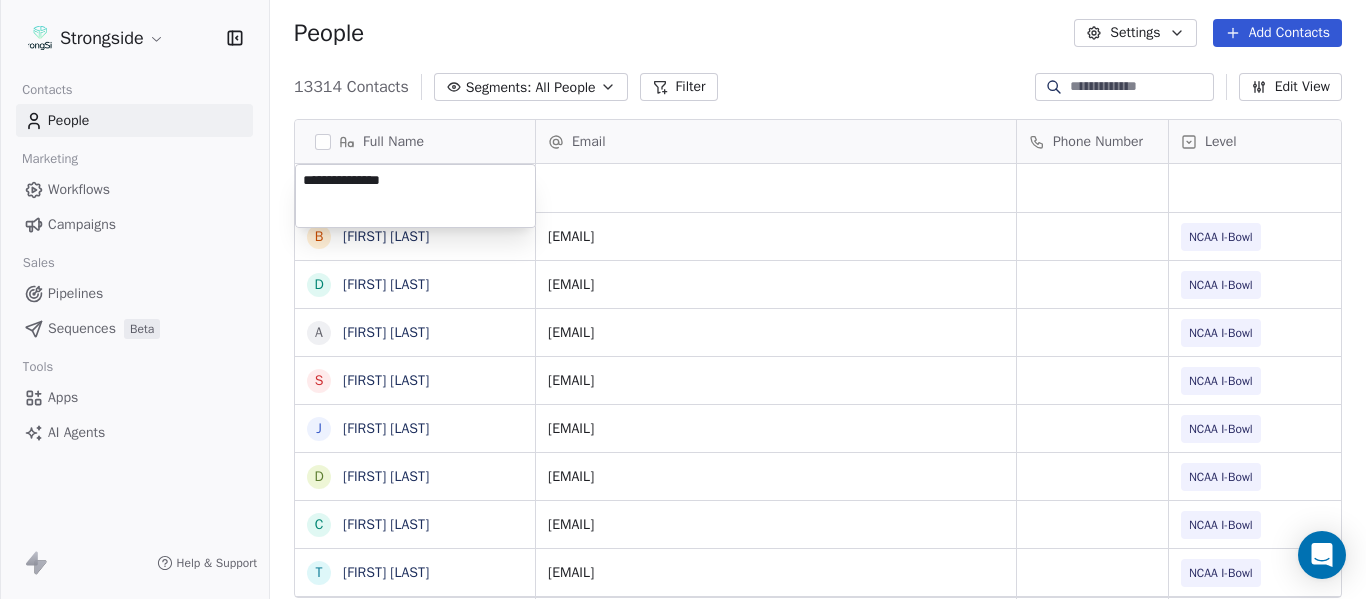 click on "Strongside Contacts People Marketing Workflows Campaigns Sales Pipelines Sequences Beta Tools Apps AI Agents Help & Support People Settings  Add Contacts 13314 Contacts Segments: All People Filter  Edit View Tag Add to Sequence Export Full Name B [FIRST] [LAST] D [FIRST] [LAST] A [FIRST] [LAST] S [FIRST] [LAST] J [FIRST] [LAST] D [FIRST] [LAST] D [FIRST] [LAST] C [FIRST] [LAST] T [FIRST] [LAST] B [FIRST] [LAST] D [FIRST] [LAST] B [FIRST] [LAST] H [FIRST] [LAST] S [FIRST] [LAST] T [FIRST] [LAST] M [FIRST] [LAST] M [FIRST] [LAST] K [FIRST] [LAST] A [FIRST] [LAST] B [FIRST] [LAST] Z [FIRST] [LAST] B [FIRST] [LAST] M [FIRST] [LAST] C [FIRST] [LAST] C [FIRST] [LAST] F [FIRST] [LAST] R [FIRST] [LAST] C [FIRST] [LAST] R [FIRST] [LAST] Email Phone Number Level League/Conference Organization Tags [EMAIL] NCAA I-Bowl FLORIDA ATLANTIC UNIV [EMAIL] NCAA I-Bowl FLORIDA ATLANTIC UNIV [EMAIL] NCAA I-Bowl FLORIDA ATLANTIC UNIV [EMAIL] NCAA I-Bowl FLORIDA ATLANTIC UNIV [EMAIL] NCAA I-Bowl [EMAIL]" at bounding box center (683, 299) 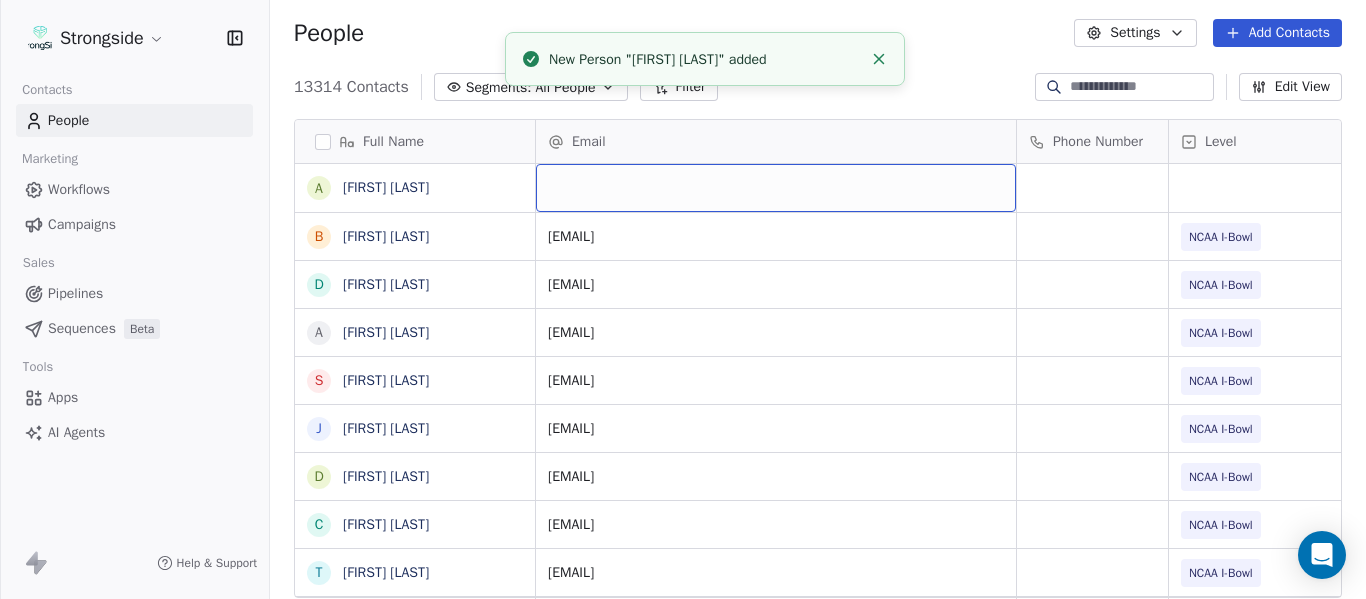 click at bounding box center (776, 188) 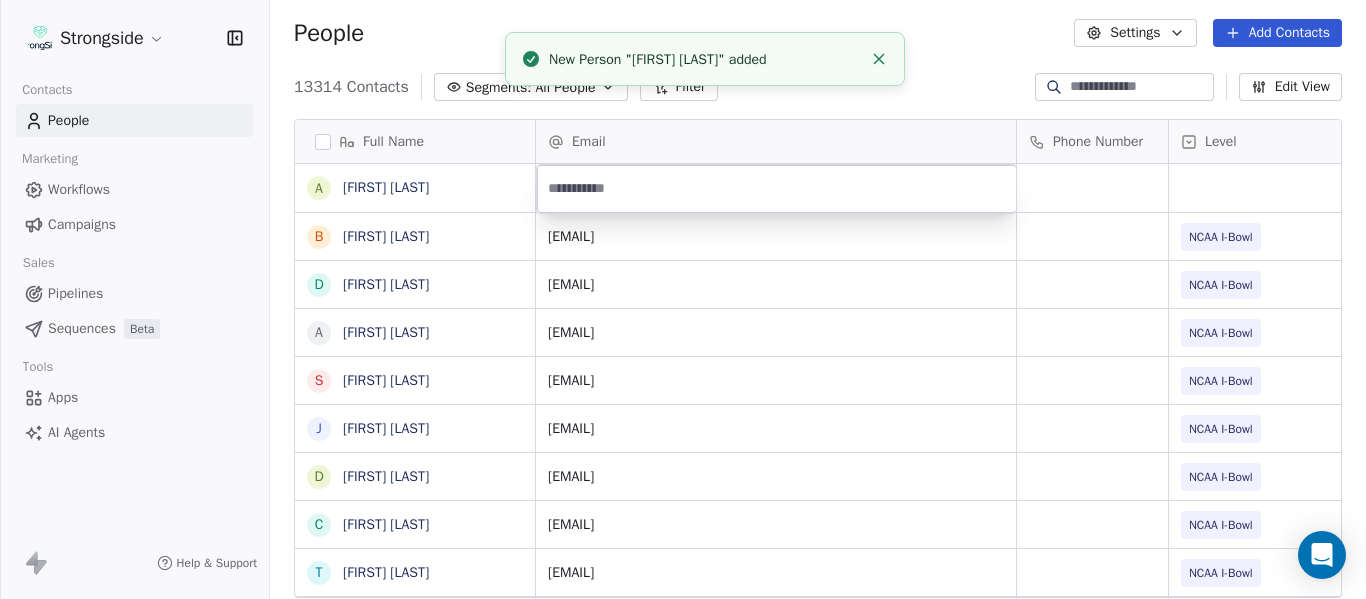 type on "**********" 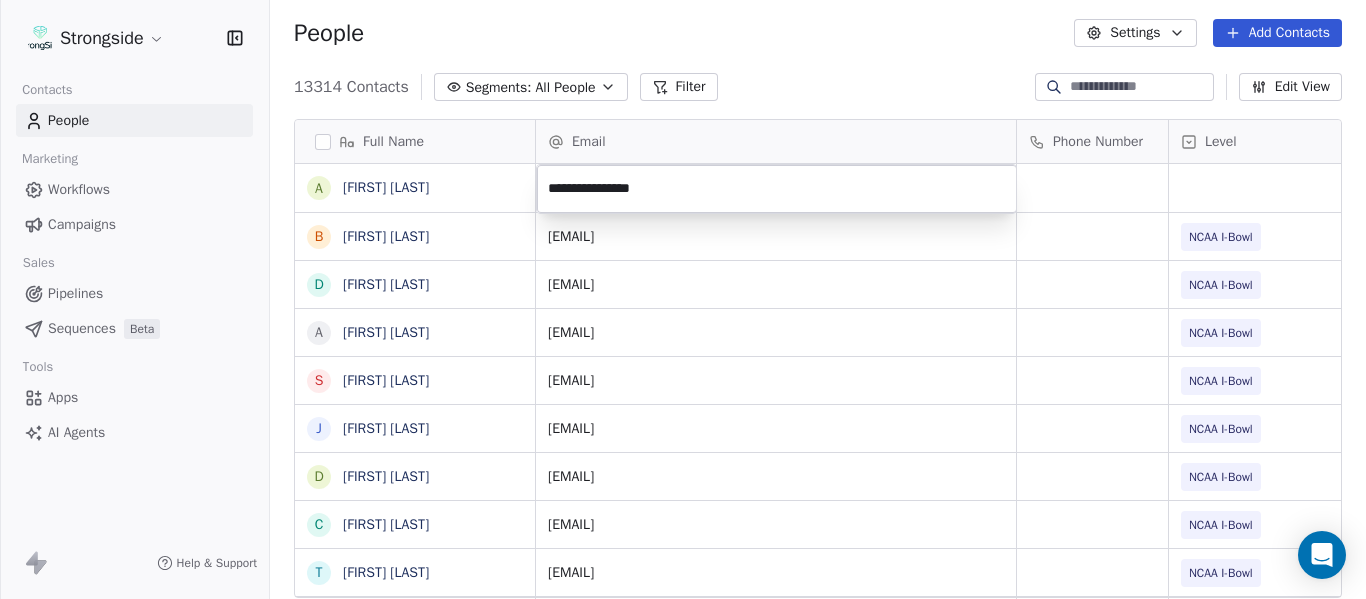 click on "Strongside Contacts People Marketing Workflows Campaigns Sales Pipelines Sequences Beta Tools Apps AI Agents Help & Support People Settings  Add Contacts 13314 Contacts Segments: All People Filter  Edit View Tag Add to Sequence Export Full Name A [LAST] B [LAST] D [LAST] A [LAST] S [LAST] J [LAST] D [LAST] C [LAST] T [LAST] B [LAST] D [LAST] B [LAST] H [LAST] S [LAST] T [LAST] M [LAST] M [LAST] K [LAST] A [LAST] B [LAST] Z [LAST] B [LAST] M [LAST] C [LAST] C [LAST] F [LAST] R [LAST] C [LAST] Email Phone Number Level League/Conference Organization Tags [EMAIL] NCAA I-Bowl FLORIDA ATLANTIC UNIV [EMAIL] NCAA I-Bowl FLORIDA ATLANTIC UNIV [EMAIL] NCAA I-Bowl FLORIDA ATLANTIC UNIV [EMAIL] NCAA I-Bowl FLORIDA ATLANTIC UNIV [EMAIL] NCAA I-Bowl" at bounding box center (683, 299) 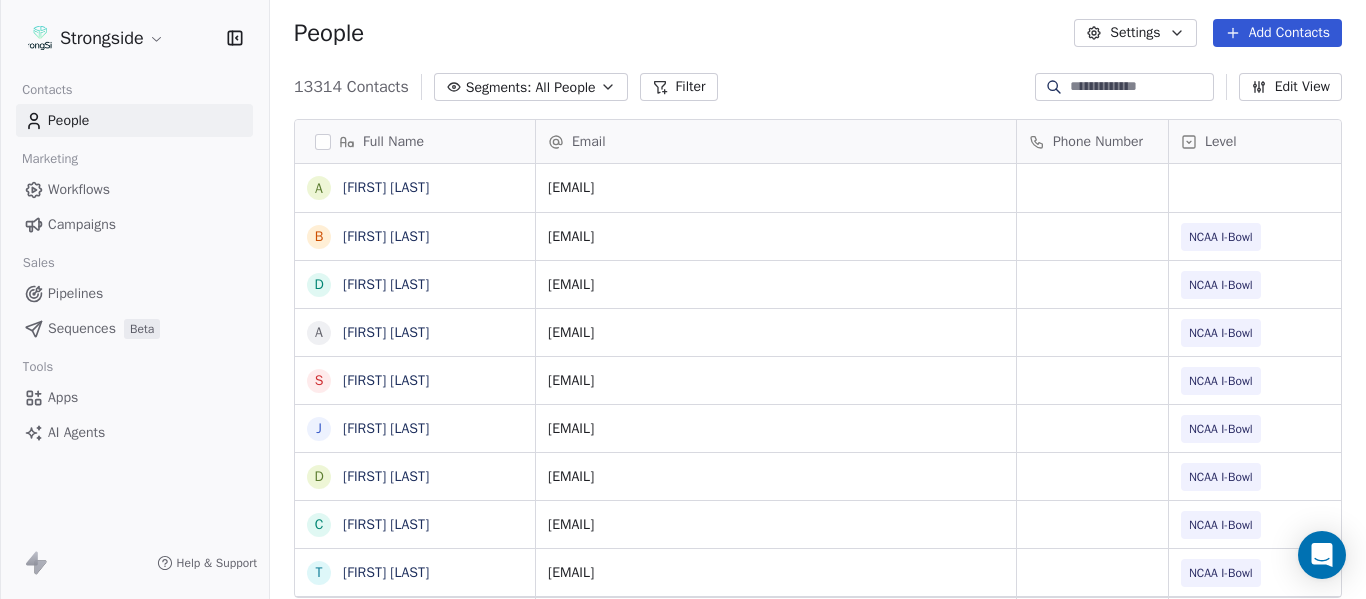 scroll, scrollTop: 0, scrollLeft: 28, axis: horizontal 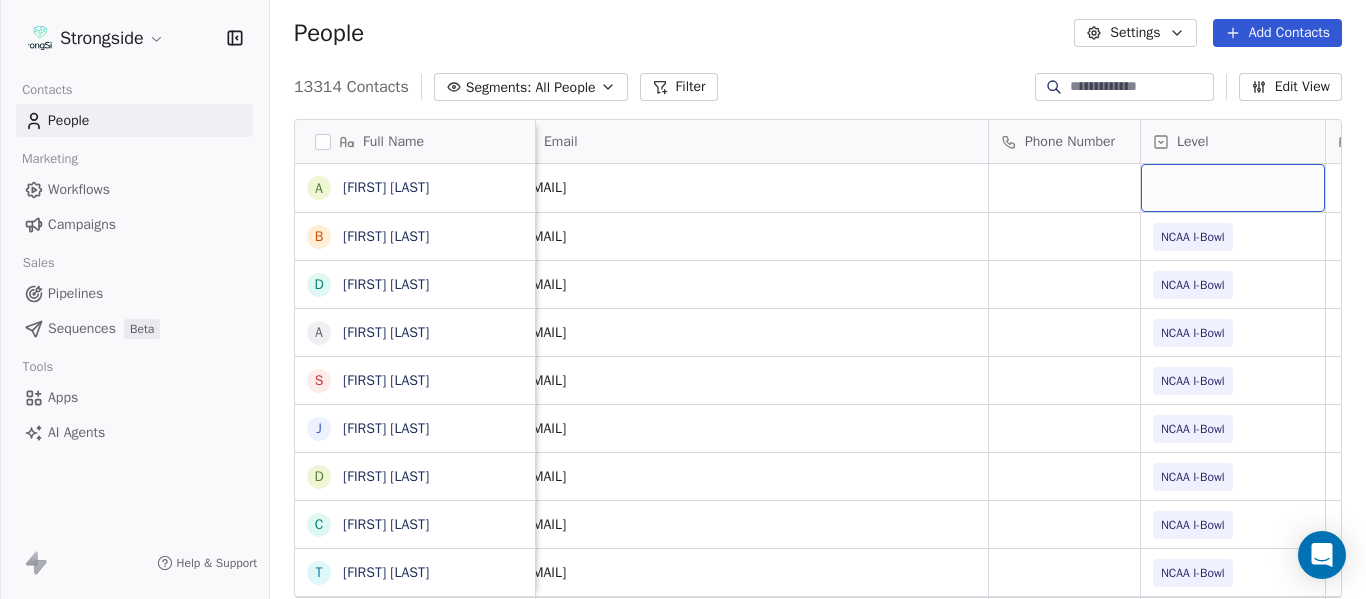 click at bounding box center (1233, 188) 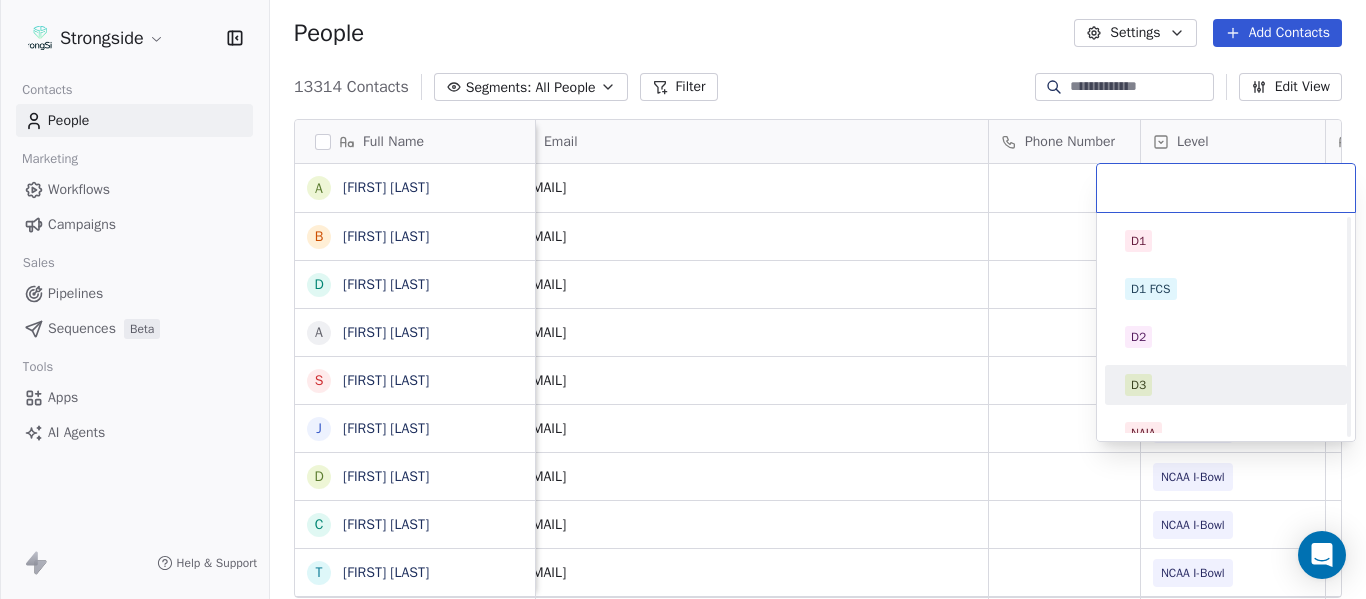 scroll, scrollTop: 212, scrollLeft: 0, axis: vertical 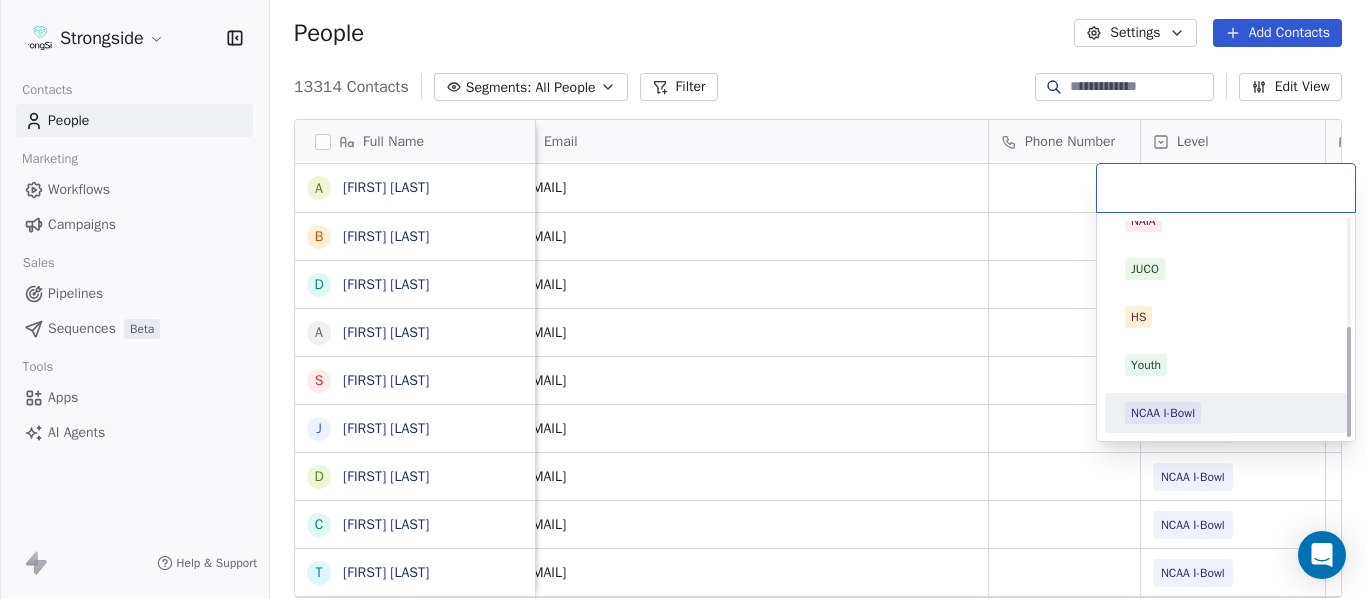 click on "NCAA I-Bowl" at bounding box center (1226, 413) 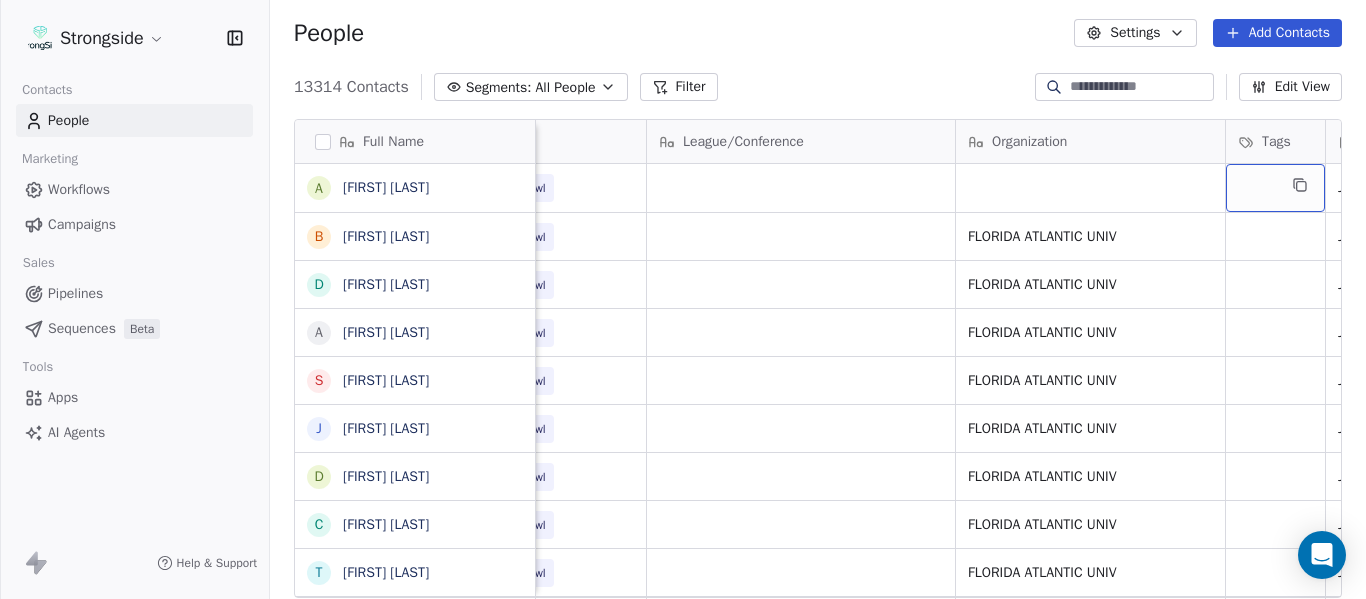 scroll, scrollTop: 0, scrollLeft: 892, axis: horizontal 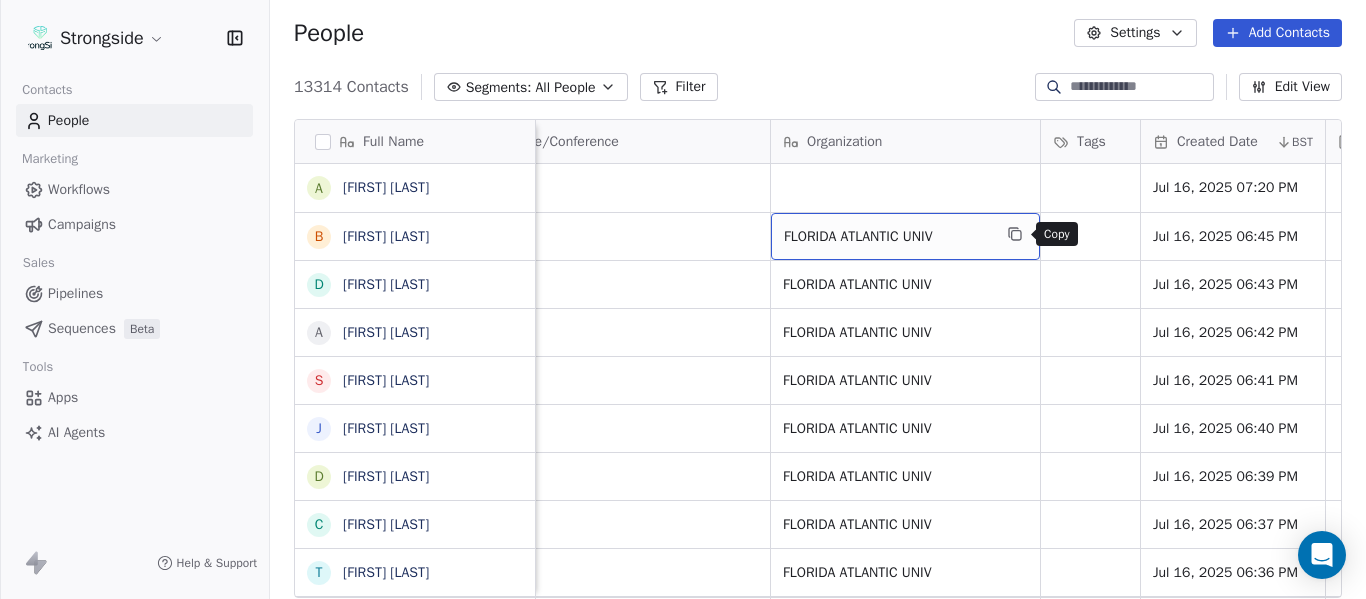 click 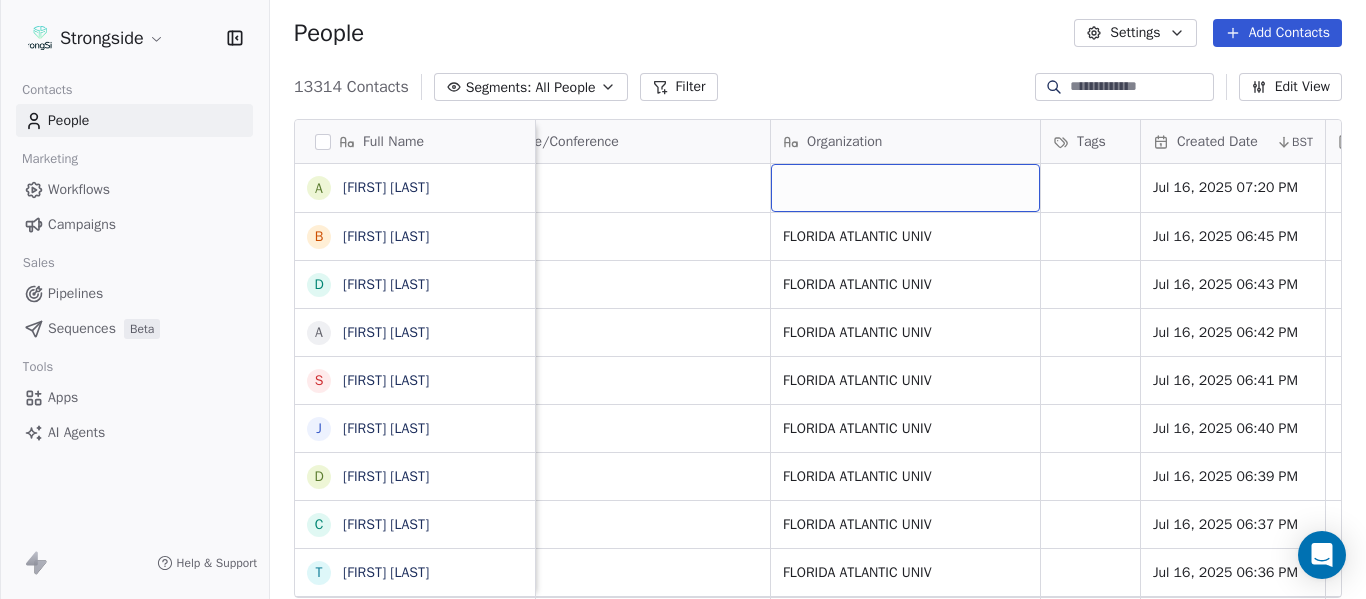 click at bounding box center [905, 188] 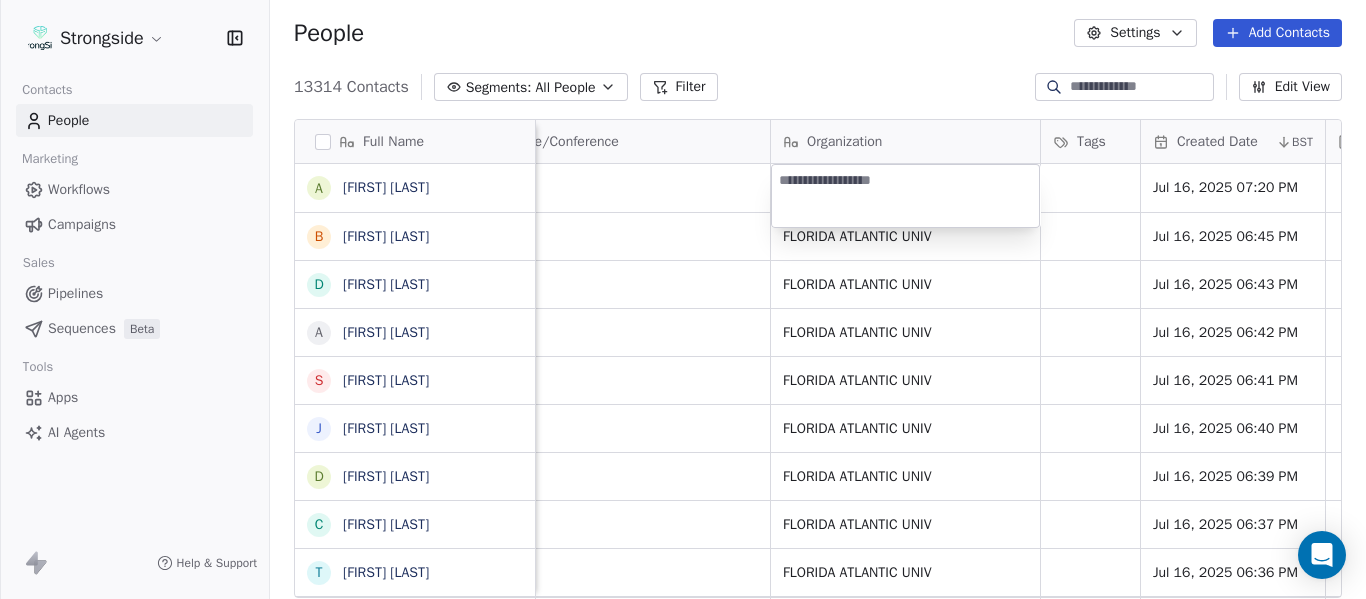 type on "**********" 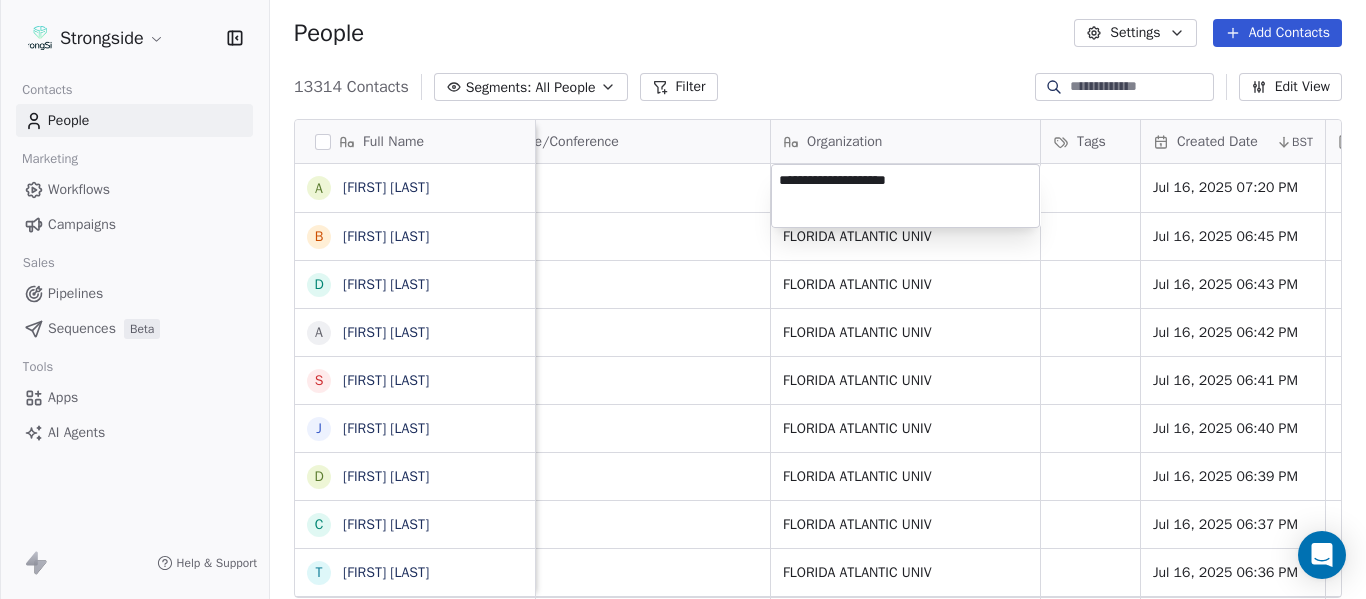 click on "Strongside Contacts People Marketing Workflows Campaigns Sales Pipelines Sequences Beta Tools Apps AI Agents Help & Support People Settings  Add Contacts 13314 Contacts Segments: All People Filter  Edit View Tag Add to Sequence Export Full Name A [FIRST] [LAST] B [FIRST] [LAST] D [FIRST] [LAST] A [FIRST] [LAST] S [FIRST] [LAST] J [FIRST] [LAST] D [FIRST] [LAST] C [FIRST] [LAST] T [FIRST] [LAST] B [FIRST] [LAST] D [FIRST] [LAST] B [FIRST] [LAST] H [FIRST] [LAST] S [FIRST] [LAST] T [FIRST] [LAST] M [FIRST] [LAST] M [FIRST] [LAST] K [FIRST] [LAST] A [FIRST] [LAST] B [FIRST] [LAST] Z [FIRST] [LAST] B [FIRST] [LAST] M [FIRST] [LAST] C [FIRST] [LAST] C [FIRST] [LAST] F [FIRST] [LAST] R [FIRST] [LAST] C [FIRST] [LAST] R [FIRST] [LAST] J [FIRST] [LAST] Email Phone Number Level League/Conference Organization Tags Created Date BST Status Job Title Priority Emails Auto Clicked [EMAIL] NCAA I-Bowl Jul 16, 2025 07:20 PM [EMAIL] NCAA I-Bowl FLORIDA ATLANTIC UNIV Jul 16, 2025 06:45 PM Assistant Coach [EMAIL] NCAA I-Bowl FLORIDA ATLANTIC UNIV Jul 16, 2025 06:43 PM Assistant Coach [EMAIL] NCAA I-Bowl FLORIDA ATLANTIC UNIV Jul 16, 2025 06:42 PM Assistant Coach [EMAIL] NCAA I-Bowl FLORIDA ATLANTIC UNIV Jul 16, 2025 06:41 PM Assistant Coach [EMAIL] NCAA I-Bowl FLORIDA ATLANTIC UNIV Jul 16, 2025 06:40 PM Assistant Coach [EMAIL] NCAA I-Bowl FLORIDA ATLANTIC UNIV Jul 16, 2025 06:39 PM Assistant Coach [EMAIL] NCAA I-Bowl FLORIDA ATLANTIC UNIV Jul 16, 2025 06:37 PM Assistant Coach [EMAIL] NCAA I-Bowl FLORIDA ATLANTIC UNIV Jul 16, 2025 06:36 PM Assistant Coach [EMAIL] NCAA I-Bowl FLORIDA ATLANTIC UNIV Jul 16, 2025 06:35 PM Assistant Coach NCAA I-Bowl NIL" at bounding box center [683, 299] 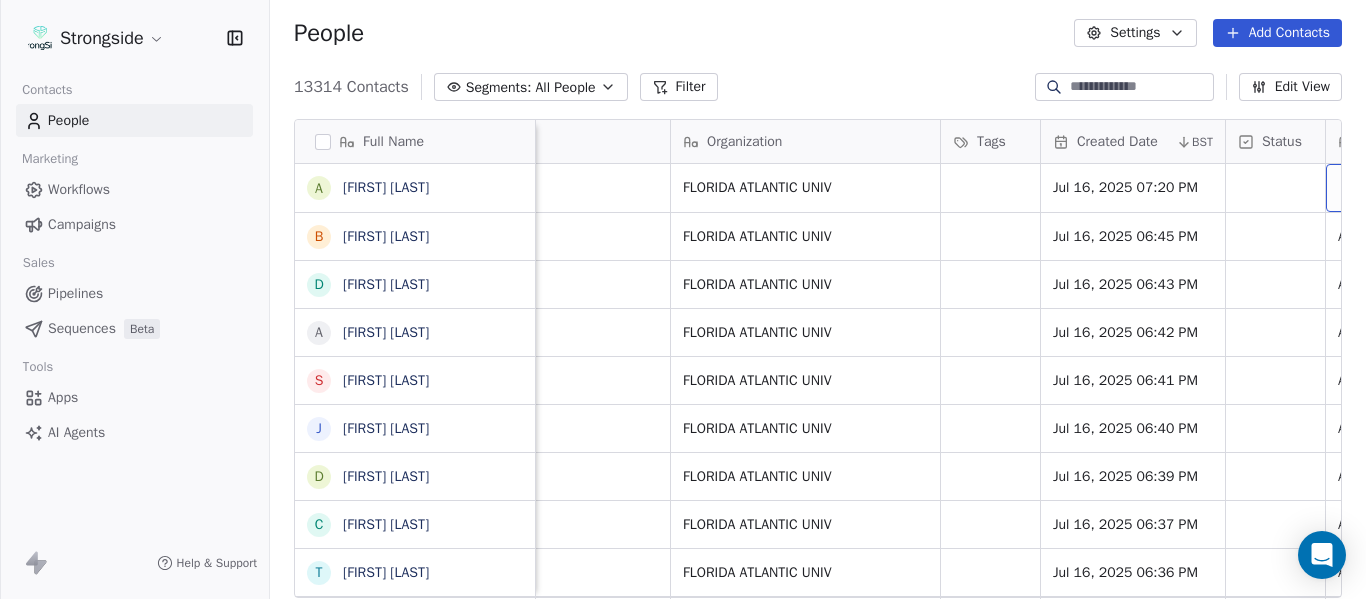 scroll, scrollTop: 0, scrollLeft: 1444, axis: horizontal 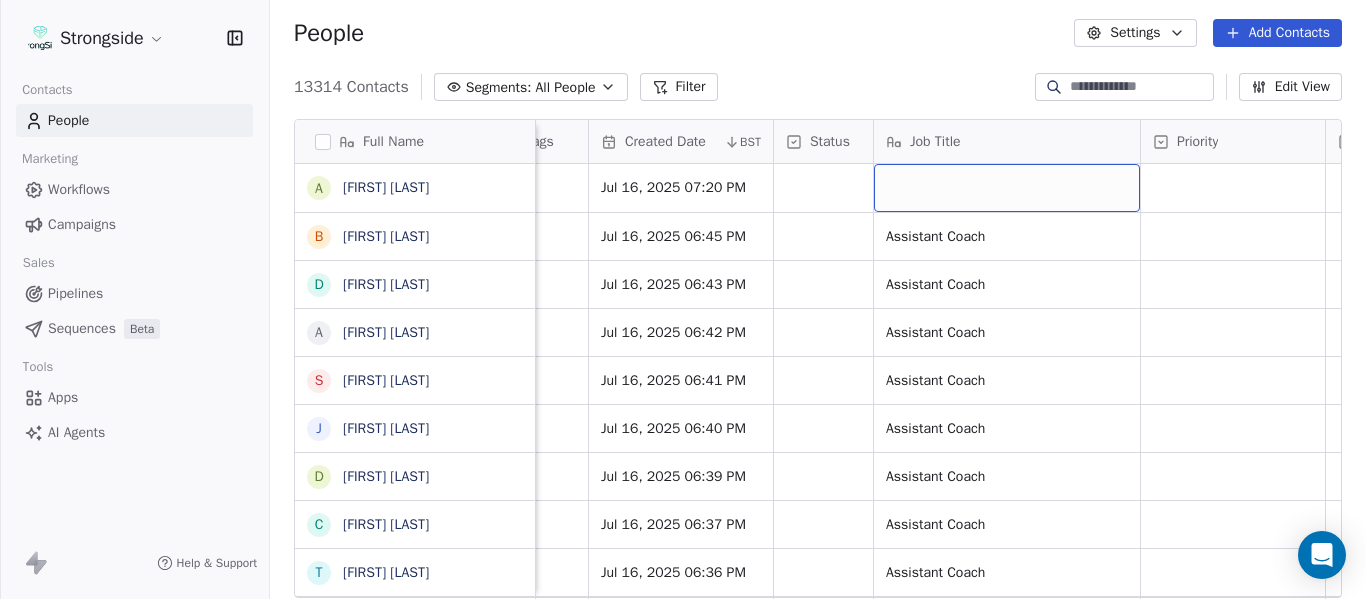 click at bounding box center [1007, 188] 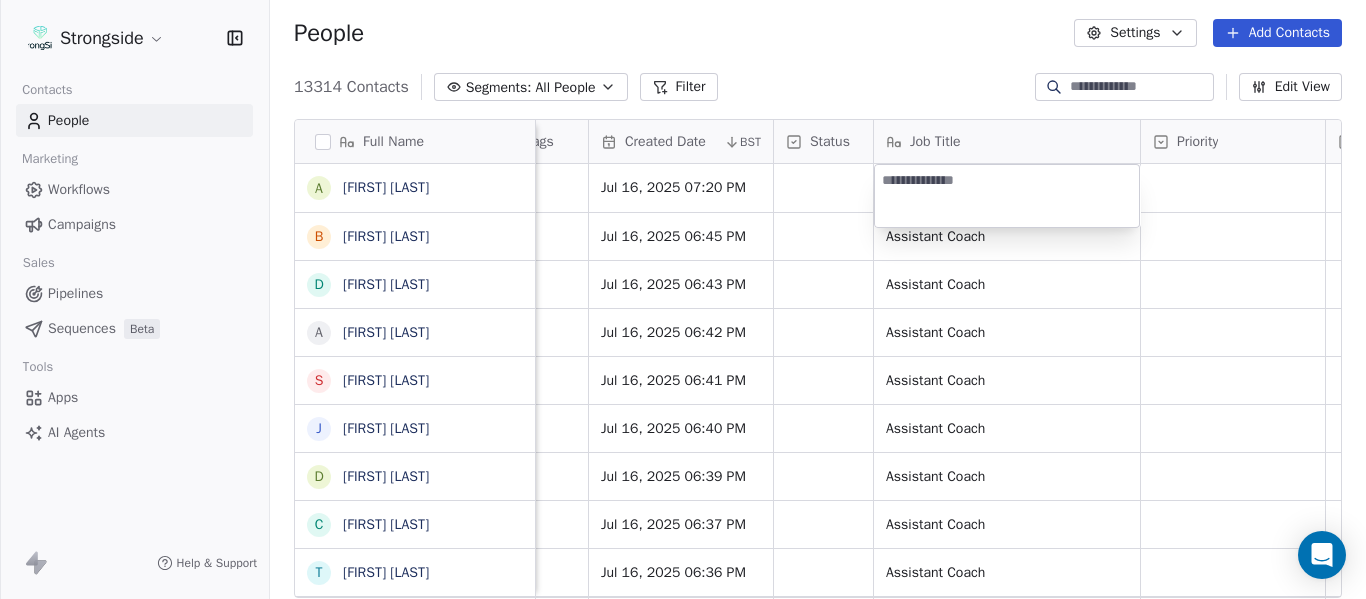 type on "**********" 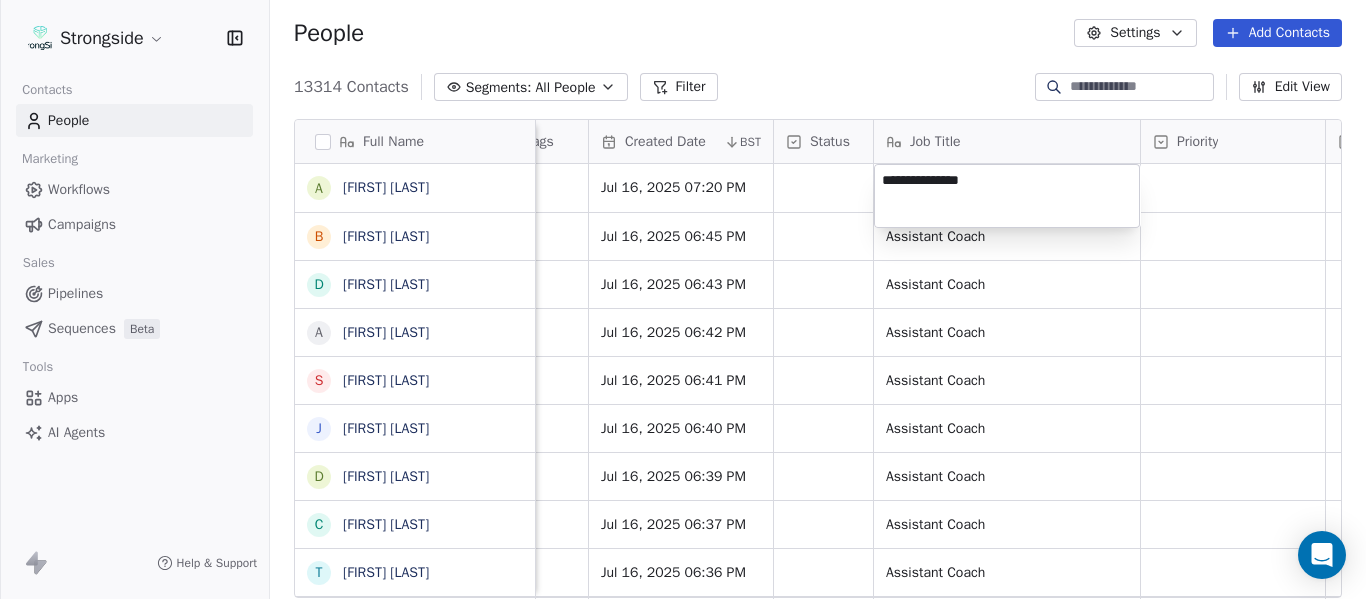 click on "Strongside Contacts People Marketing Workflows Campaigns Sales Pipelines Sequences Beta Tools Apps AI Agents Help & Support People Settings  Add Contacts 13314 Contacts Segments: All People Filter  Edit View Tag Add to Sequence Export Full Name A [FIRST] [LAST] B [FIRST] [LAST] D [FIRST] [LAST] A [FIRST] [LAST] S [FIRST] [LAST] J [FIRST] [LAST] D [FIRST] [LAST] D [FIRST] [LAST] C [FIRST] [LAST] T [FIRST] [LAST] B [FIRST] [LAST] D [FIRST] [LAST] B [FIRST] [LAST] H [FIRST] [LAST] S [FIRST] [LAST] T [FIRST] [LAST] M [FIRST] [LAST] M [FIRST] [LAST] K [FIRST] [LAST] A [FIRST] [LAST] B [FIRST] [LAST] Z [FIRST] [LAST] B [FIRST] [LAST] M [FIRST] [LAST] C [FIRST] [LAST] C [FIRST] [LAST] F [FIRST] [LAST] R [FIRST] [LAST] C [FIRST] [LAST] R [FIRST] [LAST] Level League/Conference Organization Tags Created Date BST Status Job Title Priority Emails Auto Clicked Last Activity Date BST In Open Phone Contact Source   NCAA I-Bowl FLORIDA ATLANTIC UNIV Jul 16, 2025 07:20 PM   NCAA I-Bowl FLORIDA ATLANTIC UNIV Jul 16, 2025 06:45 PM Assistant Coach False" at bounding box center (683, 299) 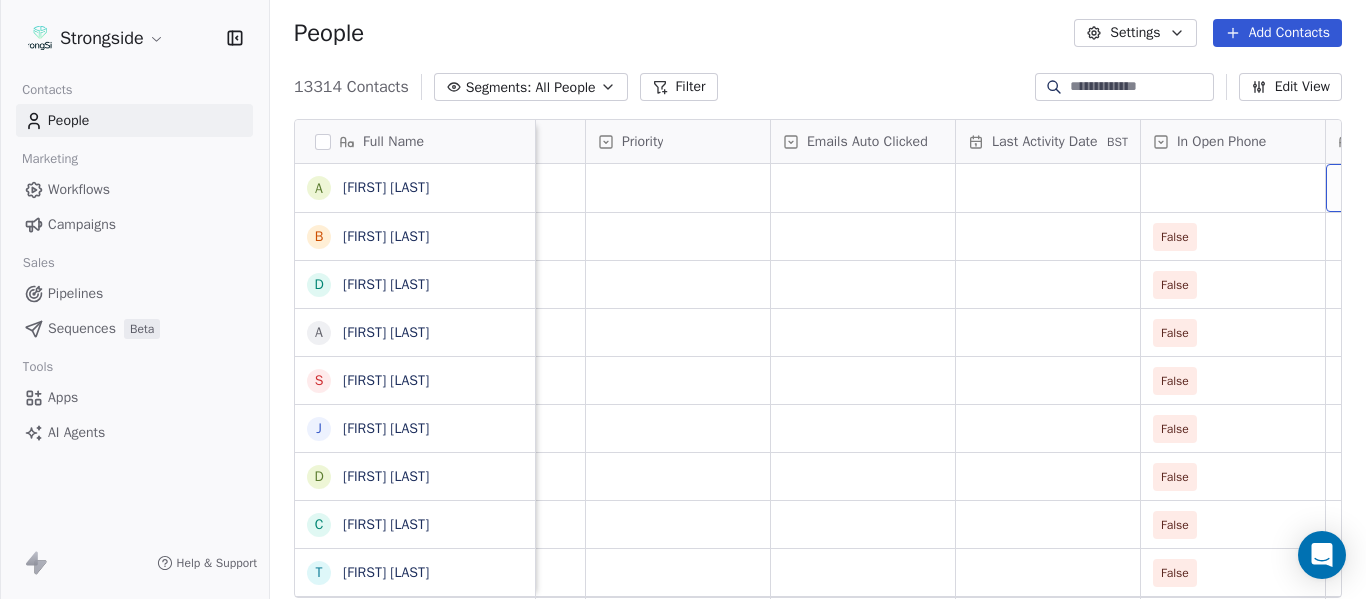 scroll, scrollTop: 0, scrollLeft: 2184, axis: horizontal 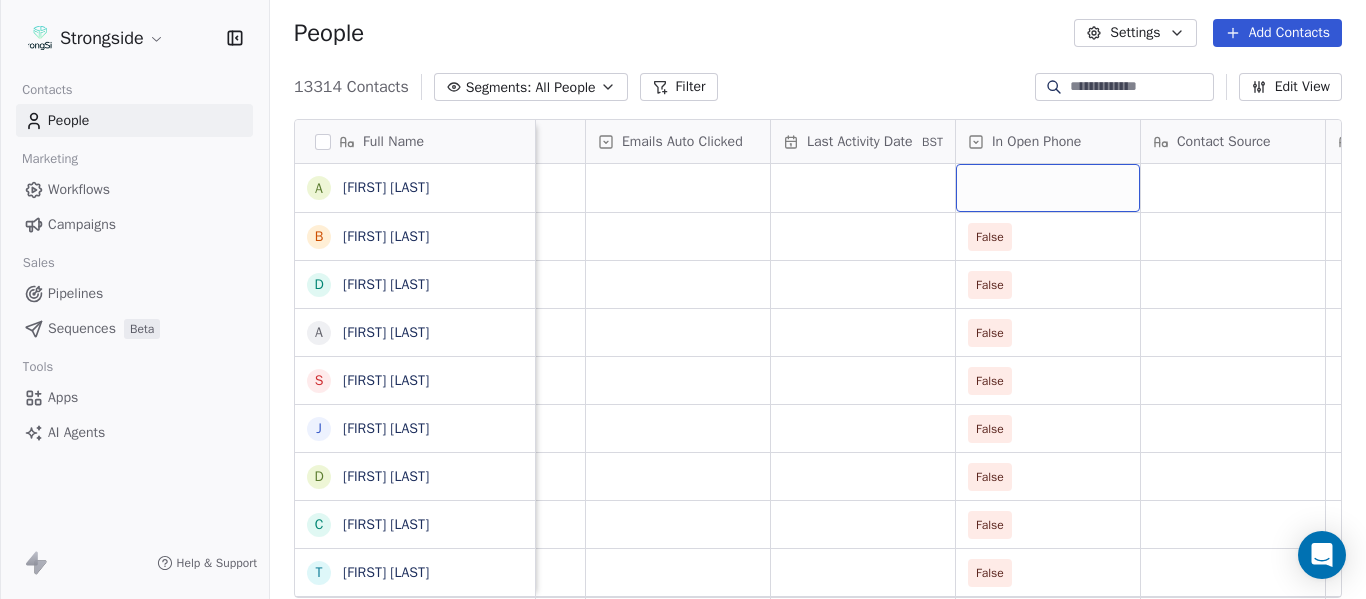 click at bounding box center (1048, 188) 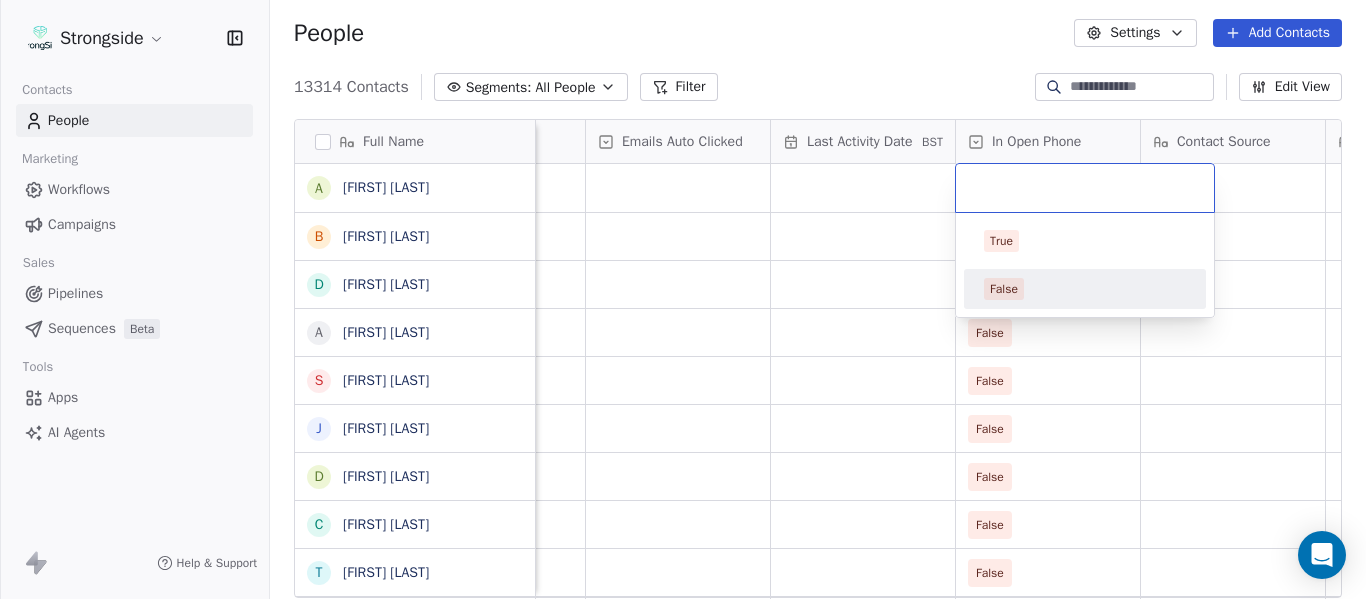 click on "False" at bounding box center (1085, 289) 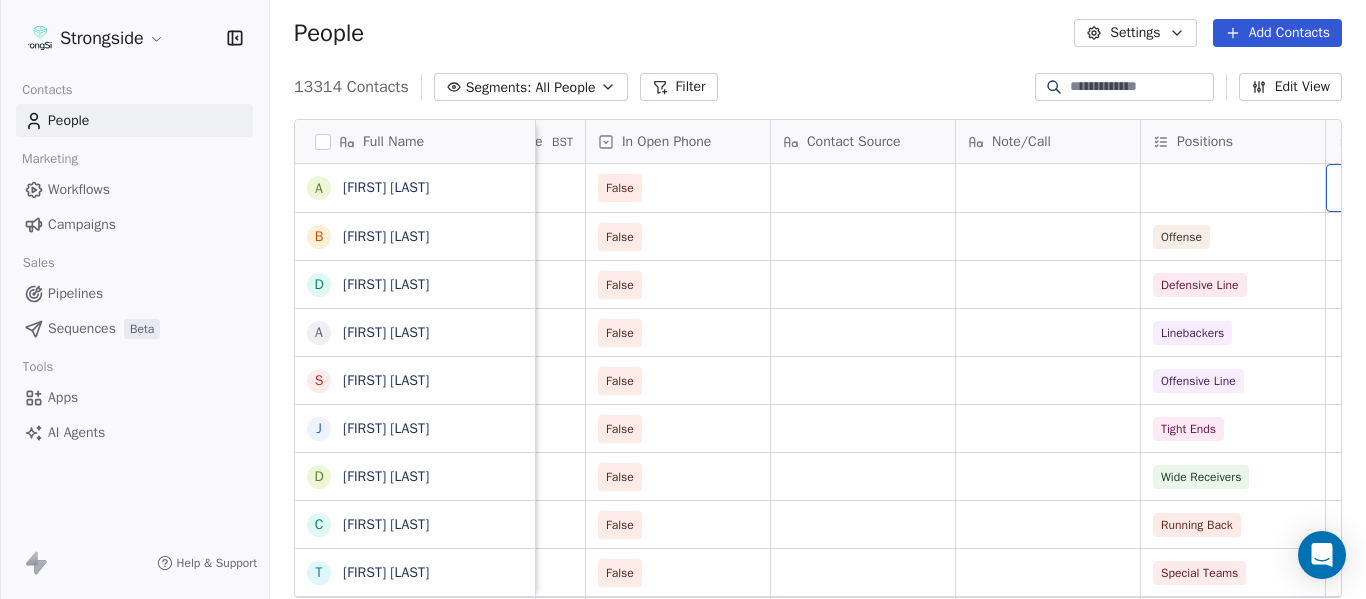 scroll, scrollTop: 0, scrollLeft: 2739, axis: horizontal 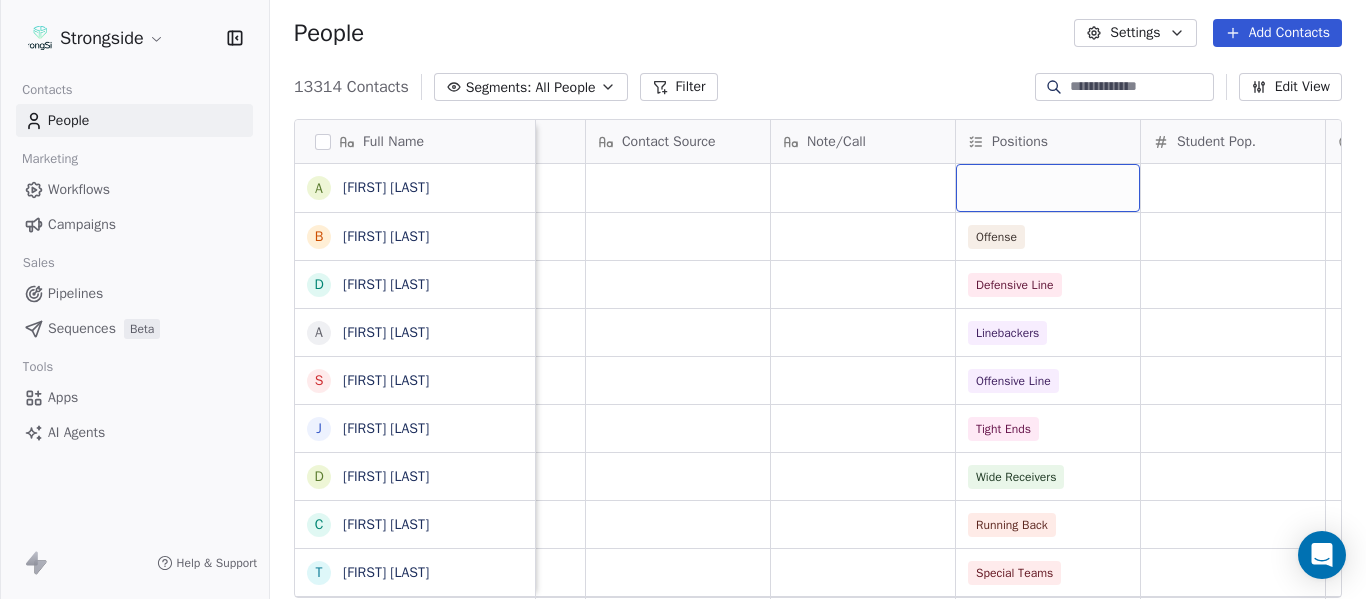 click at bounding box center [1048, 188] 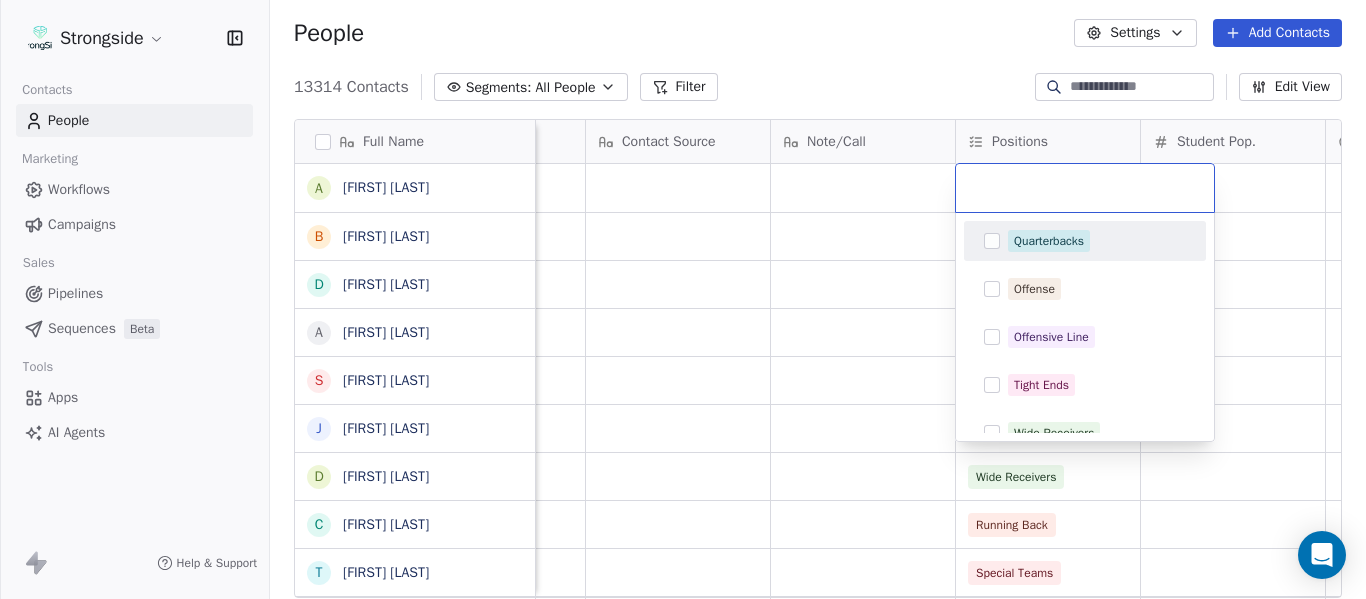 click at bounding box center [1085, 188] 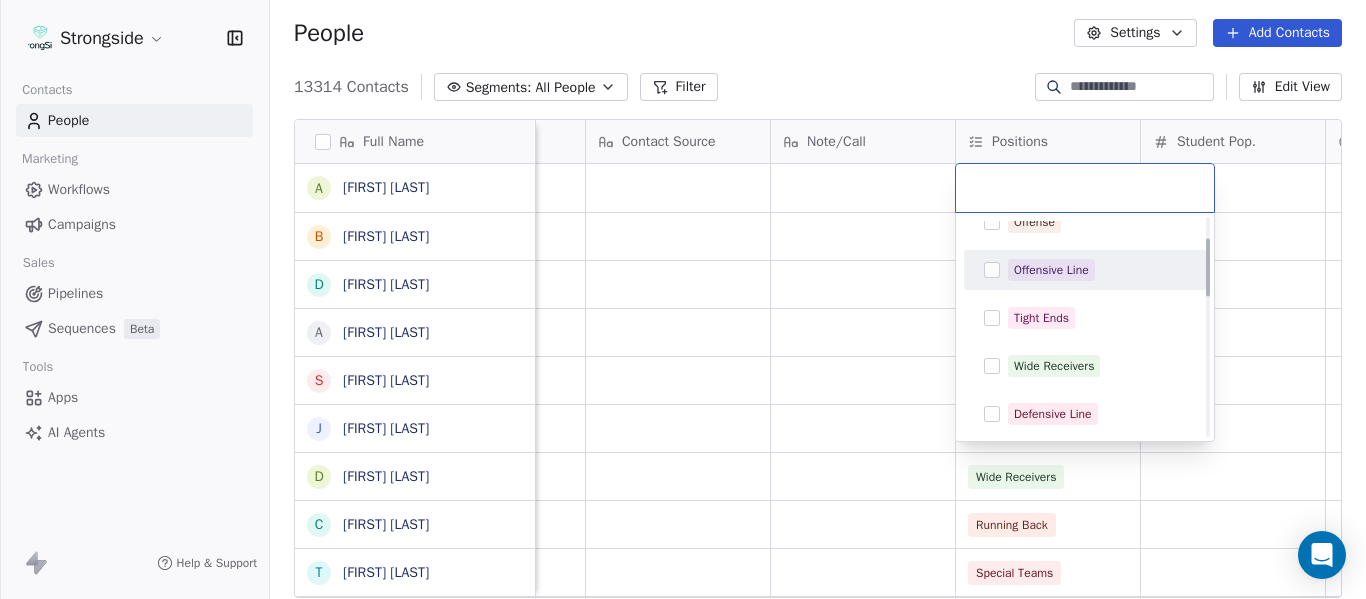 scroll, scrollTop: 100, scrollLeft: 0, axis: vertical 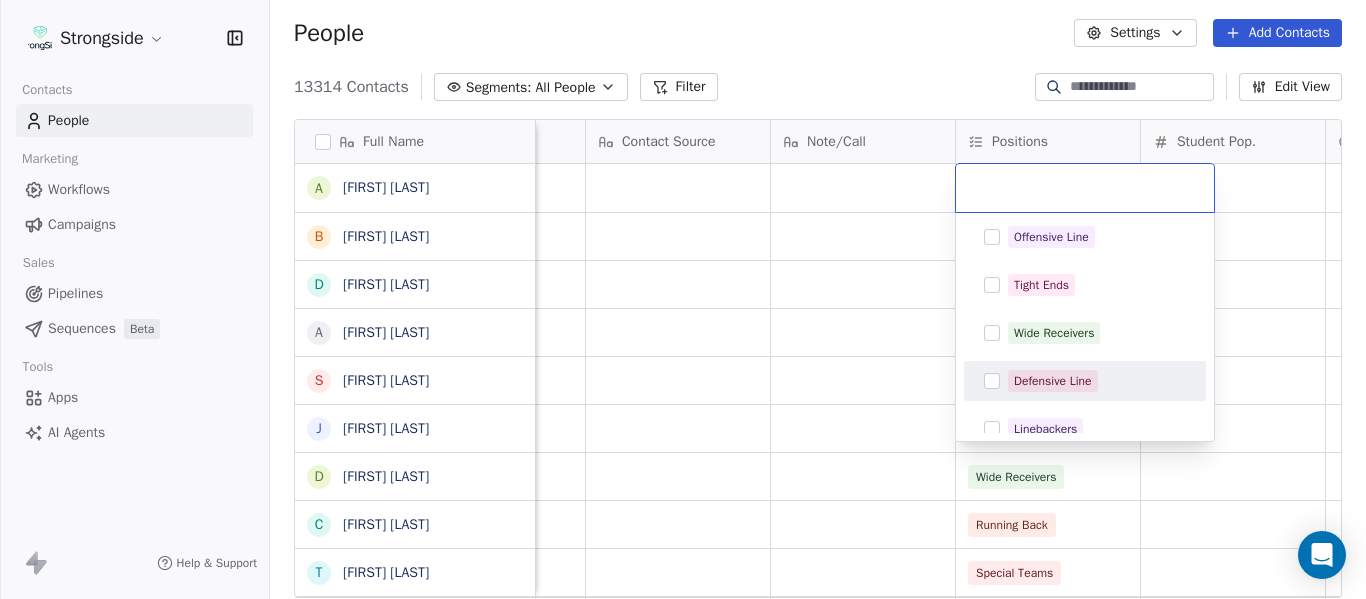 click on "Defensive Line" at bounding box center (1053, 381) 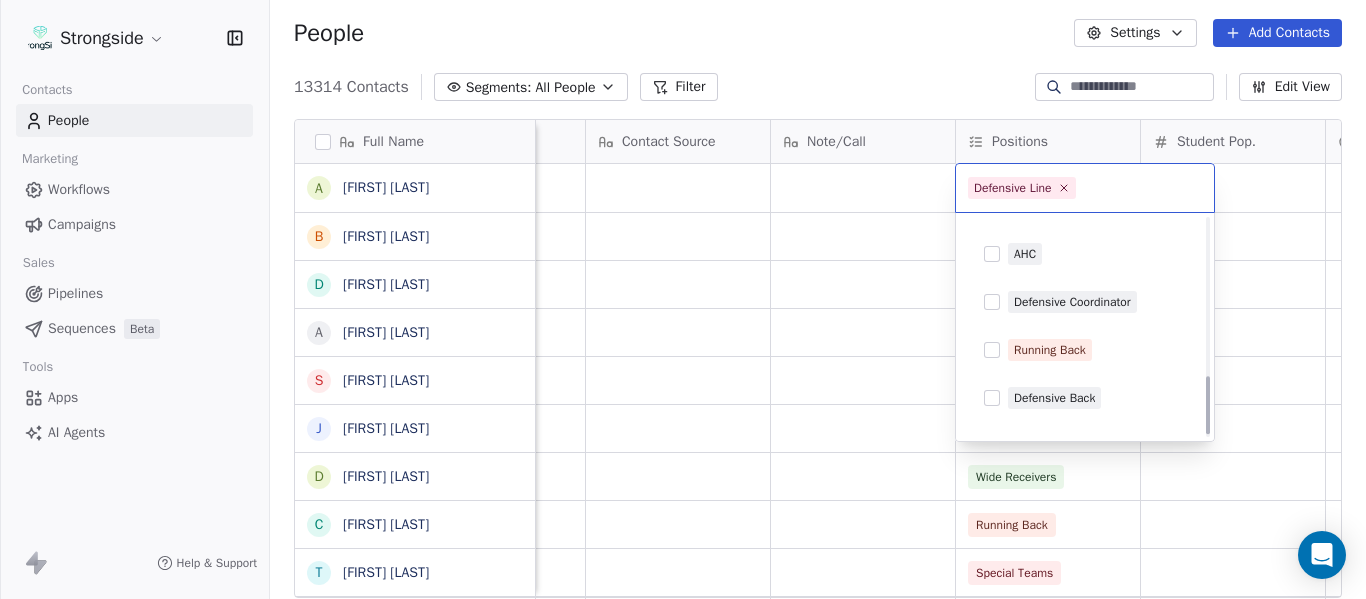 scroll, scrollTop: 596, scrollLeft: 0, axis: vertical 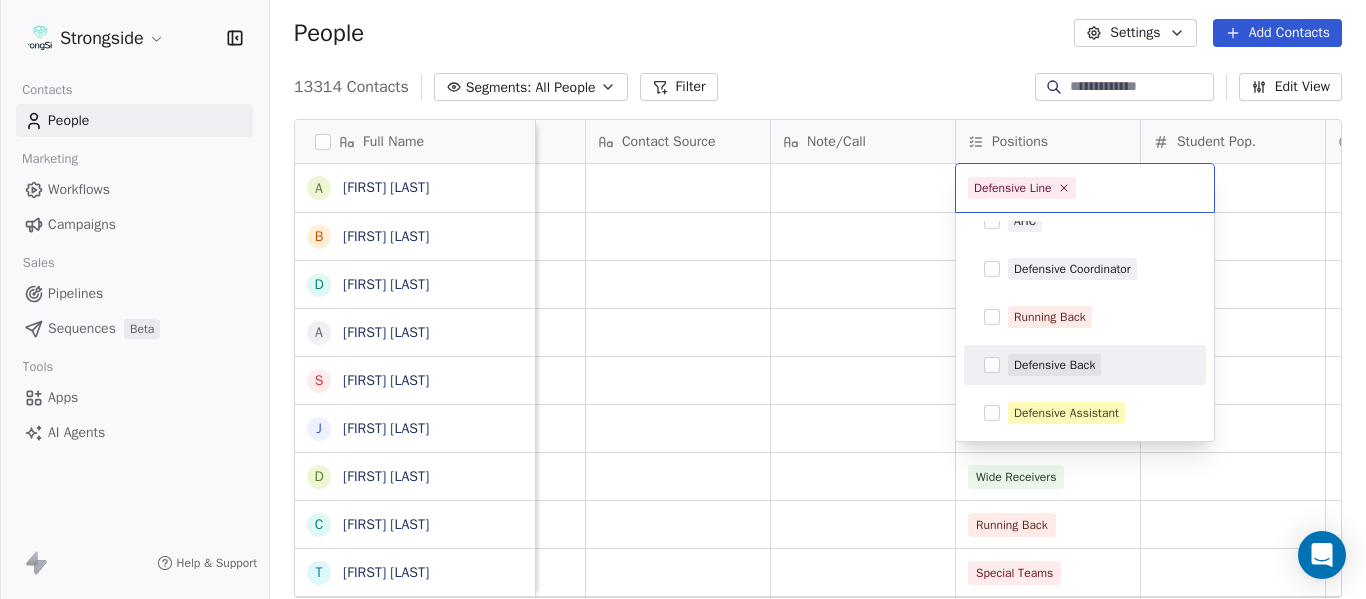 click on "Defensive Back" at bounding box center (1054, 365) 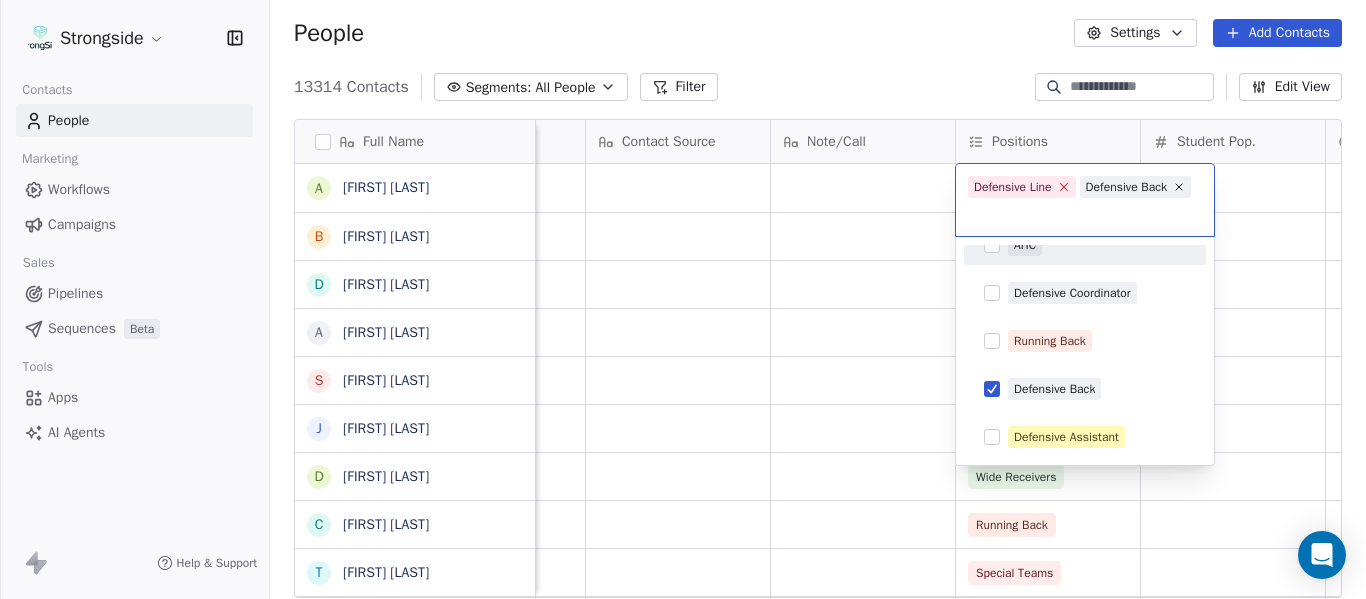 click 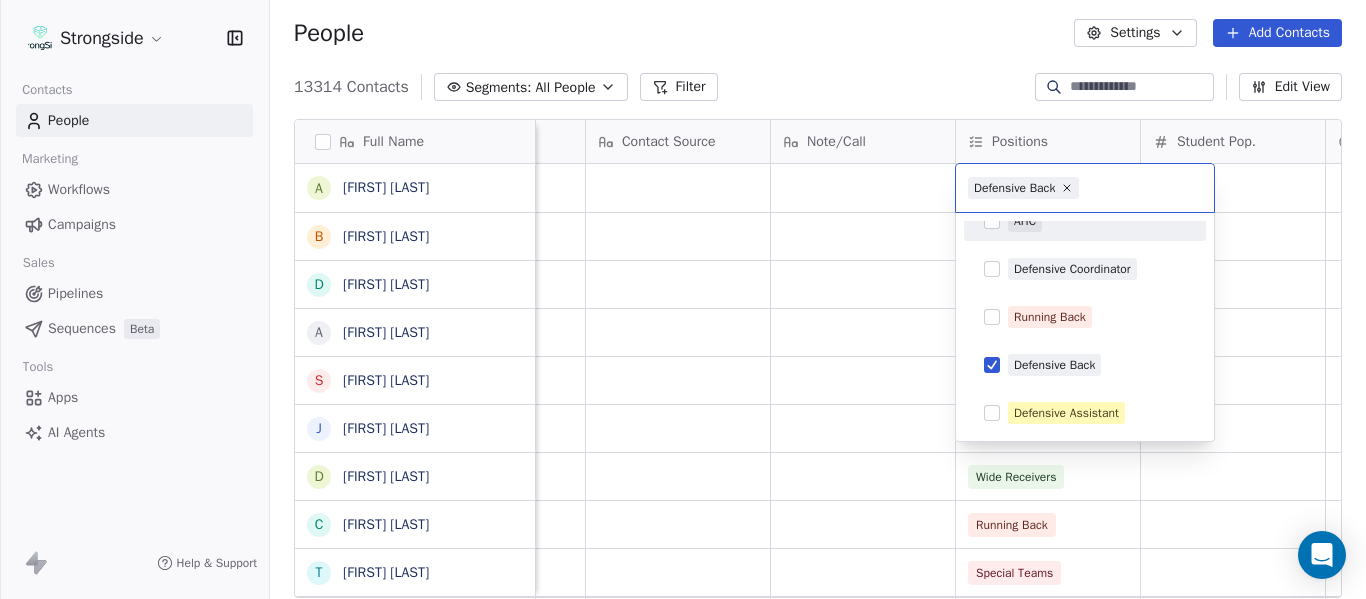 click on "Strongside Contacts People Marketing Workflows Campaigns Sales Pipelines Sequences Beta Tools Apps AI Agents Help & Support People Settings Add Contacts 13314 Contacts Segments: All People Filter Edit View Tag Add to Sequence Export Full Name A [LAST] B [LAST] D [LAST] A [LAST] S [LAST] J [LAST] D [LAST] C [LAST] T [LAST] B [LAST] D [LAST] B [LAST] H [LAST] S [LAST] T [LAST] M [LAST] M [LAST] K [LAST] A [LAST] B [LAST] Z [LAST] B [LAST] M [LAST] C [LAST] C [LAST] F [LAST] R [LAST] C [LAST] R [LAST] J [LAST] Priority Emails Auto Clicked Last Activity Date BST In Open Phone Contact Source Note/Call Positions Student Pop. Lead Account False False Offense False Defensive Line False Linebackers False Offensive Line False Tight Ends False Wide Receivers False Running Back False" at bounding box center (683, 299) 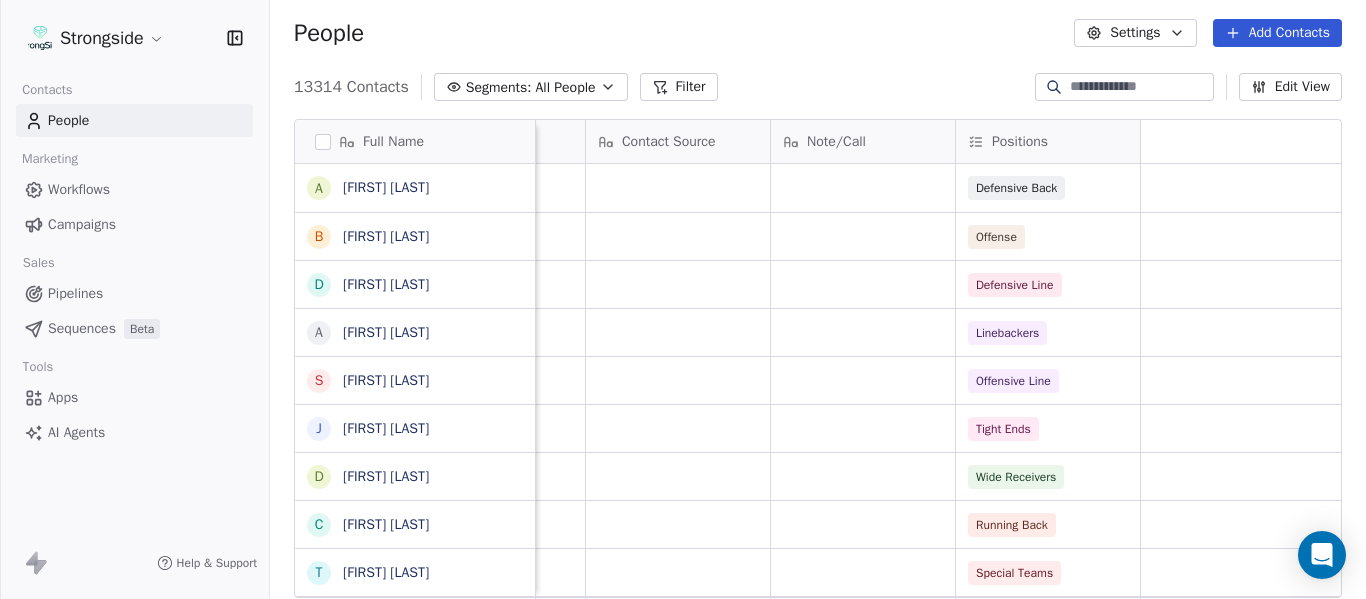 scroll, scrollTop: 0, scrollLeft: 0, axis: both 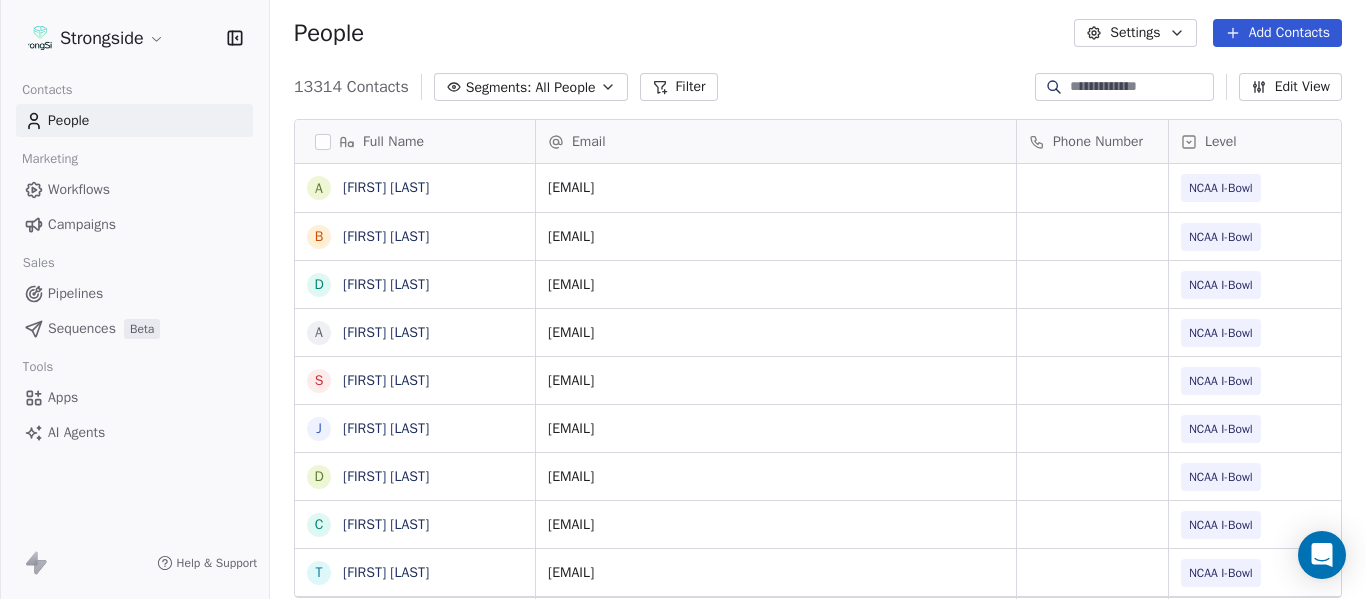 click on "Add Contacts" at bounding box center [1277, 33] 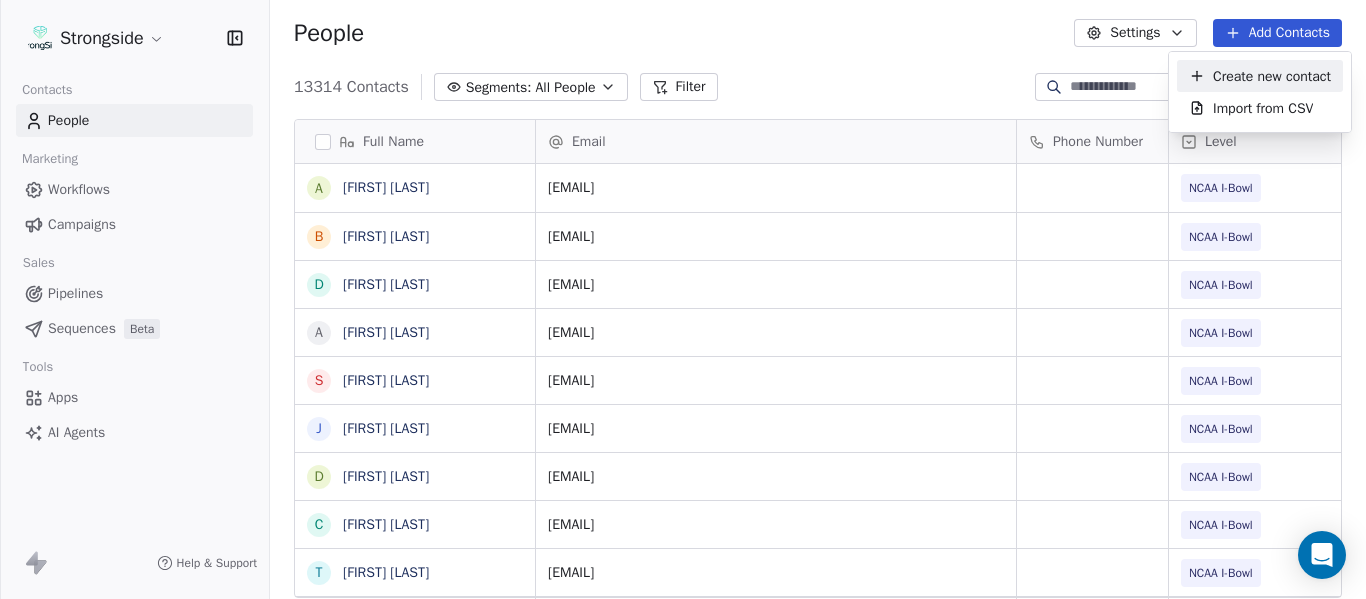 click on "Create new contact" at bounding box center [1272, 76] 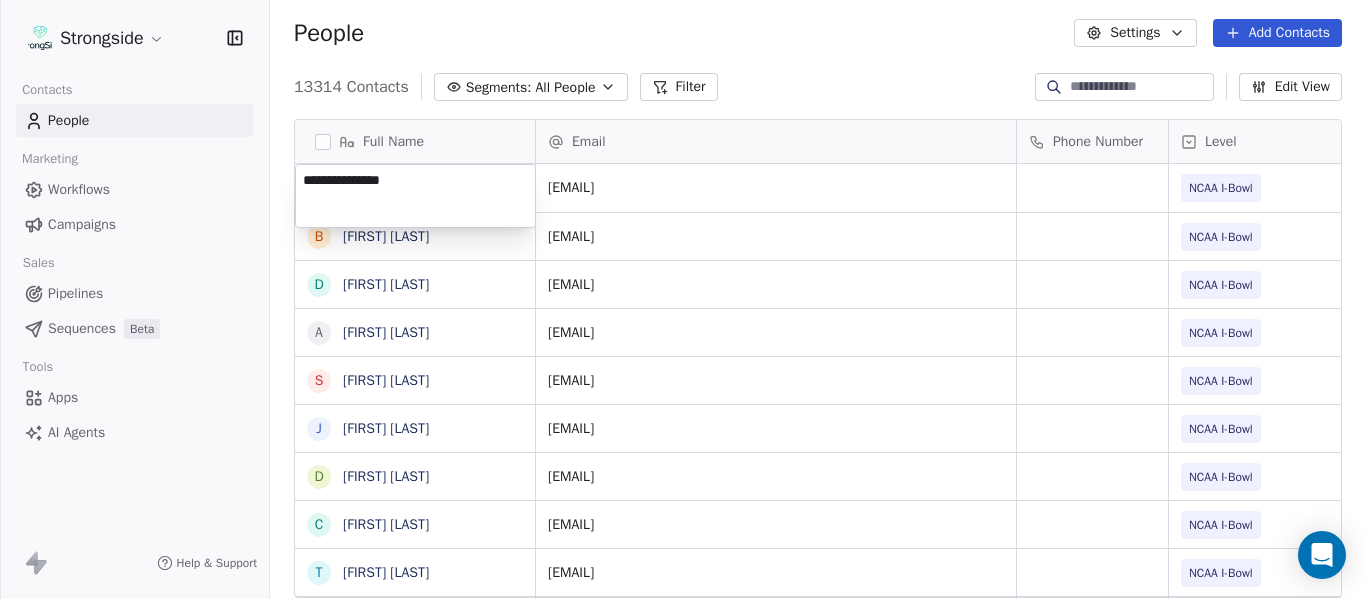 click on "Strongside Contacts People Marketing Workflows Campaigns Sales Pipelines Sequences Beta Tools Apps AI Agents Help & Support People Settings Add Contacts 13314 Contacts Segments: All People Filter Edit View Tag Add to Sequence Export Full Name A [FIRST] [LAST] B [FIRST] [LAST] D [FIRST] [LAST] A [FIRST] [LAST] S [FIRST] [LAST] J [FIRST] [LAST] D [FIRST] [LAST] C [FIRST] [LAST] T [FIRST] [LAST] B [FIRST] [LAST] D [FIRST] [LAST] B [FIRST] [LAST] H [FIRST] [LAST] S [FIRST] [LAST] T [FIRST] [LAST] M [FIRST] [LAST] M [FIRST] [LAST] K [FIRST] [LAST] A [FIRST] [LAST] B [FIRST] [LAST] Z [FIRST] [LAST] B [FIRST] [LAST] M [FIRST] [LAST] C [FIRST] [LAST] C [FIRST] [LAST] F [FIRST] [LAST] R [FIRST] [LAST] C [FIRST] [LAST] R [FIRST] [LAST] J [FIRST] [LAST] Email Phone Number Level League/Conference Organization Tags [EMAIL] NCAA I-Bowl FLORIDA ATLANTIC UNIV [EMAIL] NCAA I-Bowl FLORIDA ATLANTIC UNIV [EMAIL] NCAA I-Bowl FLORIDA ATLANTIC UNIV [EMAIL] NCAA I-Bowl FLORIDA ATLANTIC UNIV [EMAIL] NCAA I-Bowl" at bounding box center (683, 299) 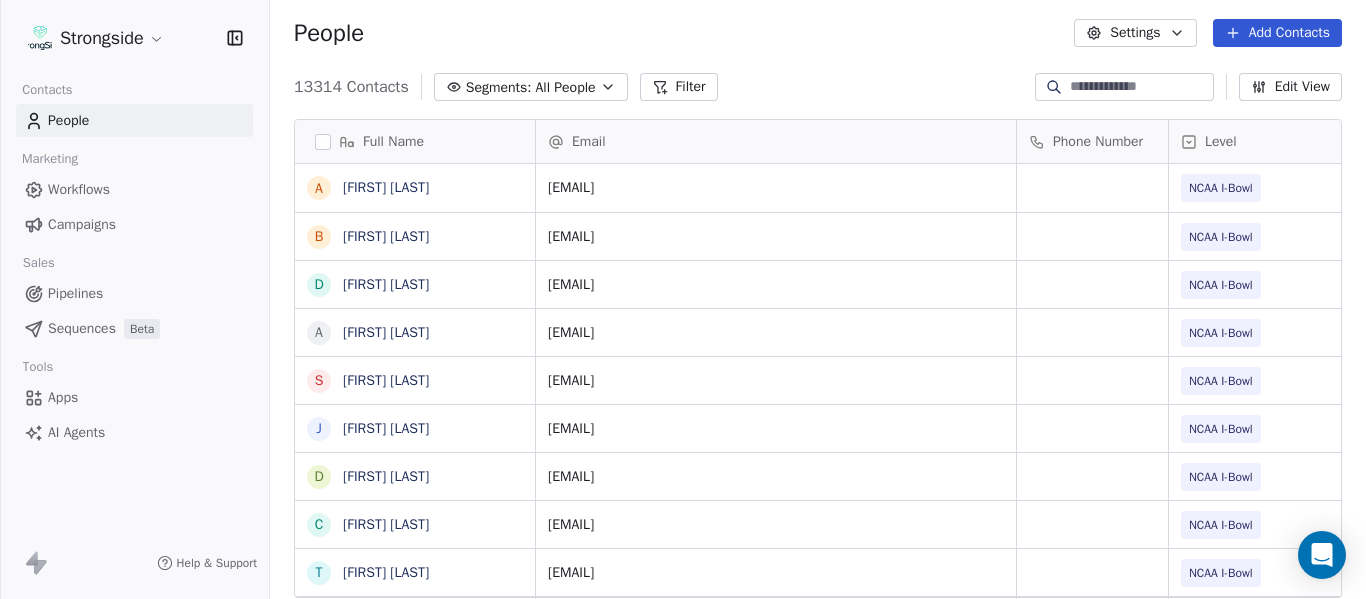click on "Add Contacts" at bounding box center [1277, 33] 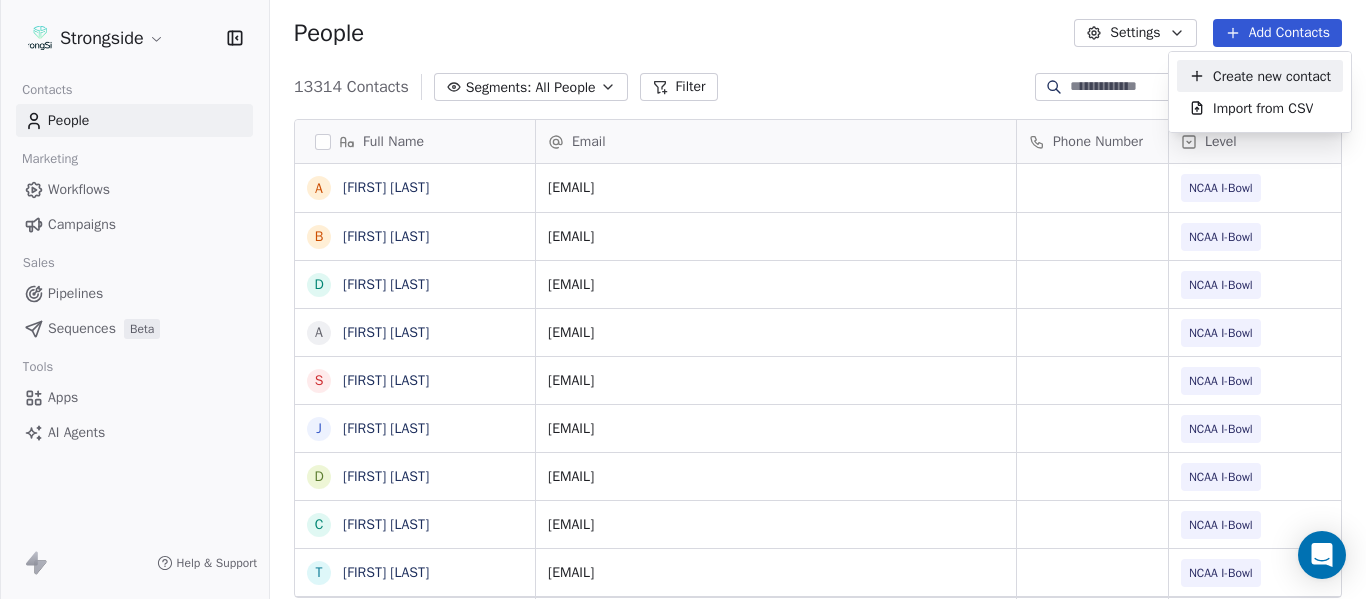 click on "Create new contact" at bounding box center [1272, 76] 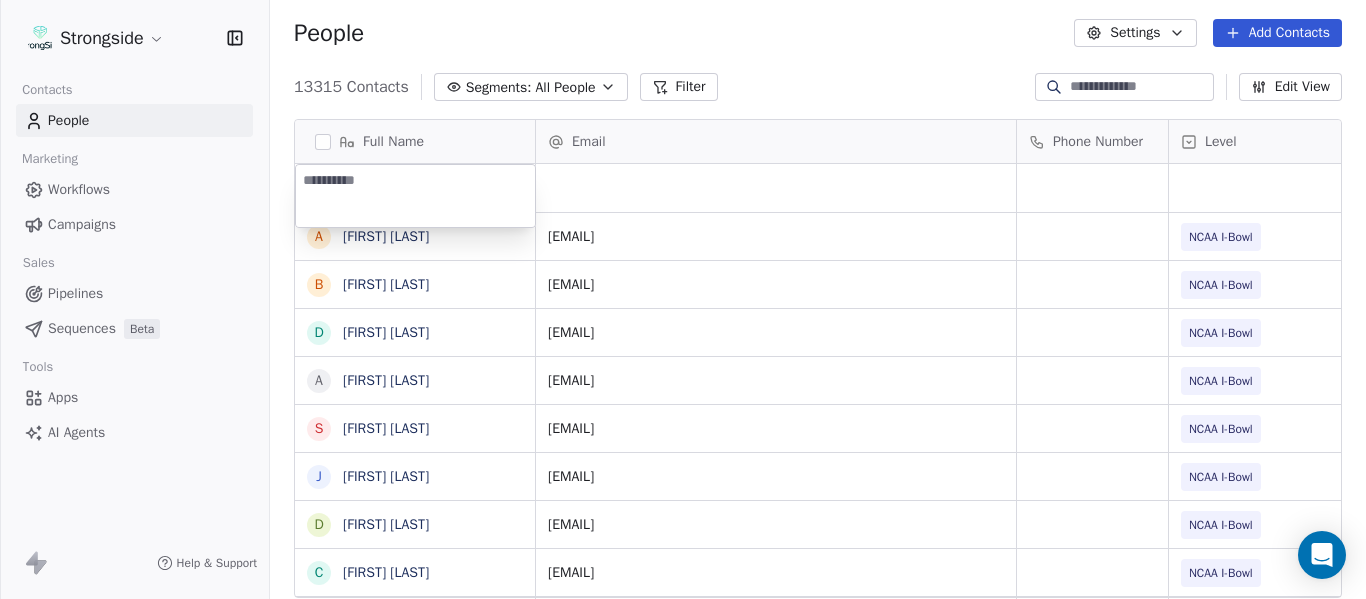 type on "**********" 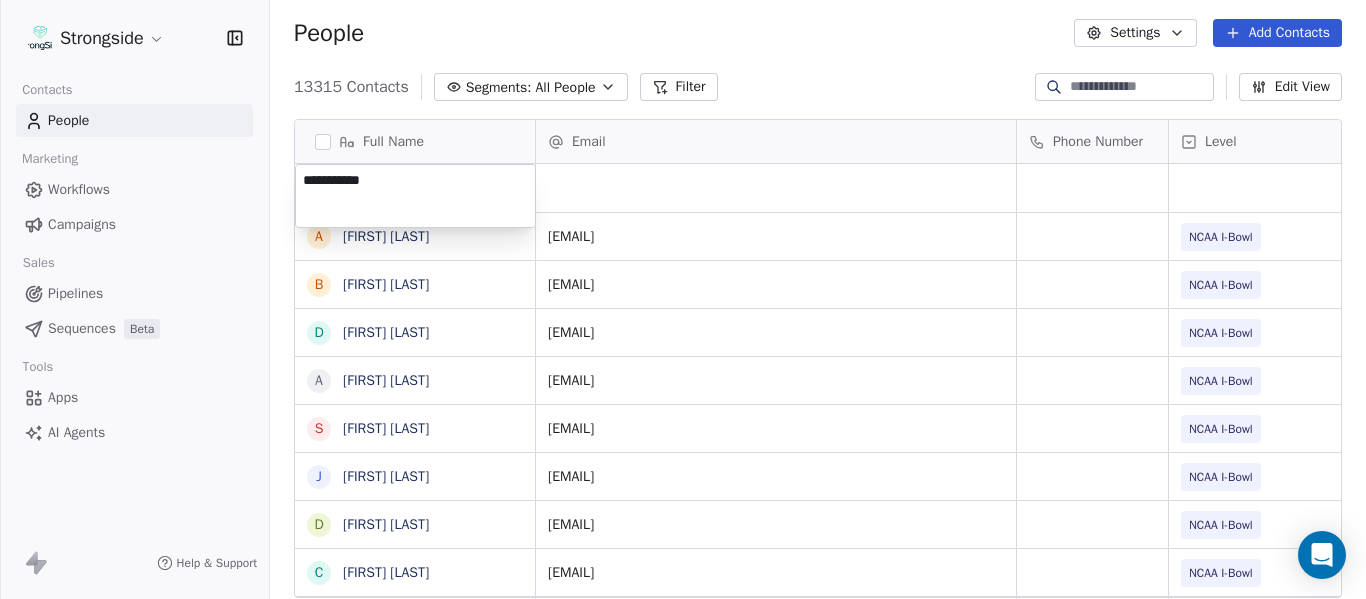 click on "Strongside Contacts People Marketing Workflows Campaigns Sales Pipelines Sequences Beta Tools Apps AI Agents Help & Support People Settings  Add Contacts 13315 Contacts Segments: All People Filter  Edit View Tag Add to Sequence Export Full Name A [FIRST] [LAST] B [FIRST] [LAST] D [FIRST] [LAST] A [FIRST] [LAST] S [FIRST] [LAST] J [FIRST] [LAST] D [FIRST] [LAST] D [FIRST] [LAST] C [FIRST] [LAST] T [FIRST] [LAST] B [FIRST] [LAST] D [FIRST] [LAST] B [FIRST] [LAST] H [FIRST] [LAST] S [FIRST] [LAST] T [FIRST] [LAST] M [FIRST] [LAST] M [FIRST] [LAST] K [FIRST] [LAST] A [FIRST] [LAST] B [FIRST] [LAST] Z [FIRST] [LAST] B [FIRST] [LAST] M [FIRST] [LAST] C [FIRST] [LAST] C [FIRST] [LAST] F [FIRST] [LAST] R [FIRST] [LAST] C [FIRST] [LAST] Email Phone Number Level League/Conference Organization Tags [EMAIL] NCAA I-Bowl FLORIDA ATLANTIC UNIV [EMAIL] NCAA I-Bowl FLORIDA ATLANTIC UNIV [EMAIL] NCAA I-Bowl FLORIDA ATLANTIC UNIV [EMAIL] NCAA I-Bowl FLORIDA ATLANTIC UNIV [EMAIL] NCAA I-Bowl [EMAIL]" at bounding box center [683, 299] 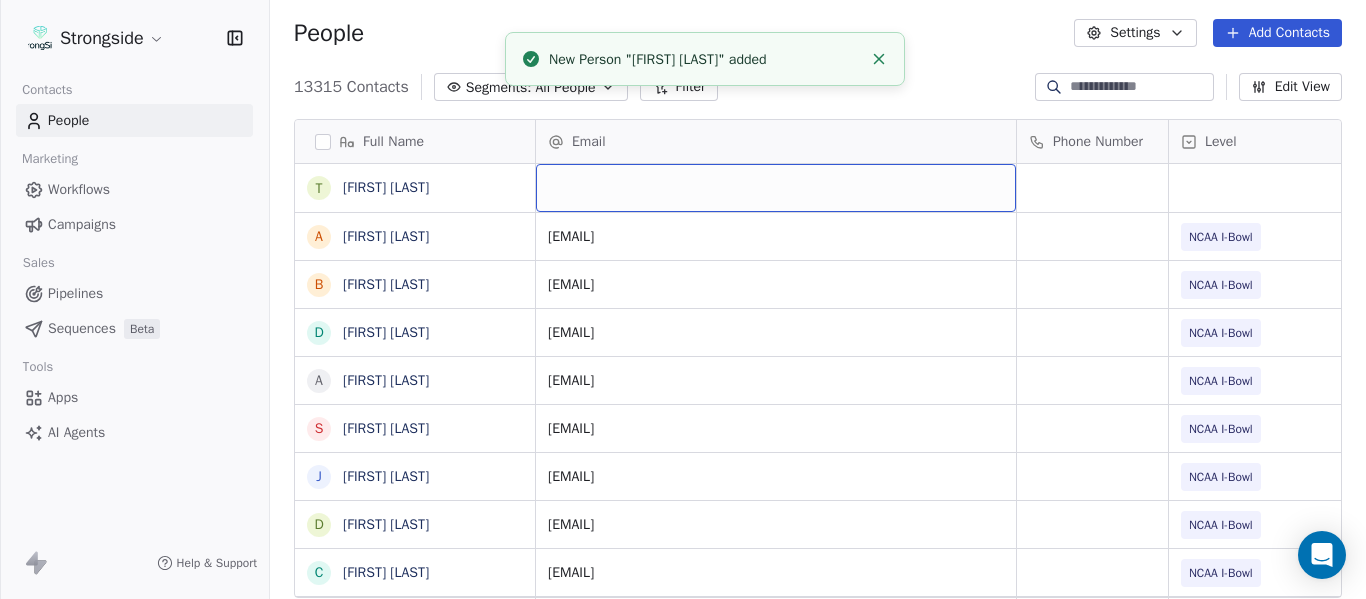 click at bounding box center [776, 188] 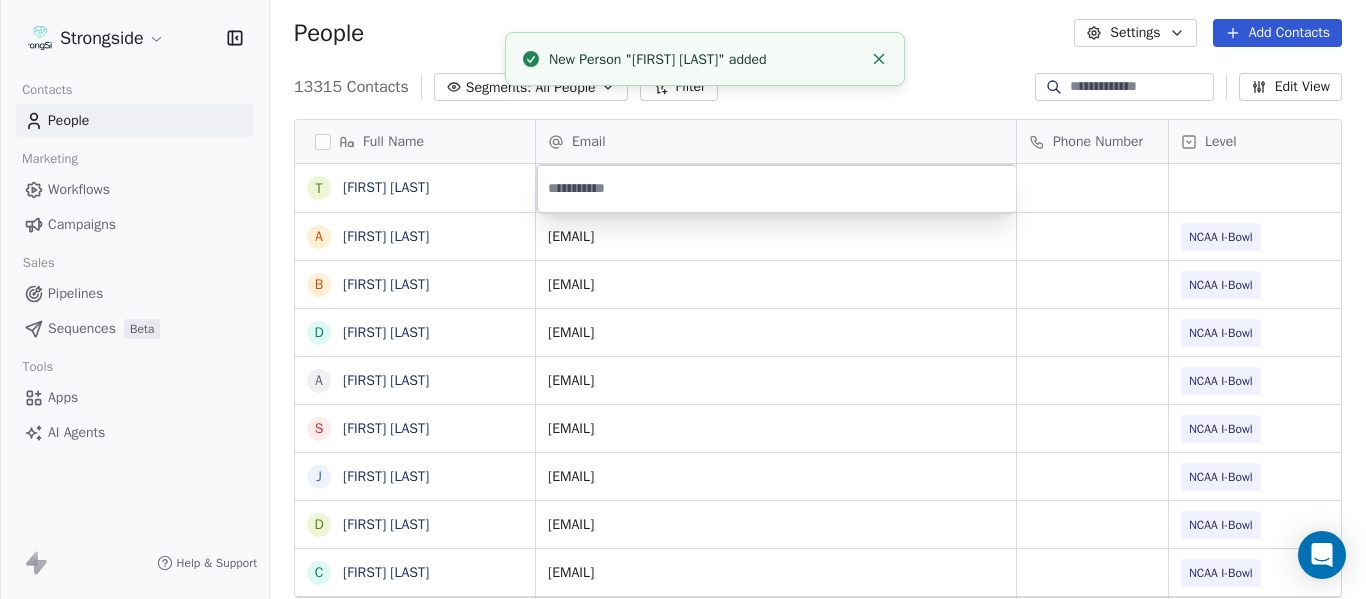 type on "**********" 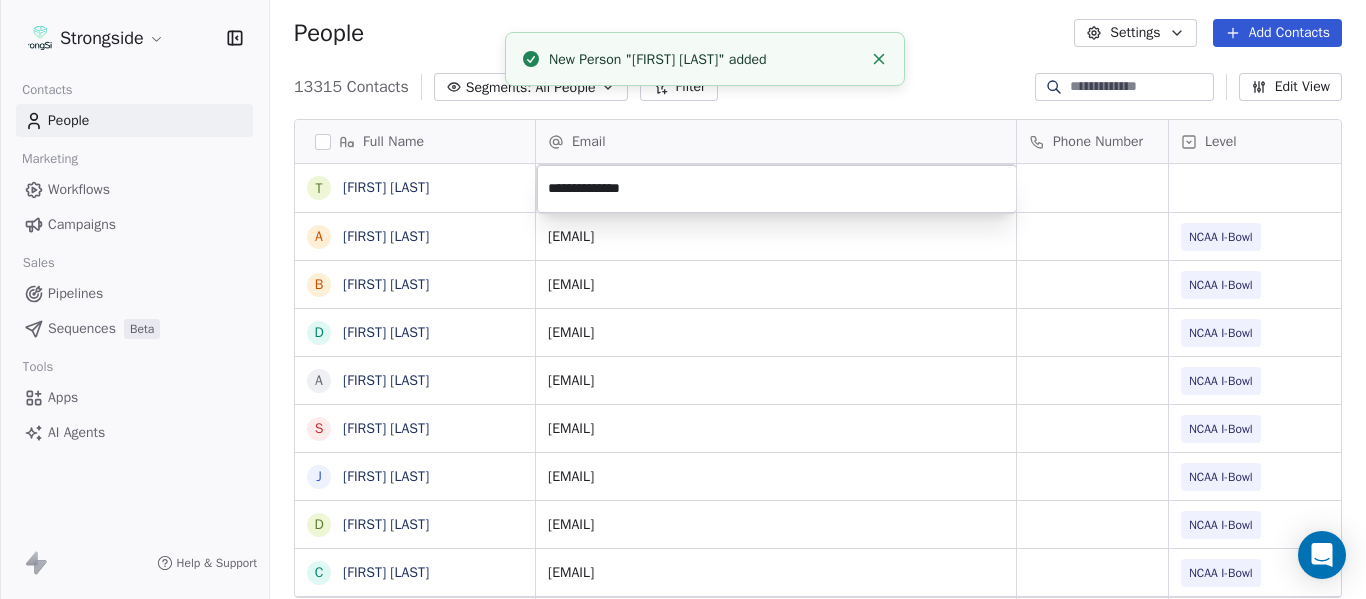 click 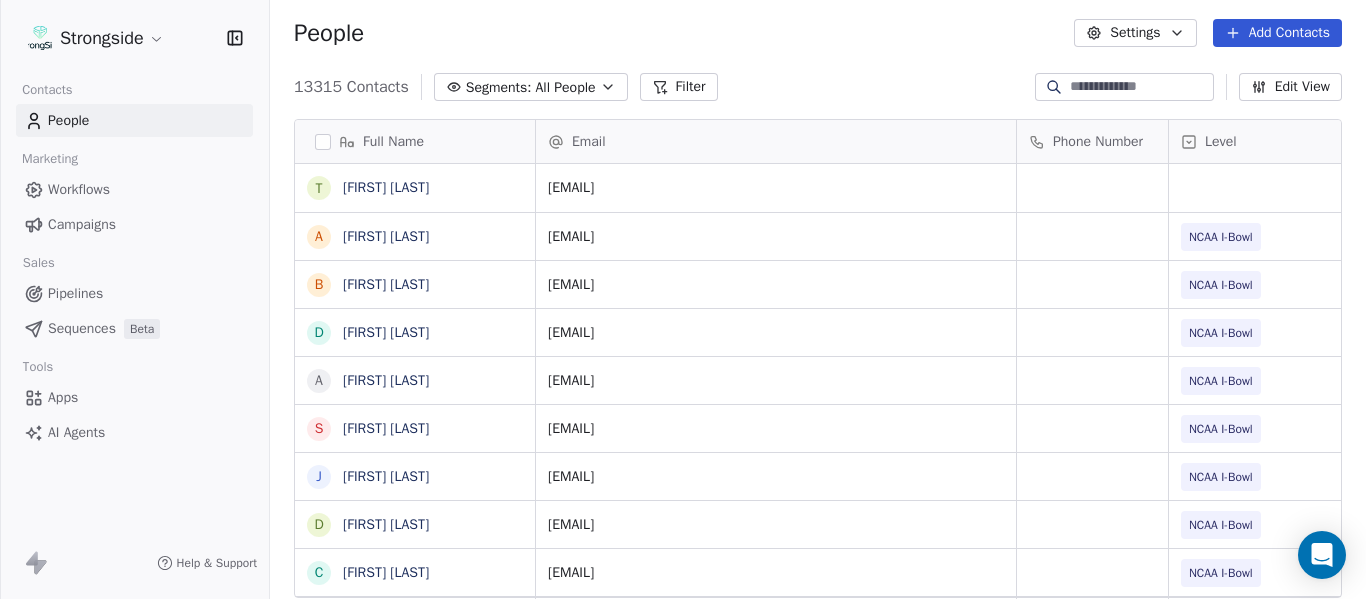 click on "People Settings  Add Contacts" at bounding box center [818, 33] 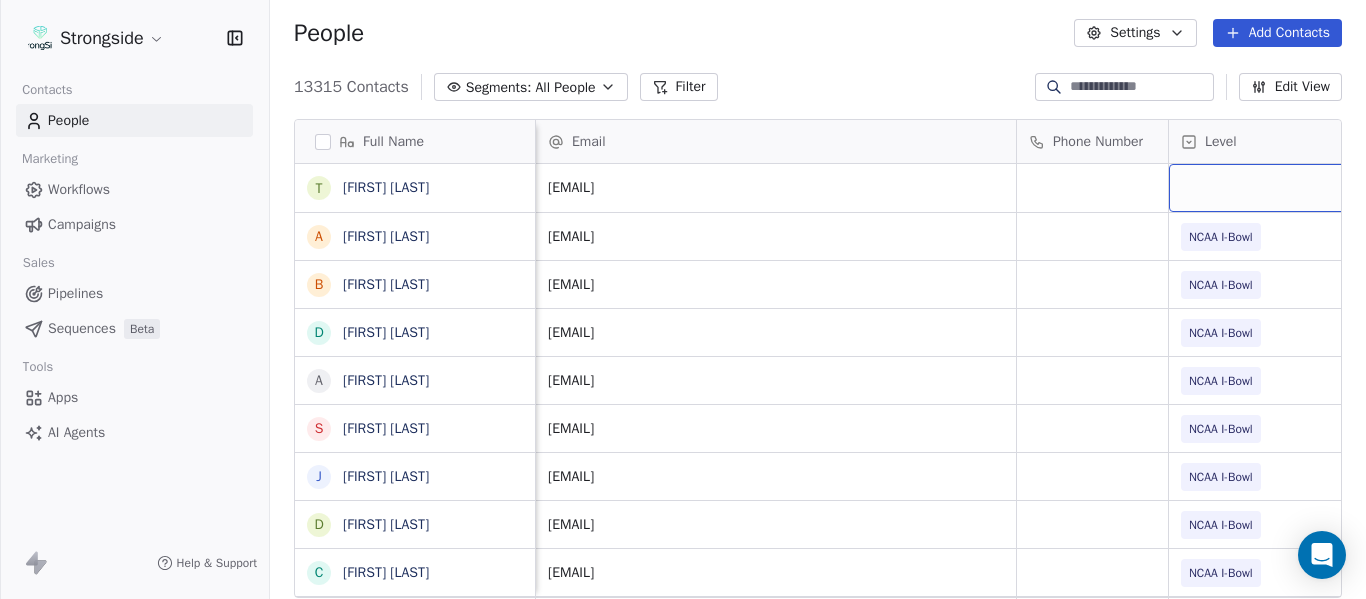 scroll, scrollTop: 0, scrollLeft: 28, axis: horizontal 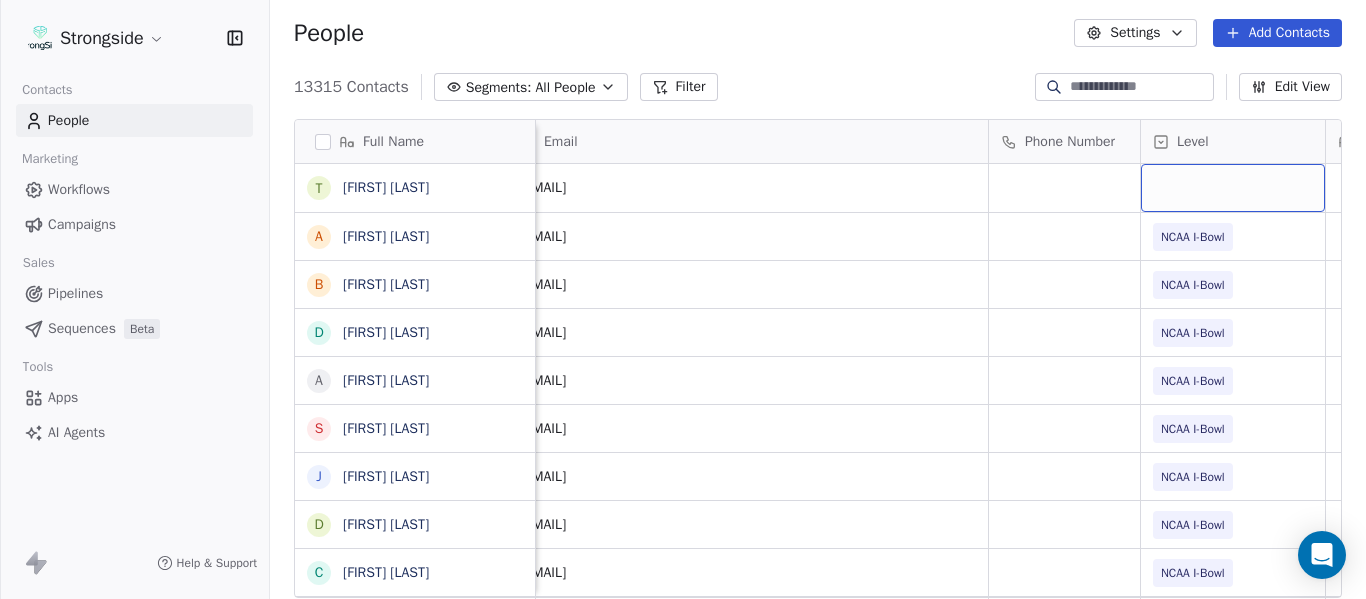 click at bounding box center (1233, 188) 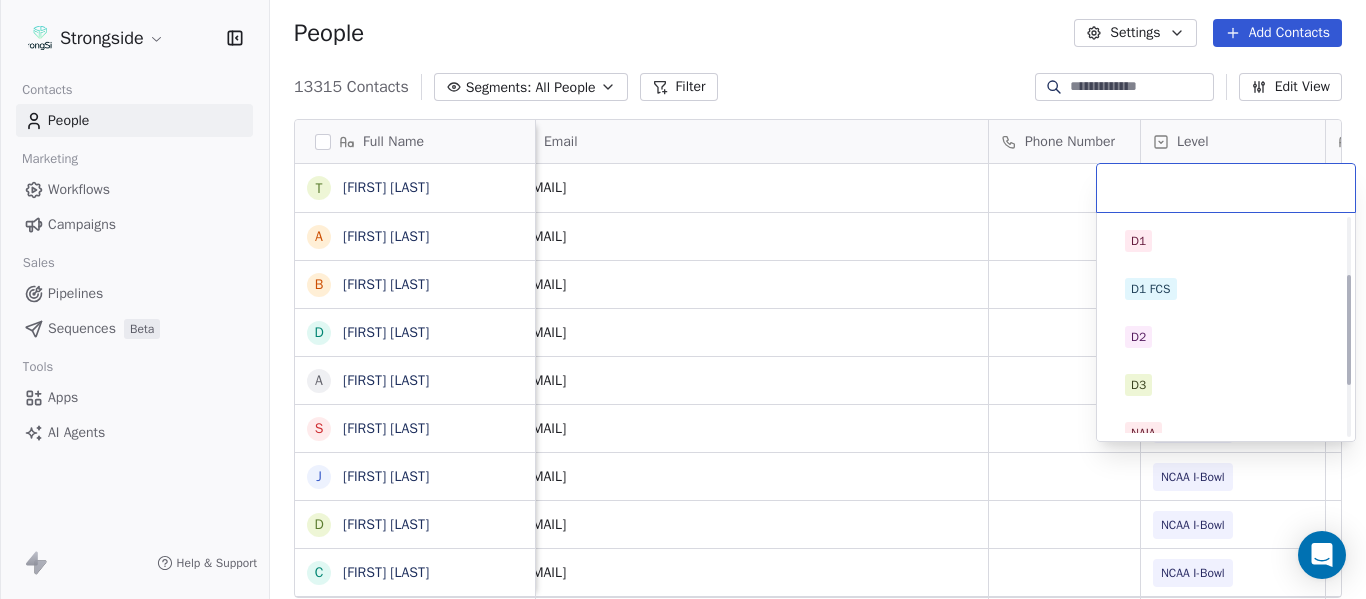 scroll, scrollTop: 212, scrollLeft: 0, axis: vertical 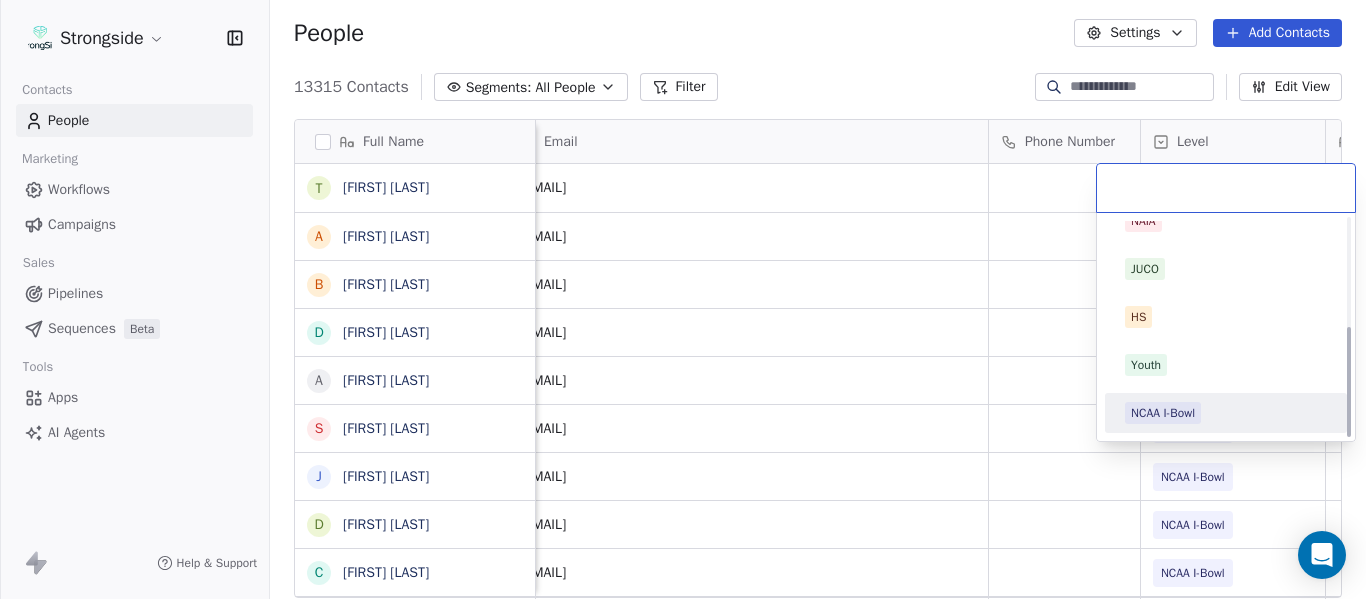click on "NCAA I-Bowl" at bounding box center (1226, 413) 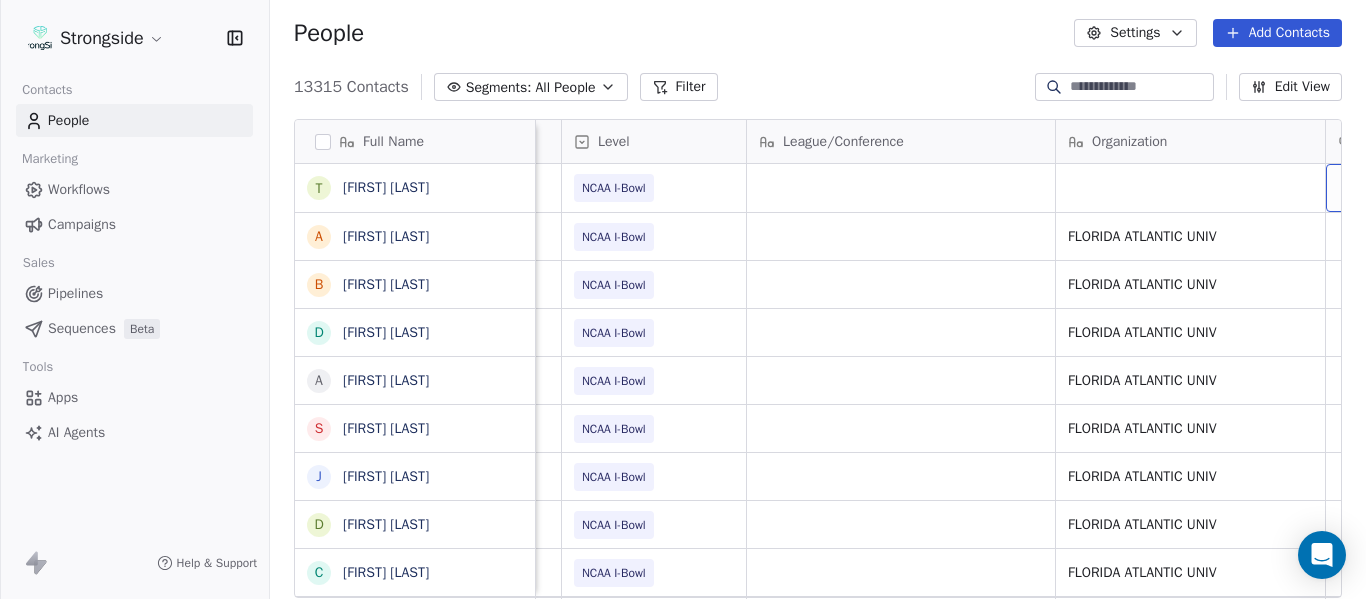 scroll, scrollTop: 0, scrollLeft: 707, axis: horizontal 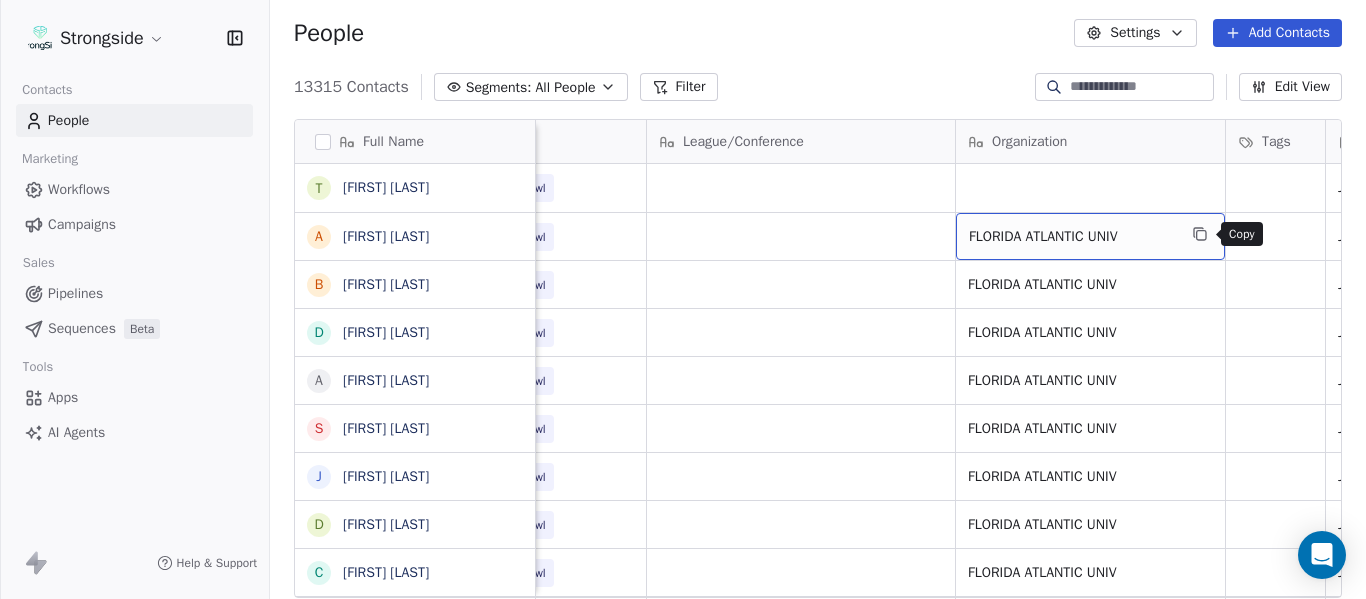 click 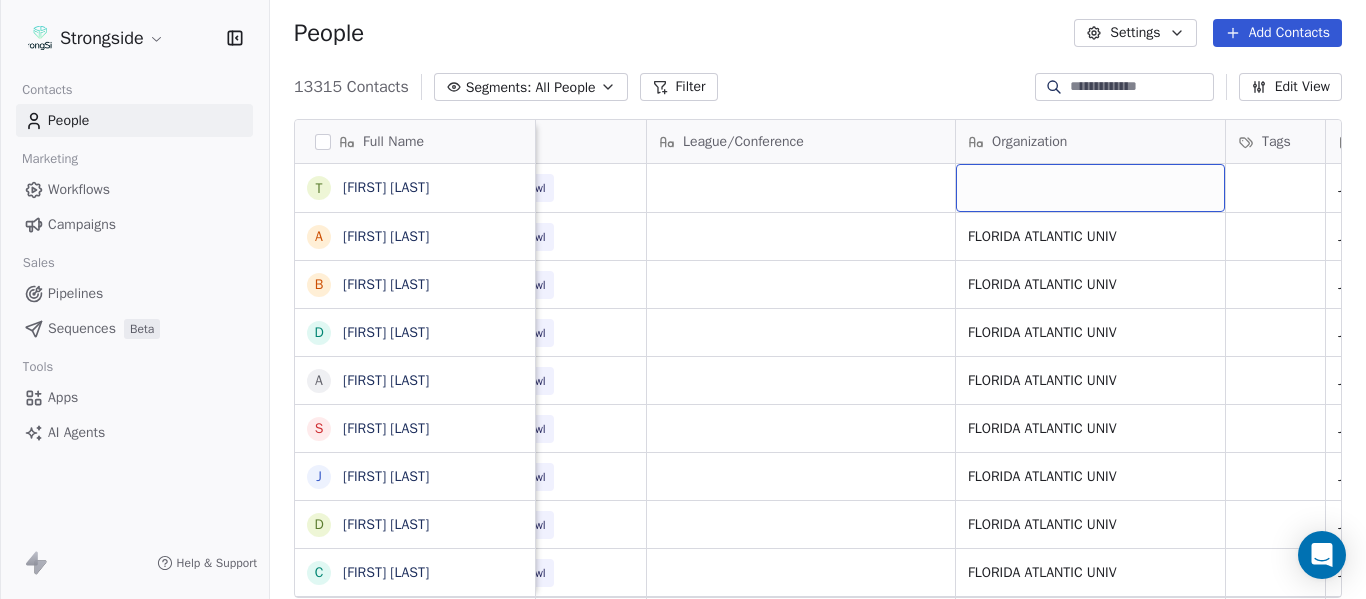click at bounding box center [1090, 188] 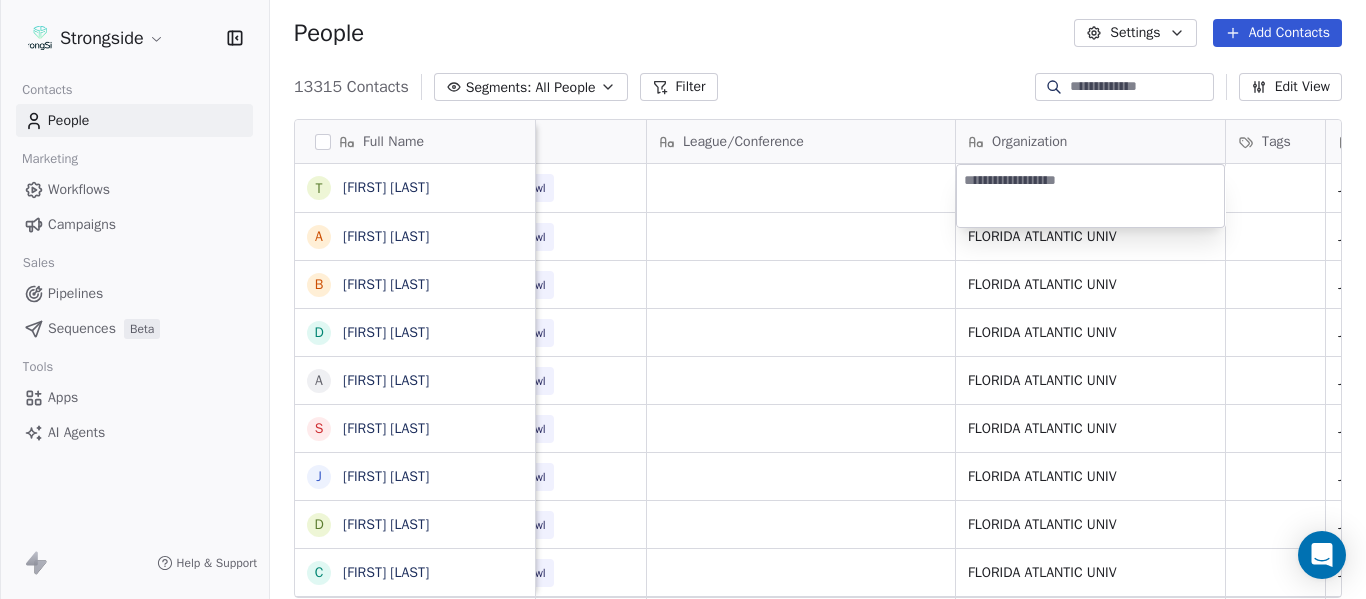 type on "**********" 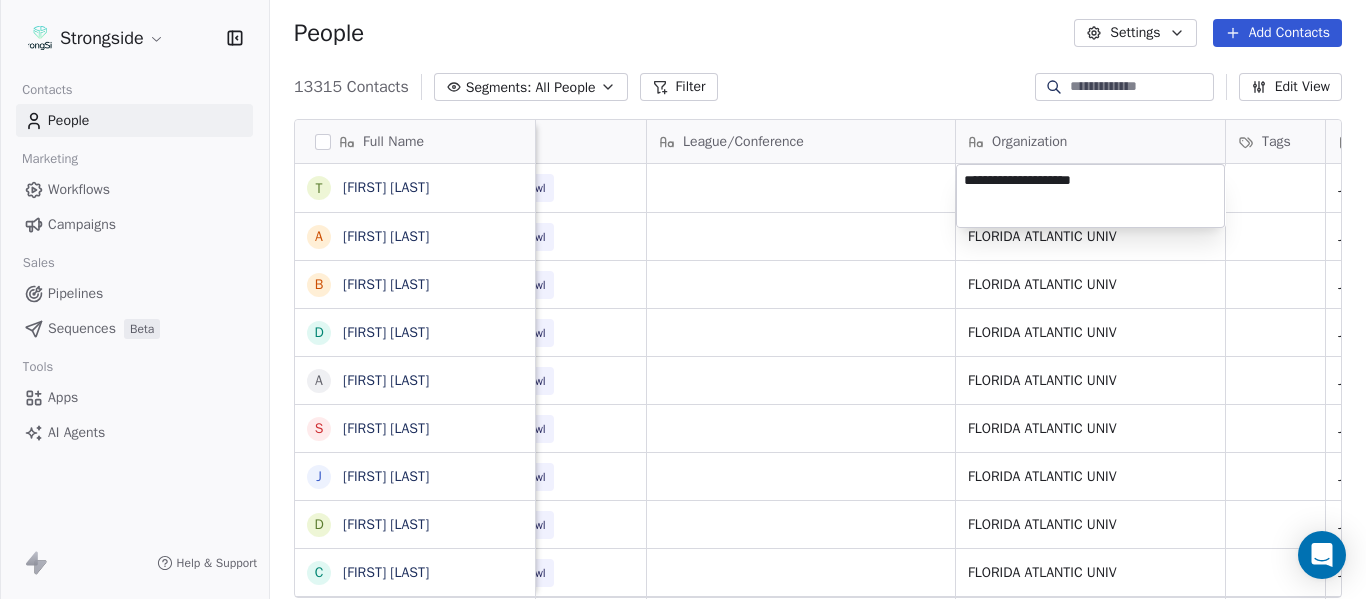 click on "Strongside Contacts People Marketing Workflows Campaigns Sales Pipelines Sequences Beta Tools Apps AI Agents Help & Support People Settings  Add Contacts 13315 Contacts Segments: All People Filter  Edit View Tag Add to Sequence Export Full Name T [FIRST] [LAST] A [FIRST] [LAST] B [FIRST] [LAST] D [FIRST] [LAST] A [FIRST] [LAST] S [FIRST] [LAST] J [FIRST] [LAST] D [FIRST] [LAST] D [FIRST] [LAST] C [FIRST] [LAST] T [FIRST] [LAST] B [FIRST] [LAST] D [FIRST] [LAST] B [FIRST] [LAST] H [FIRST] [LAST] S [FIRST] [LAST] T [FIRST] [LAST] M [FIRST] [LAST] M [FIRST] [LAST] K [FIRST] [LAST] A [FIRST] [LAST] B [FIRST] [LAST] Z [FIRST] [LAST] B [FIRST] [LAST] M [FIRST] [LAST] C [FIRST] [LAST] R [FIRST] [LAST] Email Phone Number Level League/Conference Organization Tags Created Date BST Status Job Title Priority [EMAIL] NCAA I-Bowl Jul 16, 2025 07:21 PM [EMAIL] NCAA I-Bowl FLORIDA ATLANTIC UNIV Jul 16, 2025 07:20 PM Assistant Coach [EMAIL] NCAA I-Bowl FLORIDA ATLANTIC UNIV NIL SID" at bounding box center [683, 299] 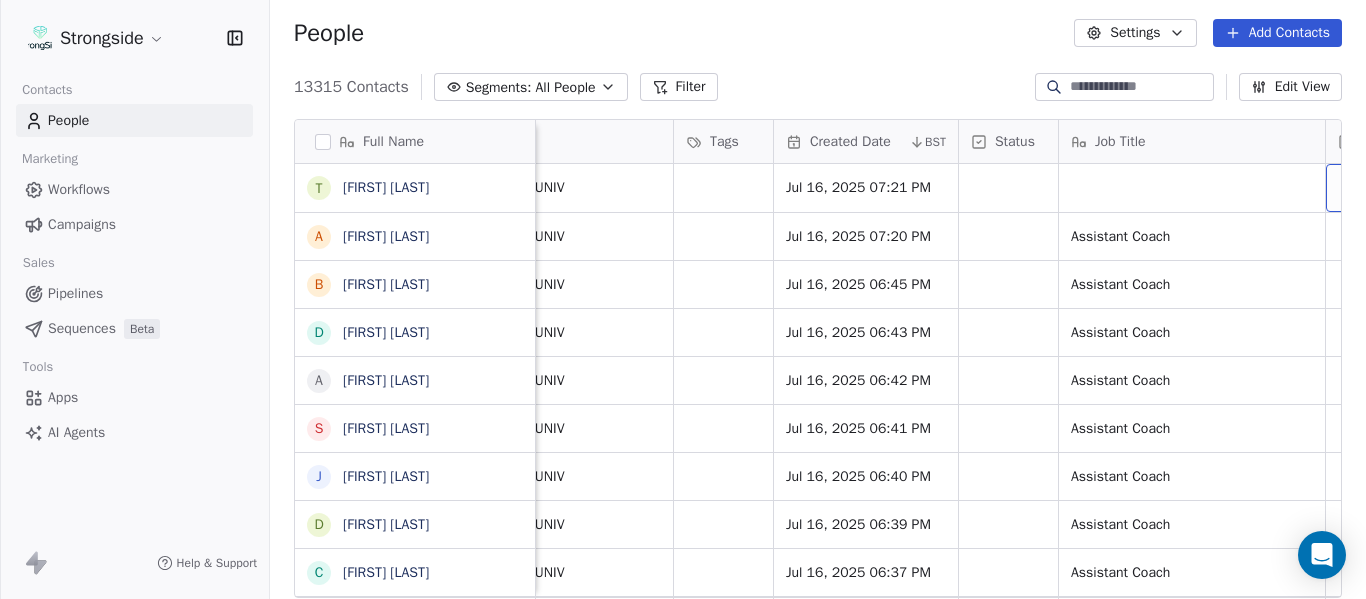 scroll, scrollTop: 0, scrollLeft: 1444, axis: horizontal 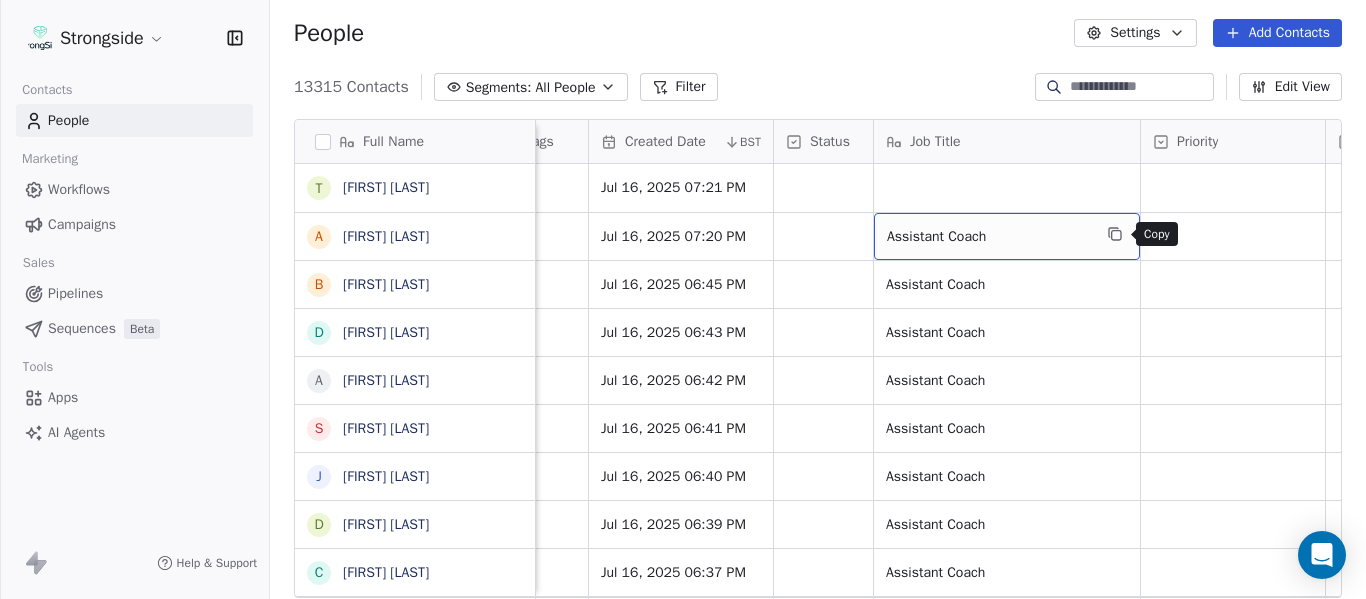 click 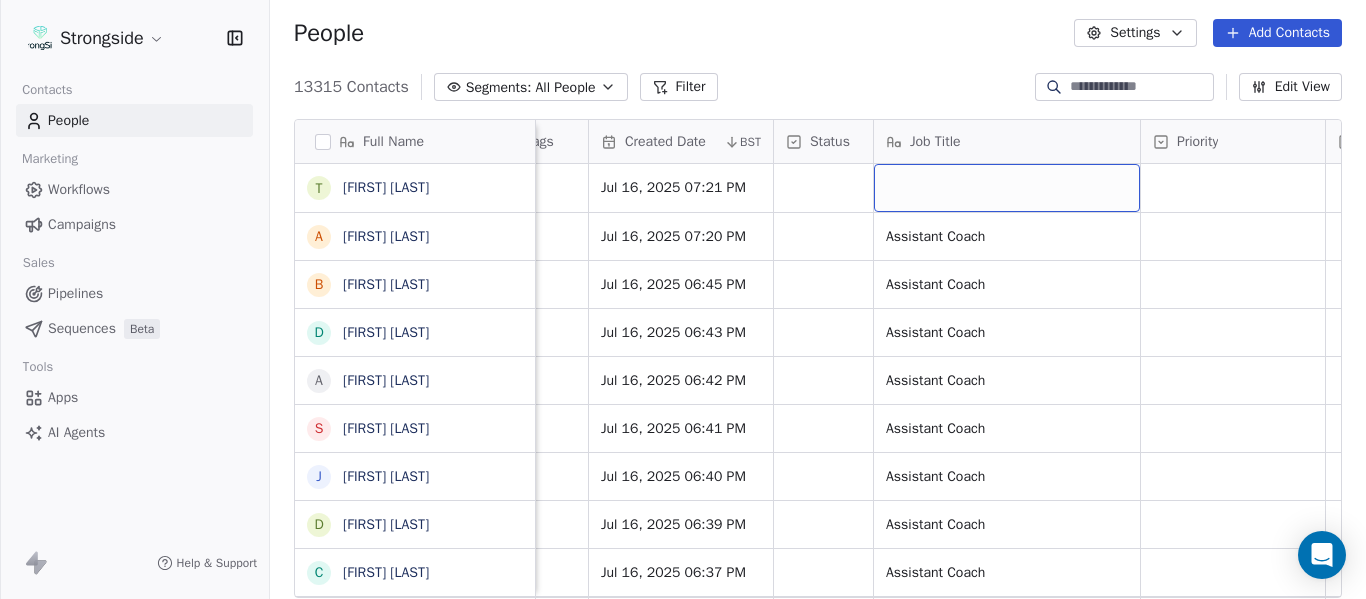click at bounding box center (1007, 188) 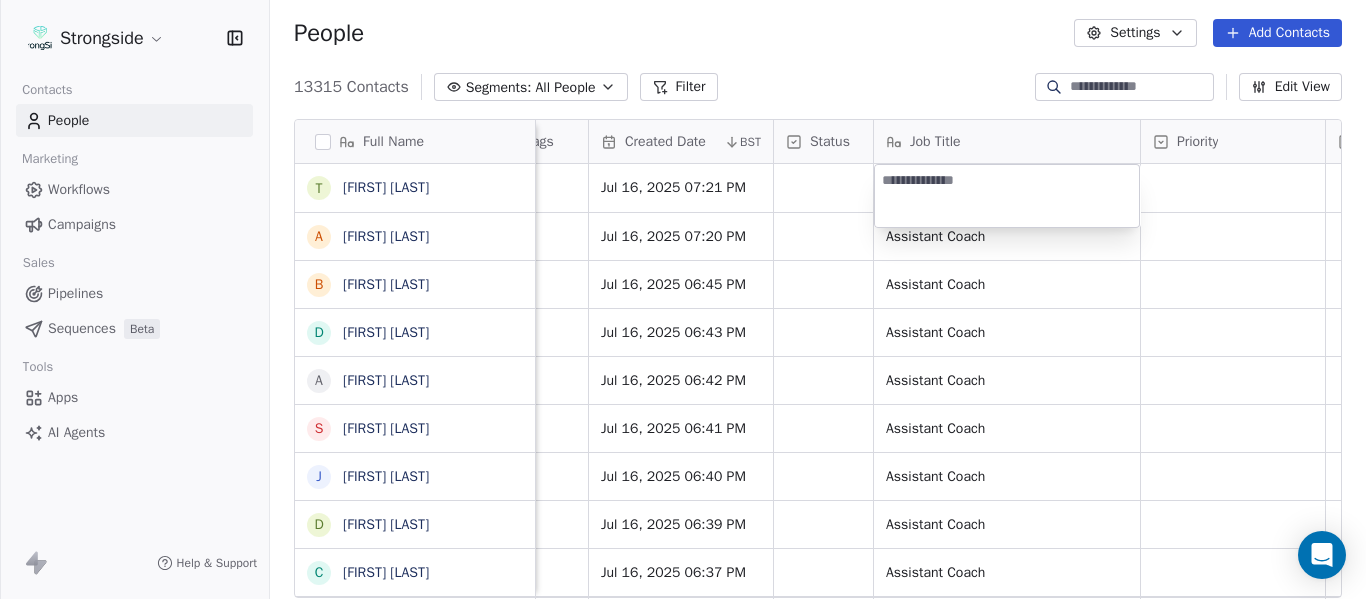 type on "**********" 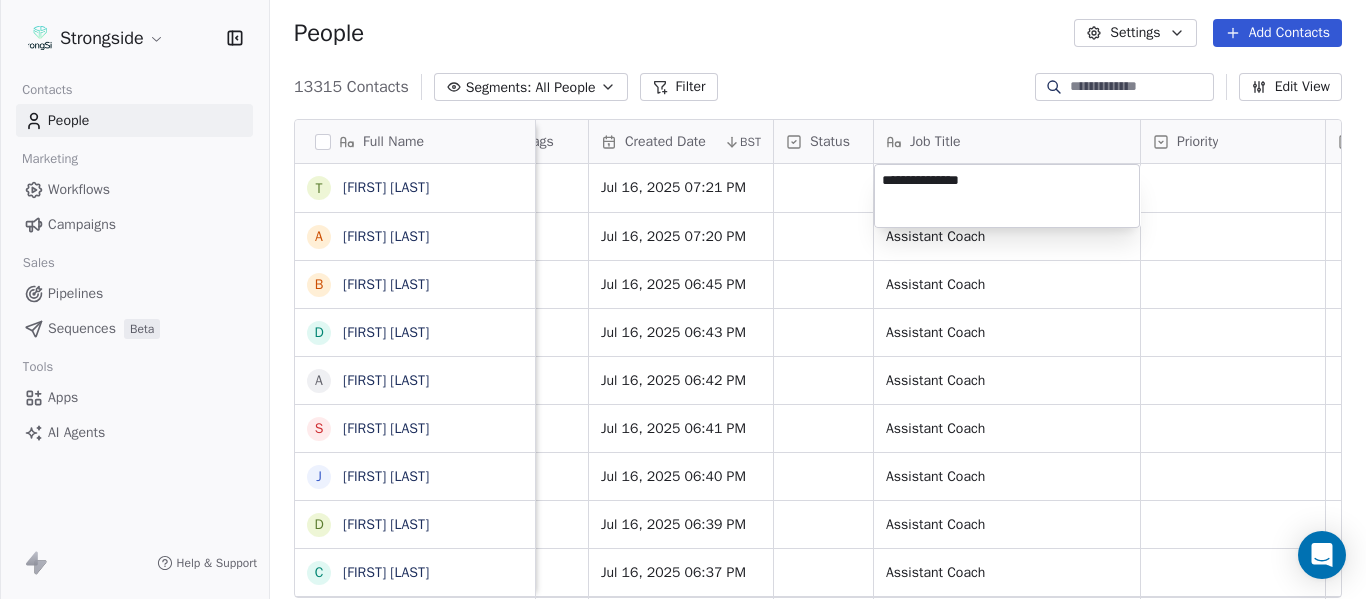 click on "Strongside Contacts People Marketing Workflows Campaigns Sales Pipelines Sequences Beta Tools Apps AI Agents Help & Support People Settings  Add Contacts 13315 Contacts Segments: All People Filter  Edit View Tag Add to Sequence Export Full Name T [FIRST] [LAST] A [FIRST] [LAST] B [FIRST] [LAST] D [FIRST] [LAST] A [FIRST] [LAST] S [FIRST] [LAST] J [FIRST] [LAST] D [FIRST] [LAST] C [FIRST] [LAST] T [FIRST] [LAST] B [FIRST] [LAST] D [FIRST] [LAST] B [FIRST] [LAST] H [FIRST] [LAST] S [FIRST] [LAST] T [FIRST] [LAST] M [FIRST] [LAST] M [FIRST] [LAST] K [FIRST] [LAST] A [FIRST] [LAST] B [FIRST] [LAST] Z [FIRST] [LAST] B [FIRST] [LAST] M [FIRST] [LAST] C [FIRST] [LAST] C [FIRST] [LAST] F [FIRST] [LAST] R [FIRST] [LAST] C [FIRST] [LAST] R [FIRST] [LAST] J [FIRST] [LAST] Level League/Conference Organization Tags Created Date BST Status Job Title Priority Emails Auto Clicked Last Activity Date BST In Open Phone Contact Source   NCAA I-Bowl FLORIDA ATLANTIC UNIV Jul 16, 2025 07:21 PM   NCAA I-Bowl FLORIDA ATLANTIC UNIV Jul 16, 2025 07:20 PM Assistant Coach False" at bounding box center (683, 299) 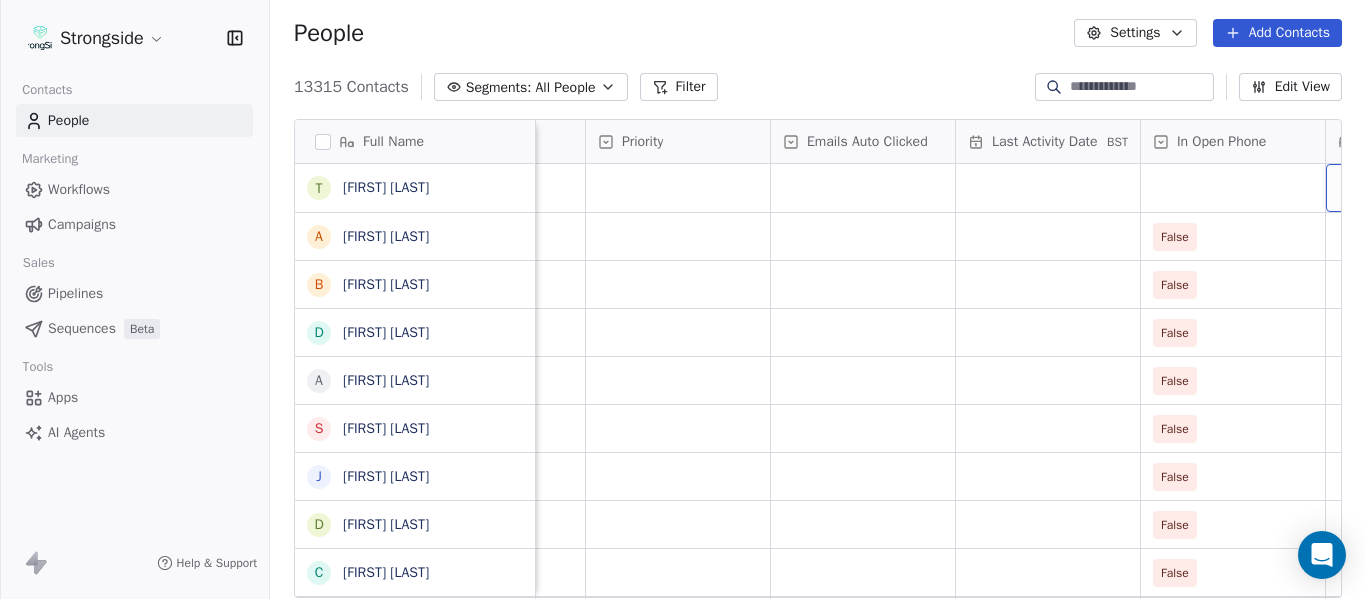 scroll, scrollTop: 0, scrollLeft: 2184, axis: horizontal 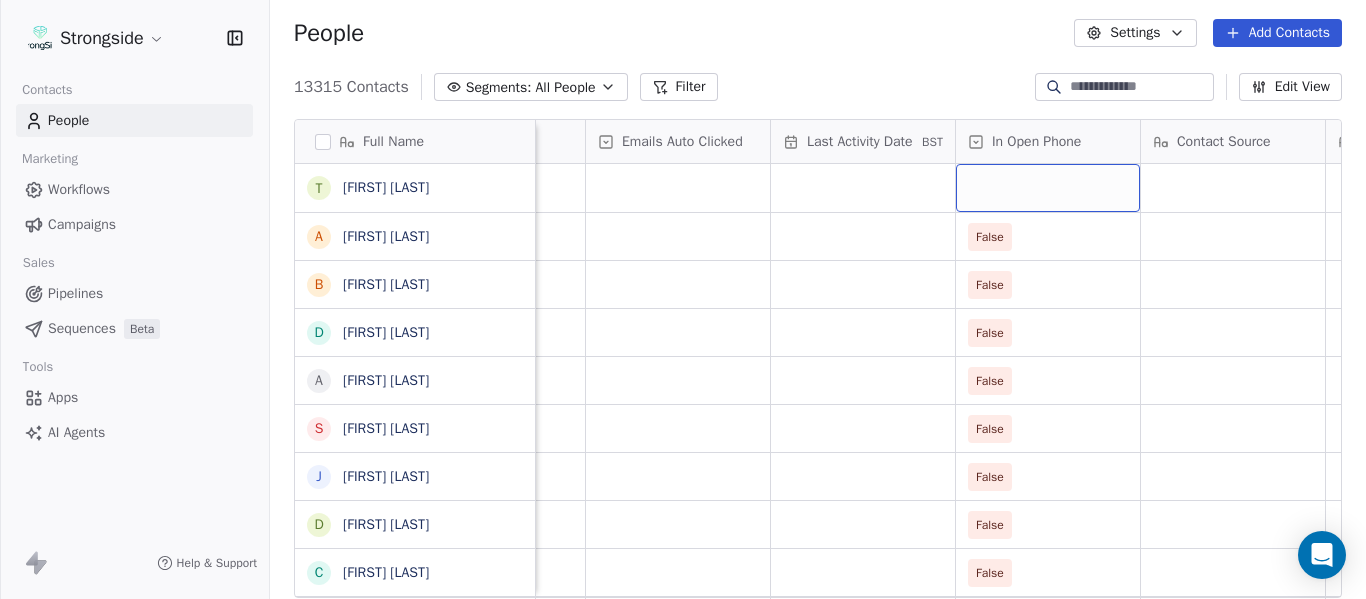 click at bounding box center (1048, 188) 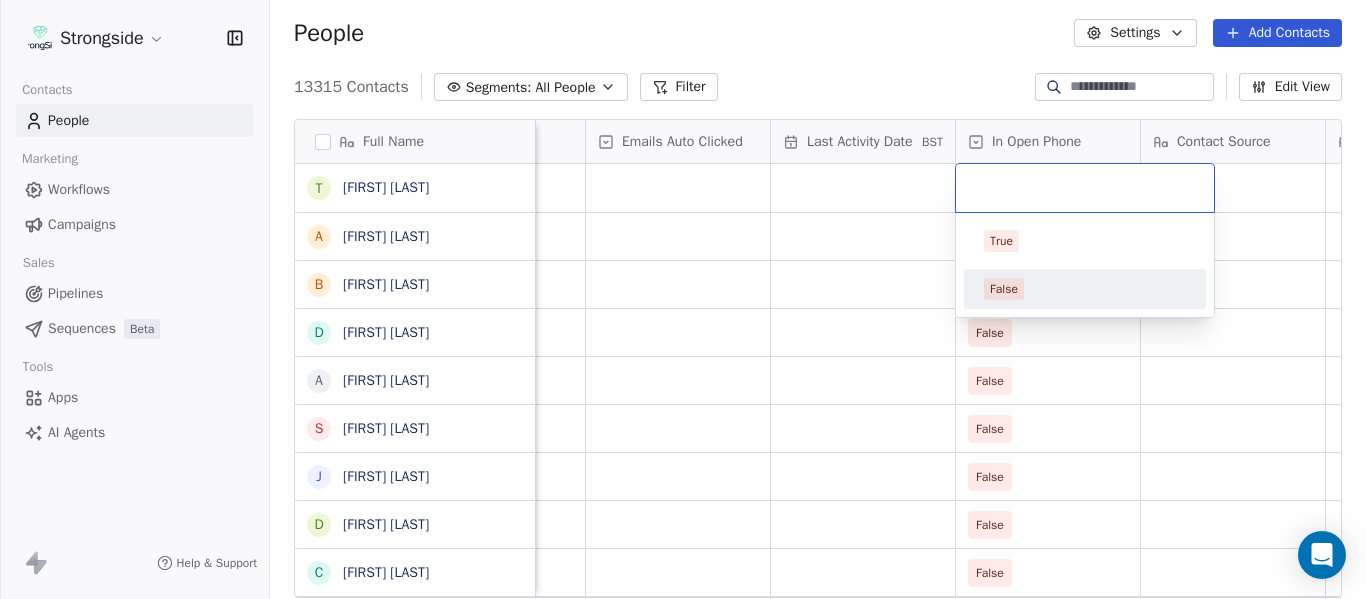 click on "False" at bounding box center [1085, 289] 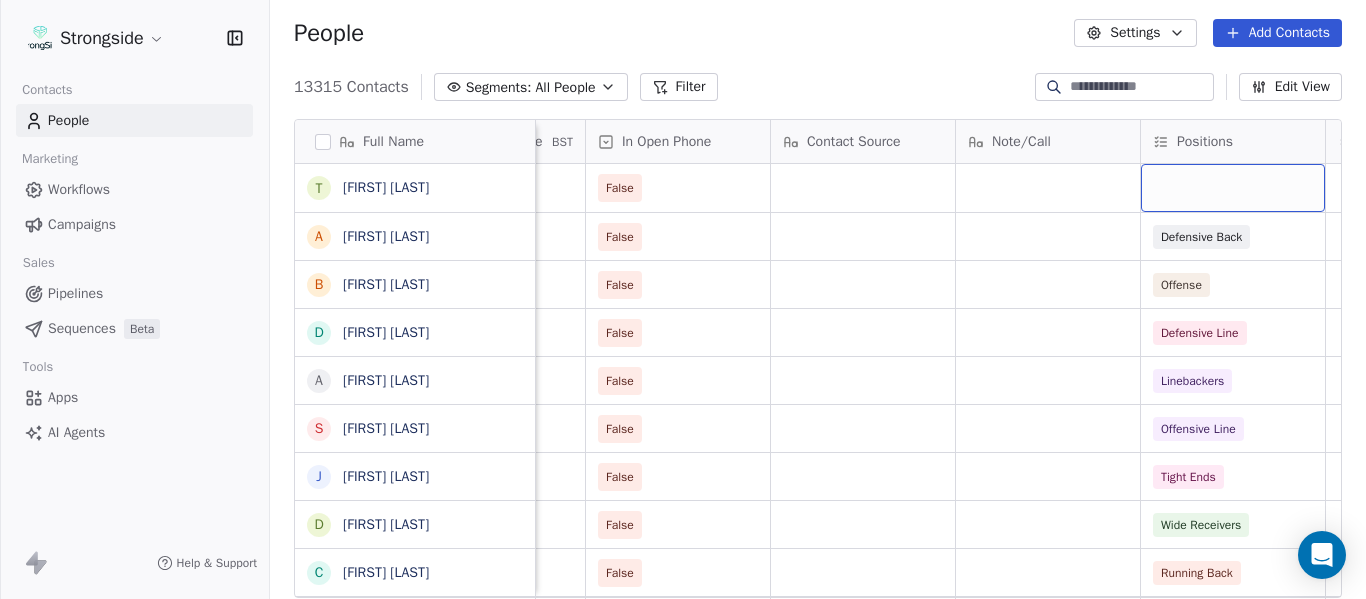 scroll, scrollTop: 0, scrollLeft: 2739, axis: horizontal 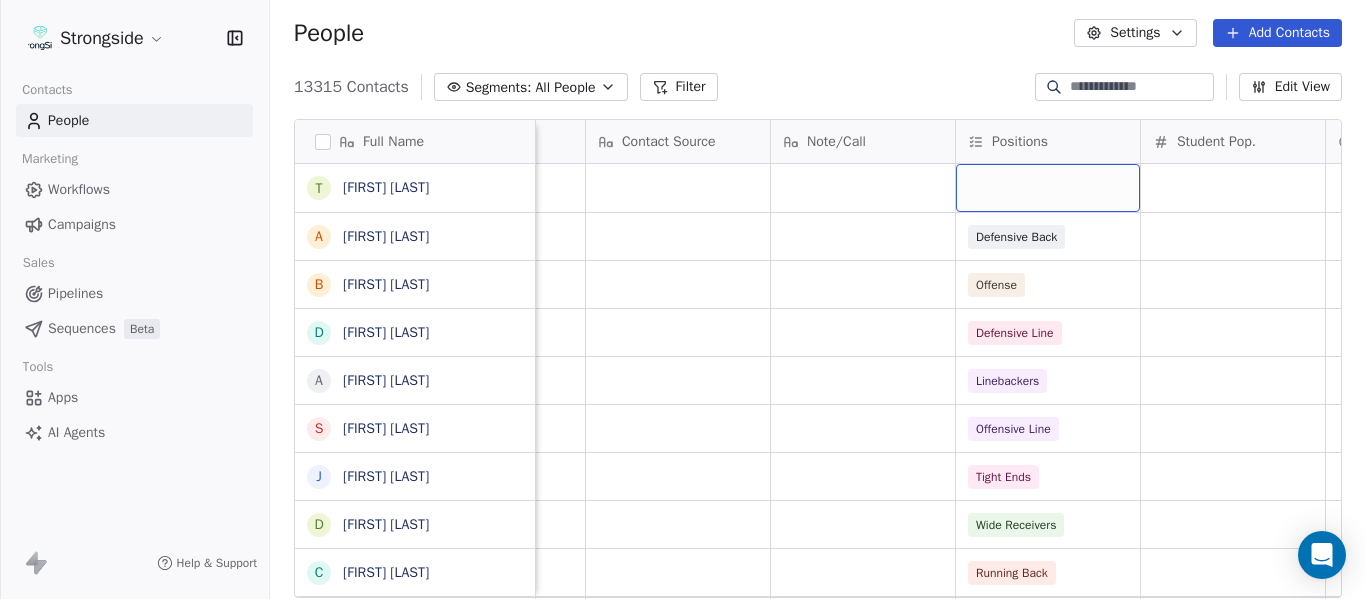 click at bounding box center (1048, 188) 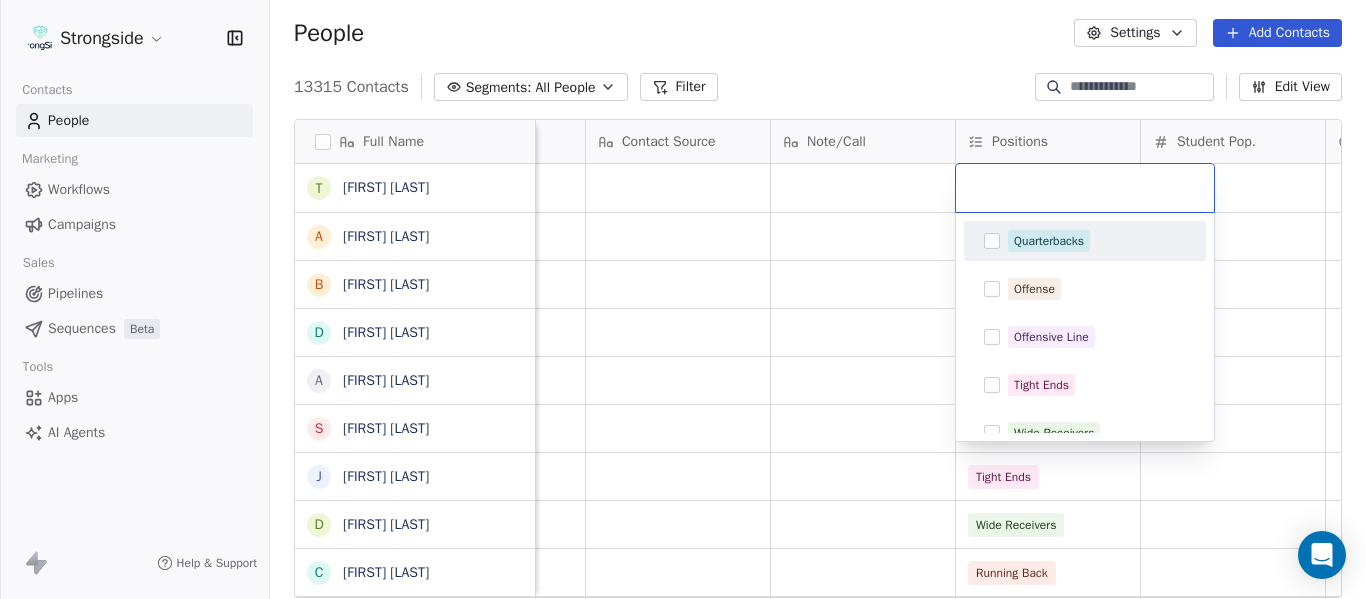 click on "Quarterbacks" at bounding box center [1097, 241] 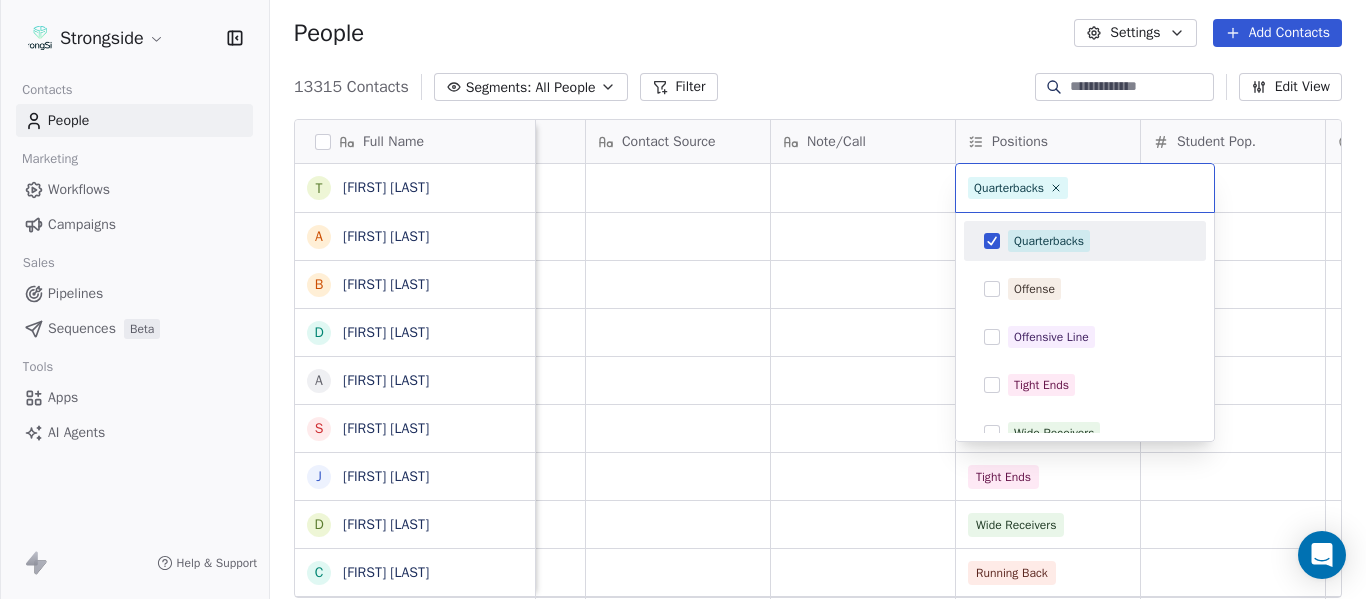 click on "Strongside Contacts People Marketing Workflows Campaigns Sales Pipelines Sequences Beta Tools Apps AI Agents Help & Support People Settings Add Contacts 13315 Contacts Segments: All People Filter Edit View Tag Add to Sequence Export Full Name T [LAST] A [LAST] B [LAST] D [LAST] A [LAST] S [LAST] J [LAST] D [LAST] C [LAST] T [LAST] B [LAST] D [LAST] B [LAST] H [LAST] S [LAST] T [LAST] M [LAST] M [LAST] K [LAST] A [LAST] B [LAST] Z [LAST] B [LAST] M [LAST] C [LAST] C [LAST] F [LAST] R [LAST] C [LAST] R [LAST] Priority Emails Auto Clicked Last Activity Date BST In Open Phone Contact Source Note/Call Positions Student Pop. Lead Account False False Defensive Back False Offense False Defensive Line False Linebackers False Offensive Line False Tight Ends False Wide Receivers False False" at bounding box center (683, 299) 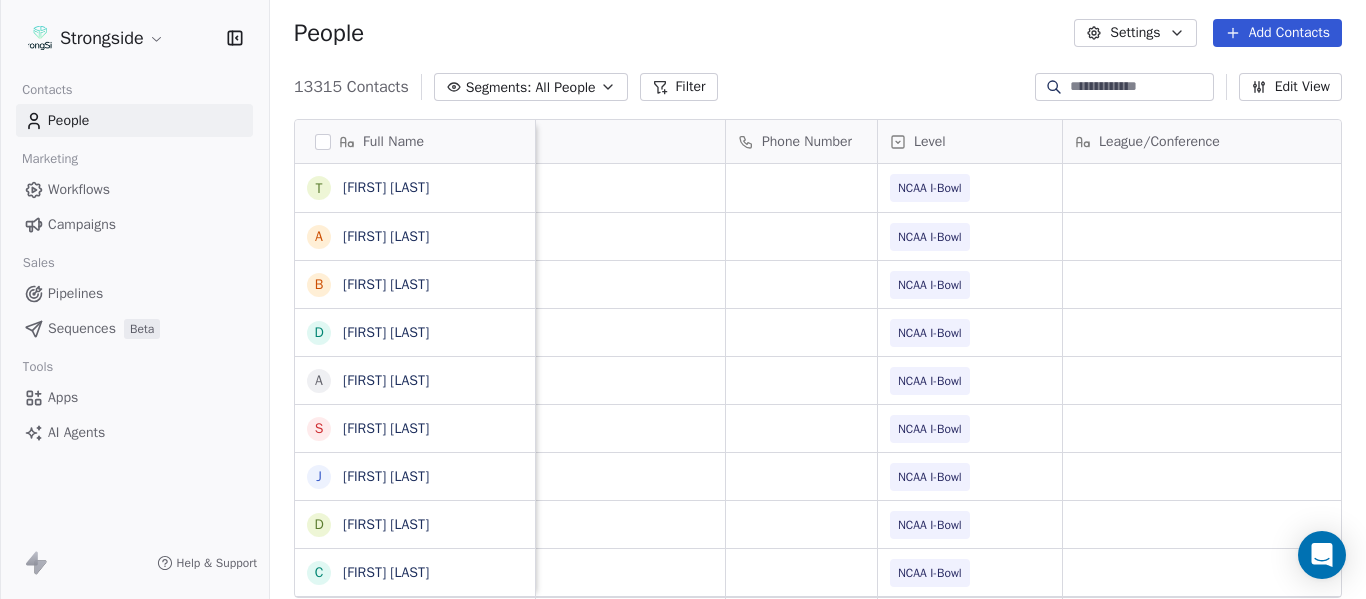 scroll, scrollTop: 0, scrollLeft: 246, axis: horizontal 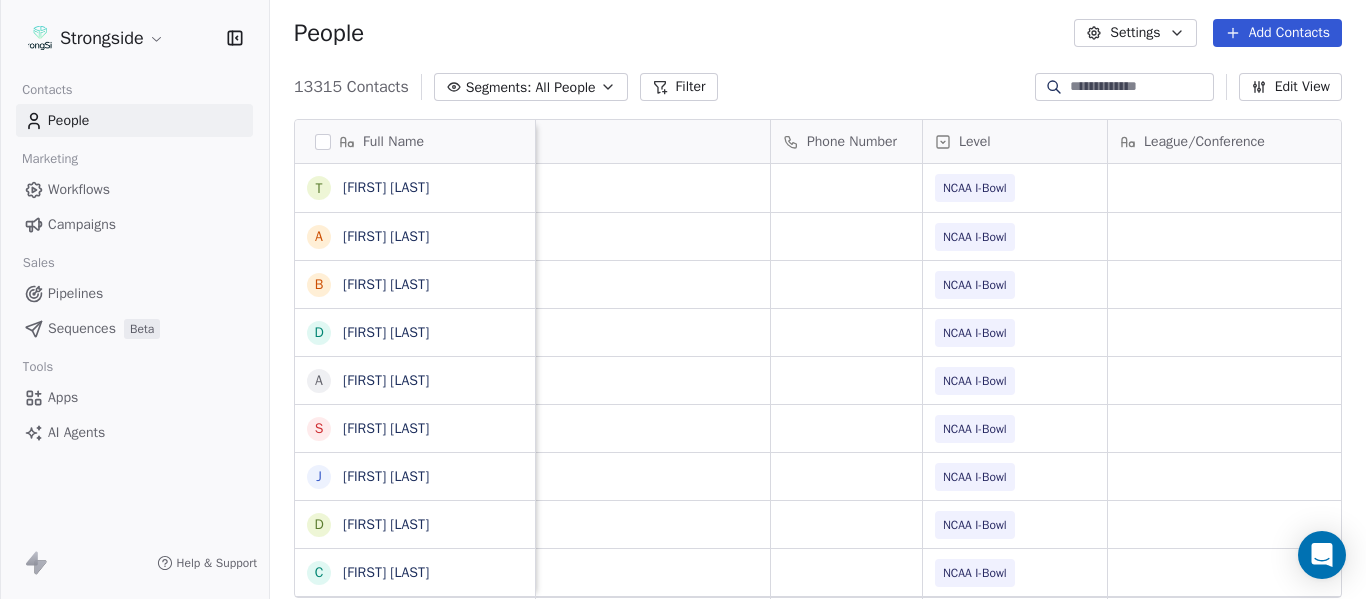 click on "Add Contacts" at bounding box center (1277, 33) 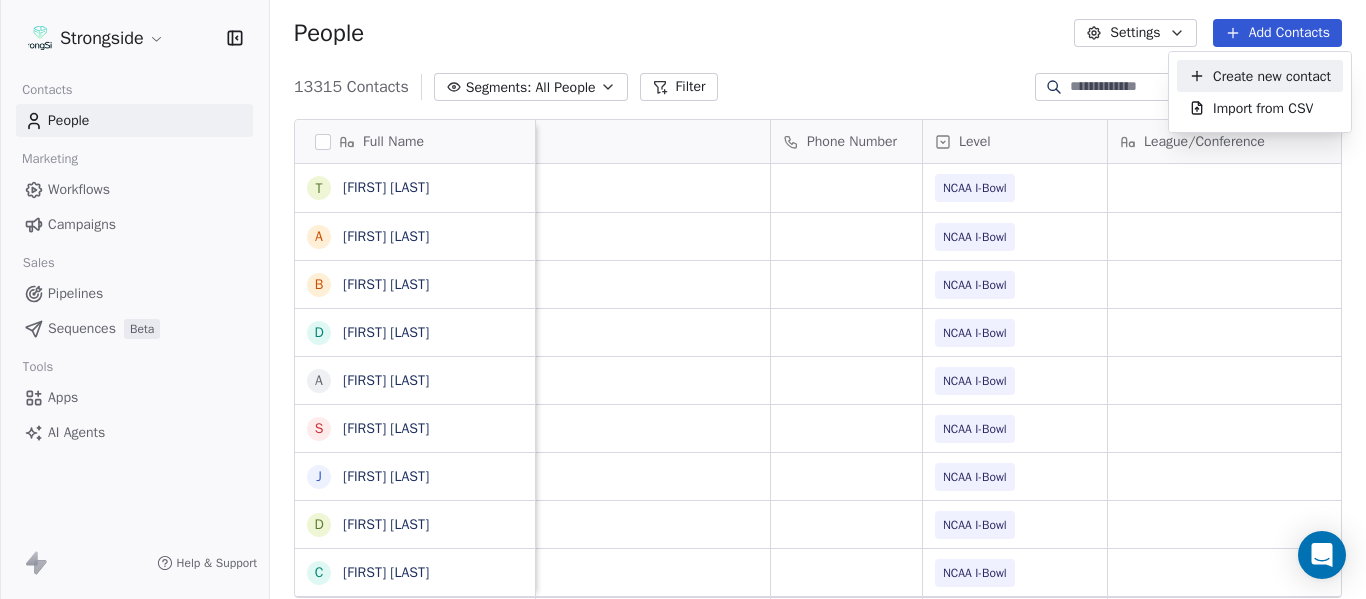 click on "Create new contact" at bounding box center [1272, 76] 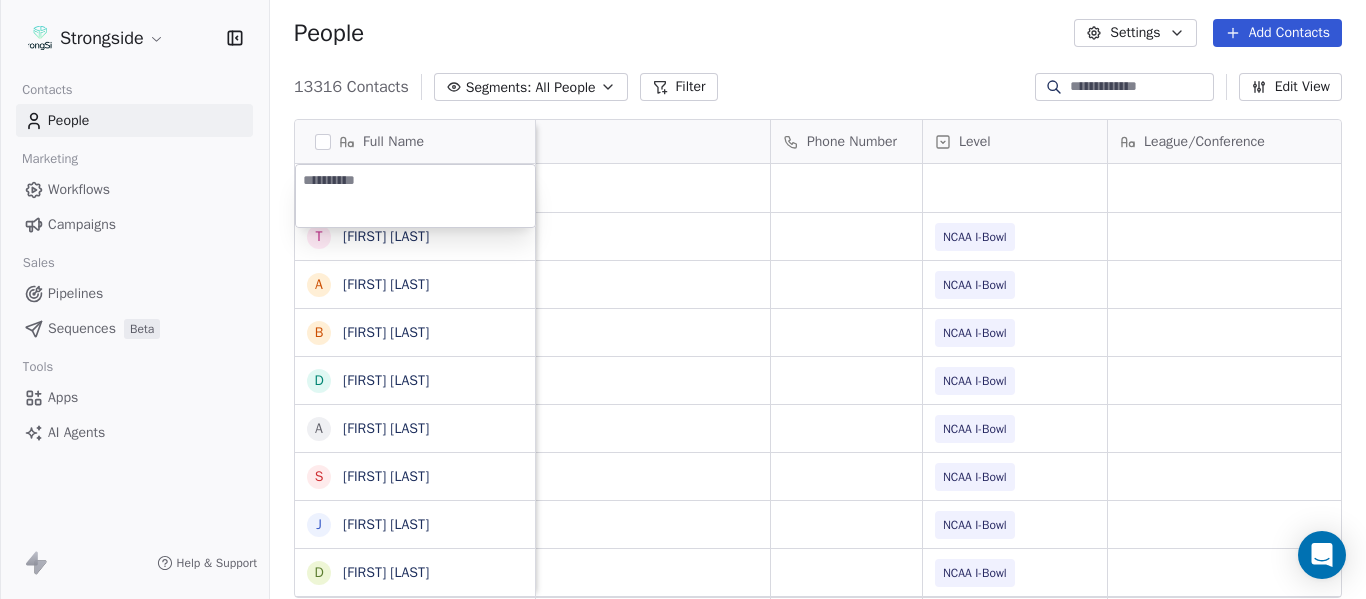 type on "**********" 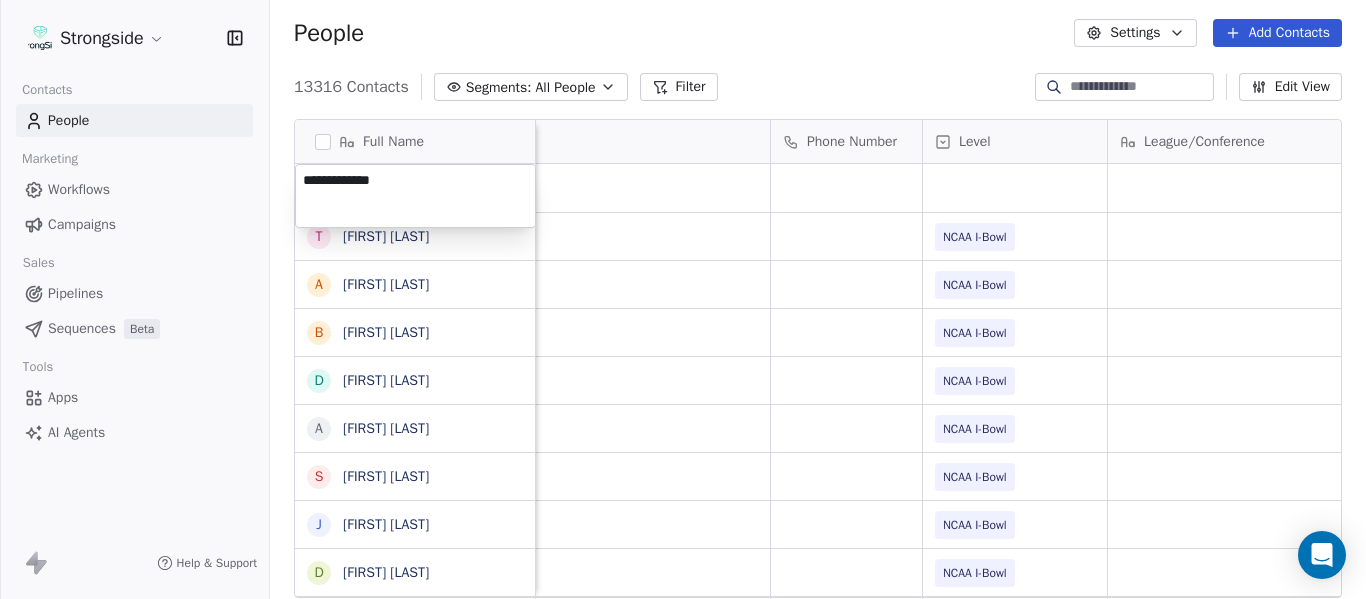click on "Strongside Contacts People Marketing Workflows Campaigns Sales Pipelines Sequences Beta Tools Apps AI Agents Help & Support People Settings  Add Contacts 13316 Contacts Segments: All People Filter  Edit View Tag Add to Sequence Export Full Name C [LAST] T [LAST] A [LAST] B [LAST] D [LAST] A [LAST] S [LAST] J [LAST] D [LAST] C [LAST] T [LAST] B [LAST] D [LAST] B [LAST] H [LAST] S [LAST] T [LAST] M [LAST] M [LAST] K [LAST] A [LAST] B [LAST] Z [LAST] B [LAST] M [LAST] C [LAST] C [LAST] F [LAST] R [LAST] C [LAST] Email Phone Number Level League/Conference Organization Tags Created Date BST Jul 16, 2025 07:22 PM [EMAIL] NCAA I-Bowl FLORIDA ATLANTIC UNIV Jul 16, 2025 07:21 PM afenelus@fau.edu NCAA I-Bowl FLORIDA ATLANTIC UNIV Jul 16, 2025 07:20 PM blacy@fau.edu NCAA I-Bowl FLORIDA ATLANTIC UNIV NCAA I-Bowl NAIA" at bounding box center [683, 299] 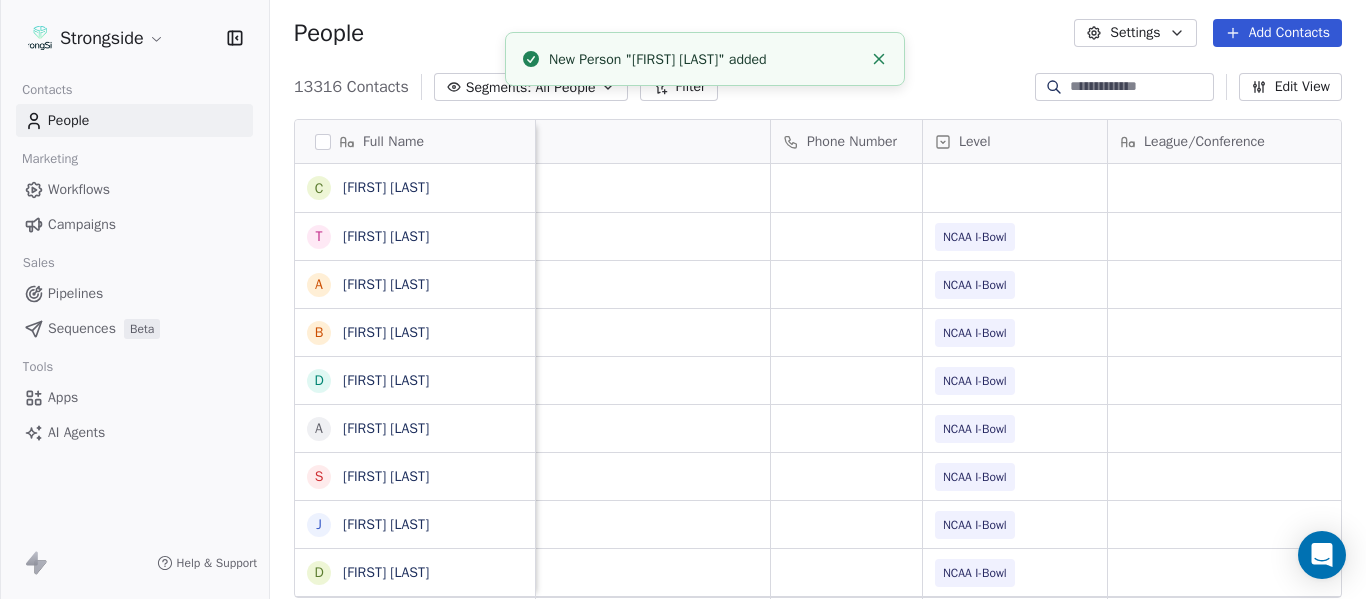 scroll, scrollTop: 0, scrollLeft: 0, axis: both 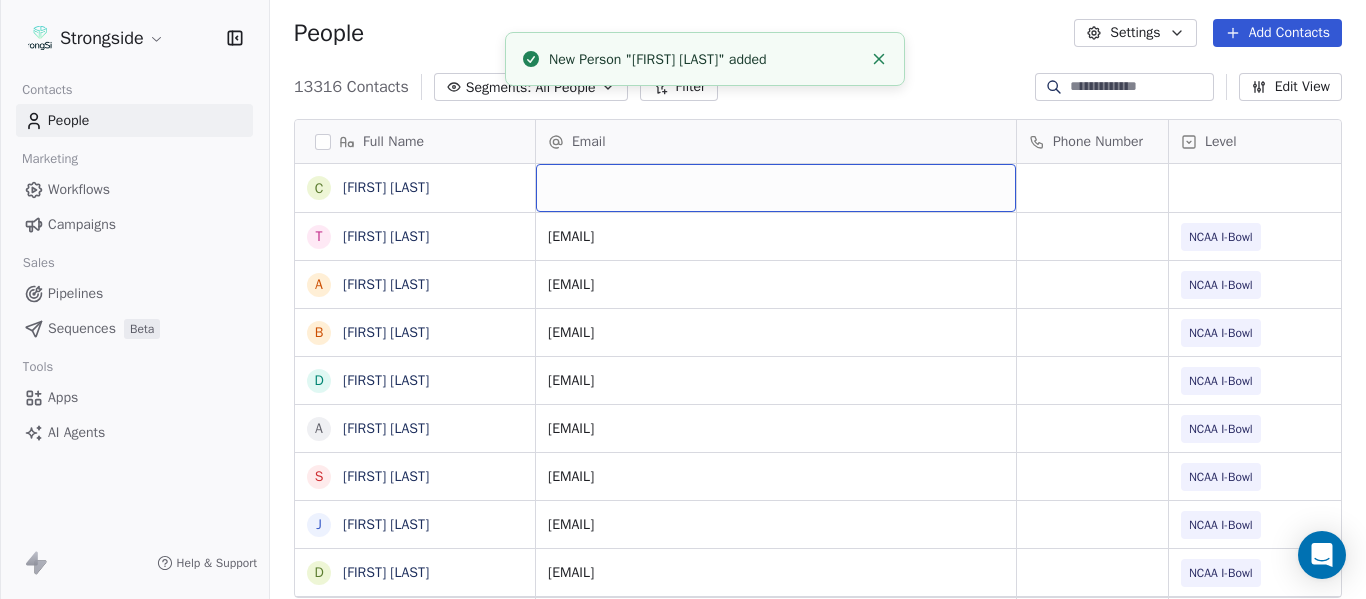 click at bounding box center [776, 188] 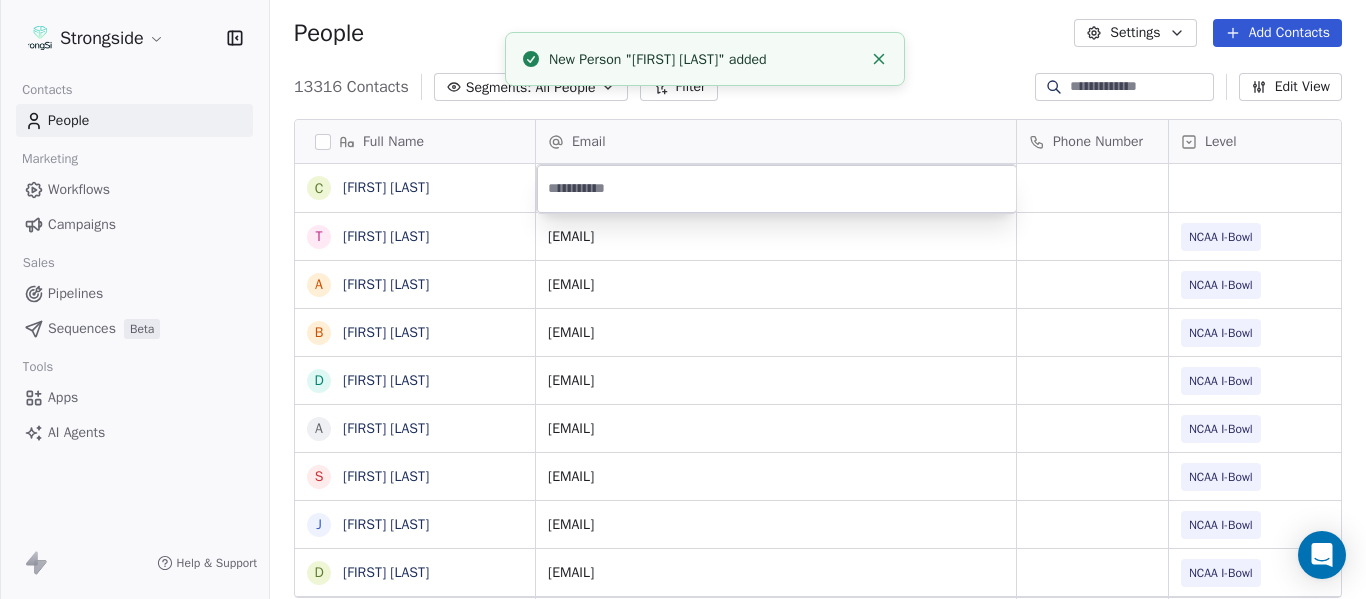 type on "**********" 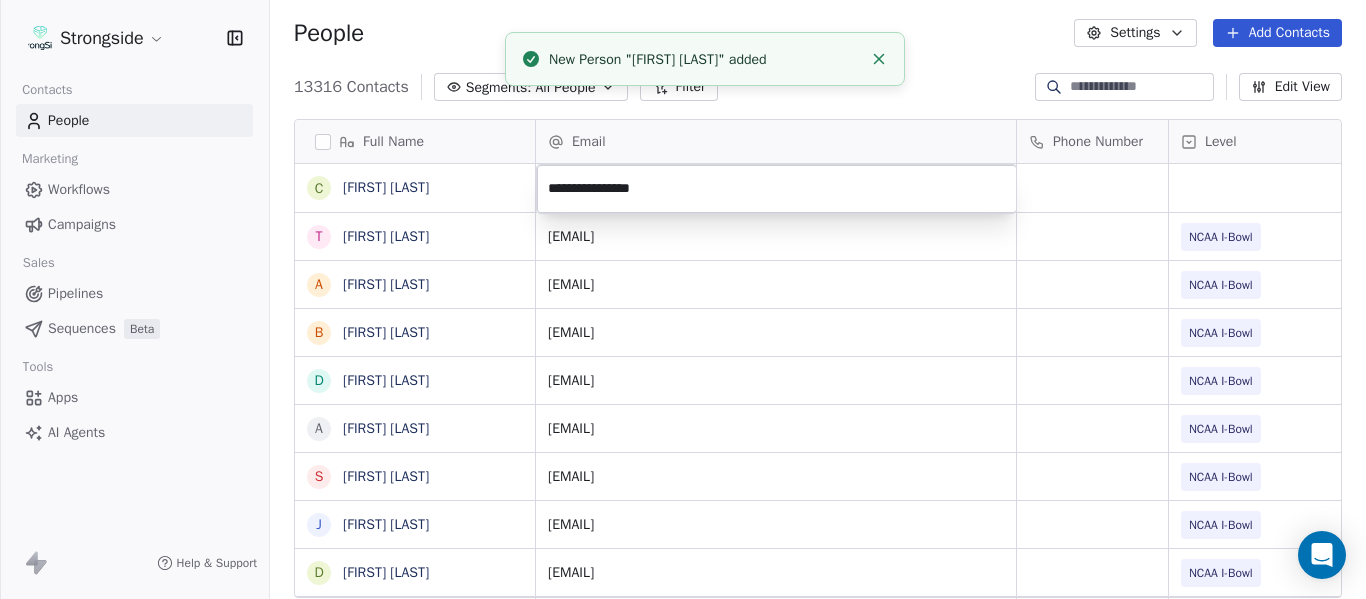 click 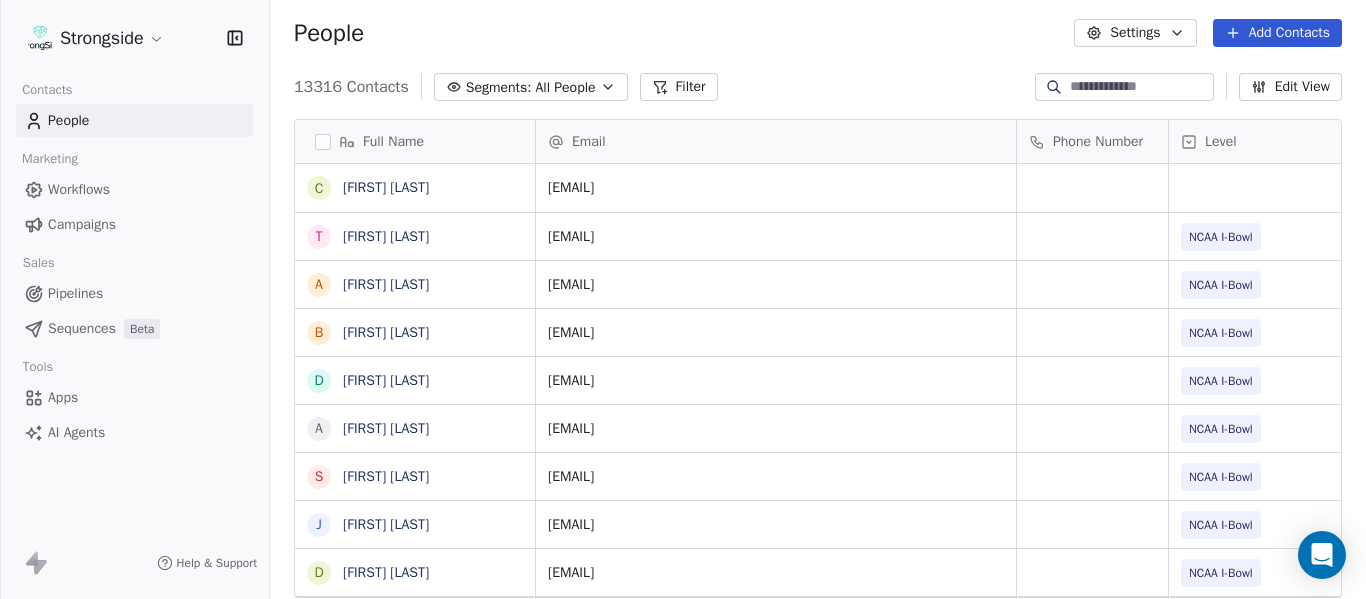 click on "13316 Contacts Segments: All People Filter  Edit View" at bounding box center (818, 87) 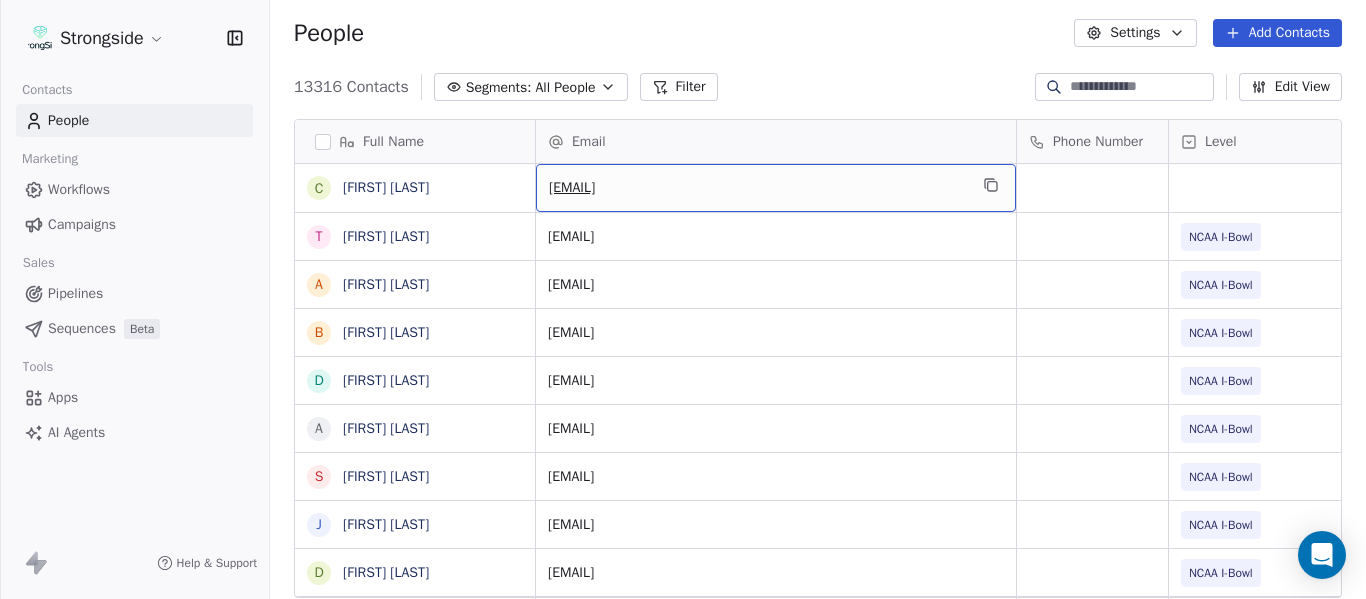 scroll, scrollTop: 0, scrollLeft: 28, axis: horizontal 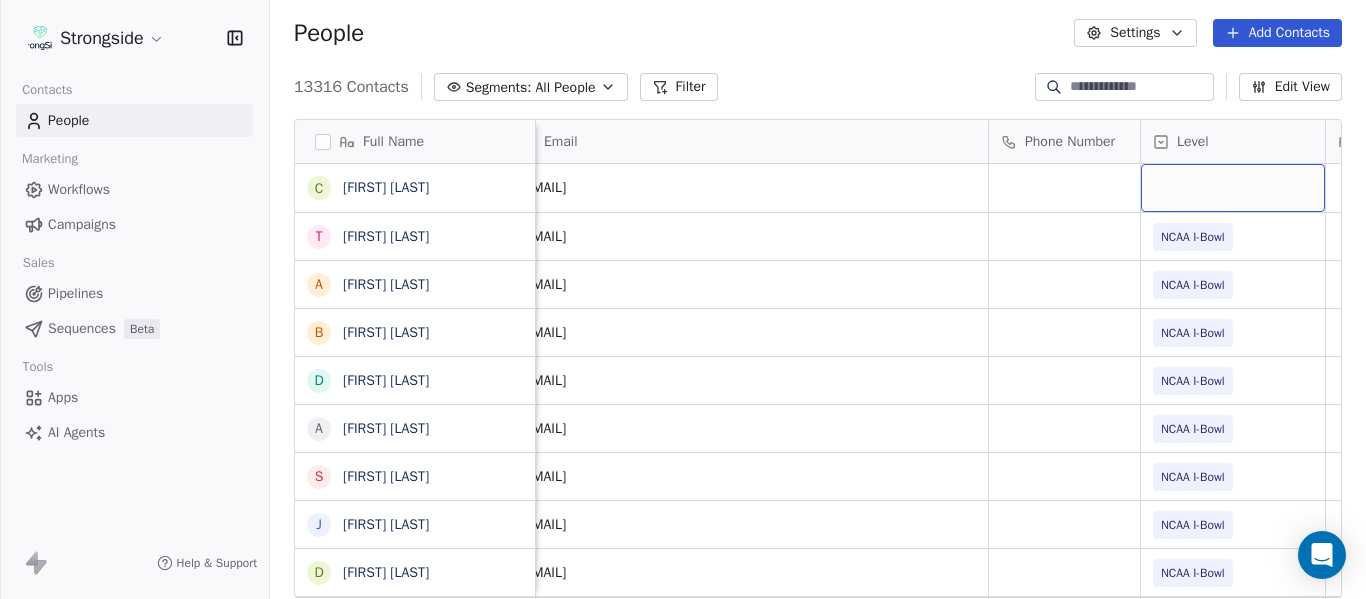 click at bounding box center [1233, 188] 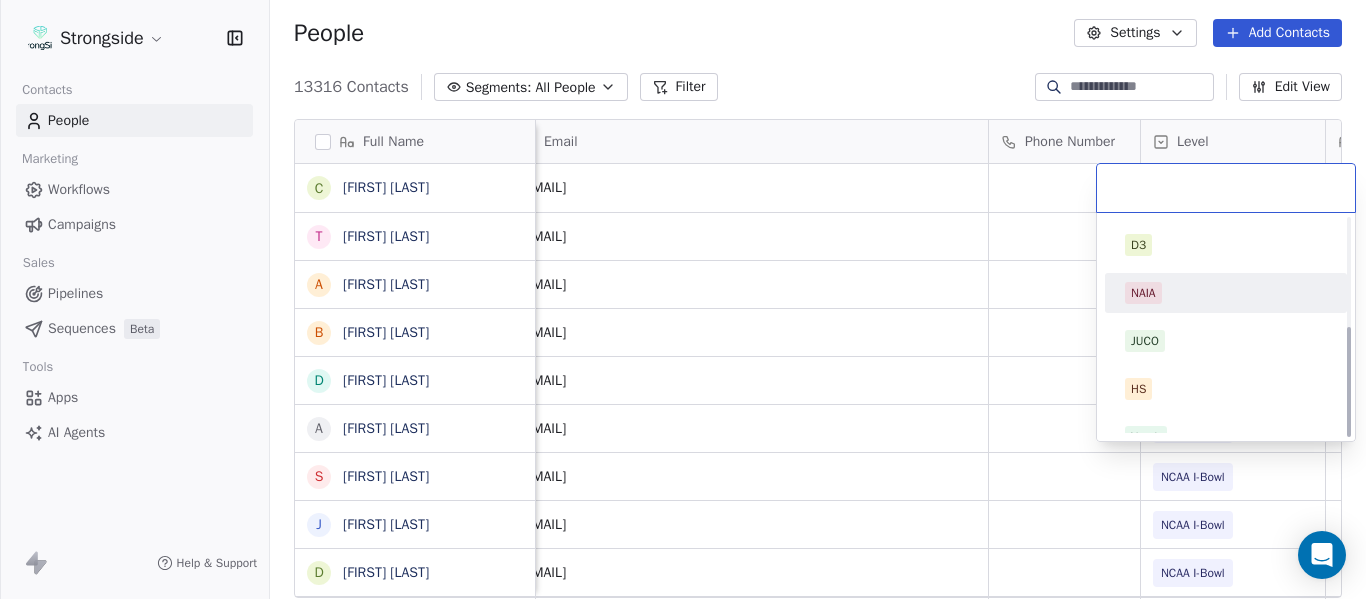 scroll, scrollTop: 212, scrollLeft: 0, axis: vertical 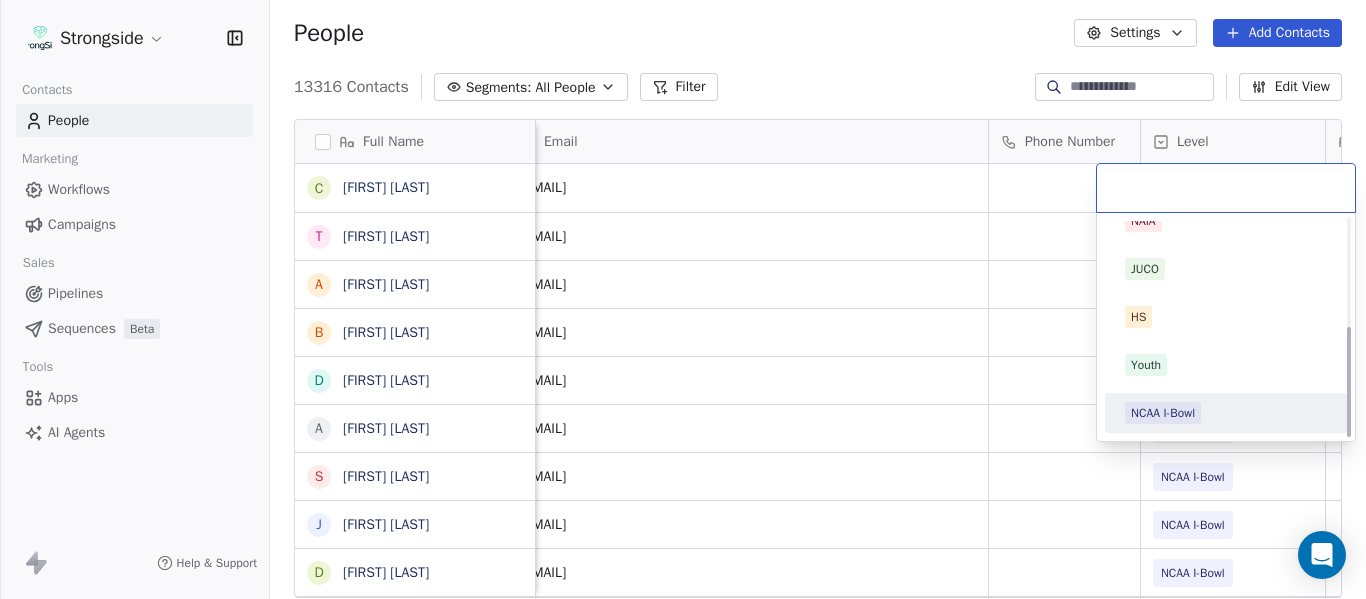 click on "NCAA I-Bowl" at bounding box center (1163, 413) 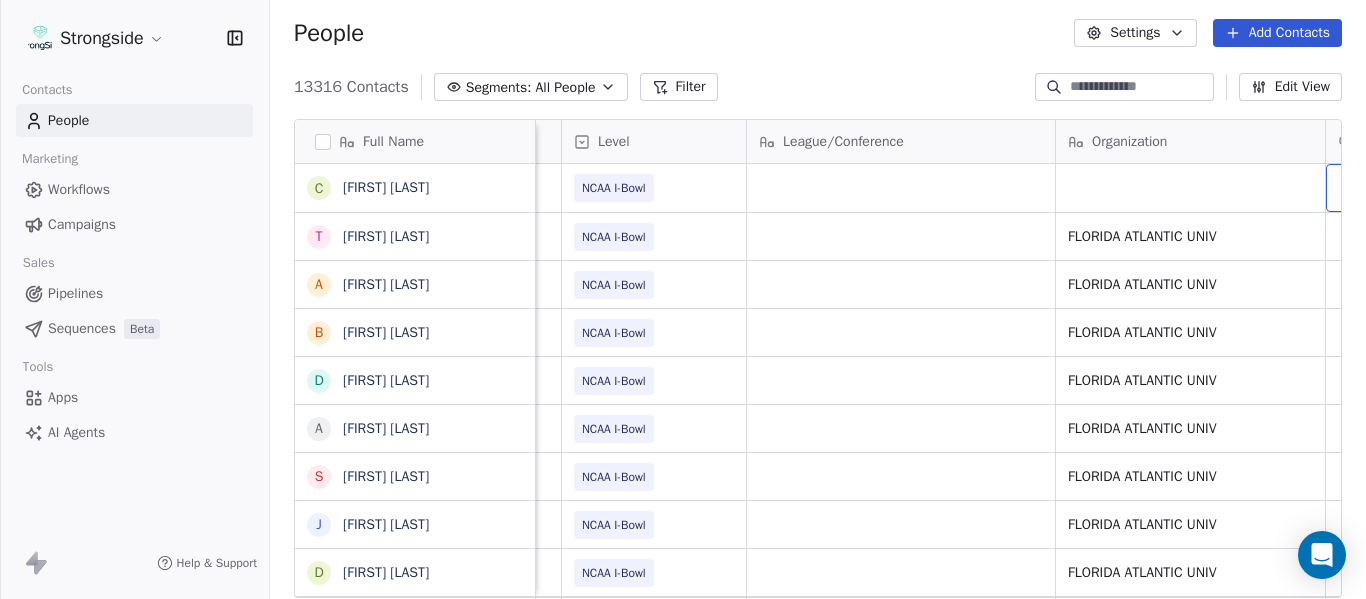 scroll, scrollTop: 0, scrollLeft: 707, axis: horizontal 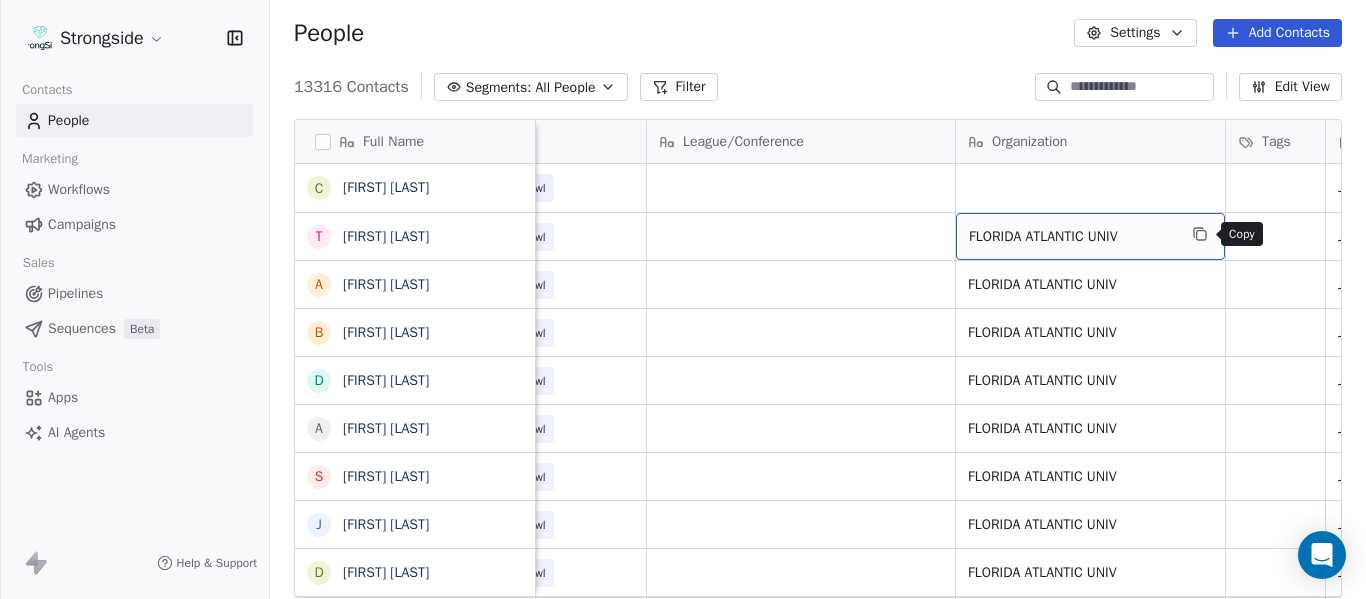 click 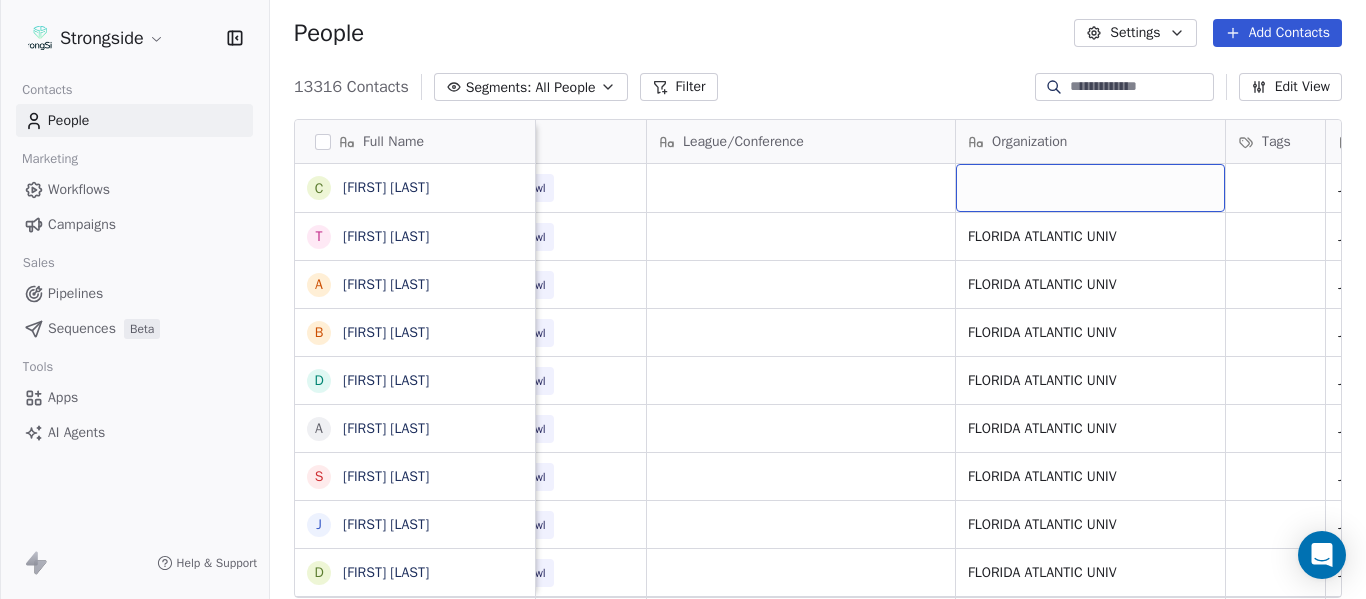 click at bounding box center (1090, 188) 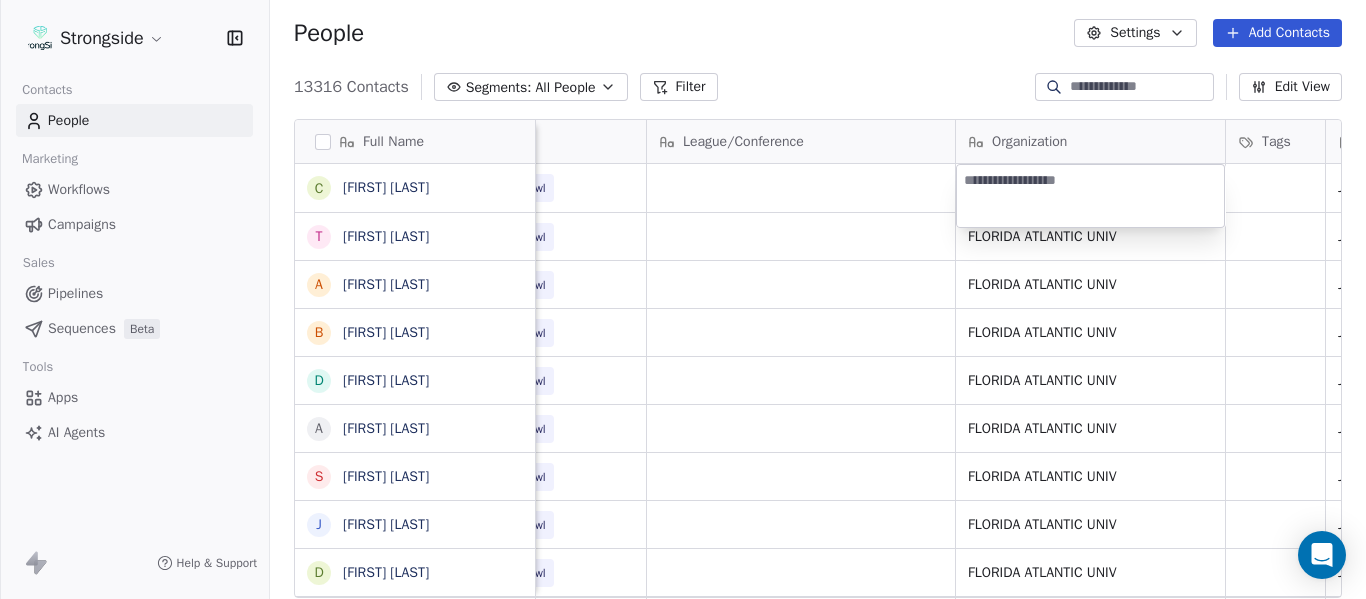 type on "**********" 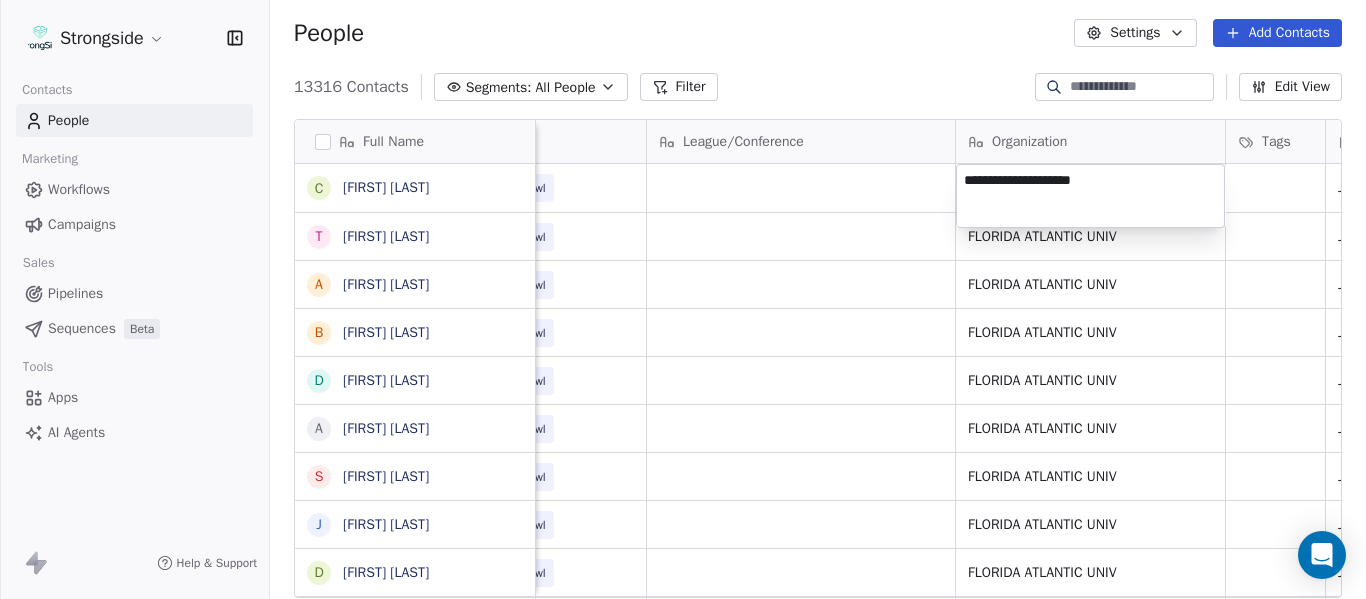 click on "Strongside Contacts People Marketing Workflows Campaigns Sales Pipelines Sequences Beta Tools Apps AI Agents Help & Support People Settings Add Contacts 13316 Contacts Segments: All People Filter Edit View Tag Add to Sequence Export Full Name C [LAST] T [LAST] A [LAST] B [LAST] D [LAST] A [LAST] S [LAST] J [LAST] D [LAST] C [LAST] T [LAST] B [LAST] D [LAST] B [LAST] H [LAST] S [LAST] T [LAST] M [LAST] M [LAST] K [LAST] A [LAST] B [LAST] Z [LAST] B [LAST] M [LAST] C [LAST] C [LAST] F [LAST] R [LAST] C [LAST] Email Phone Number Level League/Conference Organization Tags Created Date BST Status Job Title Priority [EMAIL] NCAA I-Bowl Jul 16, 2025 07:22 PM [EMAIL] NCAA I-Bowl FLORIDA ATLANTIC UNIV Jul 16, 2025 07:21 PM Assistant Coach [EMAIL] NCAA I-Bowl FLORIDA ATLANTIC UNIV" at bounding box center [683, 299] 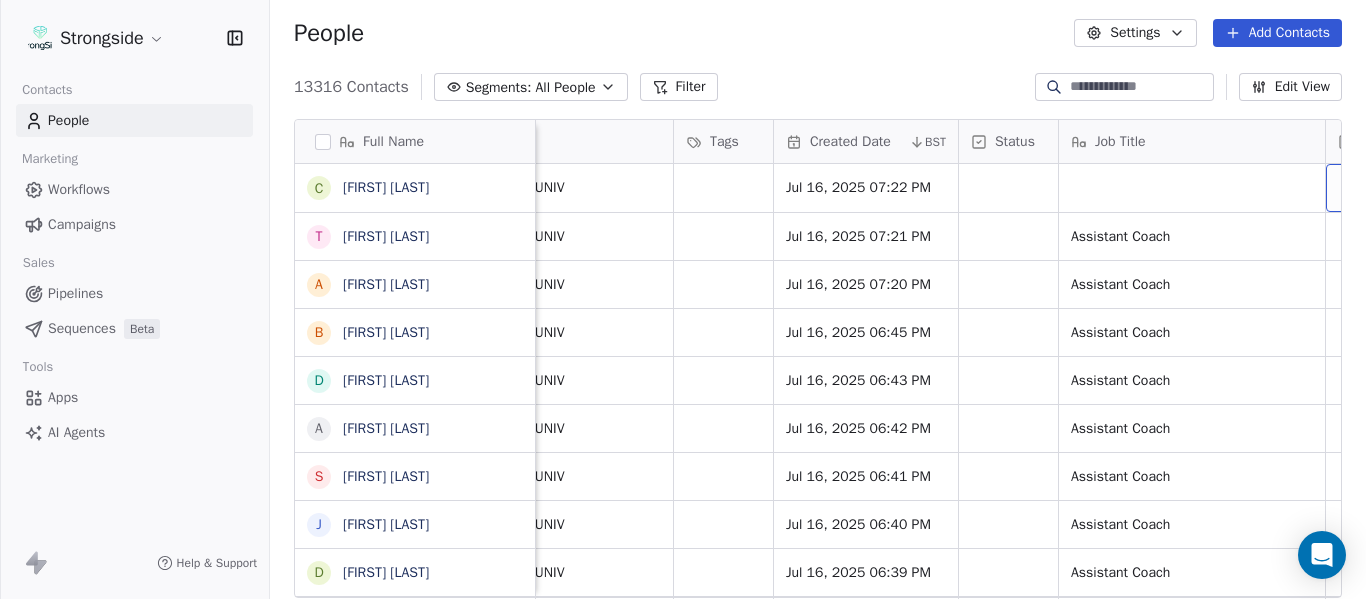 scroll, scrollTop: 0, scrollLeft: 1444, axis: horizontal 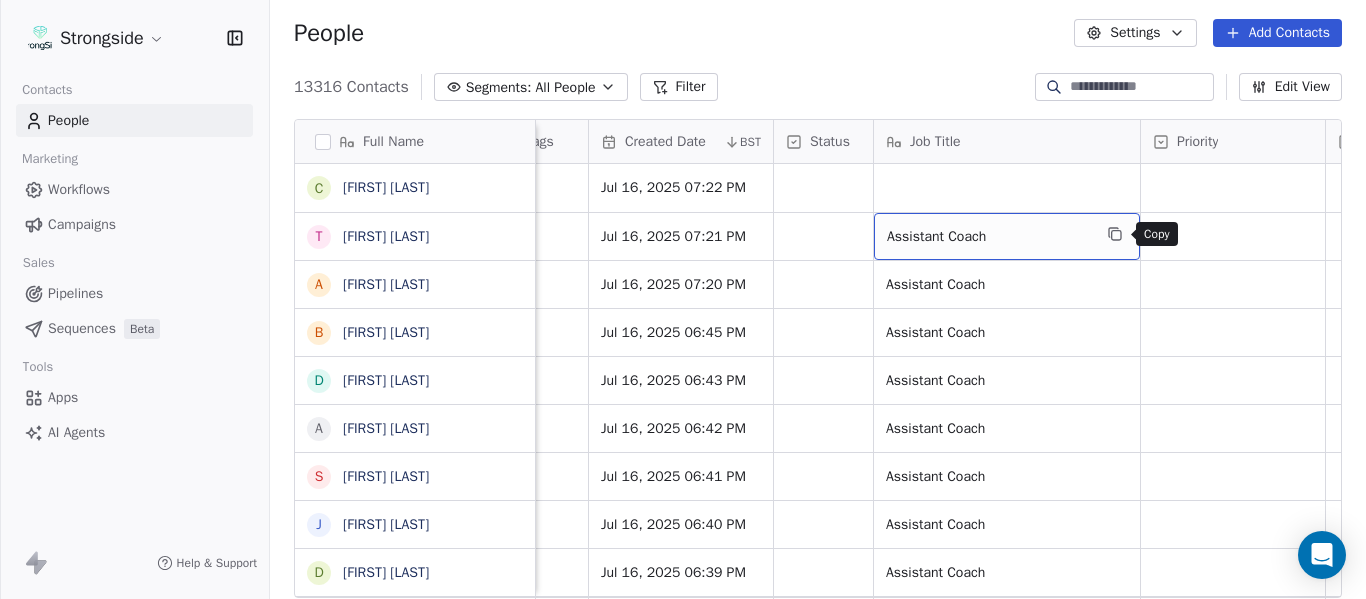 click at bounding box center [1115, 234] 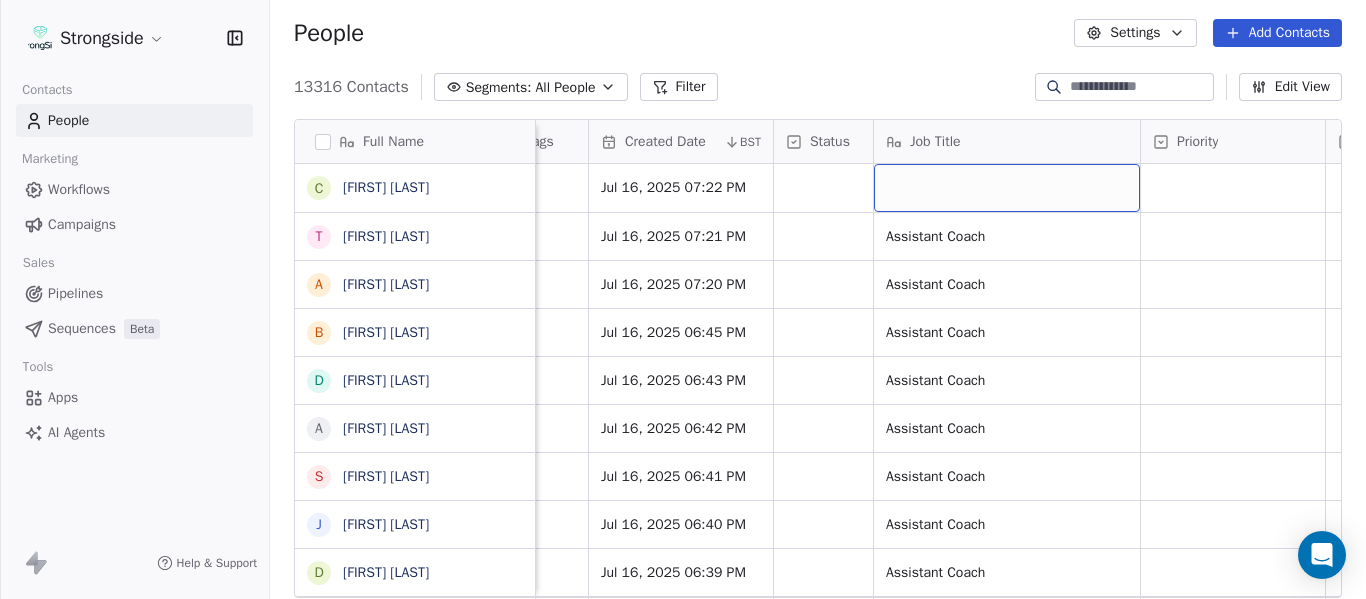 click at bounding box center [1007, 188] 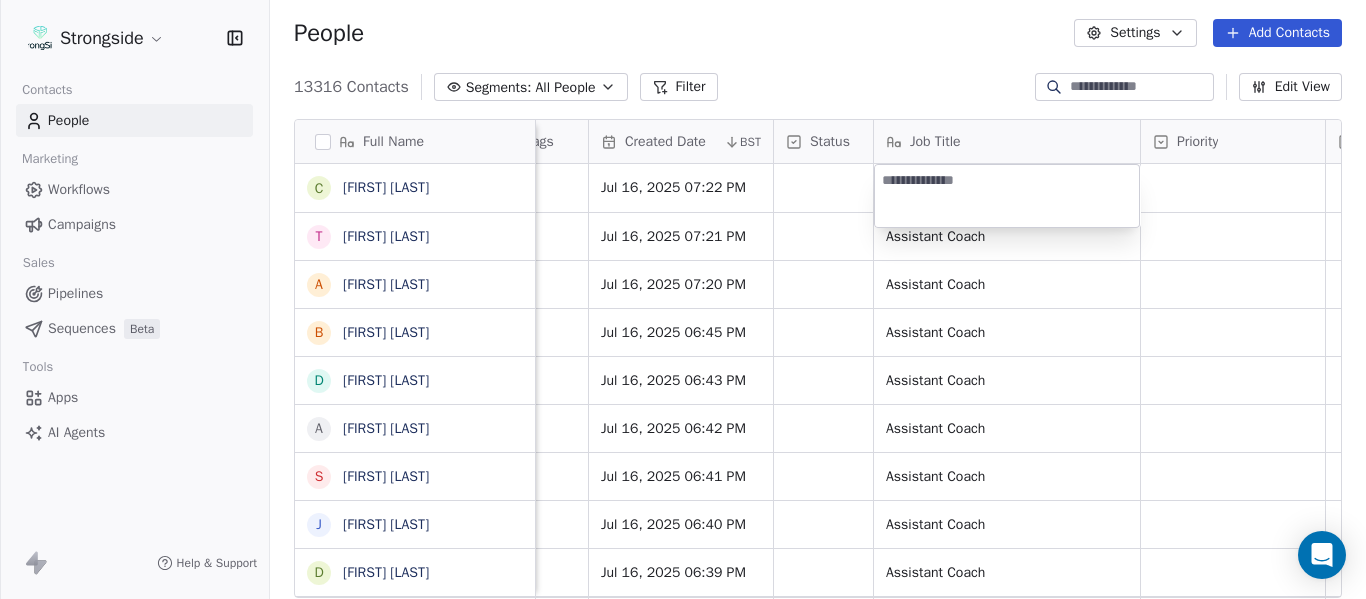 type on "**********" 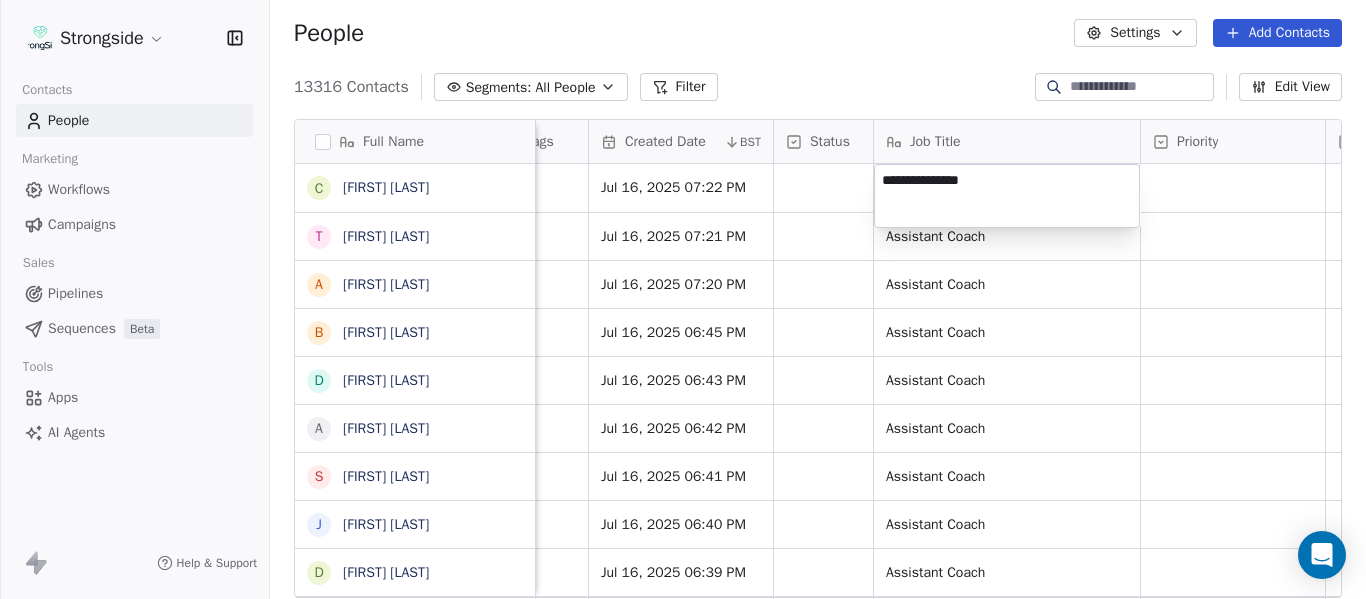 click on "Strongside Contacts People Marketing Workflows Campaigns Sales Pipelines Sequences Beta Tools Apps AI Agents Help & Support People Settings  Add Contacts 13316 Contacts Segments: All People Filter  Edit View Tag Add to Sequence Export Full Name C [FIRST] [LAST] T [FIRST] [LAST] A [FIRST] [LAST] B [FIRST] [LAST] D [FIRST] [LAST] A [FIRST] [LAST] S [FIRST] [LAST] J [FIRST] [LAST] D [FIRST] [LAST] D [FIRST] [LAST] C [FIRST] [LAST] T [FIRST] [LAST] B [FIRST] [LAST] D [FIRST] [LAST] B [FIRST] [LAST] H [FIRST] [LAST] S [FIRST] [LAST] T [FIRST] [LAST] M [FIRST] [LAST] M [FIRST] [LAST] K [FIRST] [LAST] A [FIRST] [LAST] B [FIRST] [LAST] Z [FIRST] [LAST] B [FIRST] [LAST] M [FIRST] [LAST] C [FIRST] [LAST] Level League/Conference Organization Tags Created Date BST Status Job Title Priority Emails Auto Clicked Last Activity Date BST In Open Phone Contact Source   NCAA I-Bowl FLORIDA ATLANTIC UNIV Jul 16, 2025 07:22 PM   NCAA I-Bowl FLORIDA ATLANTIC UNIV Jul 16, 2025 07:21 PM Assistant Coach False" at bounding box center (683, 299) 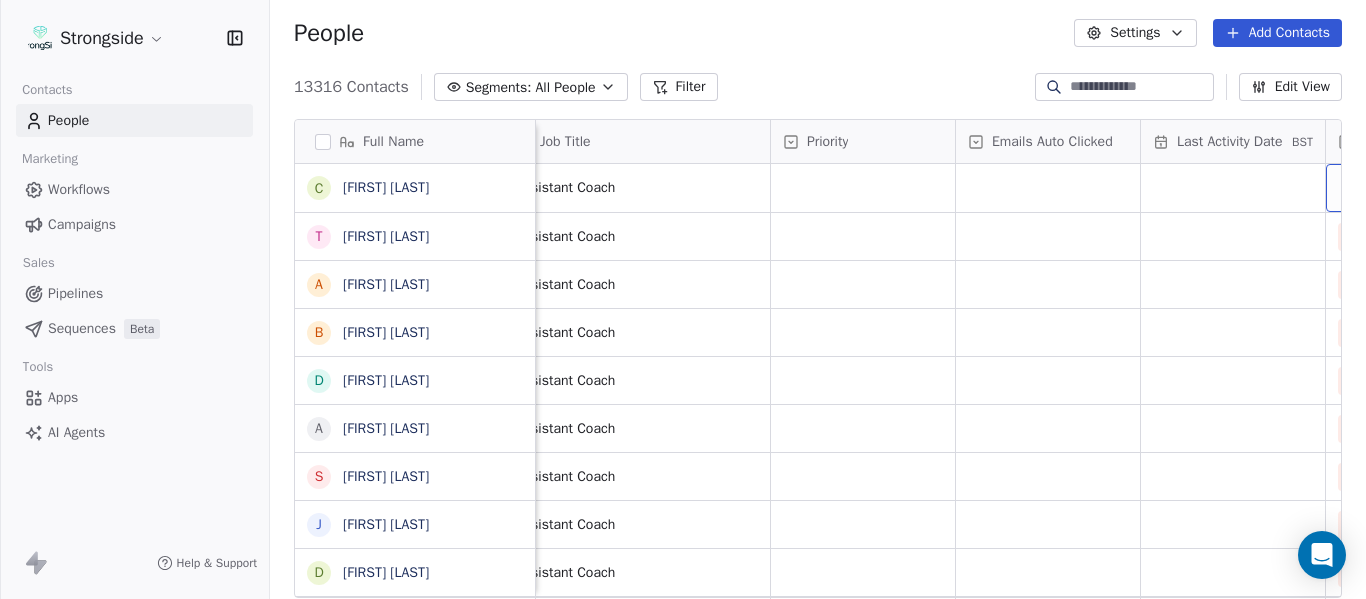 scroll, scrollTop: 0, scrollLeft: 1999, axis: horizontal 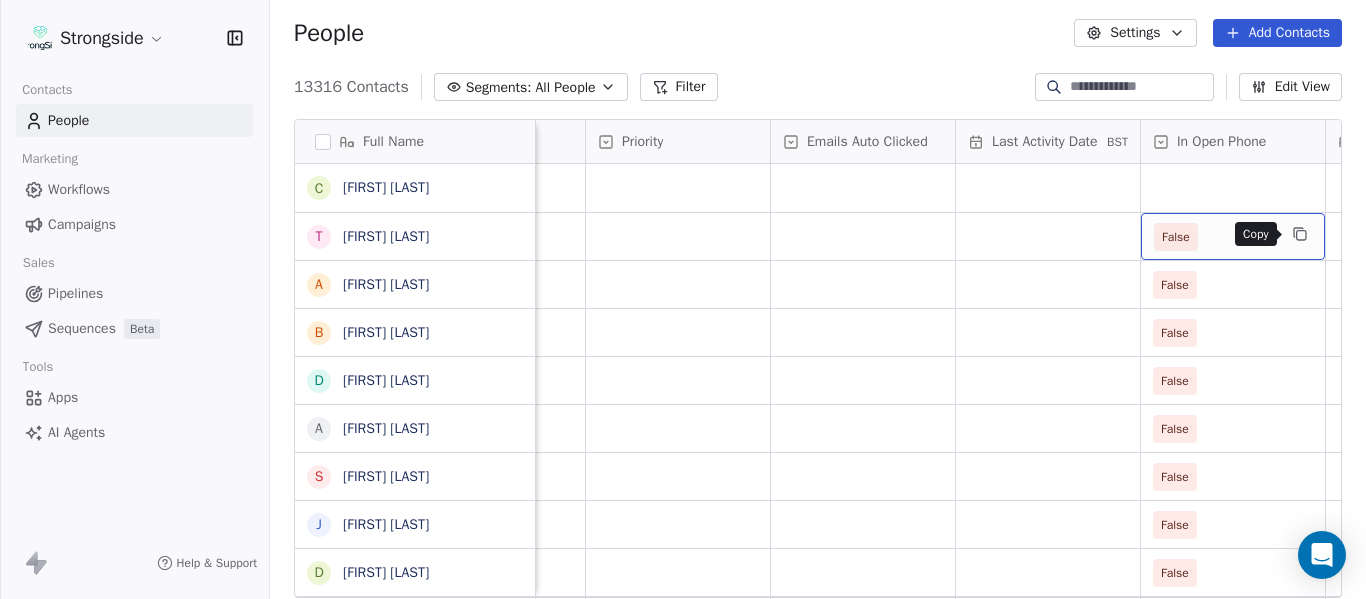 drag, startPoint x: 1298, startPoint y: 240, endPoint x: 1262, endPoint y: 211, distance: 46.227695 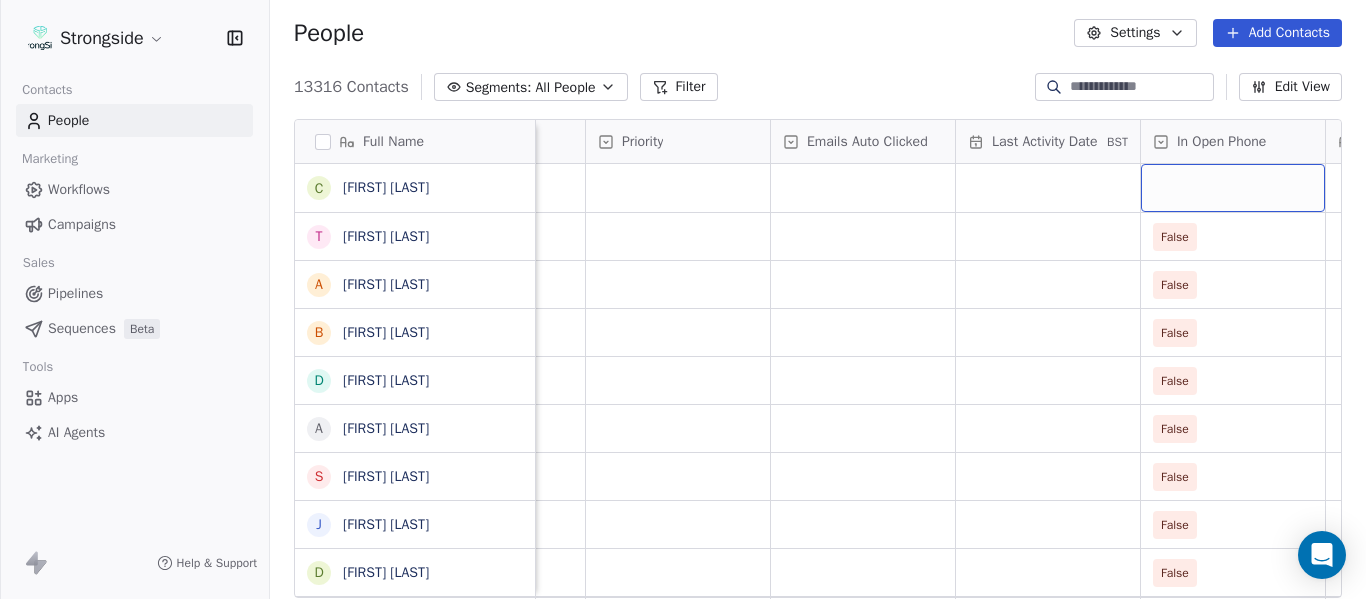 click at bounding box center (1233, 188) 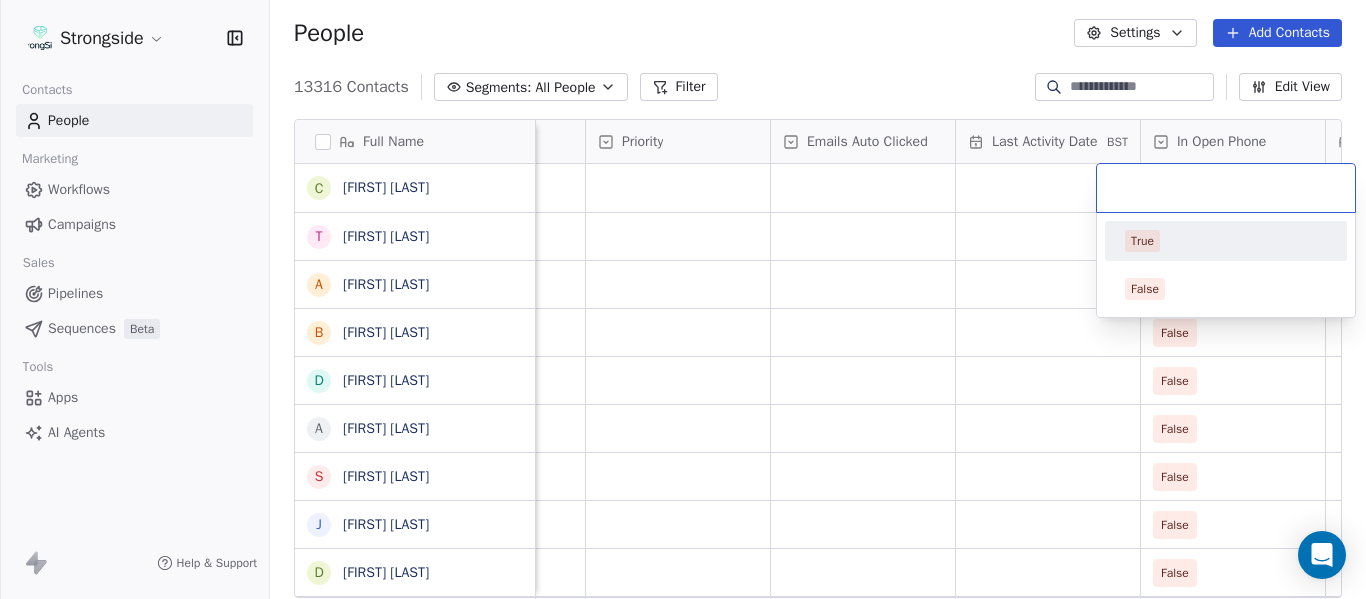 type on "*****" 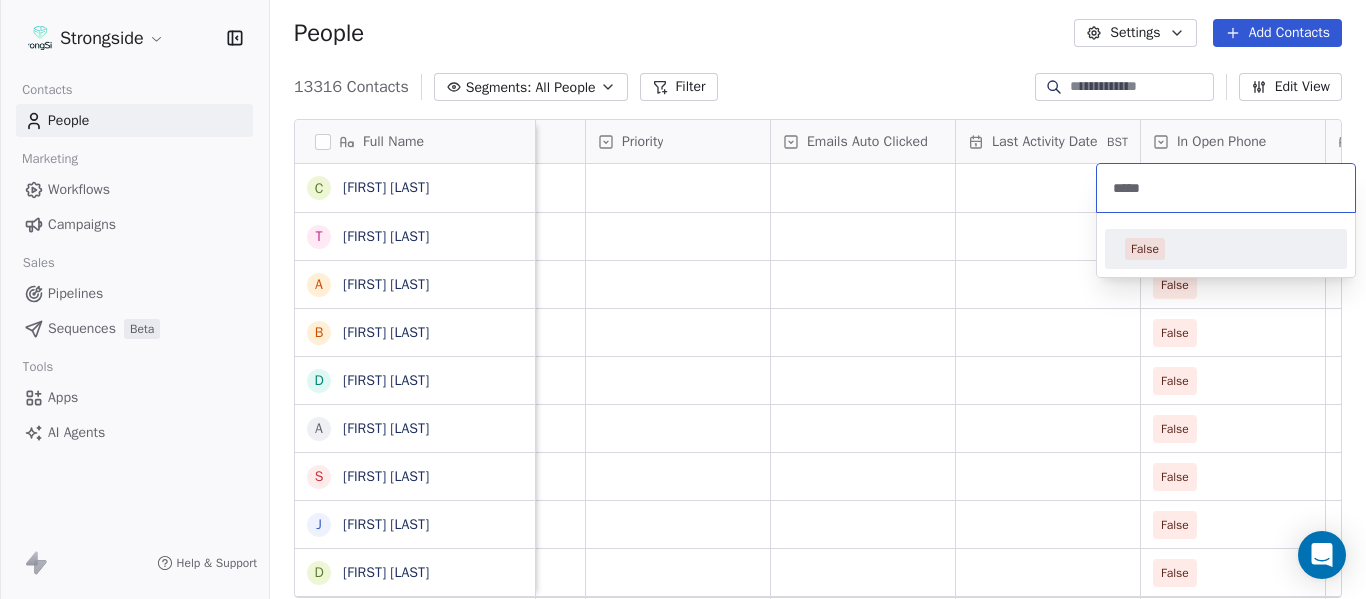 click on "Strongside Contacts People Marketing Workflows Campaigns Sales Pipelines Sequences Beta Tools Apps AI Agents Help & Support People Settings  Add Contacts 13316 Contacts Segments: All People Filter  Edit View Tag Add to Sequence Export Full Name C [LAST] T [LAST] A [LAST] B [LAST] D [LAST] A [LAST] S [LAST] J [LAST] D [LAST] C [LAST] T [LAST] B [LAST] D [LAST] B [LAST] H [LAST] S [LAST] T [LAST] M [LAST] M [LAST] K [LAST] A [LAST] B [LAST] Z [LAST] B [LAST] M [LAST] C [LAST] C [LAST] F [LAST] R [LAST] C [LAST] Tags Created Date BST Status Job Title Priority Emails Auto Clicked Last Activity Date BST In Open Phone Contact Source Note/Call Positions Student Pop.   Jul 16, 2025 07:22 PM Assistant Coach   Jul 16, 2025 07:21 PM Assistant Coach False Quarterbacks   Jul 16, 2025 07:20 PM Assistant Coach" at bounding box center [683, 299] 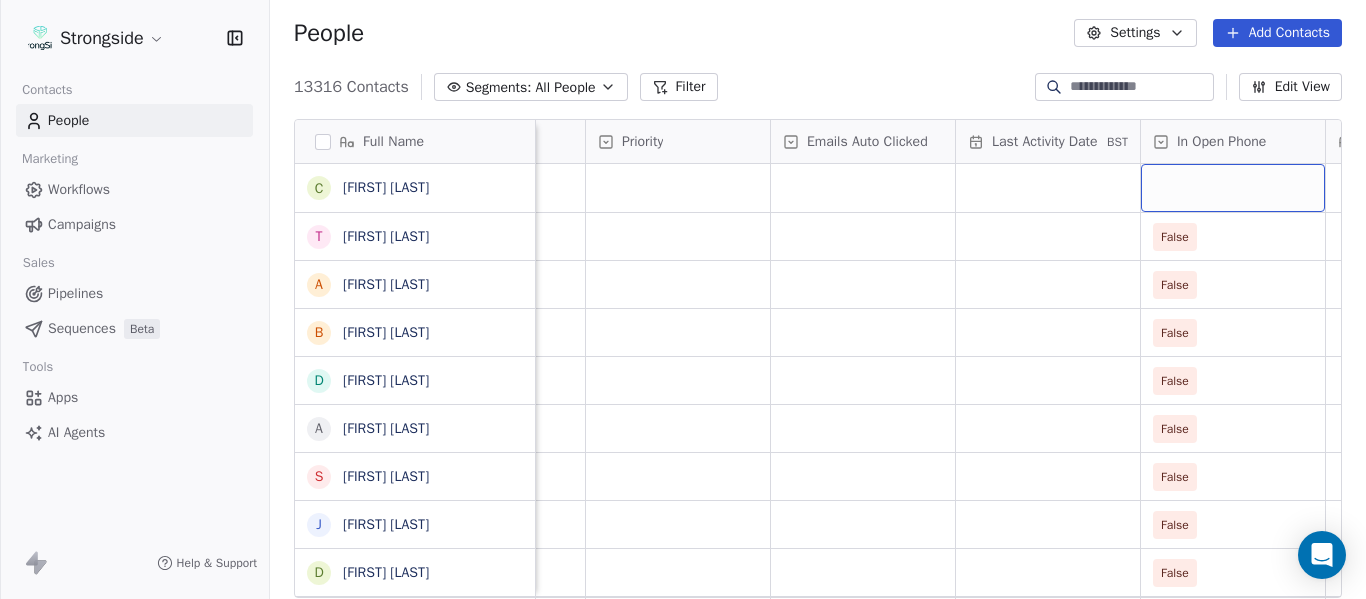 click at bounding box center (1233, 188) 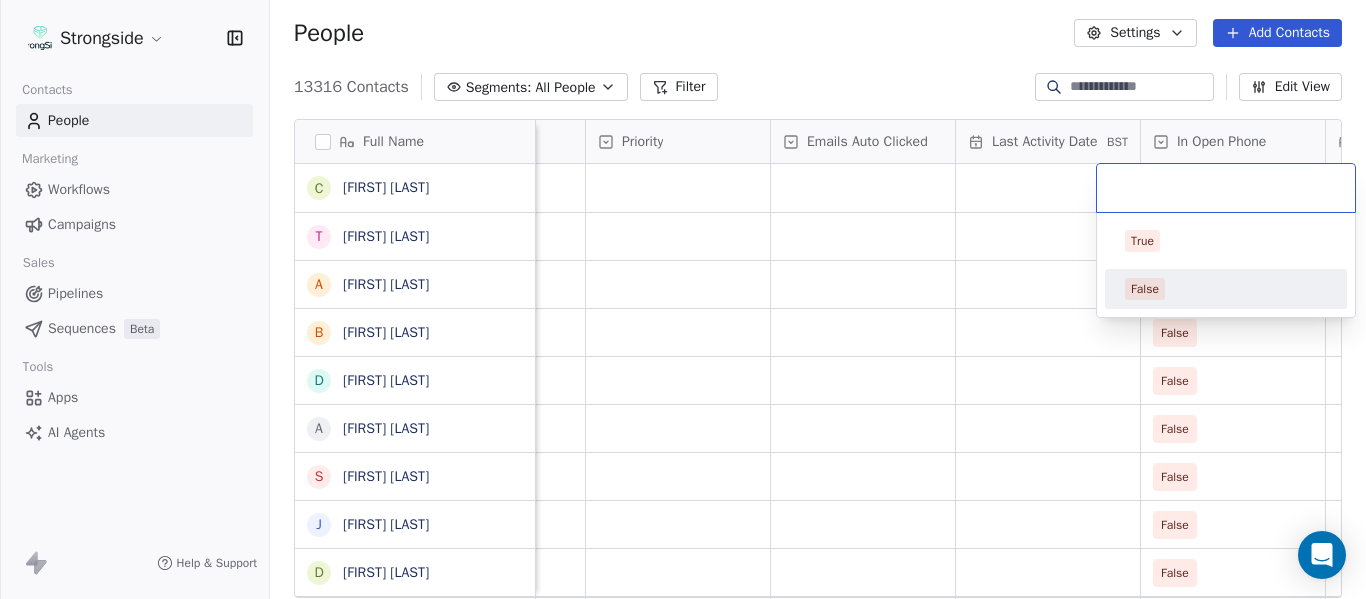 click on "False" at bounding box center [1226, 289] 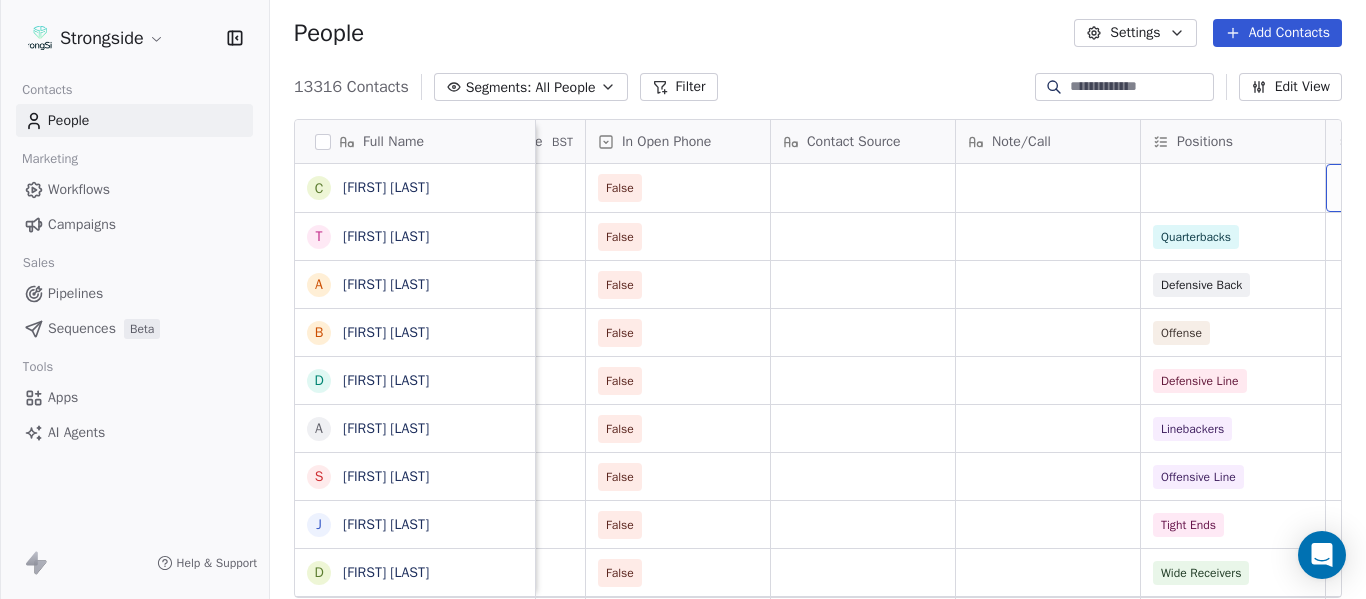 scroll, scrollTop: 0, scrollLeft: 2739, axis: horizontal 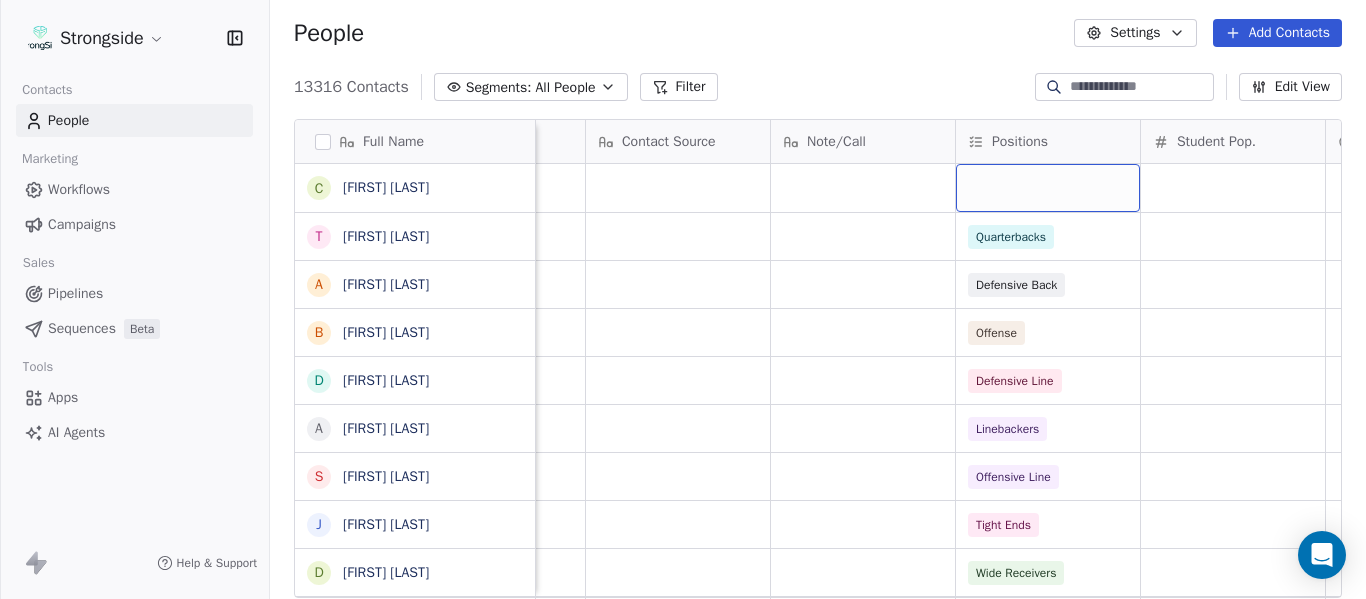 click at bounding box center [1048, 188] 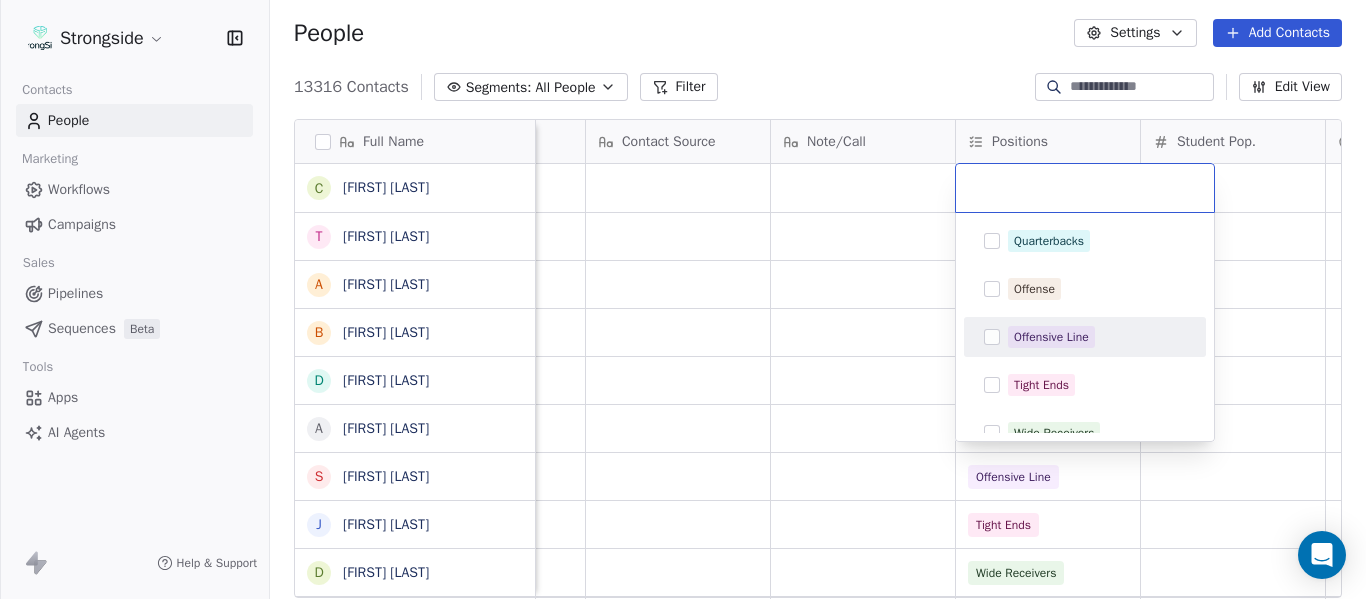 scroll, scrollTop: 200, scrollLeft: 0, axis: vertical 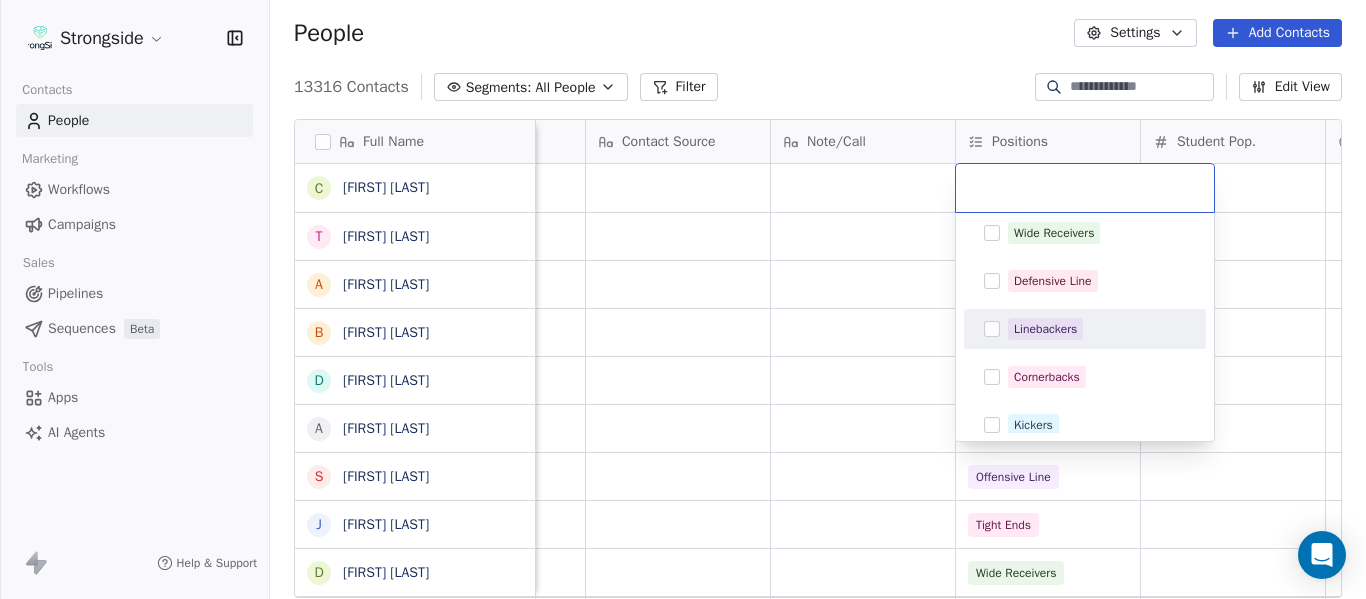 click on "Linebackers" at bounding box center [1045, 329] 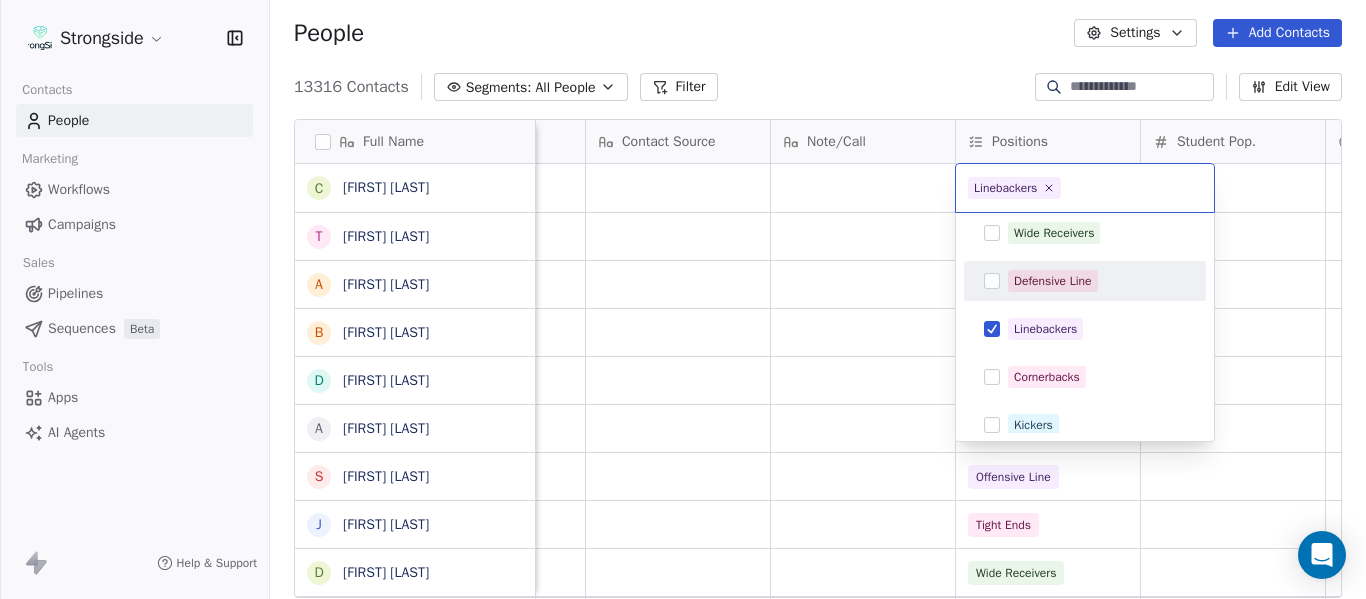 click on "Strongside Contacts People Marketing Workflows Campaigns Sales Pipelines Sequences Beta Tools Apps AI Agents Help & Support People Settings  Add Contacts 13316 Contacts Segments: All People Filter  Edit View Tag Add to Sequence Export Full Name C [LAST] T [LAST] A [LAST] B [LAST] D [LAST] A [LAST] S [LAST] J [LAST] D [LAST] C [LAST] T [LAST] B [LAST] D [LAST] B [LAST] H [LAST] S [LAST] T [LAST] M [LAST] M [LAST] K [LAST] A [LAST] B [LAST] Z [LAST] B [LAST] M [LAST] C [LAST] C [LAST] F [LAST] R [LAST] C [LAST] Priority Emails Auto Clicked Last Activity Date BST In Open Phone Contact Source Note/Call Positions Student Pop. Lead Account   False   False Quarterbacks   False Defensive Back   False Offense   False Defensive Line   False Linebackers   False Offensive Line   False Tight Ends   False   False" at bounding box center [683, 299] 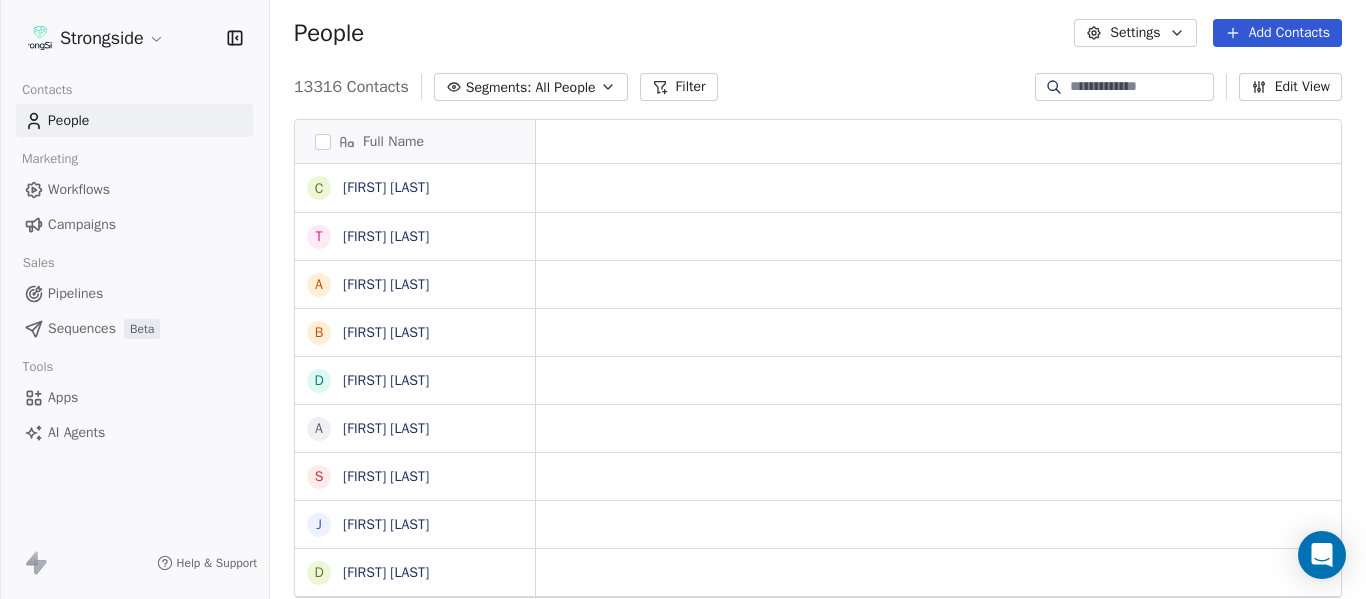 scroll, scrollTop: 0, scrollLeft: 0, axis: both 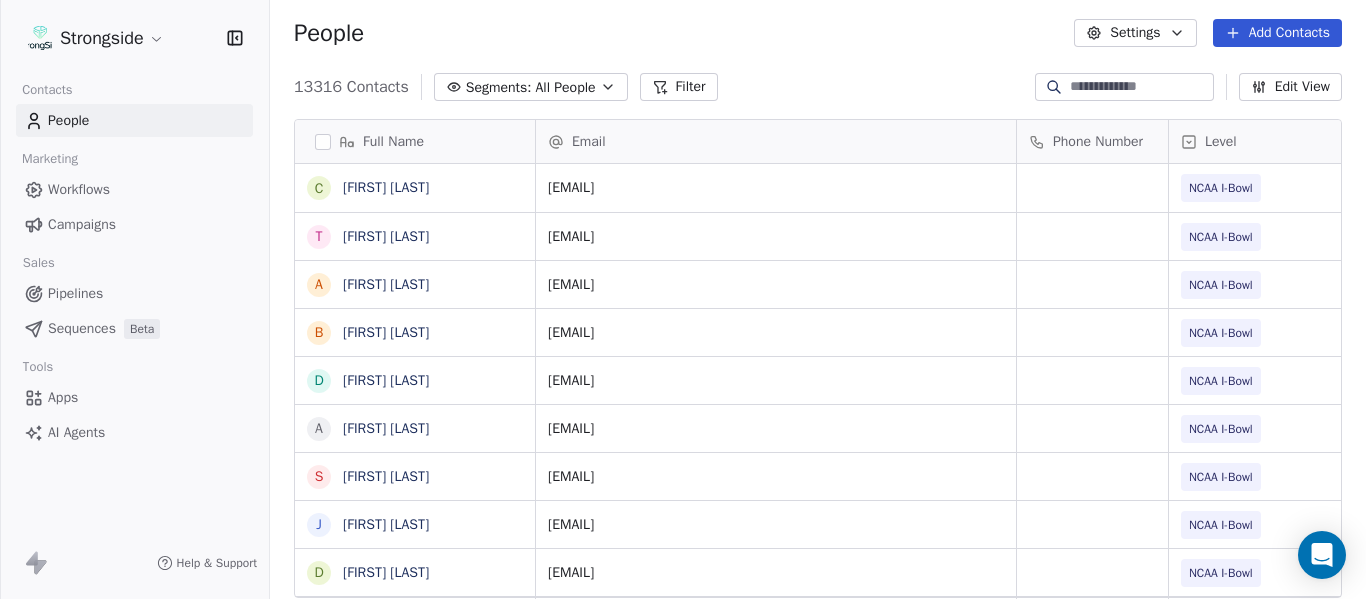 click on "Add Contacts" at bounding box center [1277, 33] 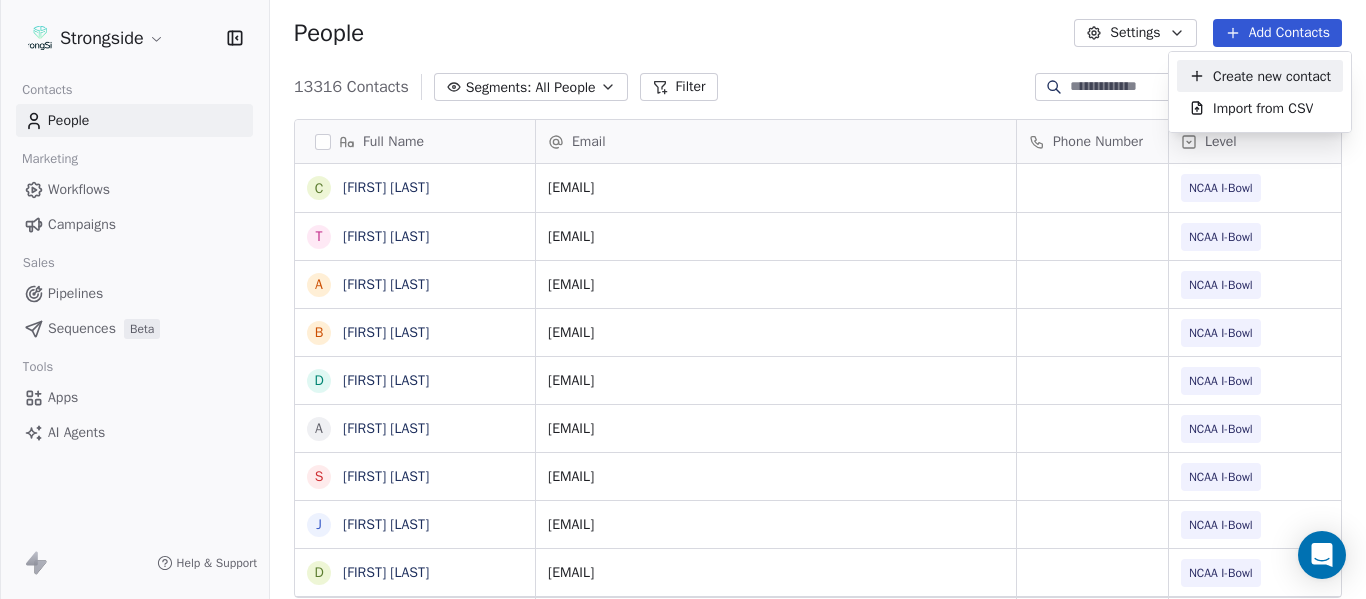 click on "Create new contact" at bounding box center [1272, 76] 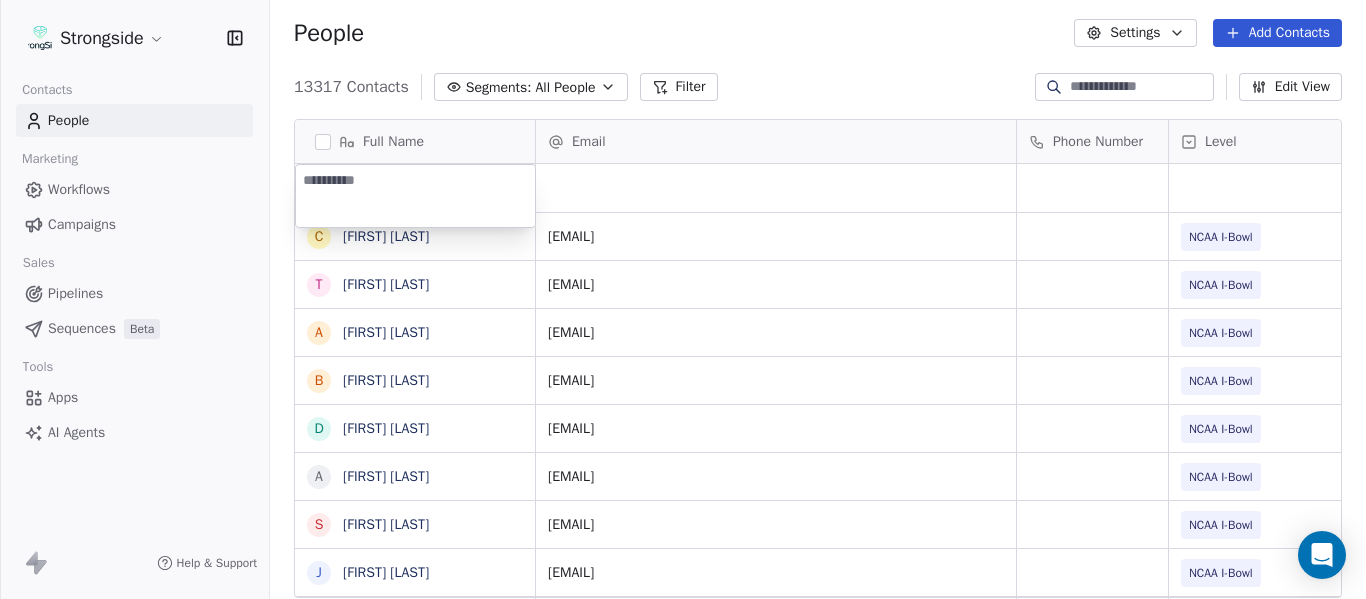 type on "**********" 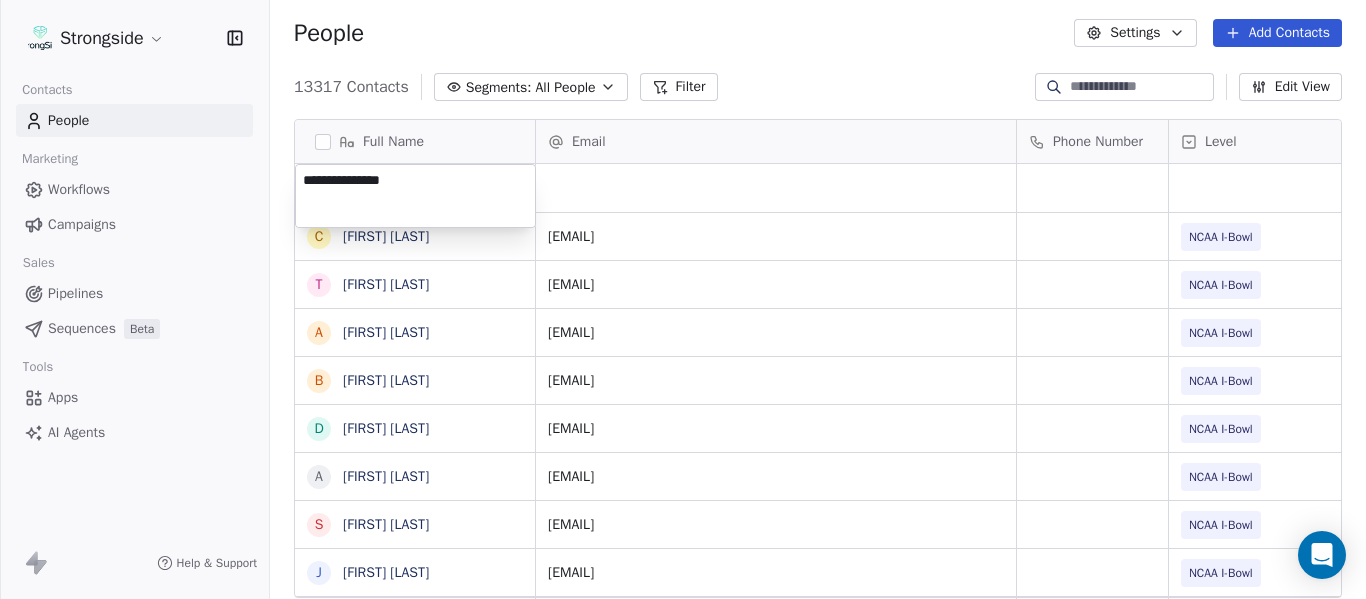 click on "Strongside Contacts People Marketing Workflows Campaigns Sales Pipelines Sequences Beta Tools Apps AI Agents Help & Support People Settings Add Contacts 13317 Contacts Segments: All People Filter Edit View Tag Add to Sequence Export Full Name C [LAST] T [LAST] A [LAST] B [LAST] D [LAST] A [LAST] S [LAST] J [LAST] D [LAST] C [LAST] T [LAST] B [LAST] D [LAST] B [LAST] H [LAST] S [LAST] T [LAST] M [LAST] M [LAST] K [LAST] A [LAST] B [LAST] Z [LAST] B [LAST] M [LAST] C [LAST] C [LAST] F [LAST] R [LAST] Email Phone Number Level League/Conference Organization Tags [EMAIL] NCAA I-Bowl [ORG] [EMAIL] NCAA I-Bowl [ORG] [EMAIL] NCAA I-Bowl [ORG] [EMAIL] NCAA I-Bowl [ORG] [EMAIL] NCAA I-Bowl [ORG]" at bounding box center [683, 299] 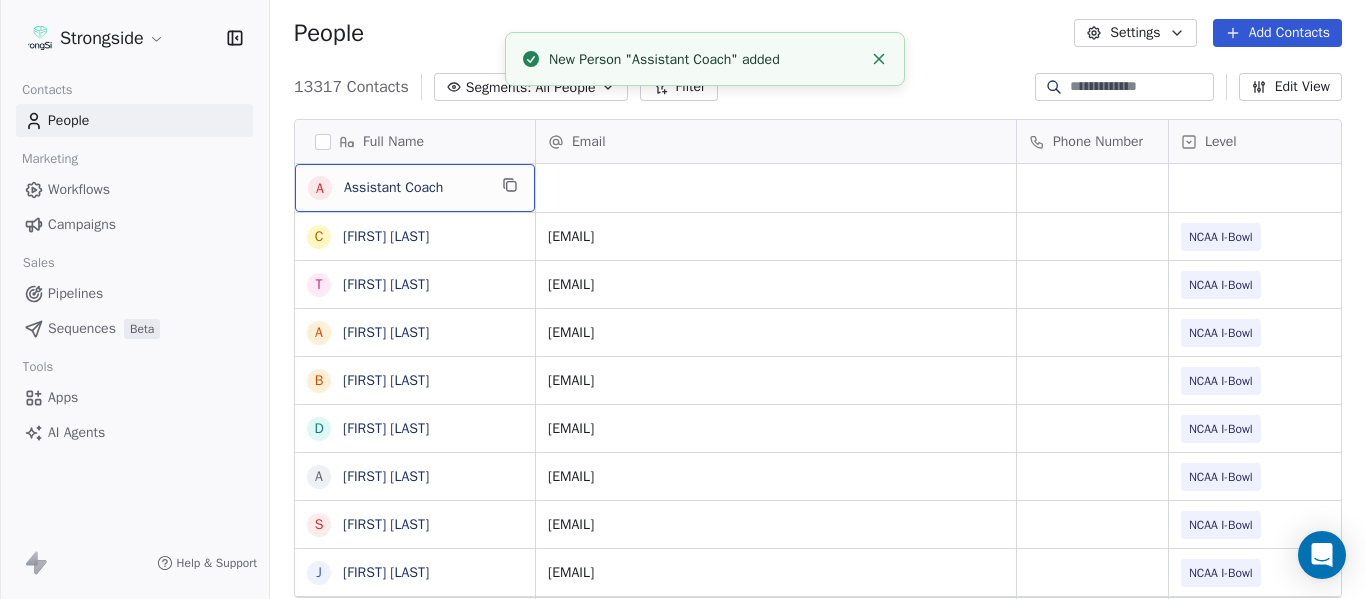 click on "A Assistant Coach" at bounding box center [415, 188] 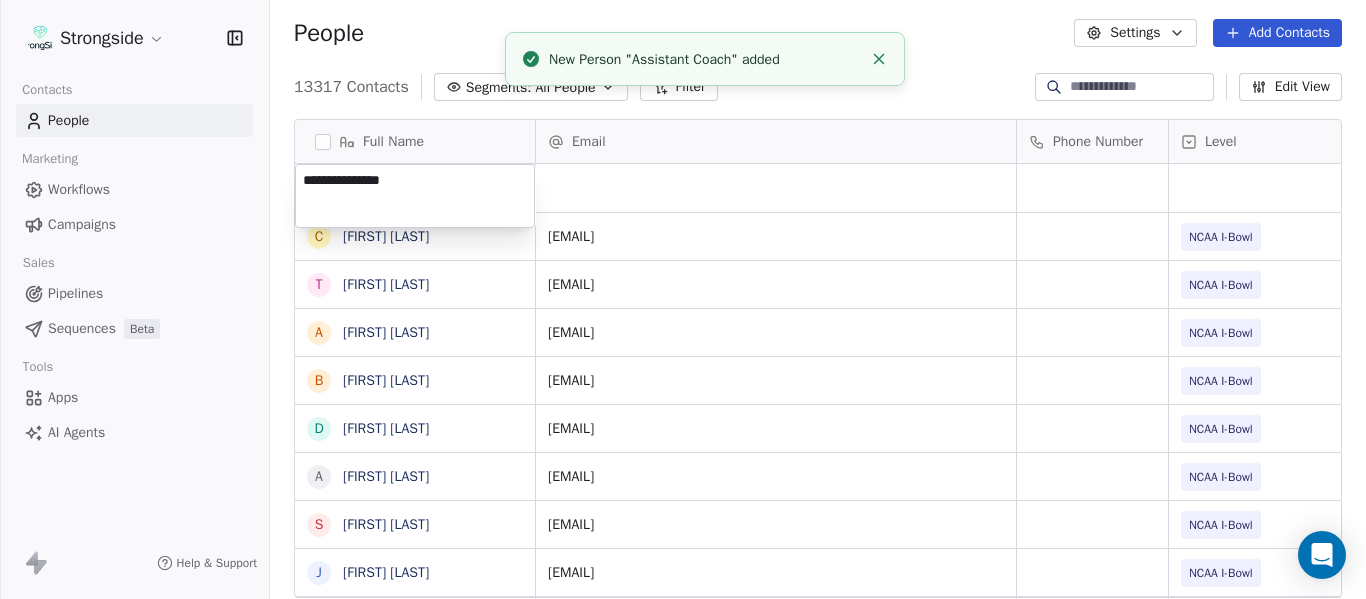 click on "**********" at bounding box center [415, 196] 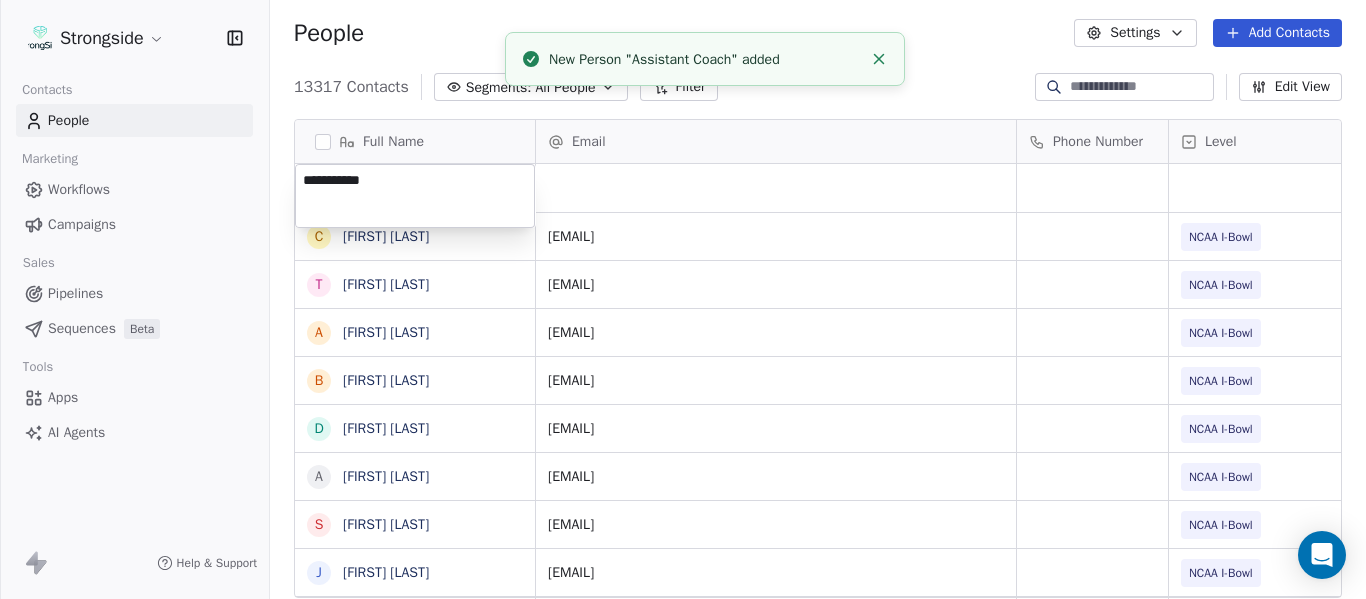 click on "Strongside Contacts People Marketing Workflows Campaigns Sales Pipelines Sequences Beta Tools Apps AI Agents Help & Support People Settings Add Contacts 13317 Contacts Segments: All People Filter Edit View Tag Add to Sequence Export Full Name A [FIRST] [LAST] C [FIRST] [LAST] T [FIRST] [LAST] A [FIRST] [LAST] B [FIRST] [LAST] D [FIRST] [LAST] A [FIRST] [LAST] S [FIRST] [LAST] J [FIRST] [LAST] D [FIRST] [LAST] C [FIRST] [LAST] T [FIRST] [LAST] B [FIRST] [LAST] D [FIRST] [LAST] B [FIRST] [LAST] H [FIRST] [LAST] S [FIRST] [LAST] T [FIRST] [LAST] M [FIRST] [LAST] M [FIRST] [LAST] K [FIRST] [LAST] A [FIRST] [LAST] B [FIRST] [LAST] Z [FIRST] [LAST] B [FIRST] [LAST] M [FIRST] [LAST] C [FIRST] [LAST] C [FIRST] [LAST] F [FIRST] [LAST] R [FIRST] [LAST] Email Phone Number Level League/Conference Organization Tags [EMAIL] NCAA I-Bowl FLORIDA ATLANTIC UNIV [EMAIL] NCAA I-Bowl FLORIDA ATLANTIC UNIV [EMAIL] NCAA I-Bowl FLORIDA ATLANTIC UNIV [EMAIL] NCAA I-Bowl FLORIDA ATLANTIC UNIV [EMAIL] NCAA I-Bowl" at bounding box center [683, 299] 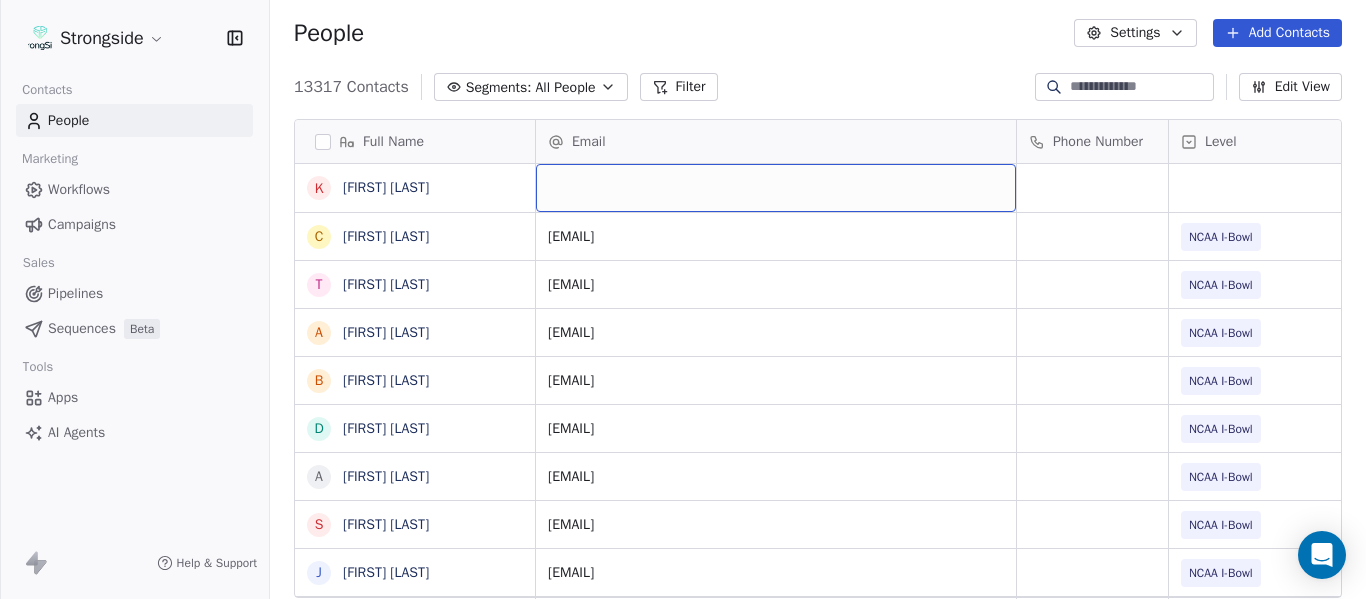 click at bounding box center [776, 188] 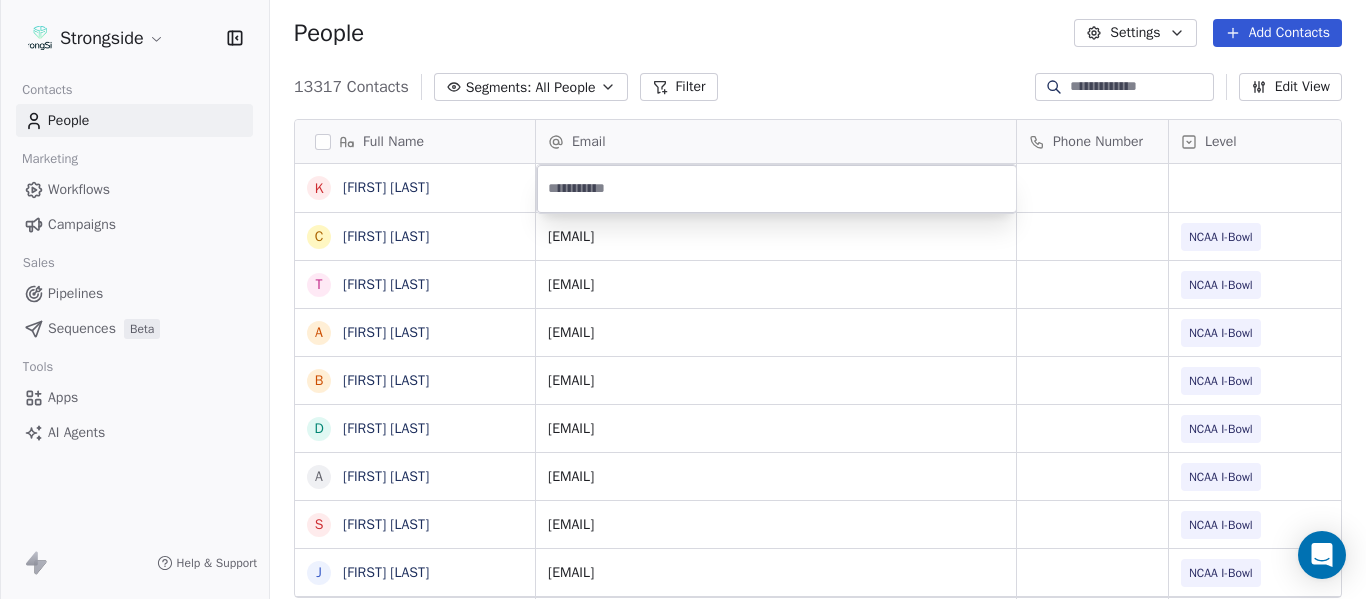 type on "**********" 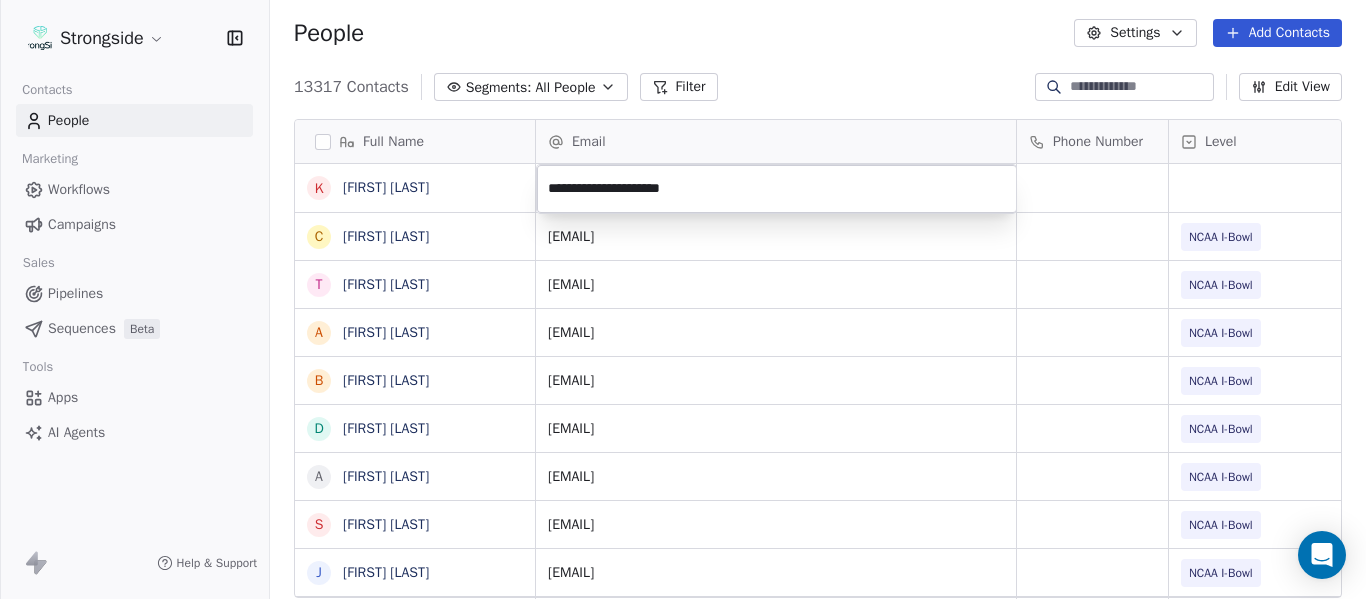 click on "Strongside Contacts People Marketing Workflows Campaigns Sales Pipelines Sequences Beta Tools Apps AI Agents Help & Support People Settings Add Contacts 13317 Contacts Segments: All People Filter Edit View Tag Add to Sequence Export Full Name K [LAST] C [LAST] T [LAST] A [LAST] B [LAST] D [LAST] A [LAST] S [LAST] J [LAST] D [LAST] C [LAST] T [LAST] B [LAST] D [LAST] B [LAST] H [LAST] S [LAST] T [LAST] M [LAST] M [LAST] K [LAST] A [LAST] B [LAST] Z [LAST] B [LAST] M [LAST] C [LAST] C [LAST] F [LAST] R [LAST] C [LAST] Email Phone Number Level League/Conference Organization Tags [EMAIL] NCAA I-Bowl FLORIDA ATLANTIC UNIV [EMAIL] NCAA I-Bowl FLORIDA ATLANTIC UNIV [EMAIL] NCAA I-Bowl FLORIDA ATLANTIC UNIV [EMAIL] NCAA I-Bowl FLORIDA ATLANTIC UNIV [EMAIL] NCAA I-Bowl" at bounding box center [683, 299] 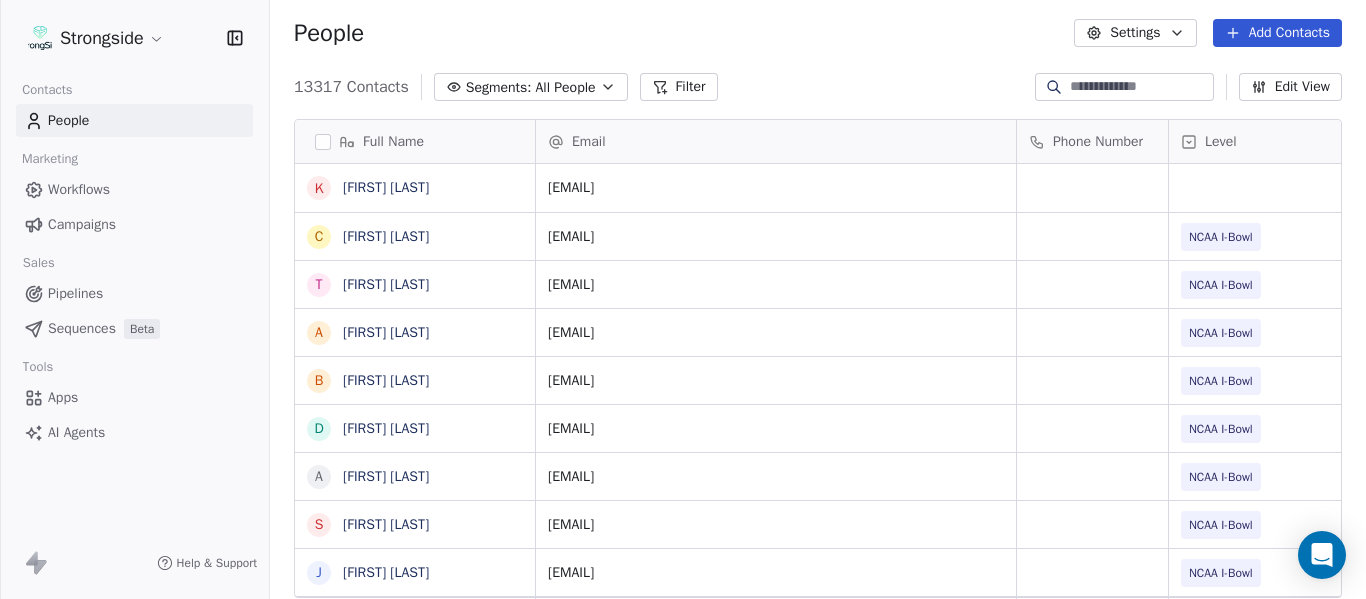 scroll, scrollTop: 0, scrollLeft: 28, axis: horizontal 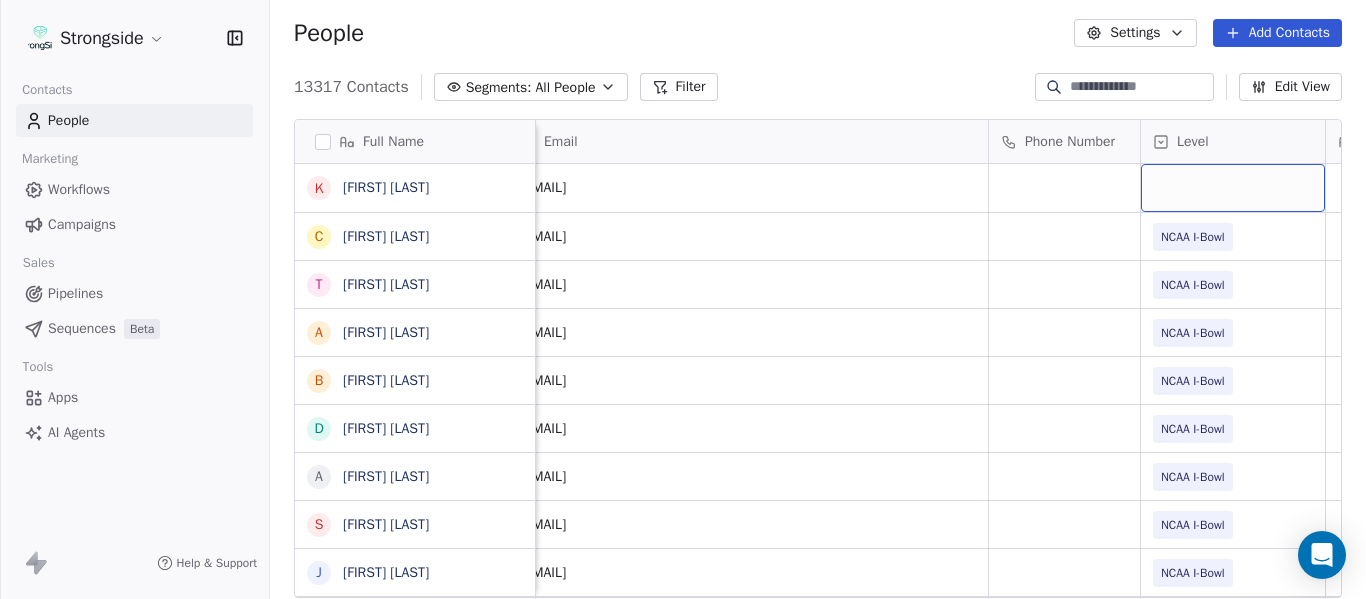 click at bounding box center (1233, 188) 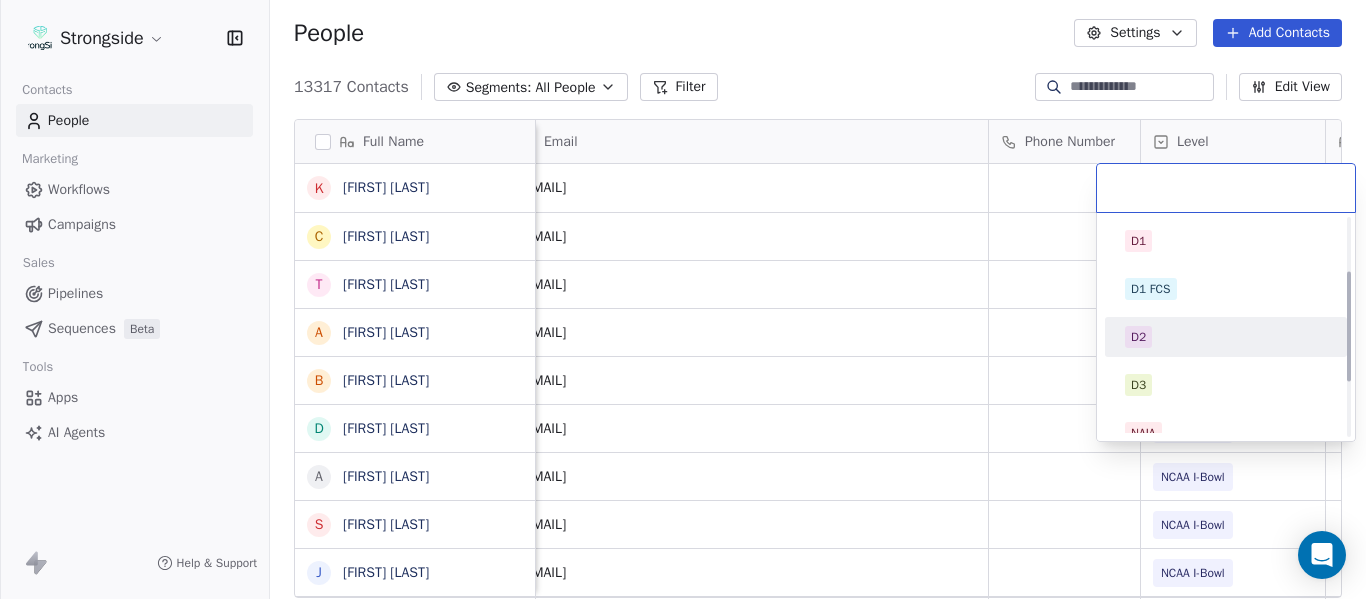 scroll, scrollTop: 212, scrollLeft: 0, axis: vertical 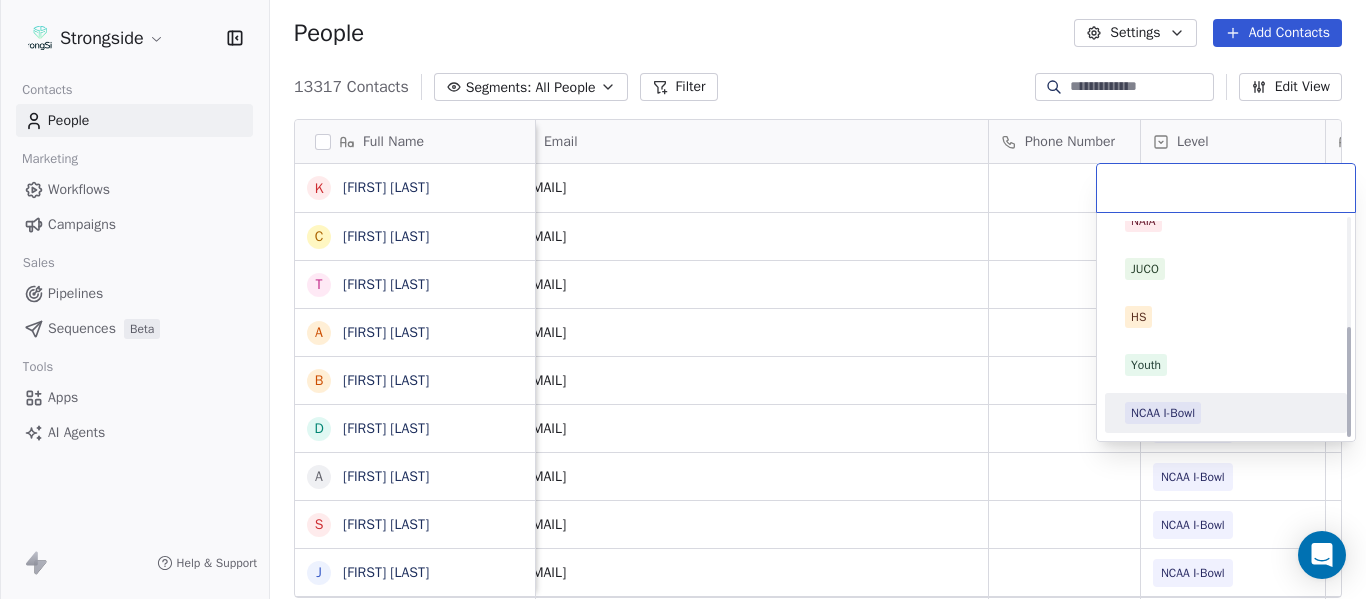 click on "NCAA I-Bowl" at bounding box center [1226, 413] 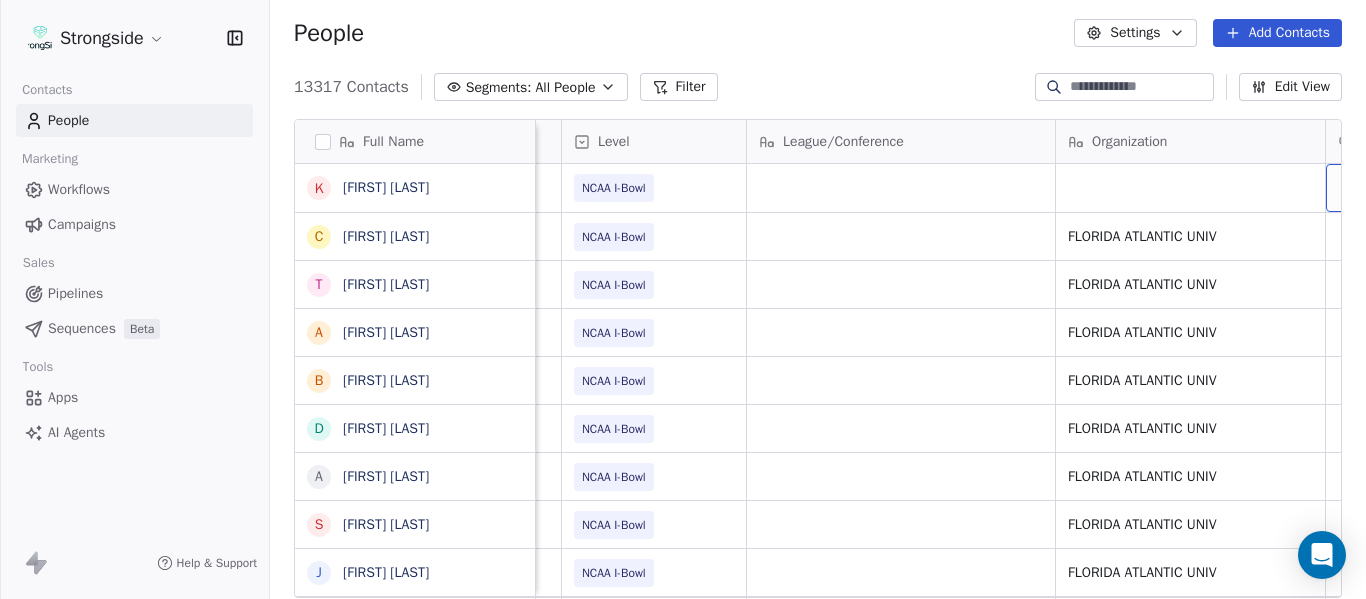 scroll, scrollTop: 0, scrollLeft: 707, axis: horizontal 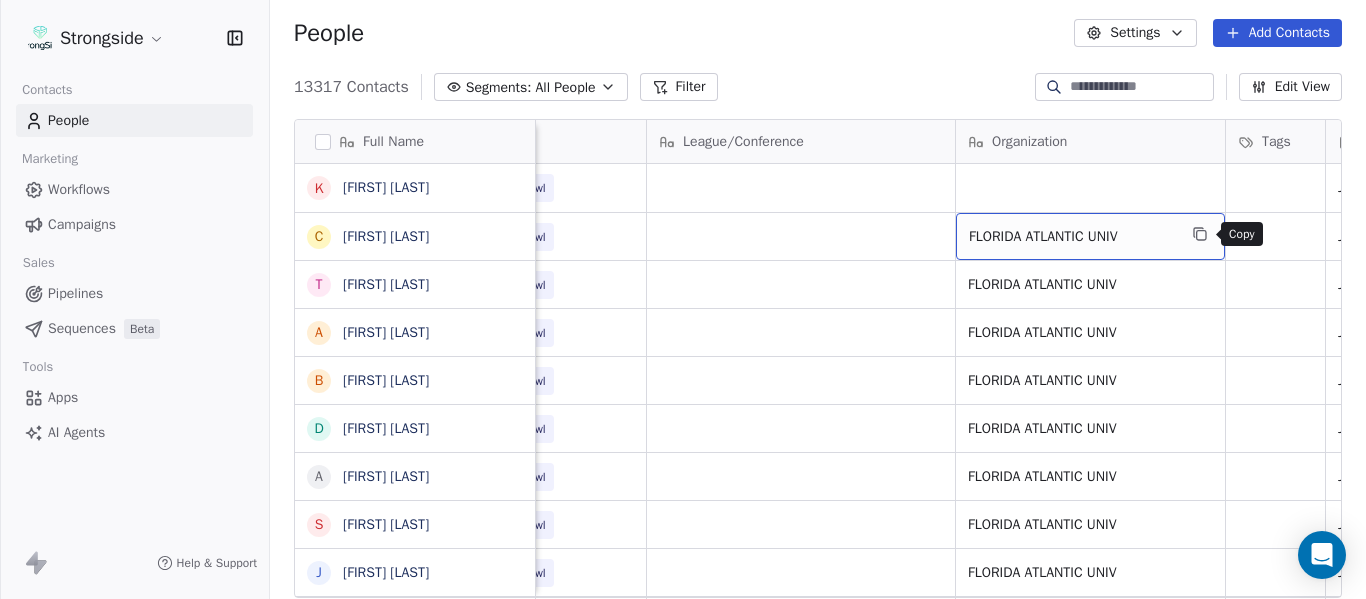 click at bounding box center (1200, 234) 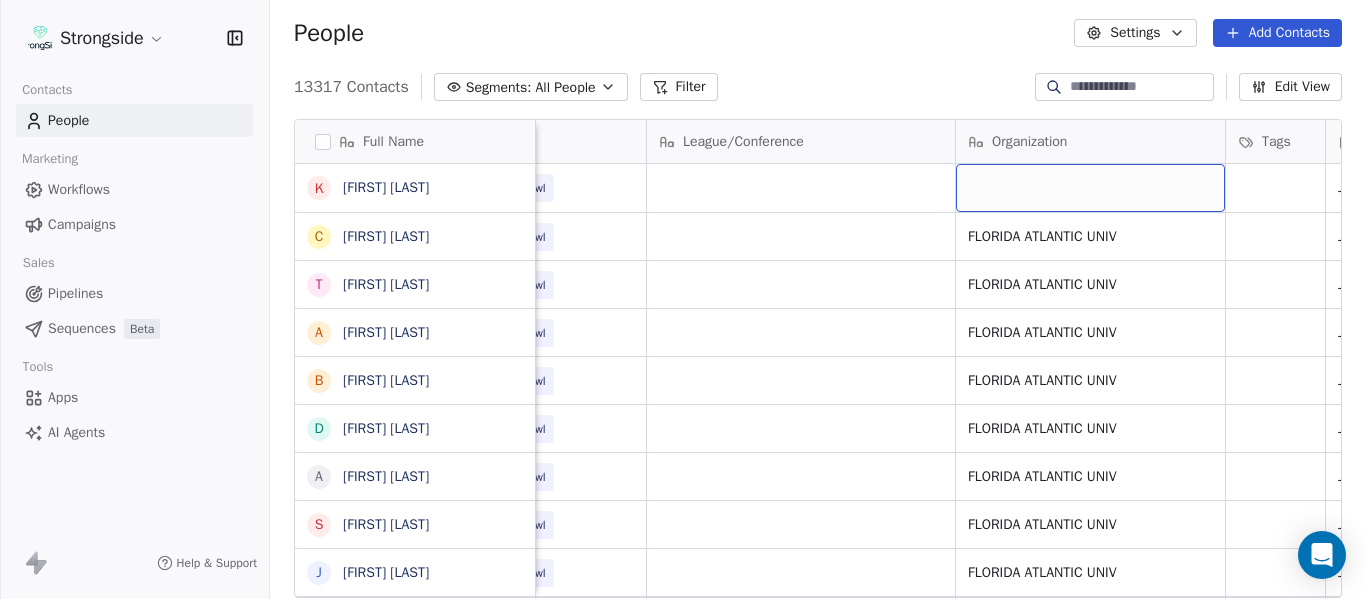 click at bounding box center (1090, 188) 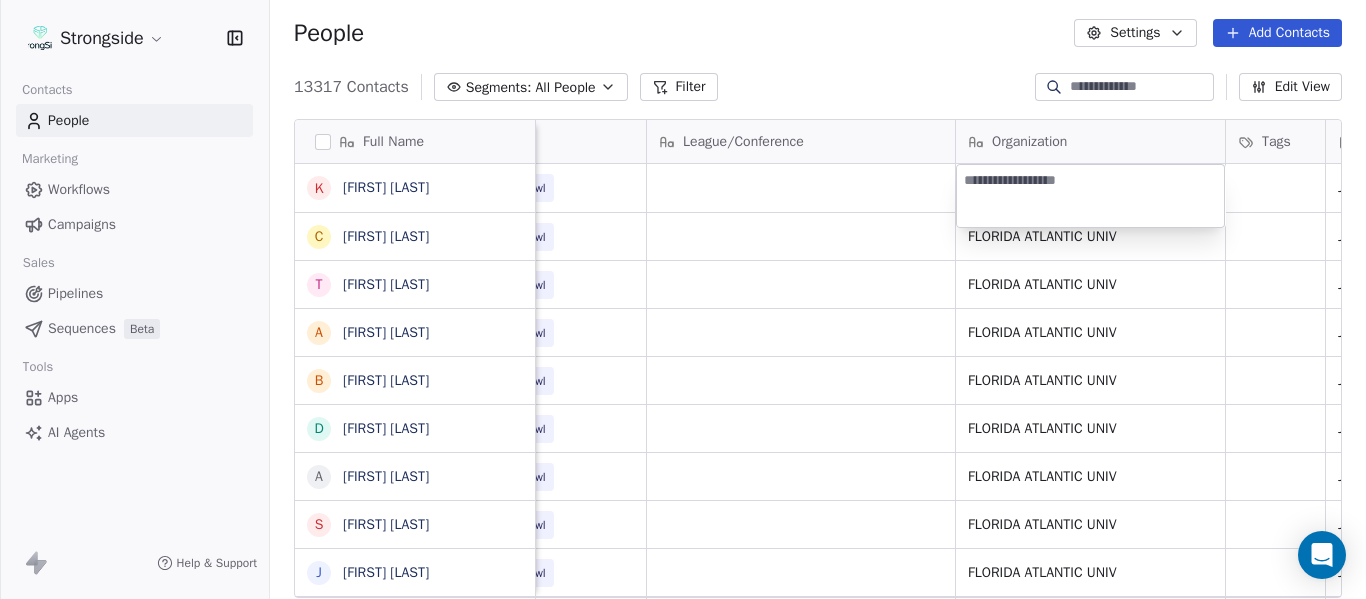 type on "**********" 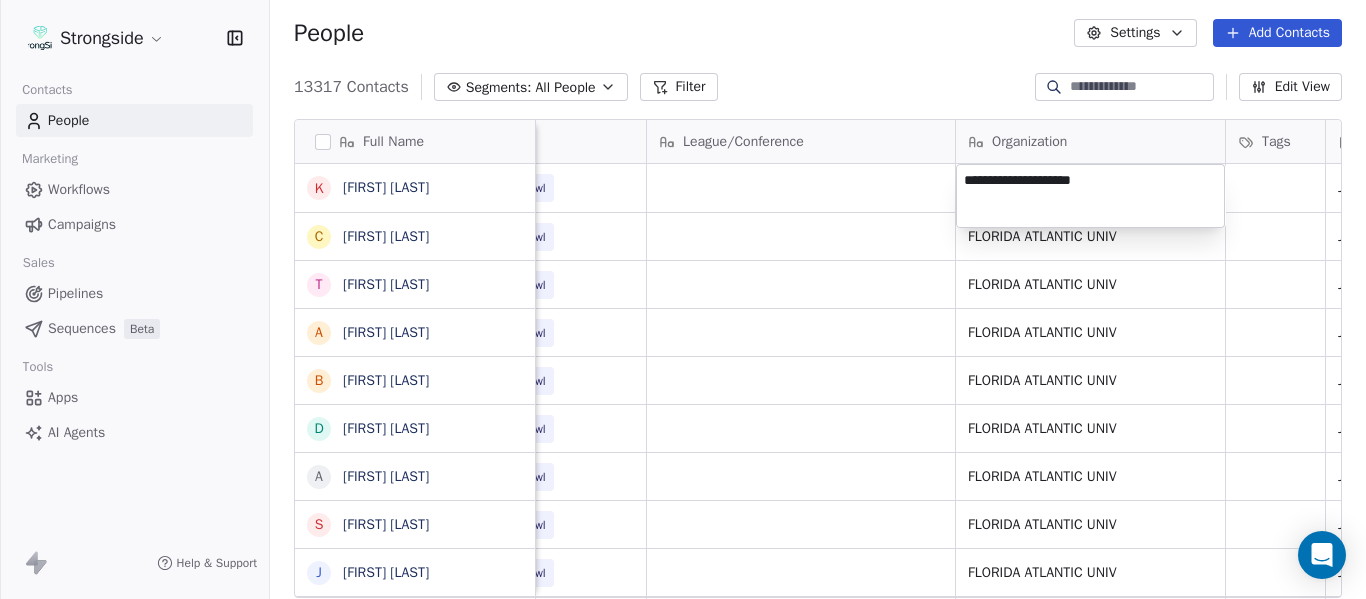 click on "Strongside Contacts People Marketing Workflows Campaigns Sales Pipelines Sequences Beta Tools Apps AI Agents Help & Support People Settings  Add Contacts 13317 Contacts Segments: All People Filter  Edit View Tag Add to Sequence Export Full Name K [LAST] C [LAST] T [LAST] A [LAST] B [LAST] D [LAST] A [LAST] S [LAST] J [LAST] D [LAST] C [LAST] T [LAST] B [LAST] D [LAST] B [LAST] H [LAST] S [LAST] T [LAST] M [LAST] M [LAST] K [LAST] A [LAST] B [LAST] Z [LAST] B [LAST] M [LAST] C [LAST] C [LAST] F [LAST] R [LAST] Email Phone Number Level League/Conference Organization Tags Created Date BST Status Job Title Priority [EMAIL] NCAA I-Bowl Jul 16, 2025 07:24 PM [EMAIL] NCAA I-Bowl FLORIDA ATLANTIC UNIV Jul 16, 2025 07:22 PM Assistant Coach tvasey@fau.edu NCAA I-Bowl Assistant Coach NIL" at bounding box center [683, 299] 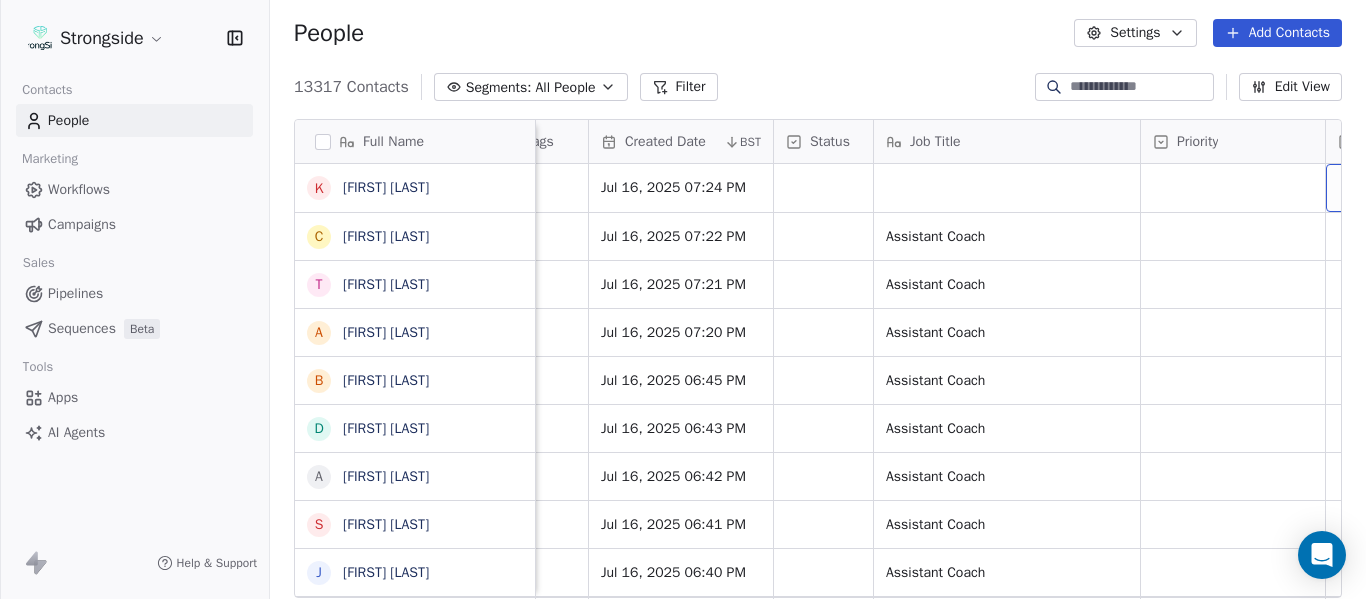 scroll, scrollTop: 0, scrollLeft: 1629, axis: horizontal 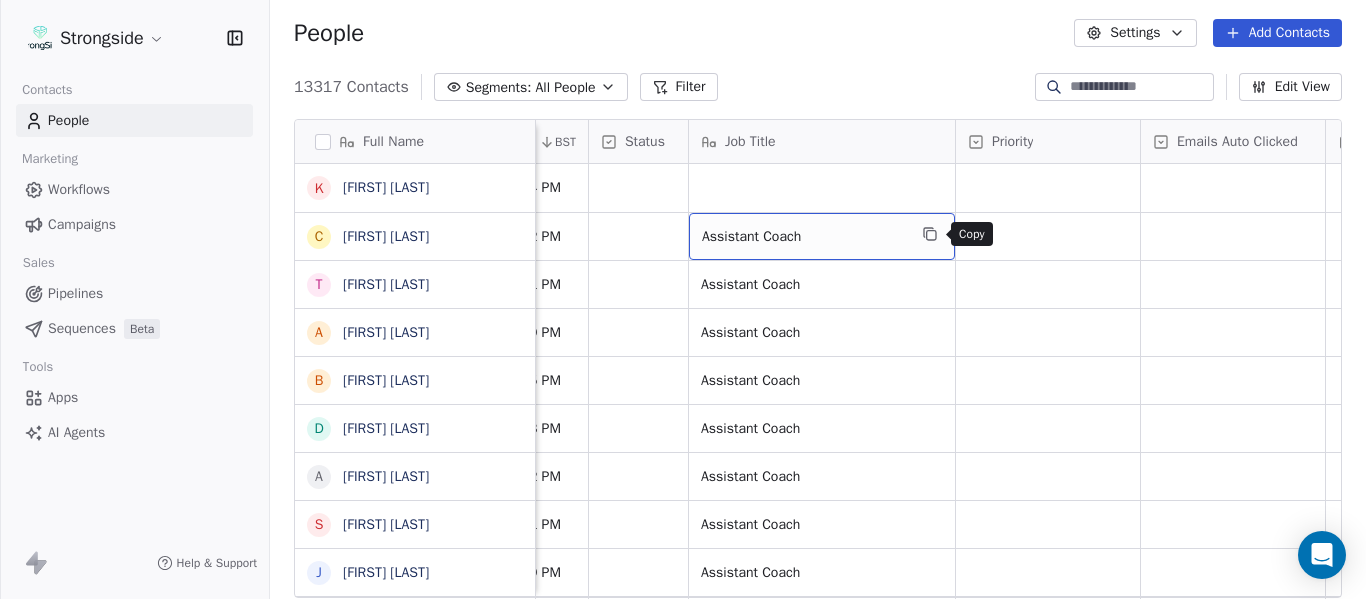 click 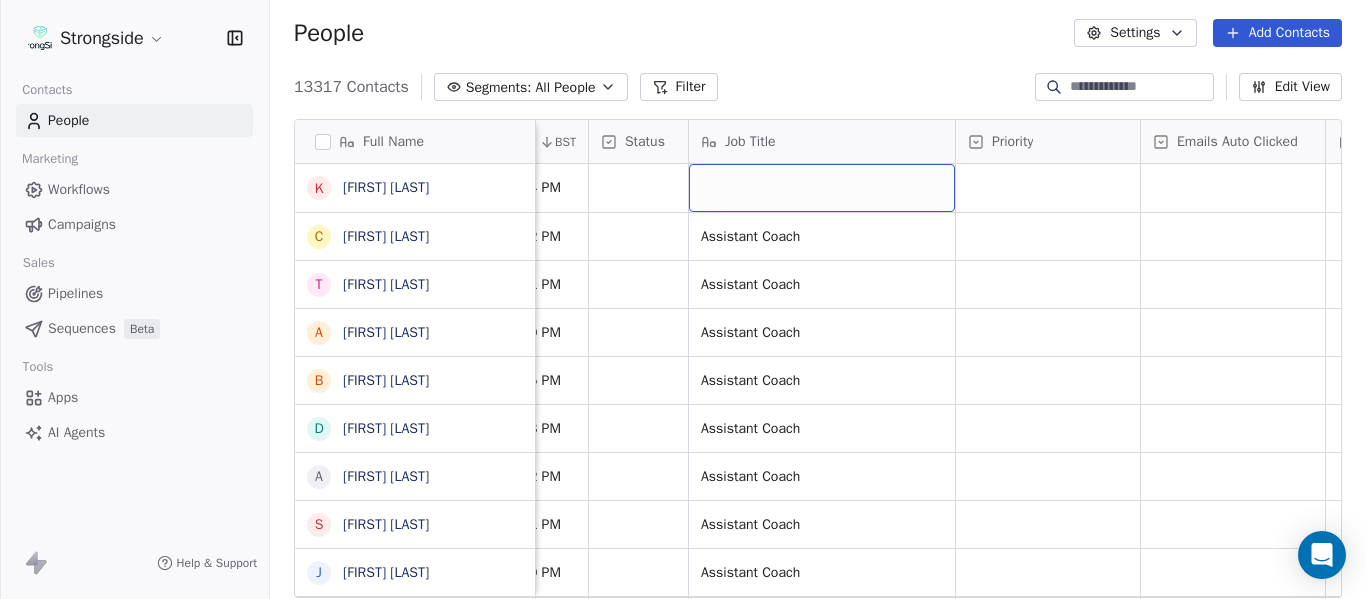click at bounding box center [822, 188] 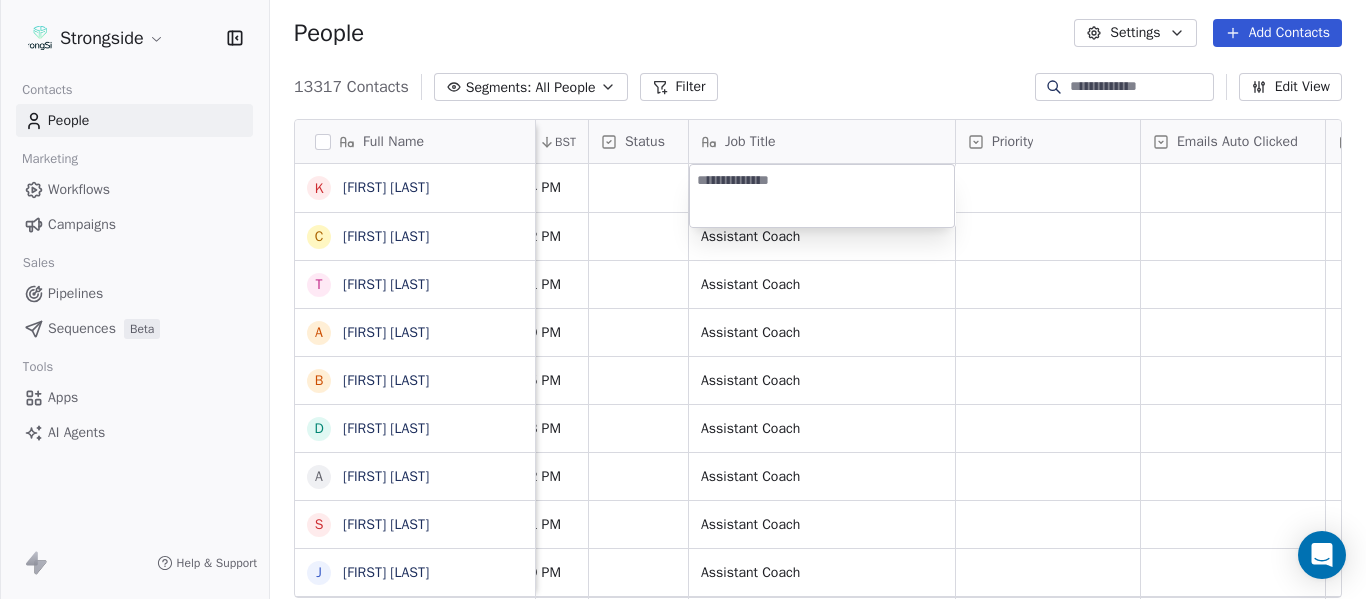 type on "**********" 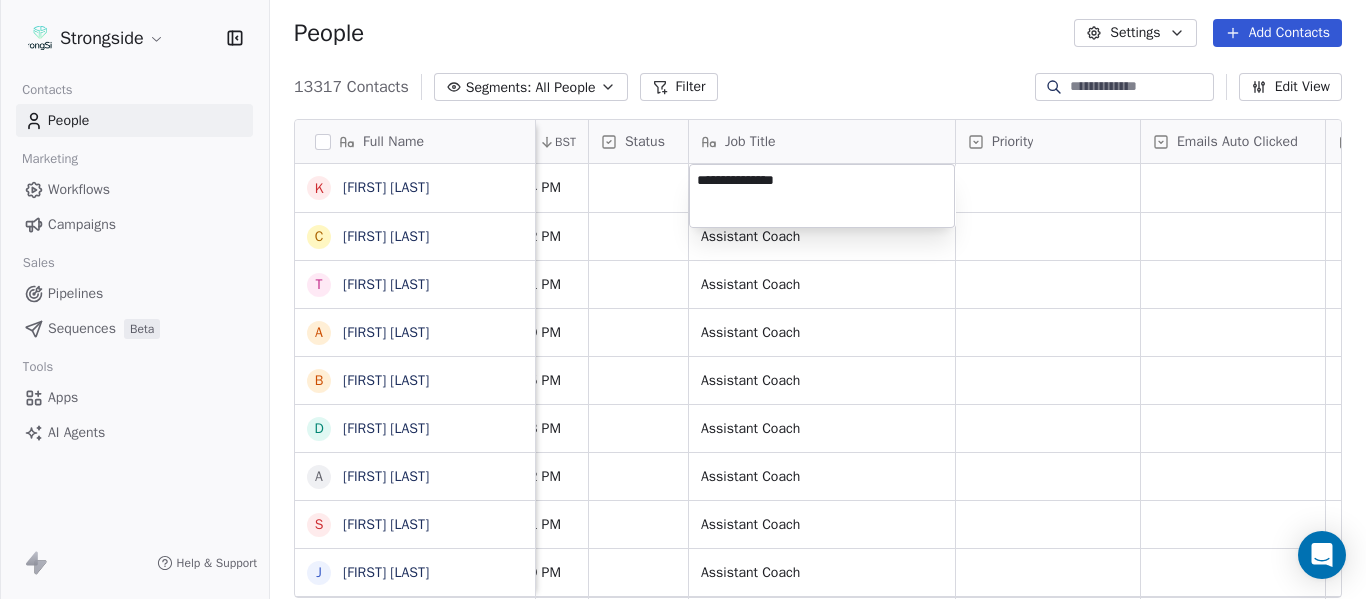 click on "Strongside Contacts People Marketing Workflows Campaigns Sales Pipelines Sequences Beta Tools Apps AI Agents Help & Support People Settings  Add Contacts 13317 Contacts Segments: All People Filter  Edit View Tag Add to Sequence Export Full Name K [LAST] C [LAST] T [LAST] A [LAST] B [LAST] D [LAST] A [LAST] S [LAST] J [LAST] D [LAST] C [LAST] T [LAST] B [LAST] D [LAST] B [LAST] H [LAST] S [LAST] T [LAST] M [LAST] M [LAST] K [LAST] A [LAST] B [LAST] Z [LAST] B [LAST] M [LAST] C [LAST] C [LAST] F [LAST] R [LAST] League/Conference Organization Tags Created Date BST Status Job Title Priority Emails Auto Clicked Last Activity Date BST In Open Phone Contact Source Note/Call   FLORIDA ATLANTIC UNIV Jul 16, 2025 07:24 PM   FLORIDA ATLANTIC UNIV Jul 16, 2025 07:22 PM Assistant Coach False   Assistant Coach" at bounding box center (683, 299) 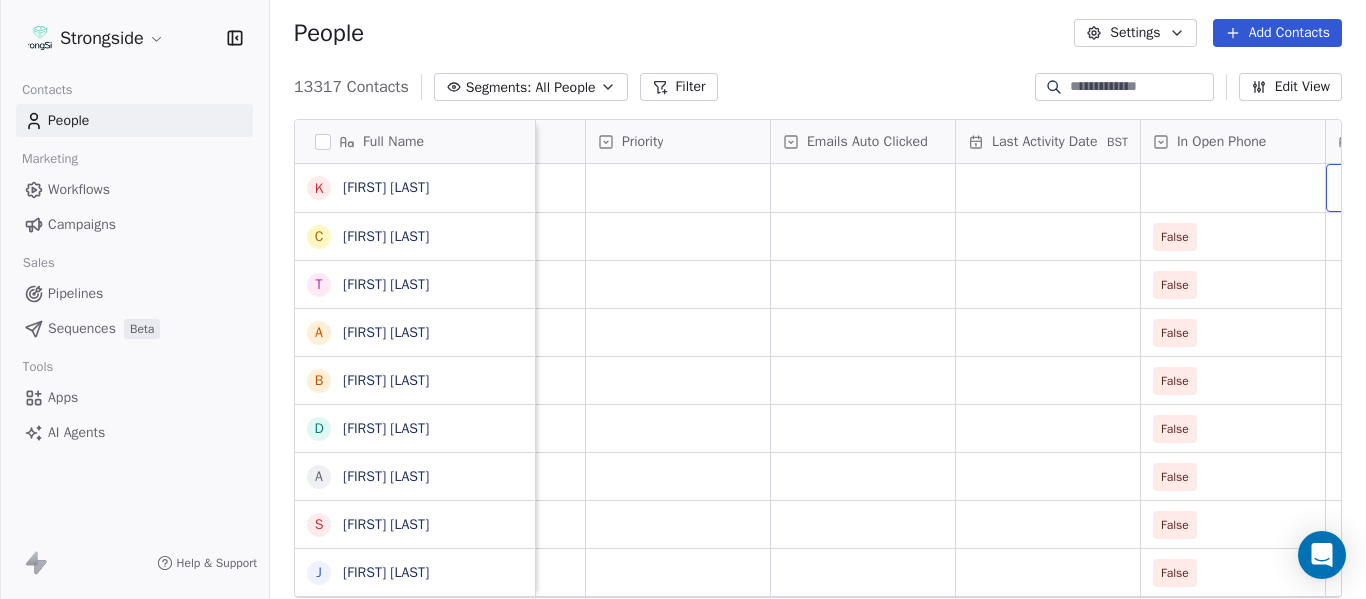 scroll, scrollTop: 0, scrollLeft: 2184, axis: horizontal 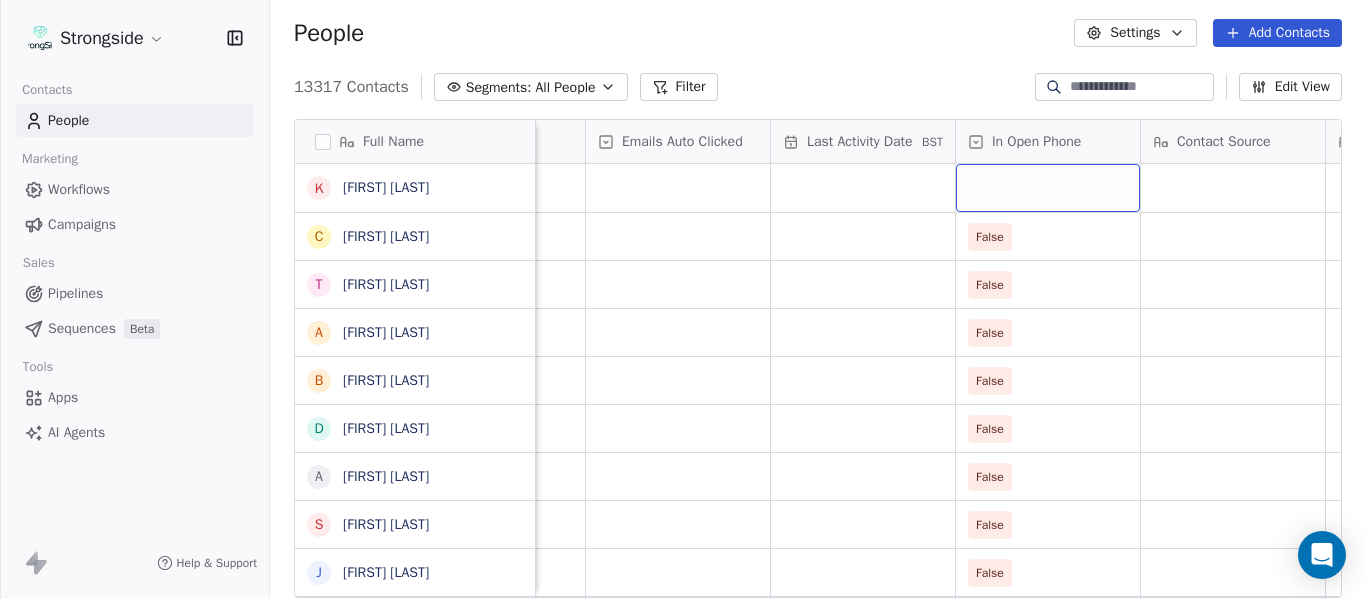 click at bounding box center (1048, 188) 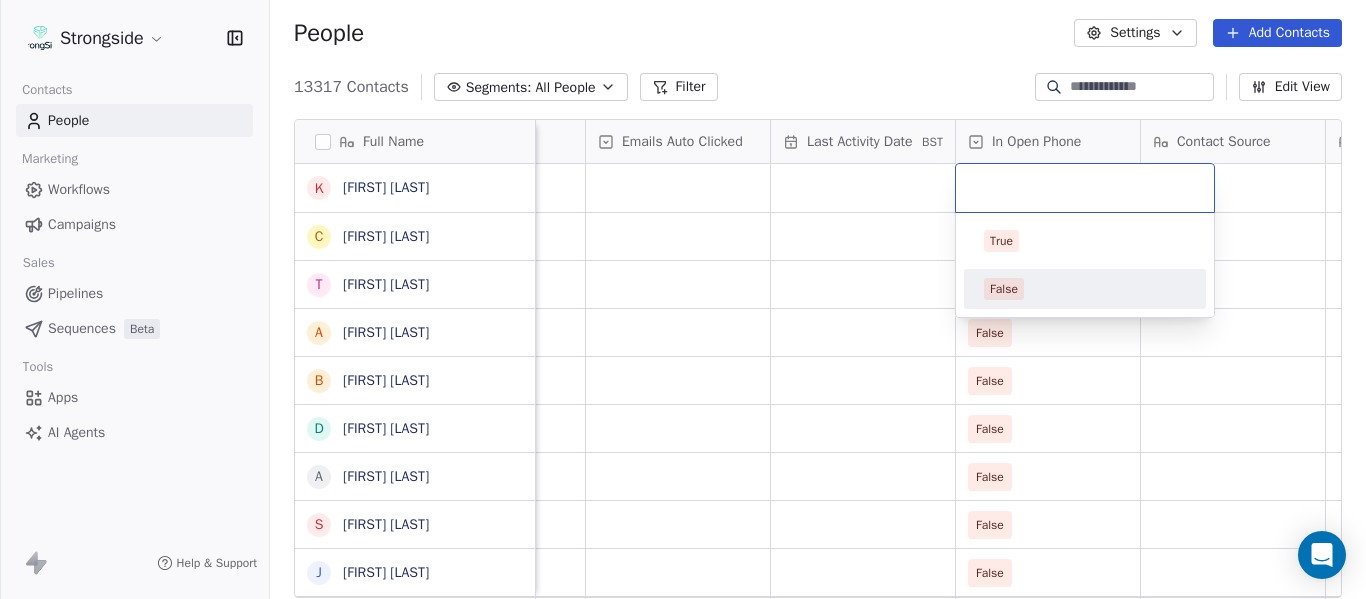 click on "False" at bounding box center [1085, 289] 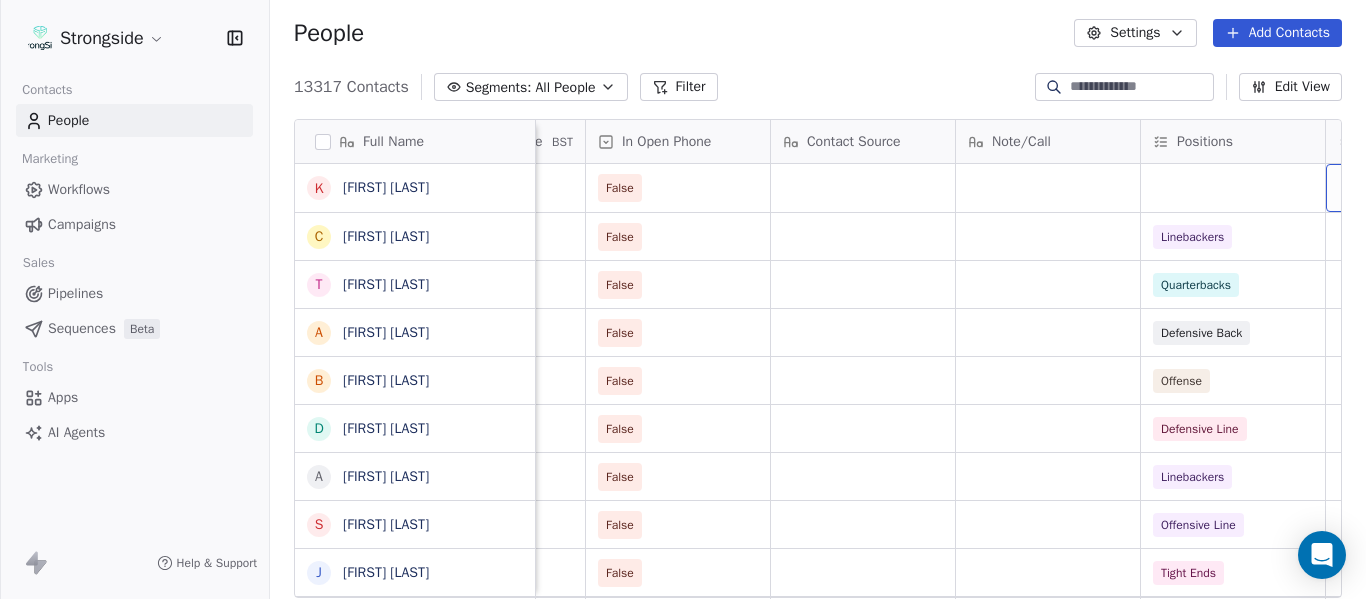 scroll, scrollTop: 0, scrollLeft: 2739, axis: horizontal 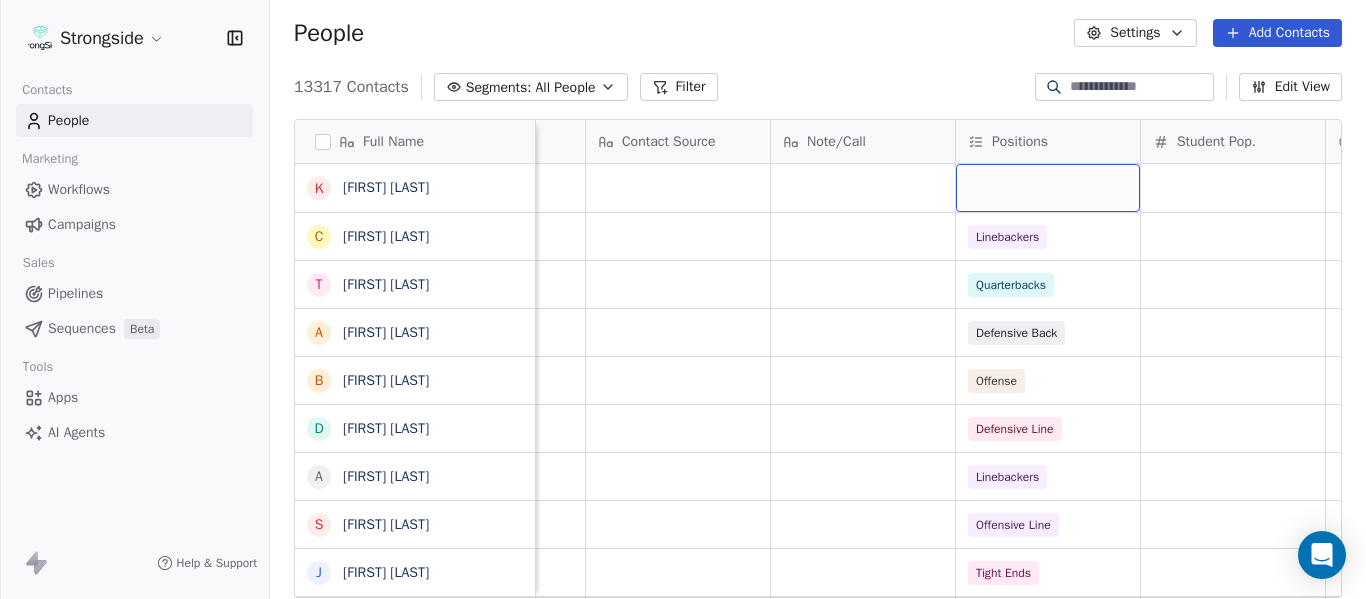 click at bounding box center (1048, 188) 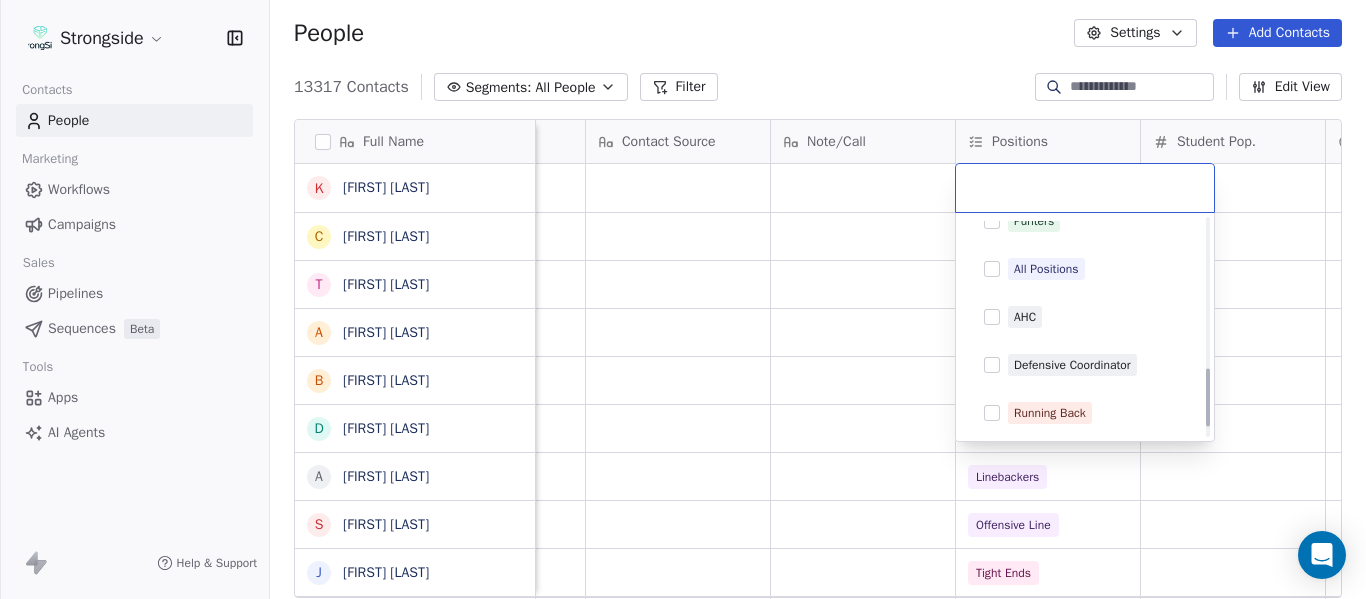 scroll, scrollTop: 596, scrollLeft: 0, axis: vertical 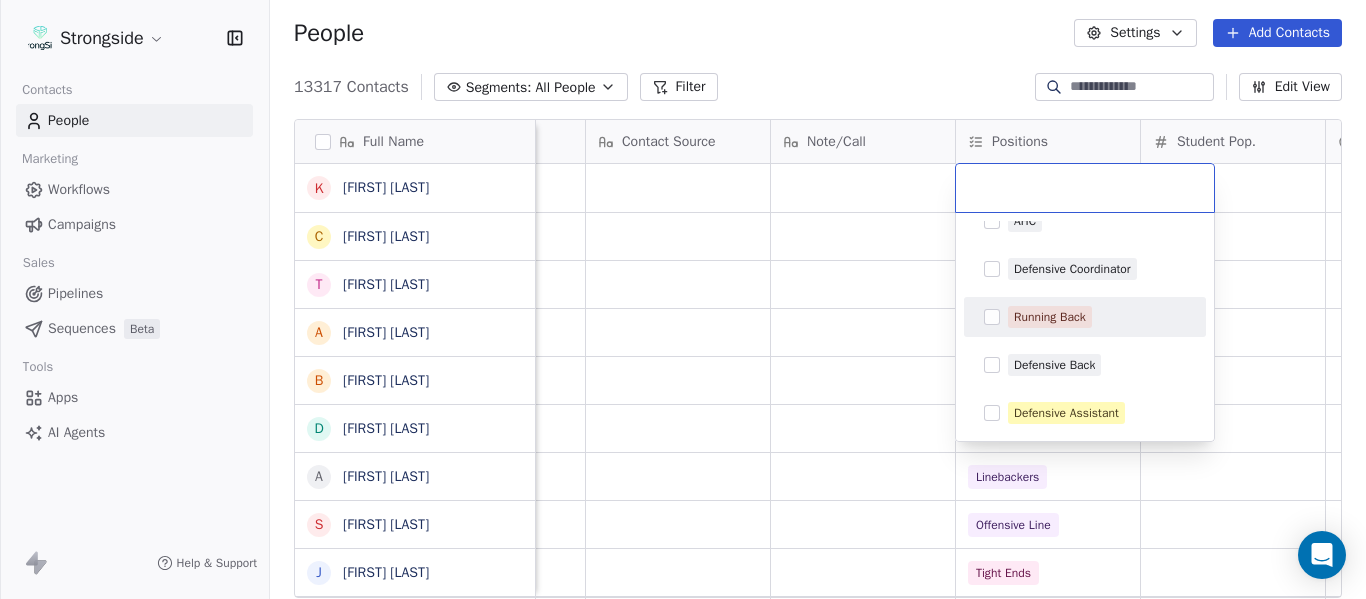 click on "Running Back" at bounding box center [1050, 317] 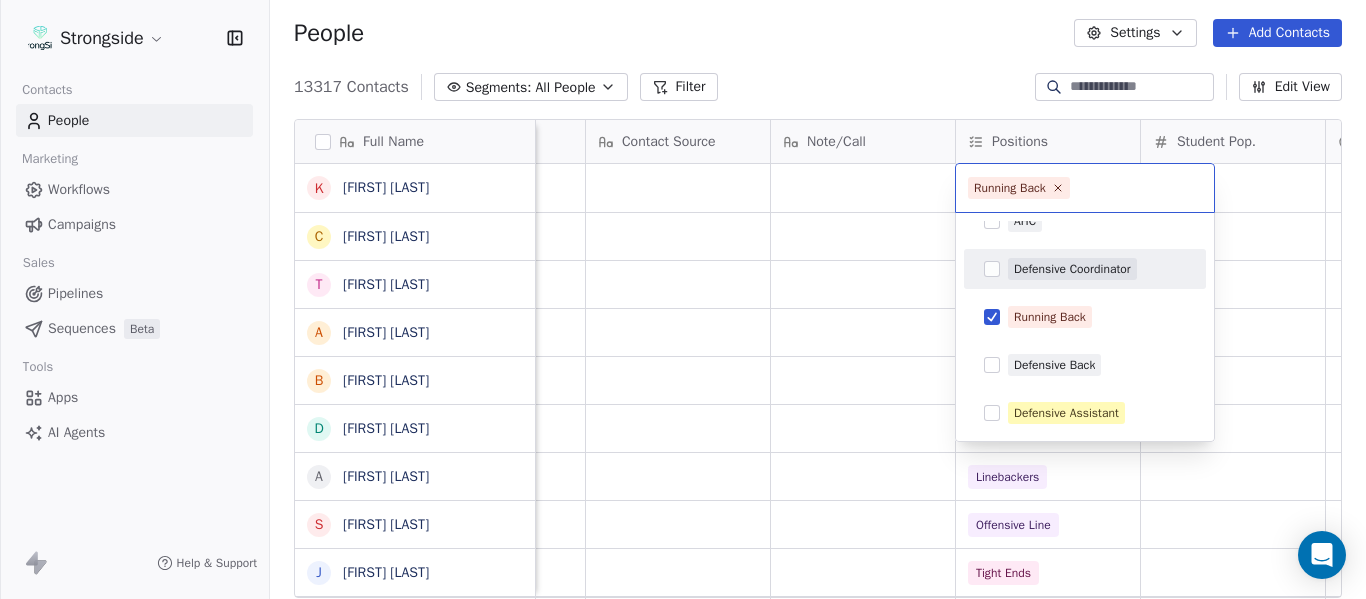 click on "Strongside Contacts People Marketing Workflows Campaigns Sales Pipelines Sequences Beta Tools Apps AI Agents Help & Support People Settings Add Contacts 13317 Contacts Segments: All People Filter Edit View Tag Add to Sequence Export Full Name K [FIRST] [LAST] C [FIRST] [LAST] T [FIRST] [LAST] A [FIRST] [LAST] B [FIRST] [LAST] D [FIRST] [LAST] A [FIRST] [LAST] S [FIRST] [LAST] J [FIRST] [LAST] D [FIRST] [LAST] C [FIRST] [LAST] T [FIRST] [LAST] B [FIRST] [LAST] D [FIRST] [LAST] B [FIRST] [LAST] H [FIRST] [LAST] S [FIRST] [LAST] T [FIRST] [LAST] M [FIRST] [LAST] M [FIRST] [LAST] K [FIRST] [LAST] A [FIRST] [LAST] B [FIRST] [LAST] Z [FIRST] [LAST] B [FIRST] [LAST] M [FIRST] [LAST] C [FIRST] [LAST] C [FIRST] [LAST] F [FIRST] [LAST] R [FIRST] [LAST] Priority Emails Auto Clicked Last Activity Date BST In Open Phone Contact Source Note/Call Positions Student Pop. Lead Account False False Linebackers False Quarterbacks False Defensive Back False Offense False Defensive Line False Linebackers False Offensive Line False False" at bounding box center (683, 299) 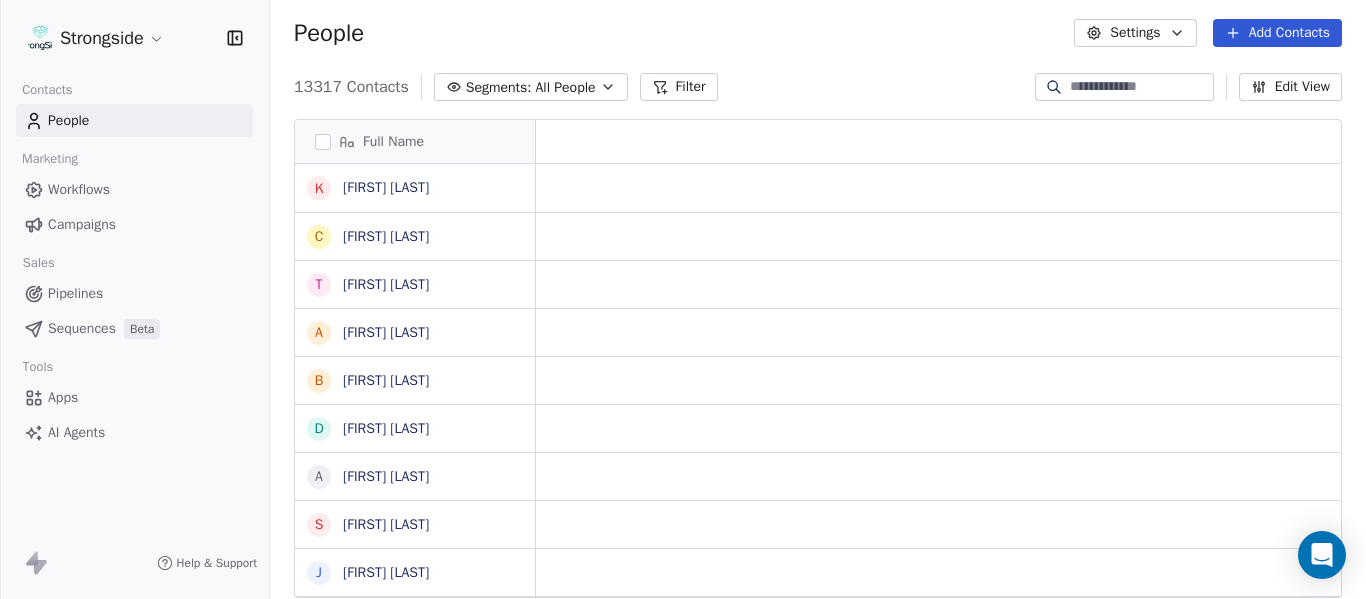 scroll, scrollTop: 0, scrollLeft: 0, axis: both 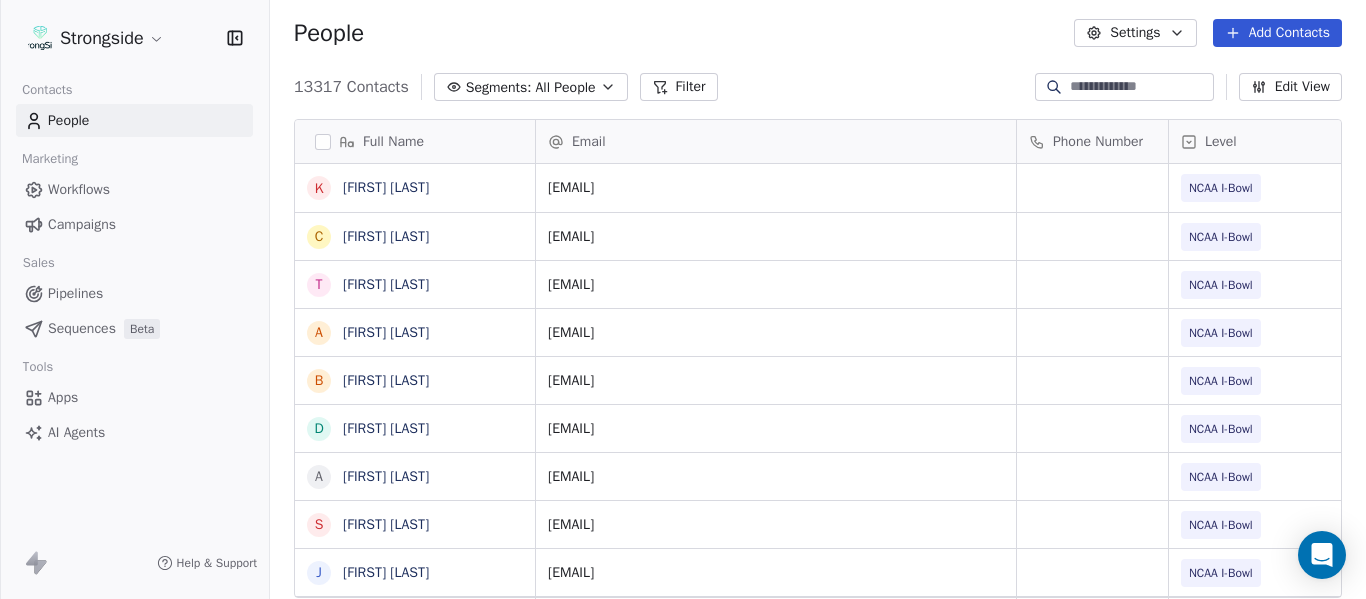 click on "People Settings  Add Contacts" at bounding box center [818, 33] 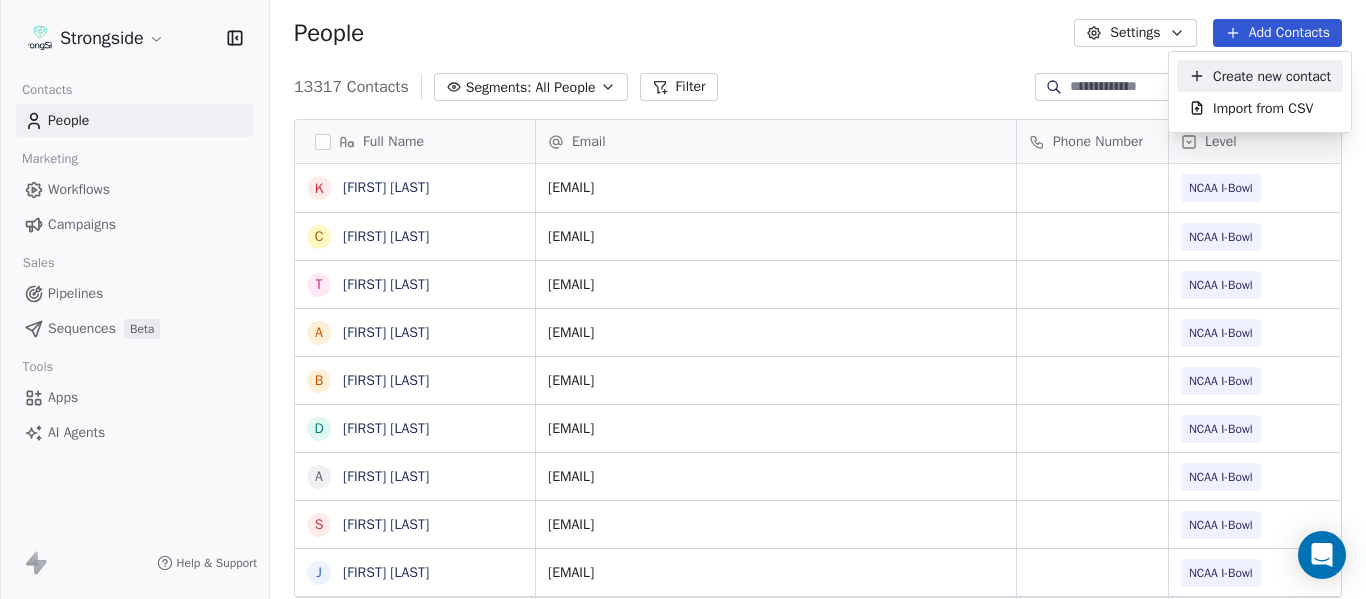 click on "Create new contact" at bounding box center (1272, 76) 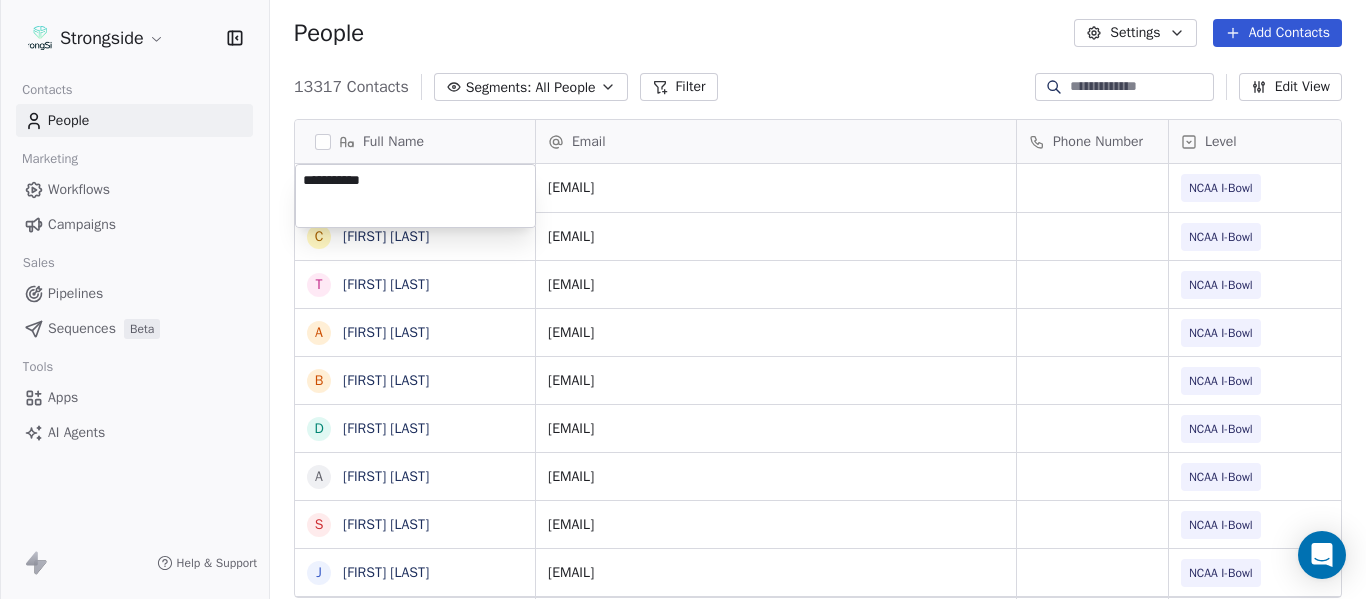 click on "Strongside Contacts People Marketing Workflows Campaigns Sales Pipelines Sequences Beta Tools Apps AI Agents Help & Support People Settings  Add Contacts 13317 Contacts Segments: All People Filter  Edit View Tag Add to Sequence Export Full Name K [FIRST] [LAST] C [FIRST] [LAST] T [FIRST] [LAST] A [FIRST] [LAST] B [FIRST] [LAST] D [FIRST] [LAST] A [FIRST] [LAST] S [FIRST] [LAST] J [FIRST] [LAST] D [FIRST] [LAST] C [FIRST] [LAST] T [FIRST] [LAST] B [FIRST] [LAST] D [FIRST] [LAST] B [FIRST] [LAST] H [FIRST] [LAST] S [FIRST] [LAST] T [FIRST] [LAST] M [FIRST] [LAST] M [FIRST] [LAST] K [FIRST] [LAST] A [FIRST] [LAST] B [FIRST] [LAST] Z [FIRST] [LAST] B [FIRST] [LAST] M [FIRST] [LAST] C [FIRST] [LAST] C [FIRST] [LAST] F [FIRST] [LAST] R [FIRST] [LAST] Email Phone Number Level League/Conference Organization Tags [EMAIL] NCAA I-Bowl FLORIDA ATLANTIC UNIV [EMAIL] NCAA I-Bowl FLORIDA ATLANTIC UNIV [EMAIL] NCAA I-Bowl FLORIDA ATLANTIC UNIV [EMAIL] NCAA I-Bowl FLORIDA ATLANTIC UNIV [EMAIL] NCAA I-Bowl" at bounding box center [683, 299] 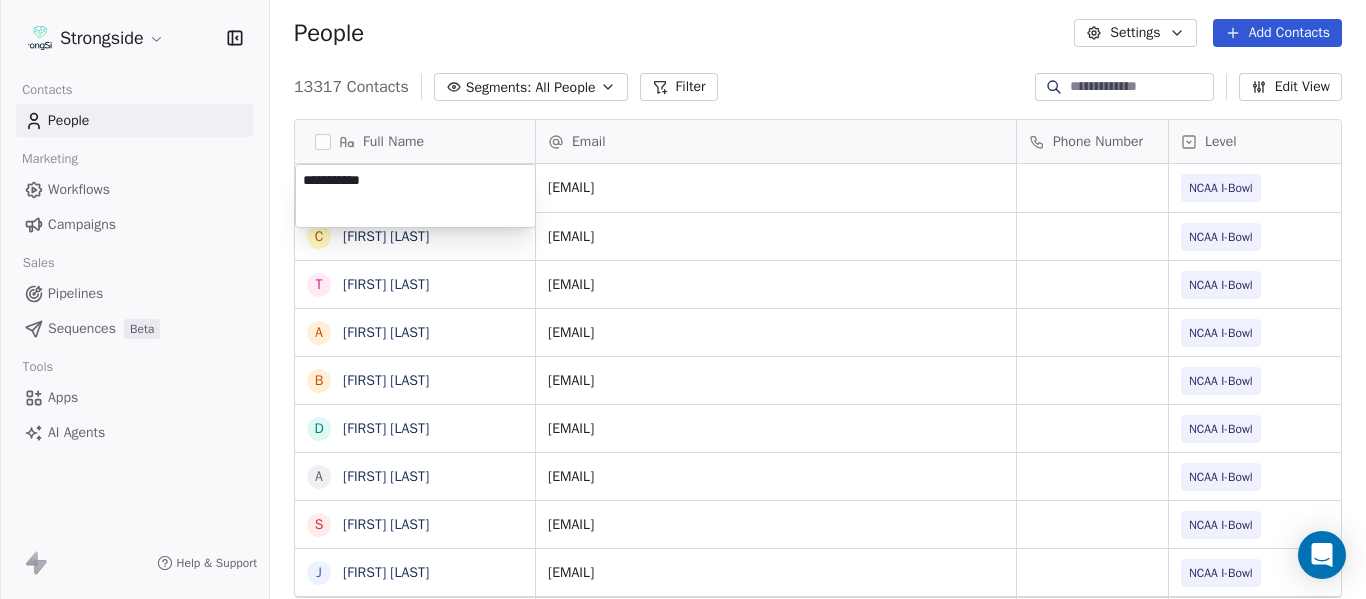 click on "Strongside Contacts People Marketing Workflows Campaigns Sales Pipelines Sequences Beta Tools Apps AI Agents Help & Support People Settings  Add Contacts 13317 Contacts Segments: All People Filter  Edit View Tag Add to Sequence Export Full Name K [FIRST] [LAST] C [FIRST] [LAST] T [FIRST] [LAST] A [FIRST] [LAST] B [FIRST] [LAST] D [FIRST] [LAST] A [FIRST] [LAST] S [FIRST] [LAST] J [FIRST] [LAST] D [FIRST] [LAST] C [FIRST] [LAST] T [FIRST] [LAST] B [FIRST] [LAST] D [FIRST] [LAST] B [FIRST] [LAST] H [FIRST] [LAST] S [FIRST] [LAST] T [FIRST] [LAST] M [FIRST] [LAST] M [FIRST] [LAST] K [FIRST] [LAST] A [FIRST] [LAST] B [FIRST] [LAST] Z [FIRST] [LAST] B [FIRST] [LAST] M [FIRST] [LAST] C [FIRST] [LAST] C [FIRST] [LAST] F [FIRST] [LAST] R [FIRST] [LAST] Email Phone Number Level League/Conference Organization Tags [EMAIL] NCAA I-Bowl FLORIDA ATLANTIC UNIV [EMAIL] NCAA I-Bowl FLORIDA ATLANTIC UNIV [EMAIL] NCAA I-Bowl FLORIDA ATLANTIC UNIV [EMAIL] NCAA I-Bowl FLORIDA ATLANTIC UNIV [EMAIL] NCAA I-Bowl" at bounding box center (683, 299) 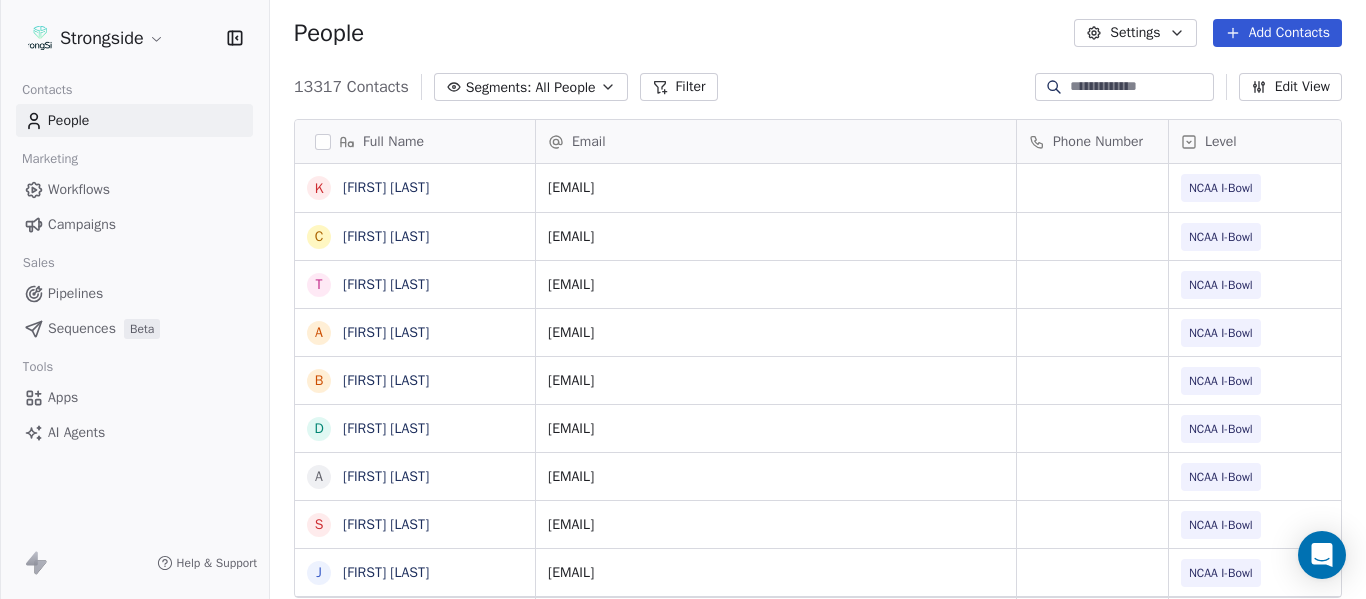 click on "Add Contacts" at bounding box center (1277, 33) 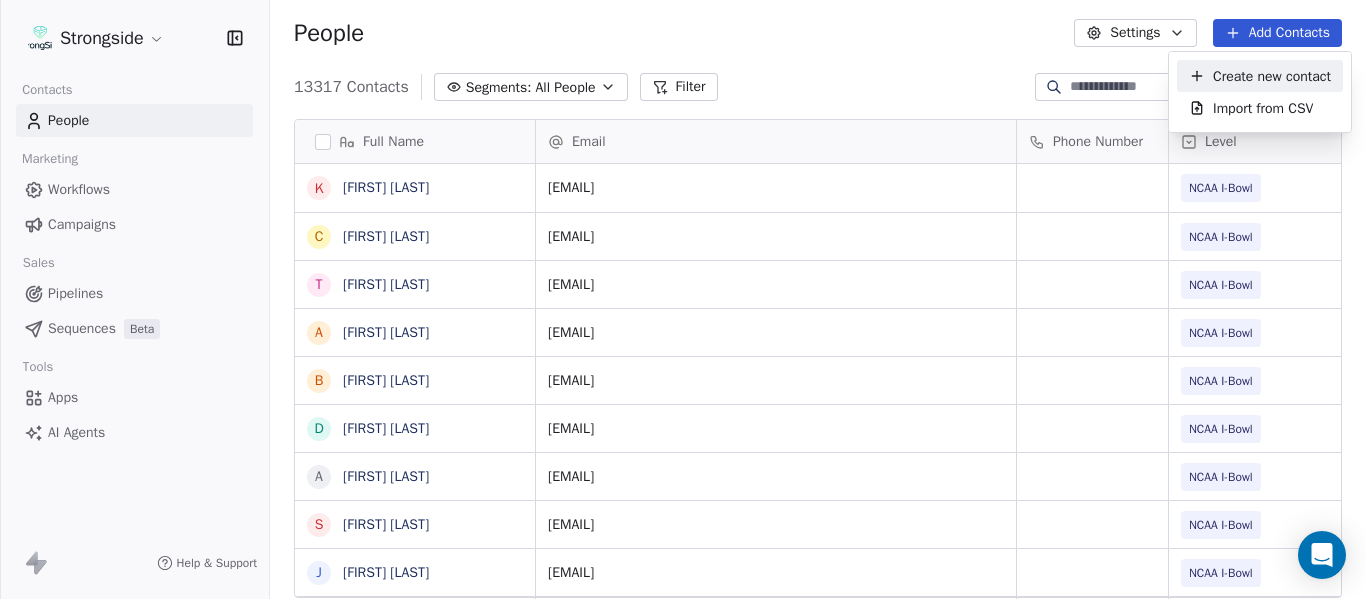 click on "Create new contact" at bounding box center (1272, 76) 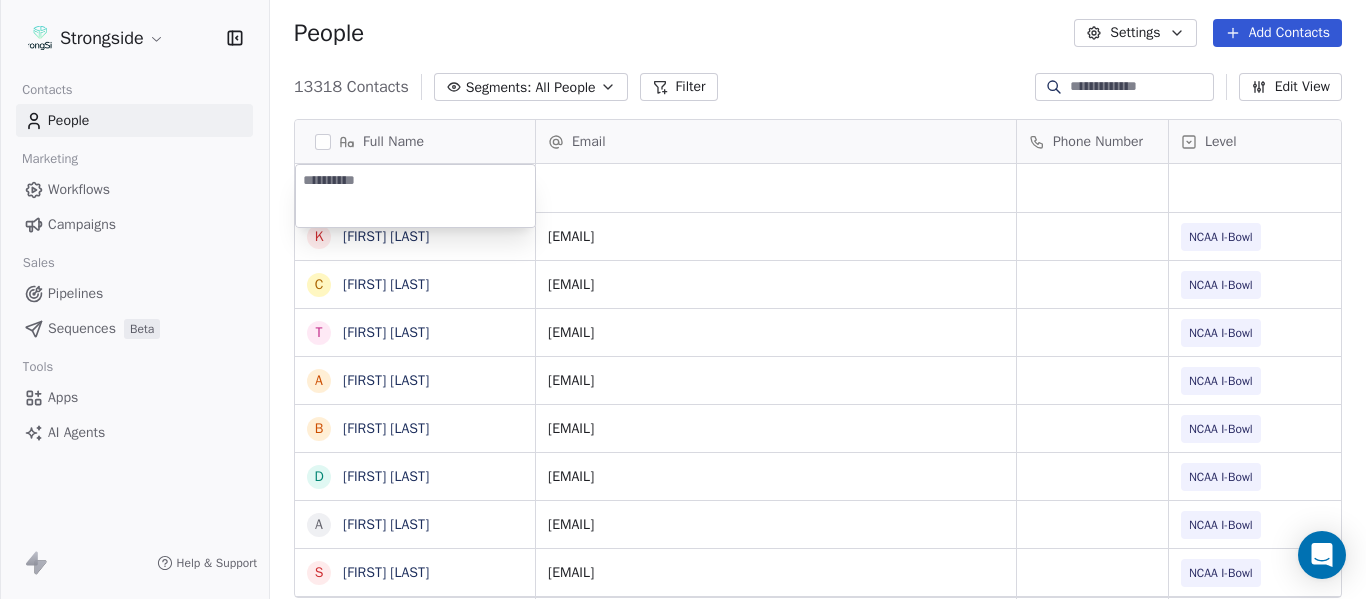 type on "**********" 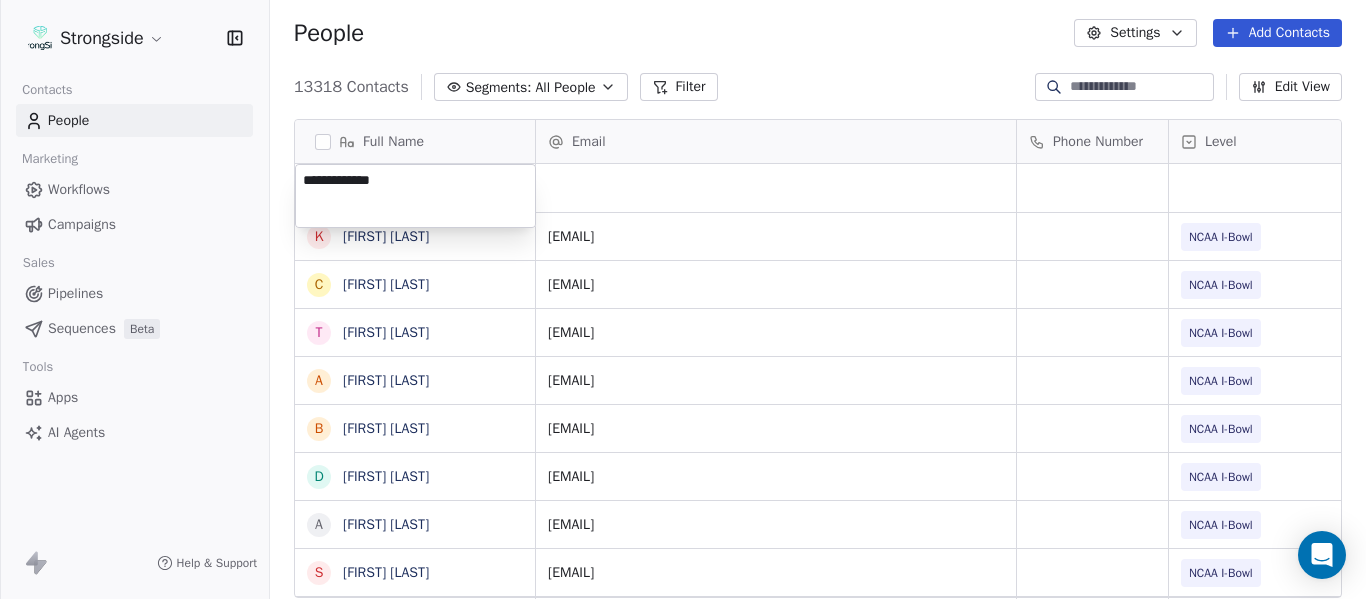 click on "Strongside Contacts People Marketing Workflows Campaigns Sales Pipelines Sequences Beta Tools Apps AI Agents Help & Support People Settings Add Contacts 13318 Contacts Segments: All People Filter Edit View Tag Add to Sequence Export Full Name K [LAST] C [LAST] T [LAST] A [LAST] B [LAST] D [LAST] A [LAST] S [LAST] J [LAST] D [LAST] C [LAST] T [LAST] B [LAST] D [LAST] B [LAST] H [LAST] S [LAST] T [LAST] M [LAST] M [LAST] K [LAST] A [LAST] B [LAST] Z [LAST] B [LAST] M [LAST] C [LAST] C [LAST] F [LAST] Email Phone Number Level League/Conference Organization Tags [EMAIL] NCAA I-Bowl FLORIDA ATLANTIC UNIV [EMAIL] NCAA I-Bowl FLORIDA ATLANTIC UNIV [EMAIL] NCAA I-Bowl FLORIDA ATLANTIC UNIV [EMAIL] NCAA I-Bowl FLORIDA ATLANTIC UNIV [EMAIL] NCAA I-Bowl NCAA I-Bowl" at bounding box center (683, 299) 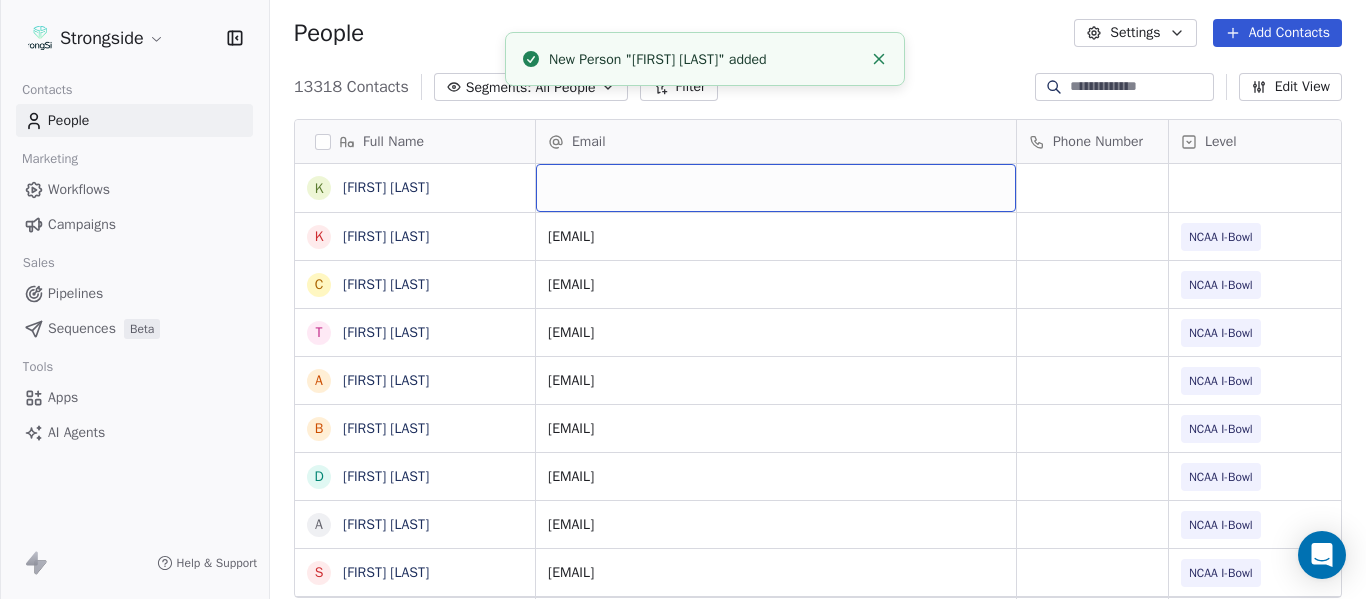 click at bounding box center [776, 188] 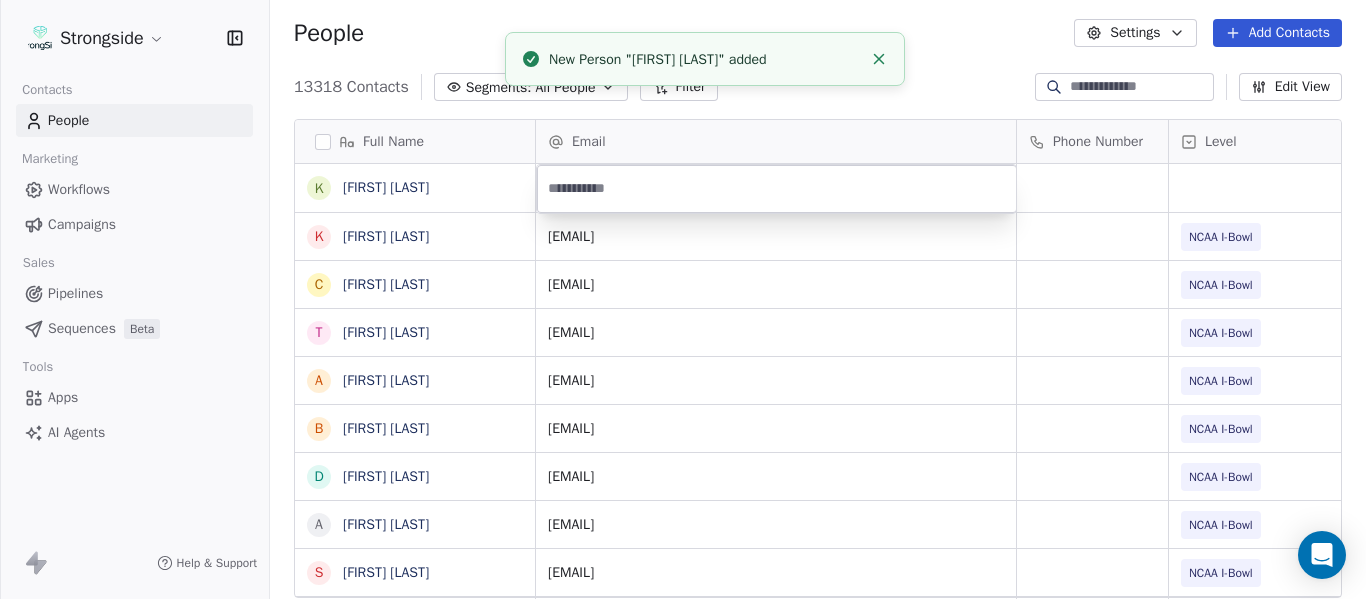 type on "**********" 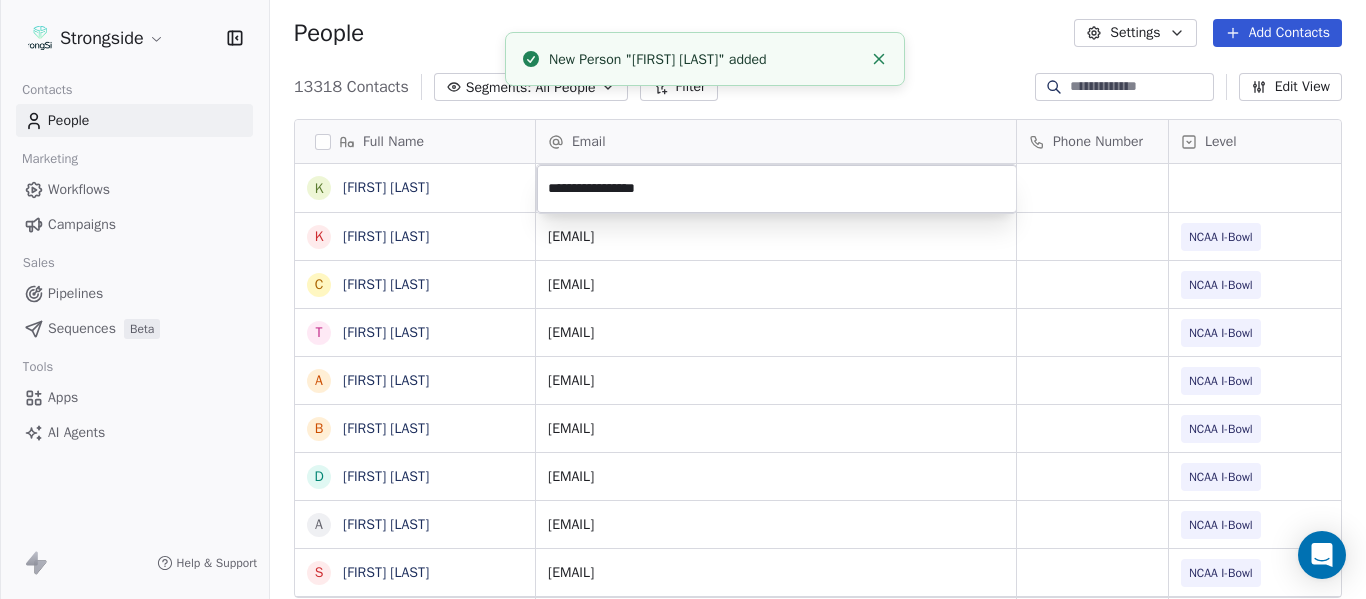 click 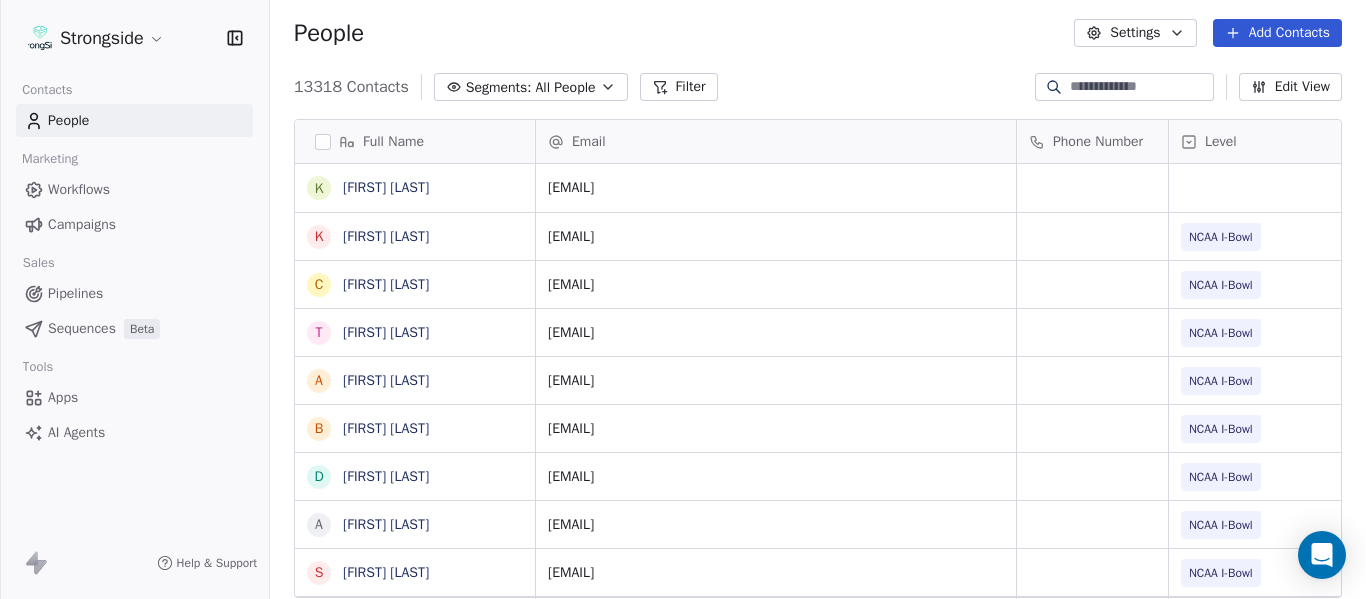 click on "People Settings  Add Contacts" at bounding box center [818, 33] 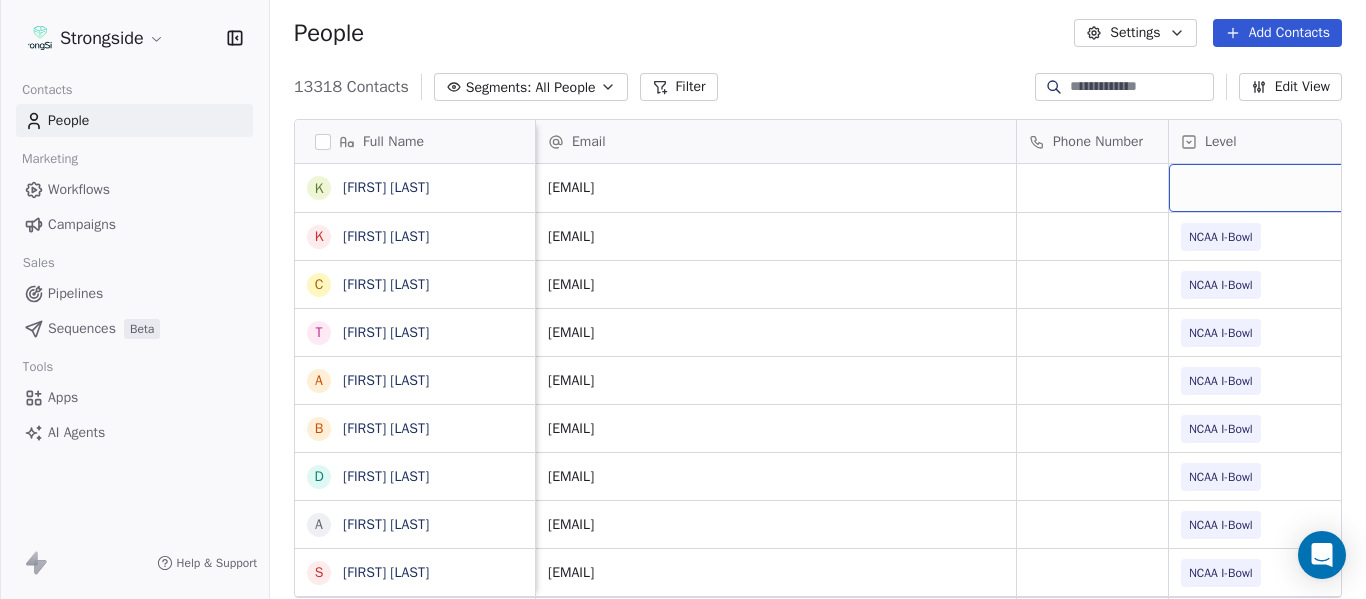 scroll, scrollTop: 0, scrollLeft: 28, axis: horizontal 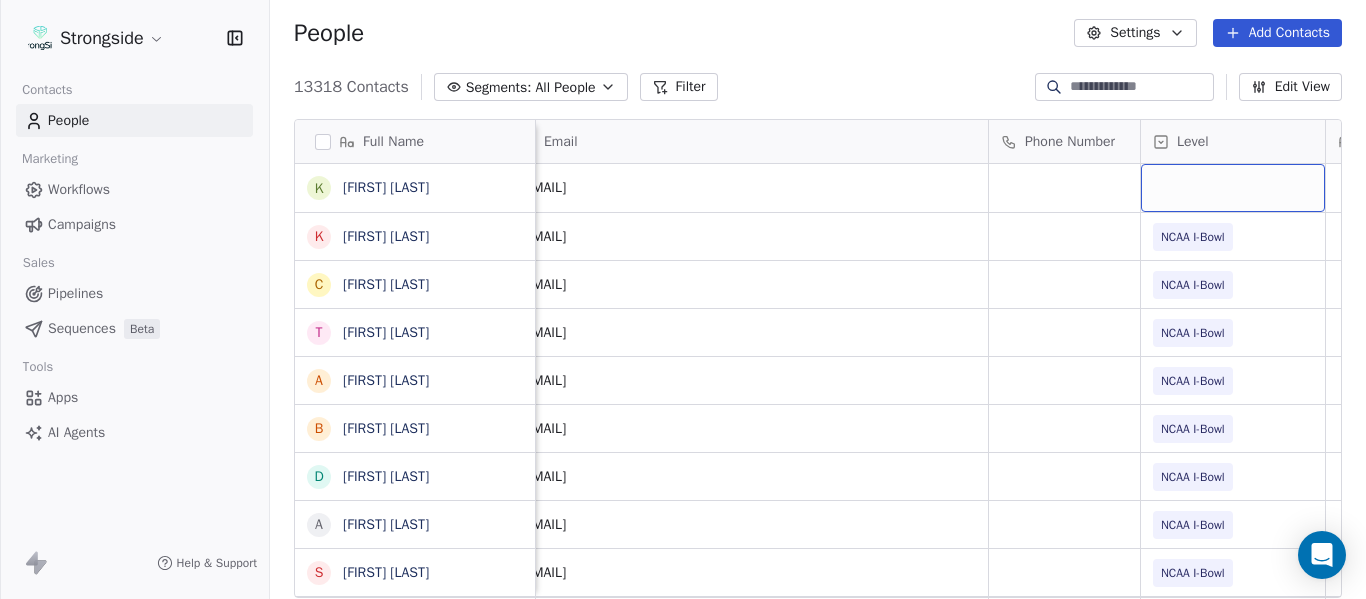 click at bounding box center (1233, 188) 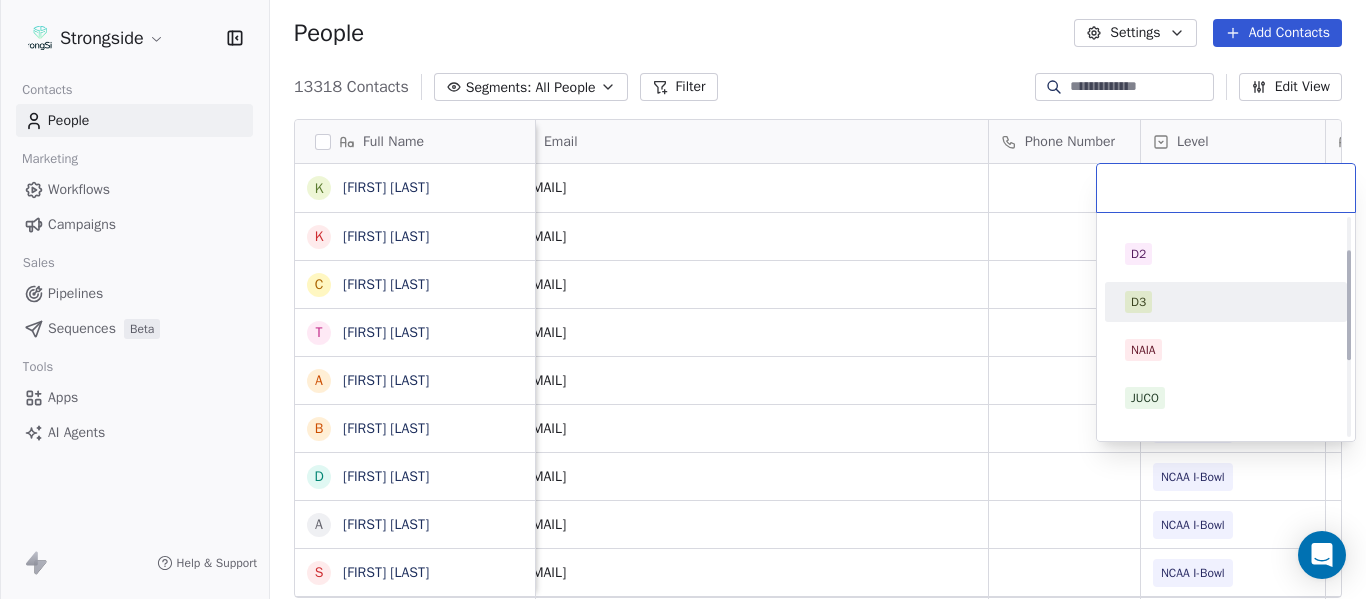 scroll, scrollTop: 212, scrollLeft: 0, axis: vertical 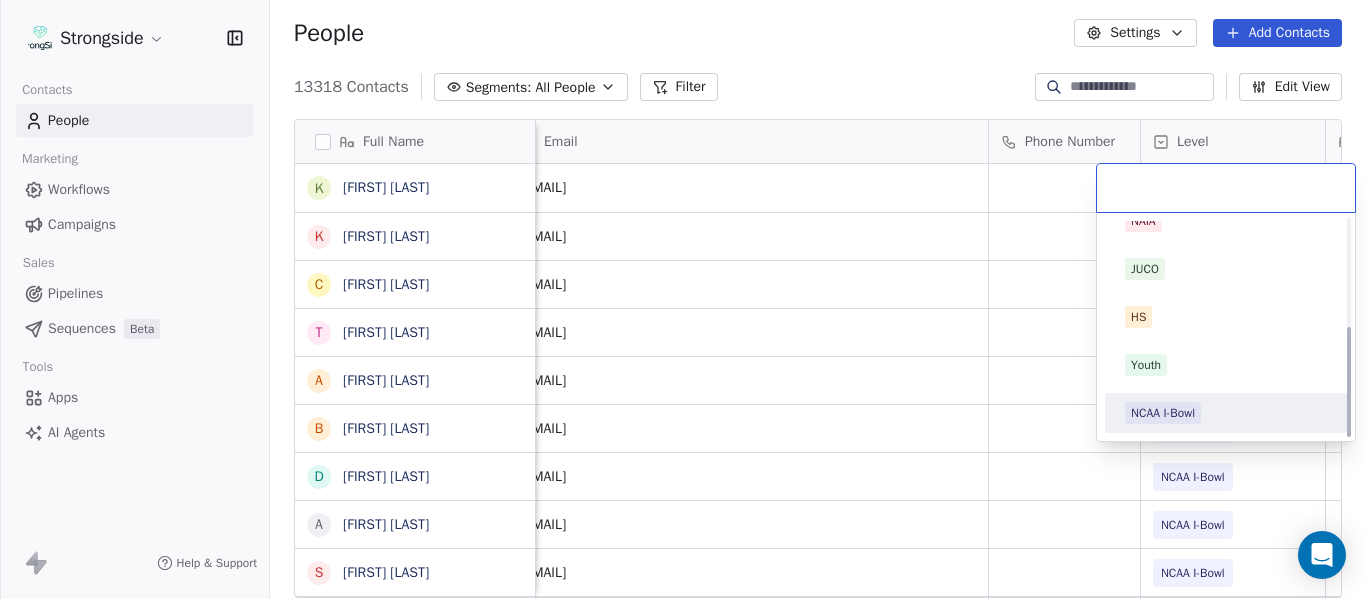 click on "NCAA I-Bowl" at bounding box center [1163, 413] 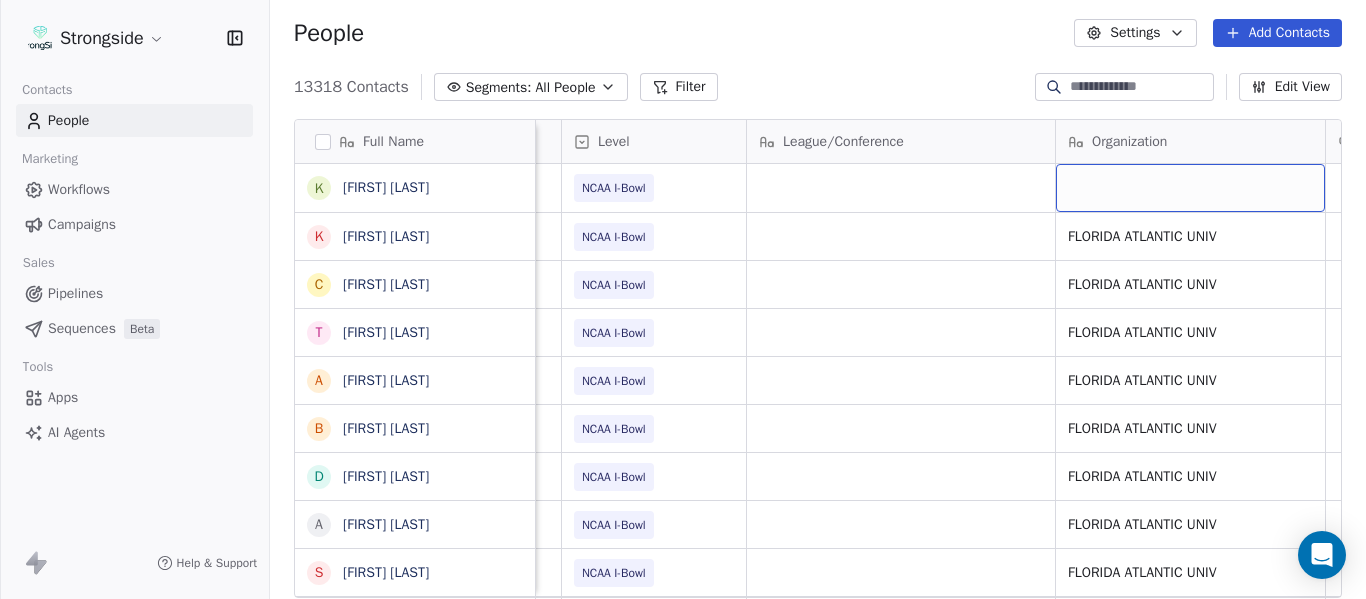 scroll, scrollTop: 0, scrollLeft: 707, axis: horizontal 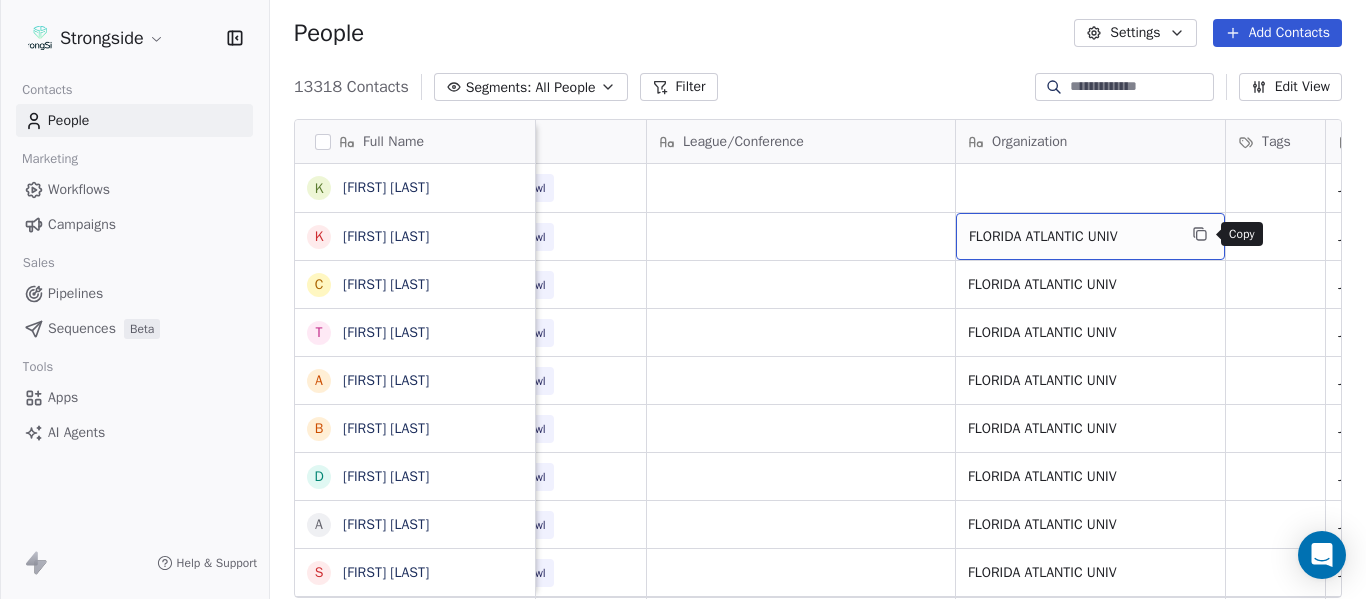 click 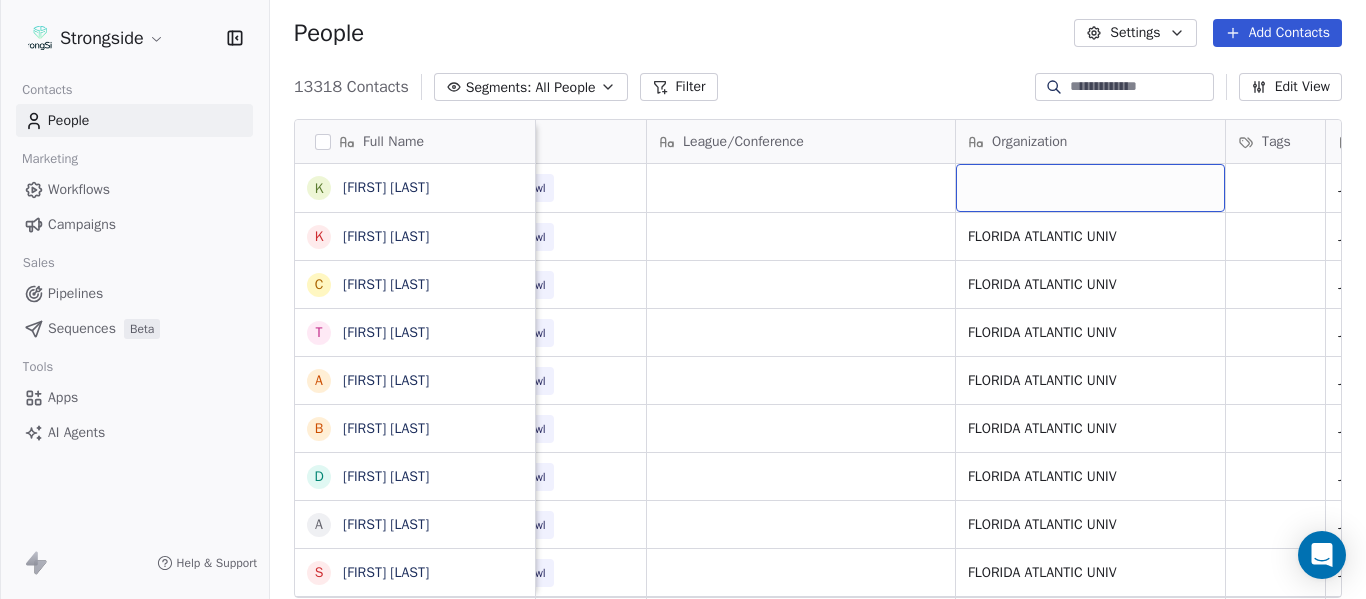 click at bounding box center (1090, 188) 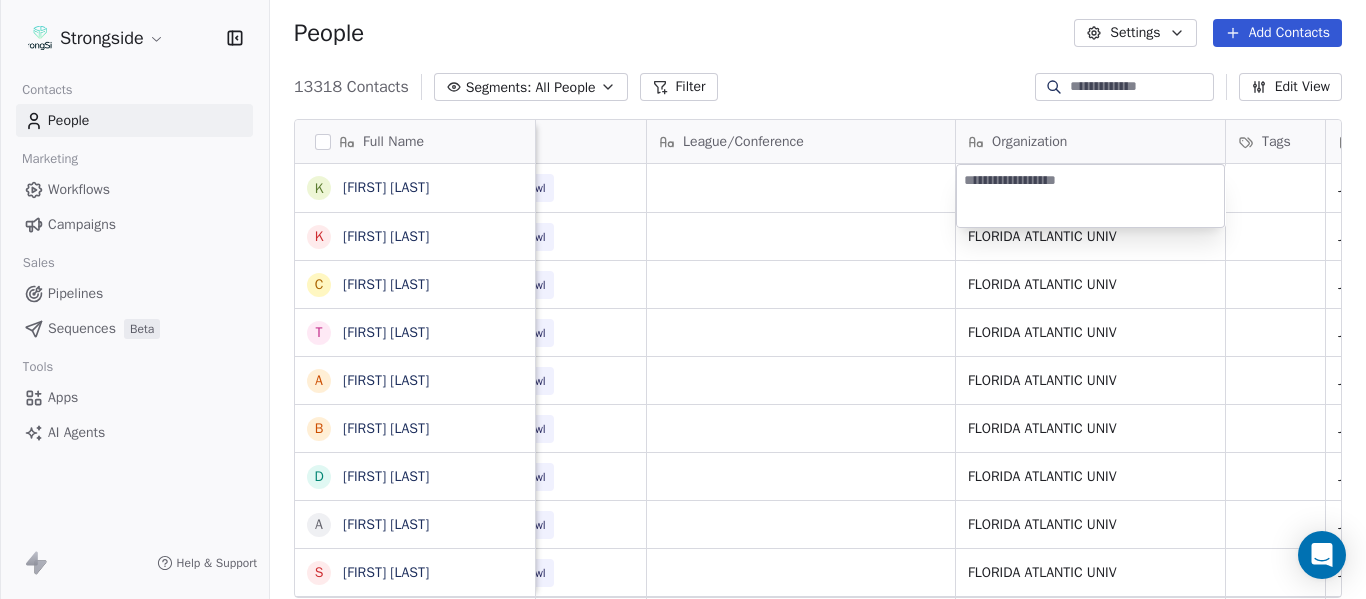 type on "**********" 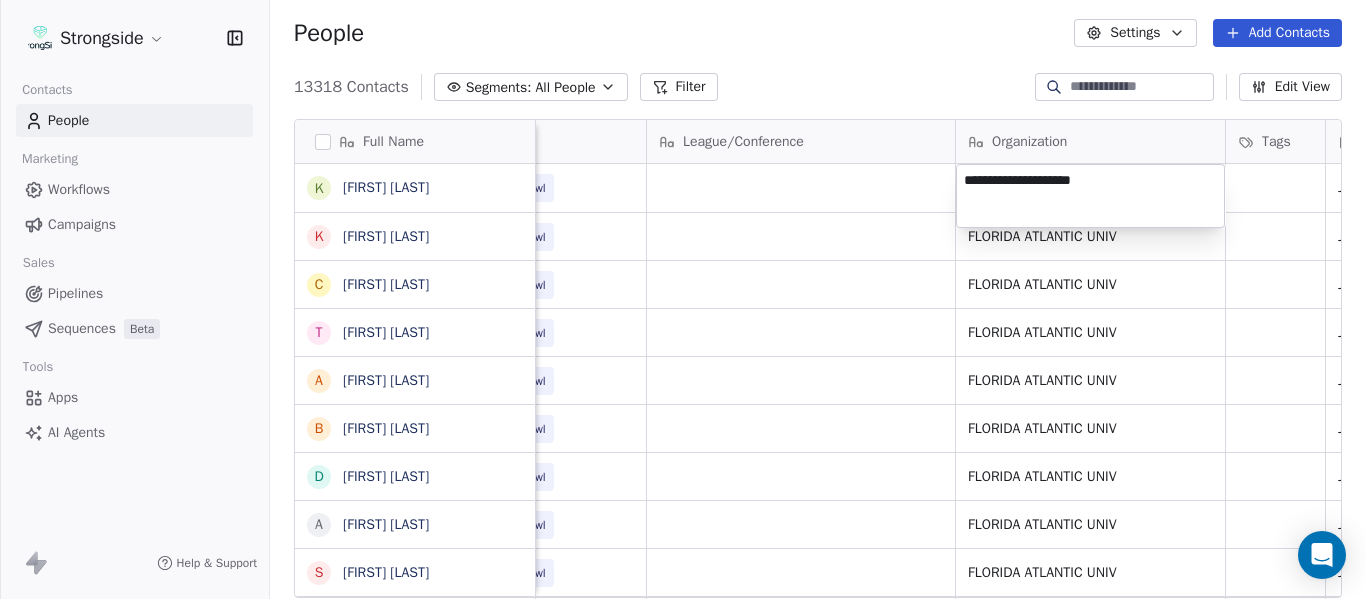 click on "Strongside Contacts People Marketing Workflows Campaigns Sales Pipelines Sequences Beta Tools Apps AI Agents Help & Support People Settings Add Contacts 13318 Contacts Segments: All People Filter Edit View Tag Add to Sequence Export Full Name K [LAST] K [LAST] C [LAST] T [LAST] A [LAST] B [LAST] D [LAST] A [LAST] S [LAST] J [LAST] D [LAST] C [LAST] T [LAST] B [LAST] D [LAST] B [LAST] H [LAST] S [LAST] T [LAST] M [LAST] M [LAST] K [LAST] A [LAST] B [LAST] Z [LAST] B [LAST] M [LAST] C [LAST] C [LAST] F [LAST] Email Phone Number Level League/Conference Organization Tags Created Date BST Status Job Title Priority [EMAIL] NCAA I-Bowl Jul 16, 2025 07:25 PM [JOB] [PRIORITY] [EMAIL] NCAA I-Bowl [ORG] Jul 16, 2025 07:24 PM Assistant Coach [PRIORITY] [EMAIL]" at bounding box center (683, 299) 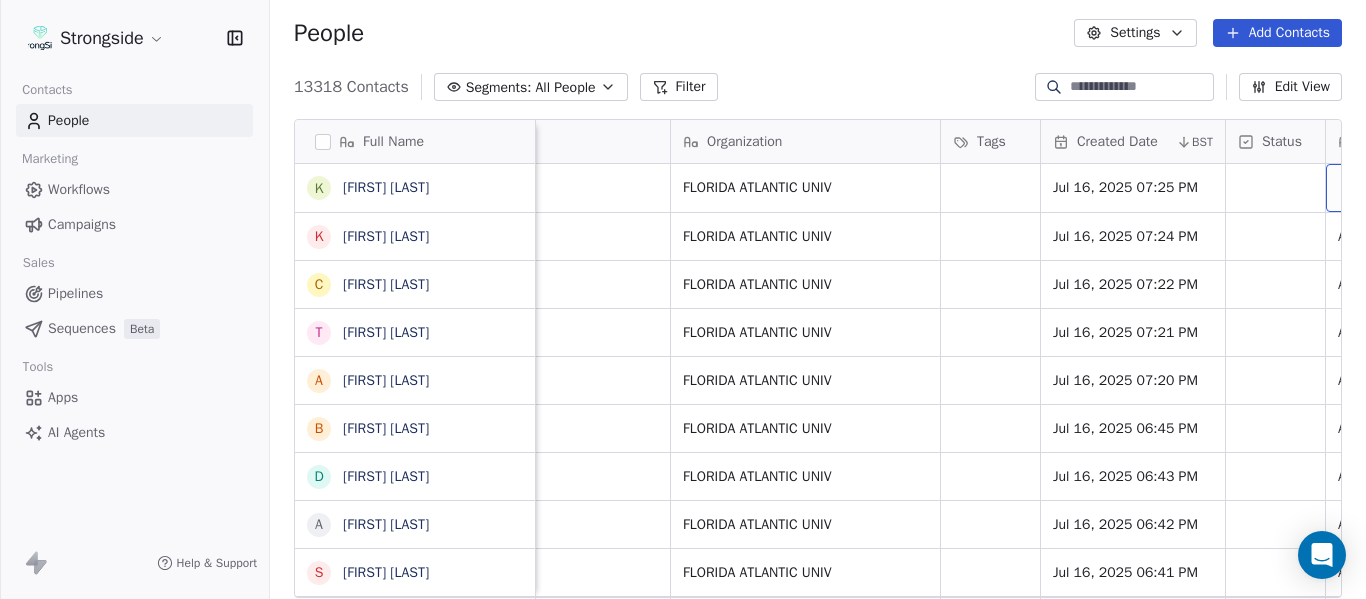 scroll, scrollTop: 0, scrollLeft: 1259, axis: horizontal 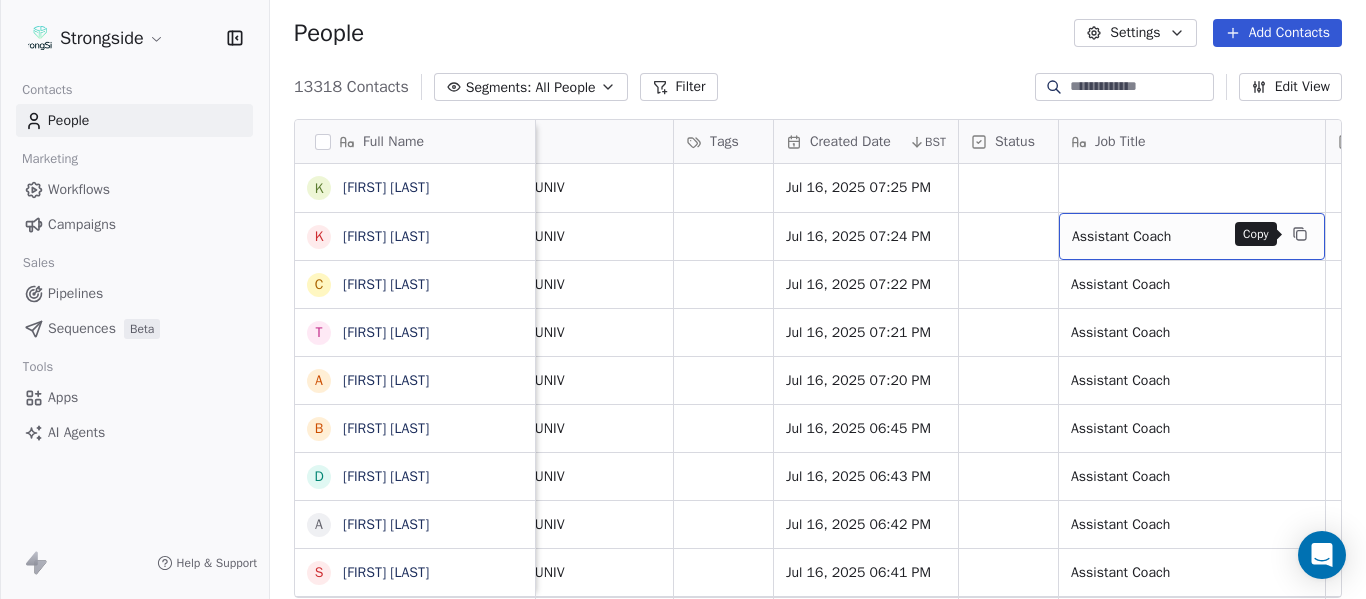 click at bounding box center (1300, 234) 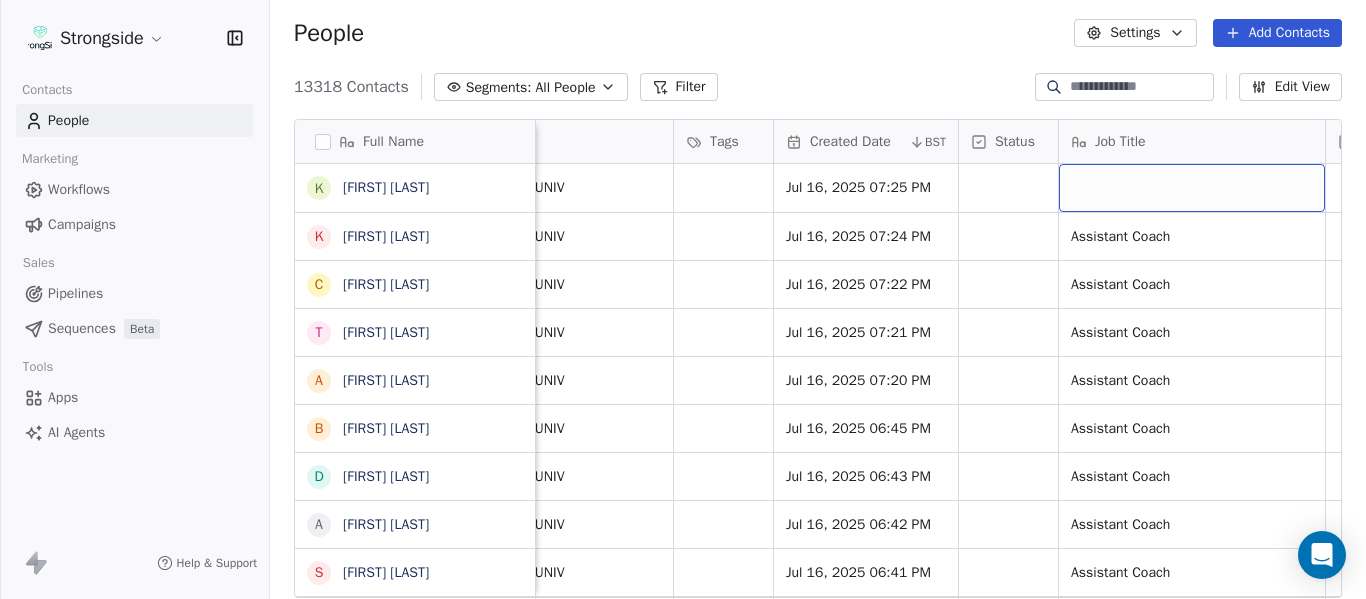 click at bounding box center [1192, 188] 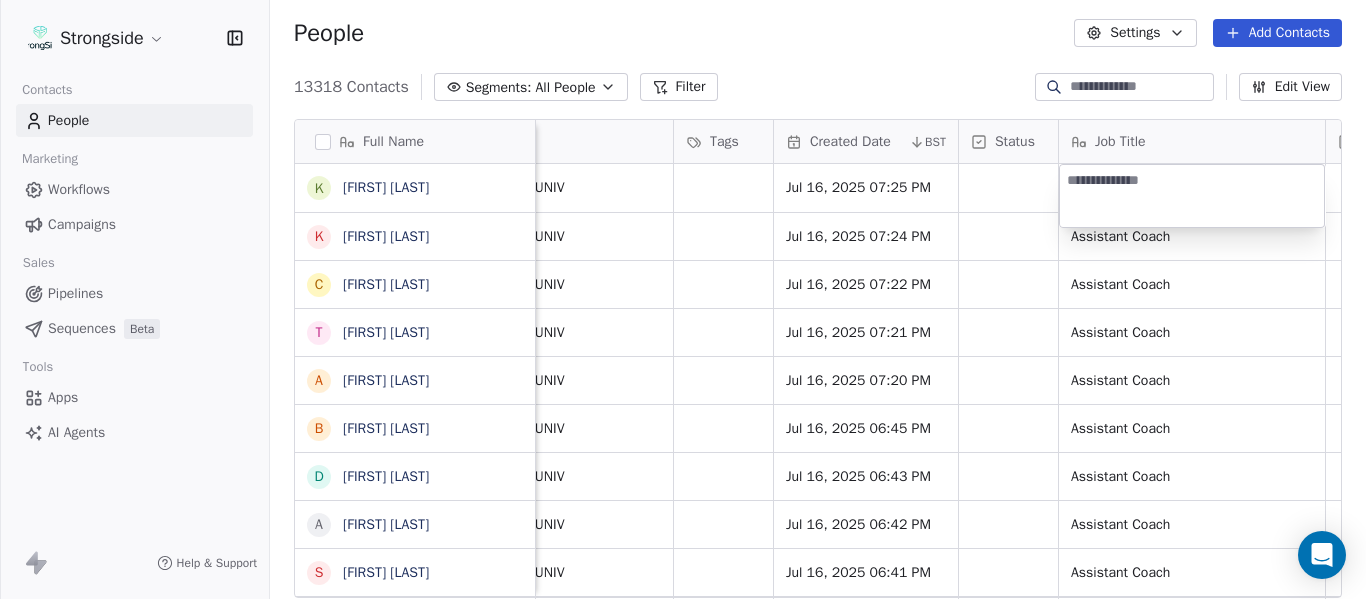 type on "**********" 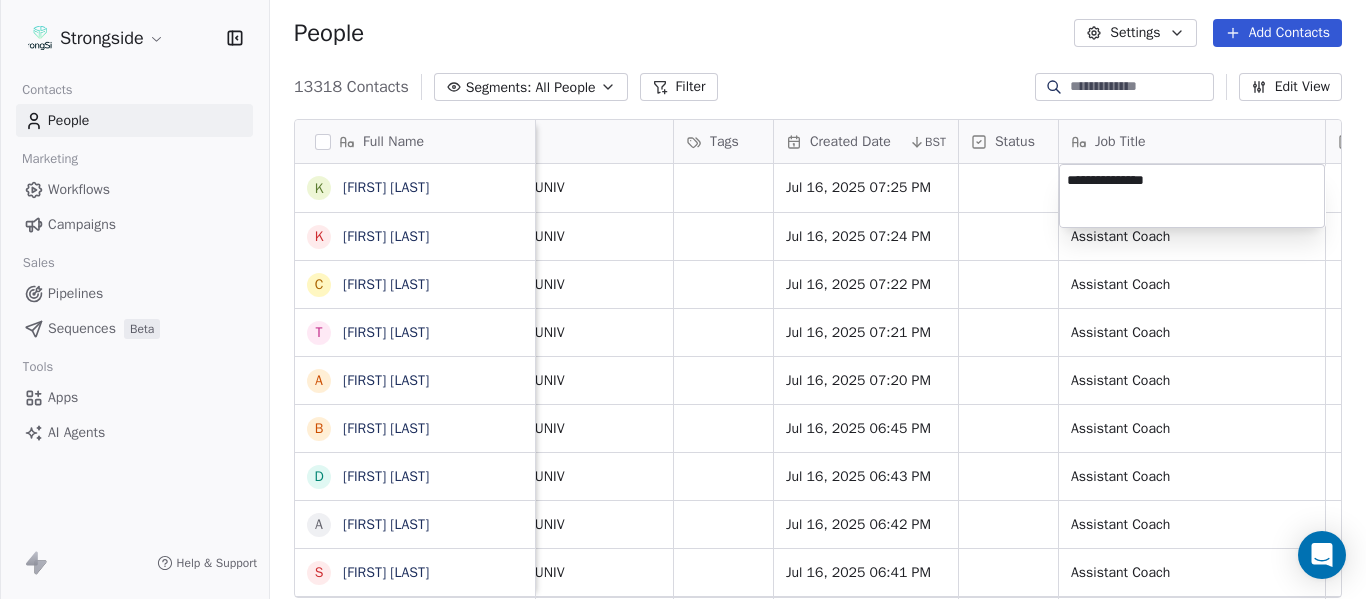 click on "Strongside Contacts People Marketing Workflows Campaigns Sales Pipelines Sequences Beta Tools Apps AI Agents Help & Support People Settings  Add Contacts 13318 Contacts Segments: All People Filter  Edit View Tag Add to Sequence Export Full Name K [LAST] K [LAST] C [LAST] T [LAST] A [LAST] B [LAST] D [LAST] A [LAST] S [LAST] J [LAST] D [LAST] C [LAST] T [LAST] B [LAST] D [LAST] B [LAST] H [LAST] S [LAST] T [LAST] M [LAST] M [LAST] K [LAST] A [LAST] B [LAST] Z [LAST] B [LAST] M [LAST] C [LAST] C [LAST] F [LAST] R [LAST] Phone Number Level League/Conference Organization Tags Created Date BST Status Job Title Priority Emails Auto Clicked Last Activity Date BST In Open Phone   NCAA I-Bowl FLORIDA ATLANTIC UNIV Jul 16, 2025 07:25 PM   NCAA I-Bowl FLORIDA ATLANTIC UNIV Jul 16, 2025 07:24 PM Assistant Coach False" at bounding box center (683, 299) 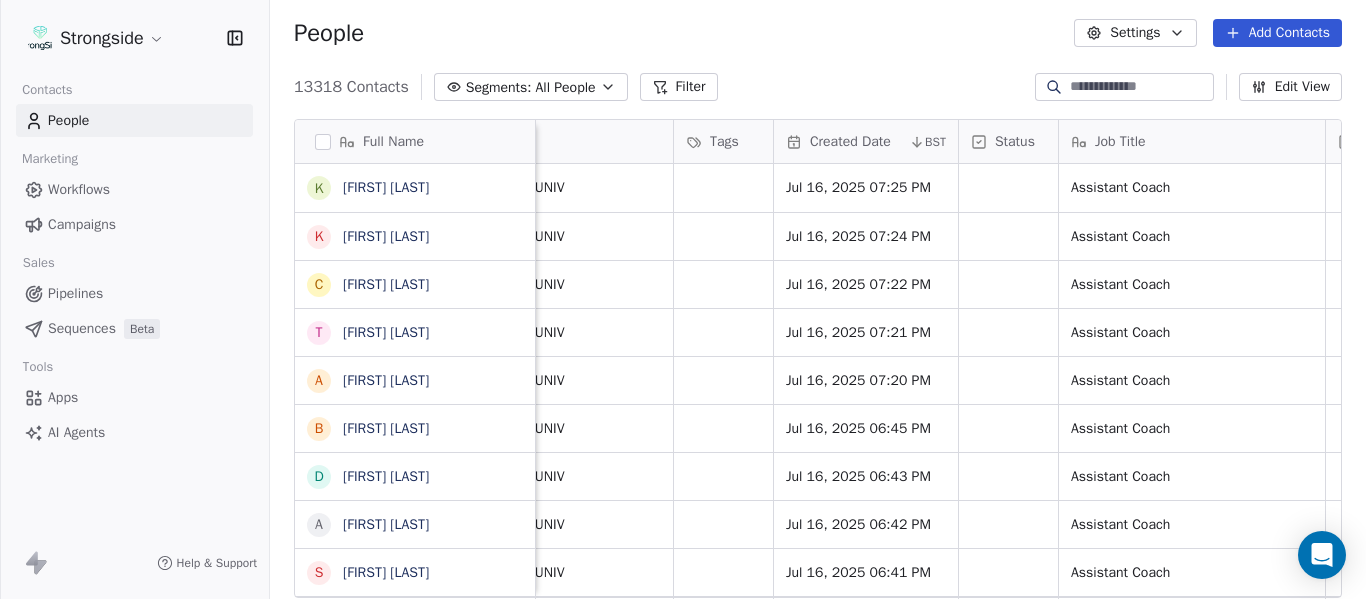 click on "13318 Contacts Segments: All People Filter  Edit View" at bounding box center [818, 87] 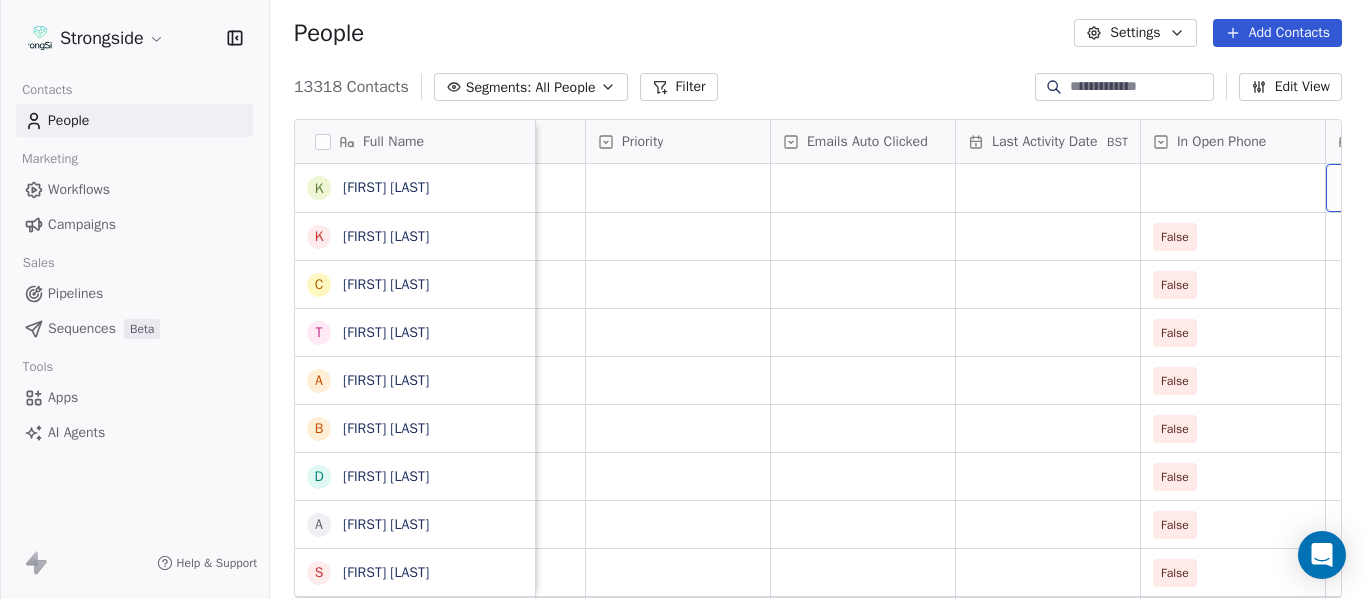 scroll, scrollTop: 0, scrollLeft: 2184, axis: horizontal 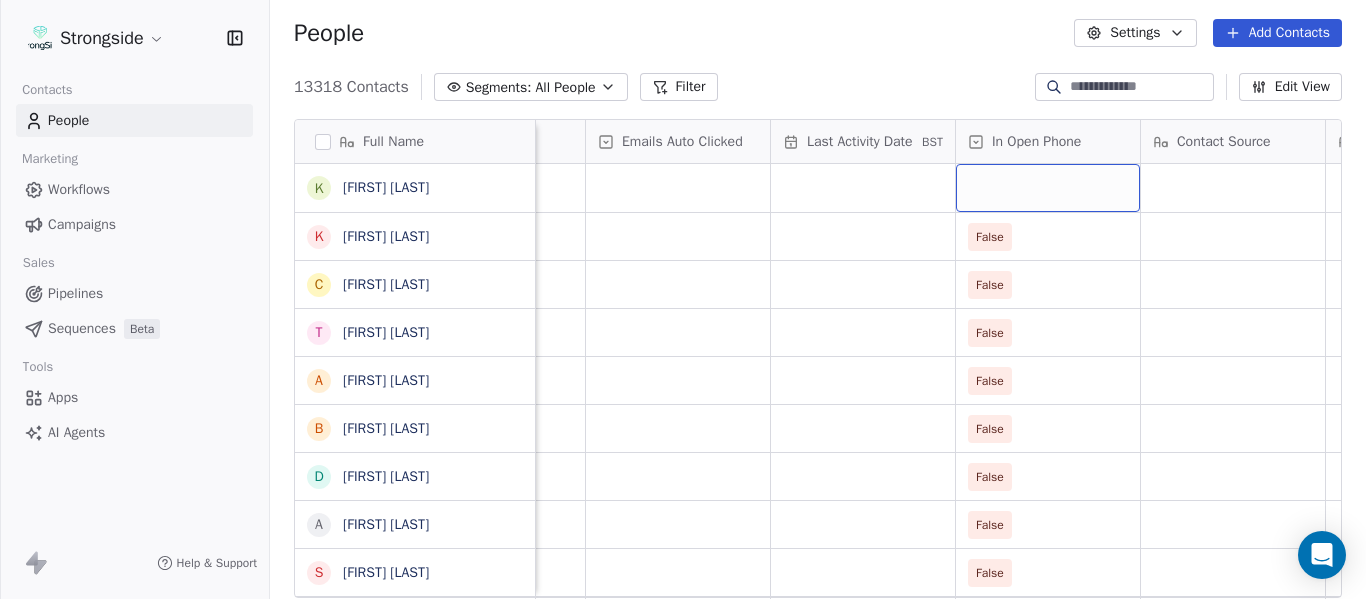 click at bounding box center [1048, 188] 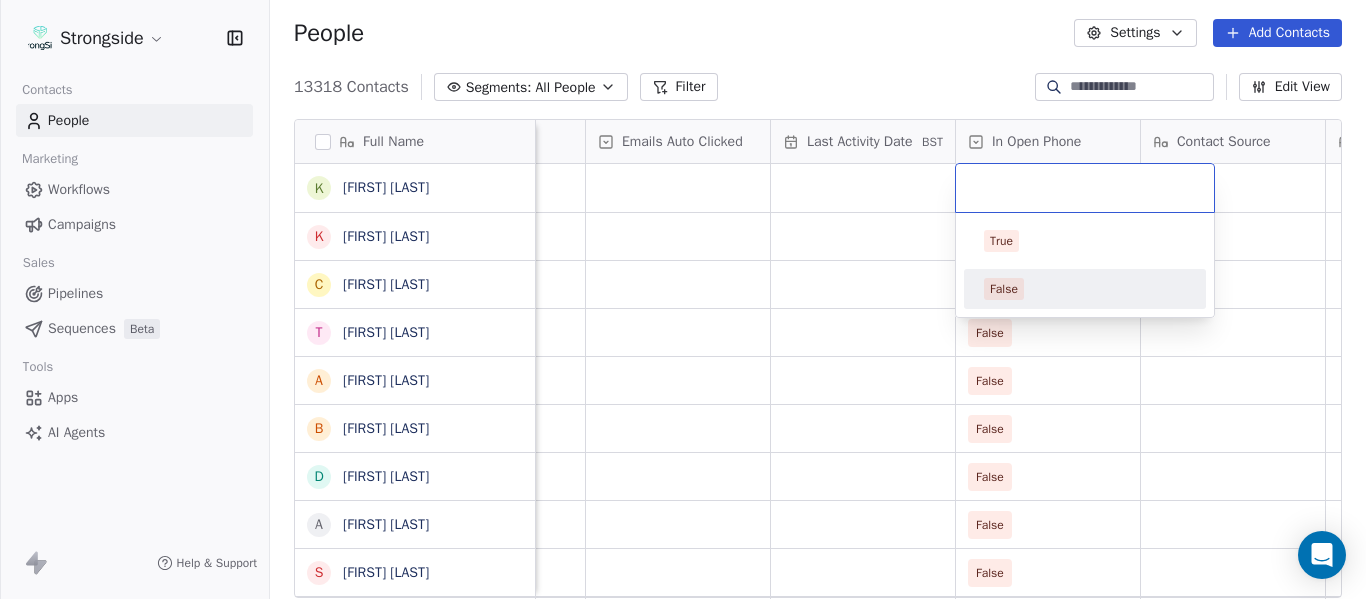click on "False" at bounding box center (1085, 289) 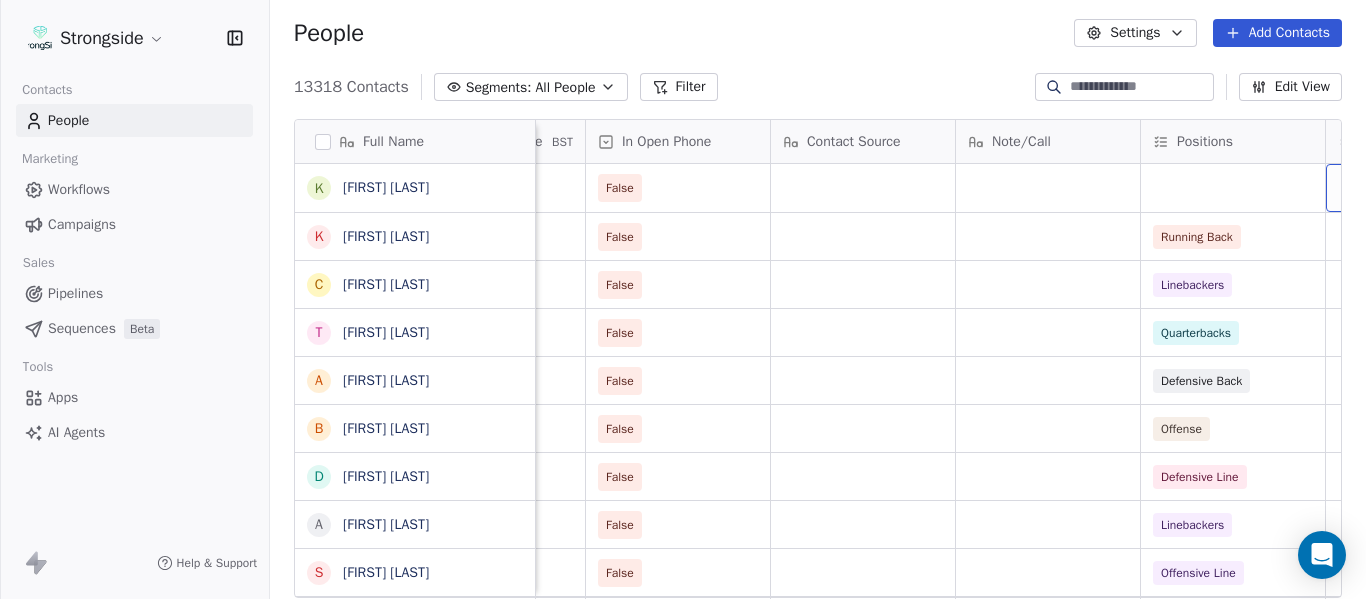 scroll, scrollTop: 0, scrollLeft: 2739, axis: horizontal 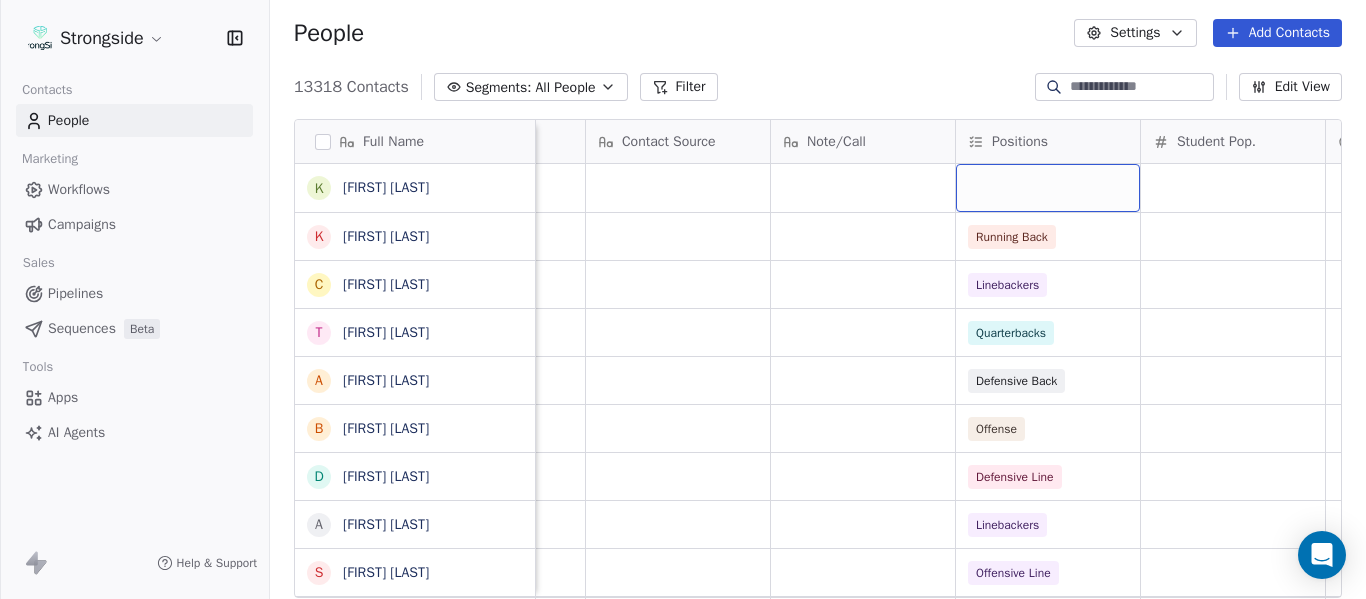 click at bounding box center [1048, 188] 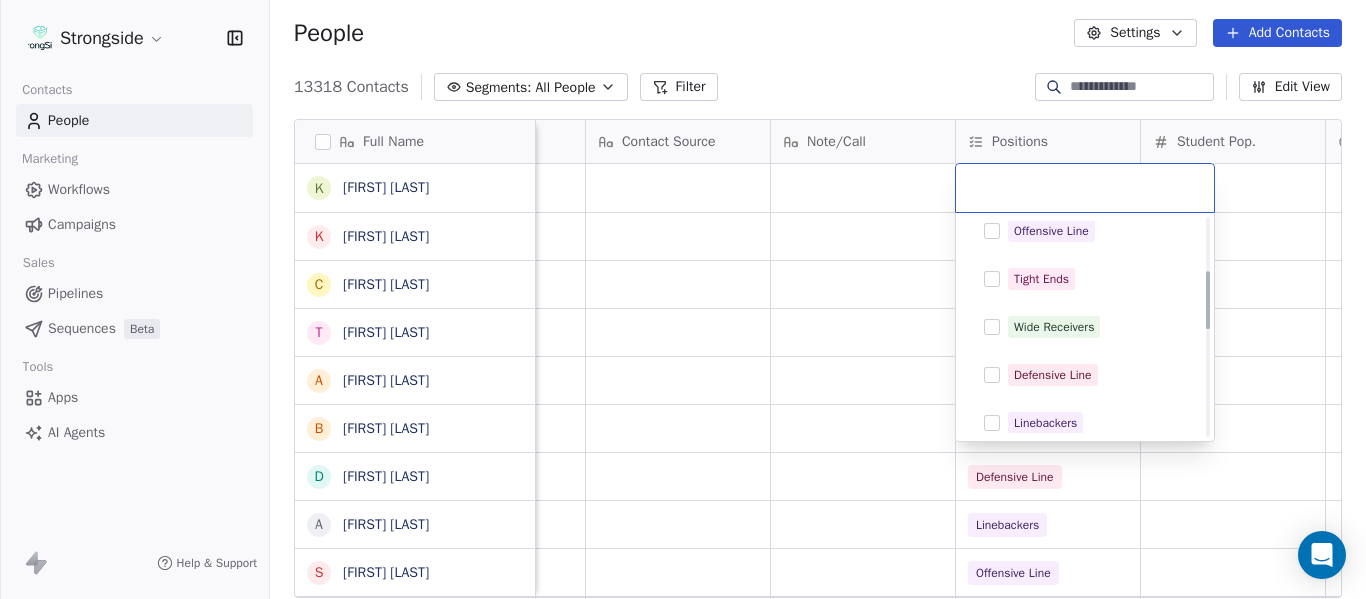 scroll, scrollTop: 200, scrollLeft: 0, axis: vertical 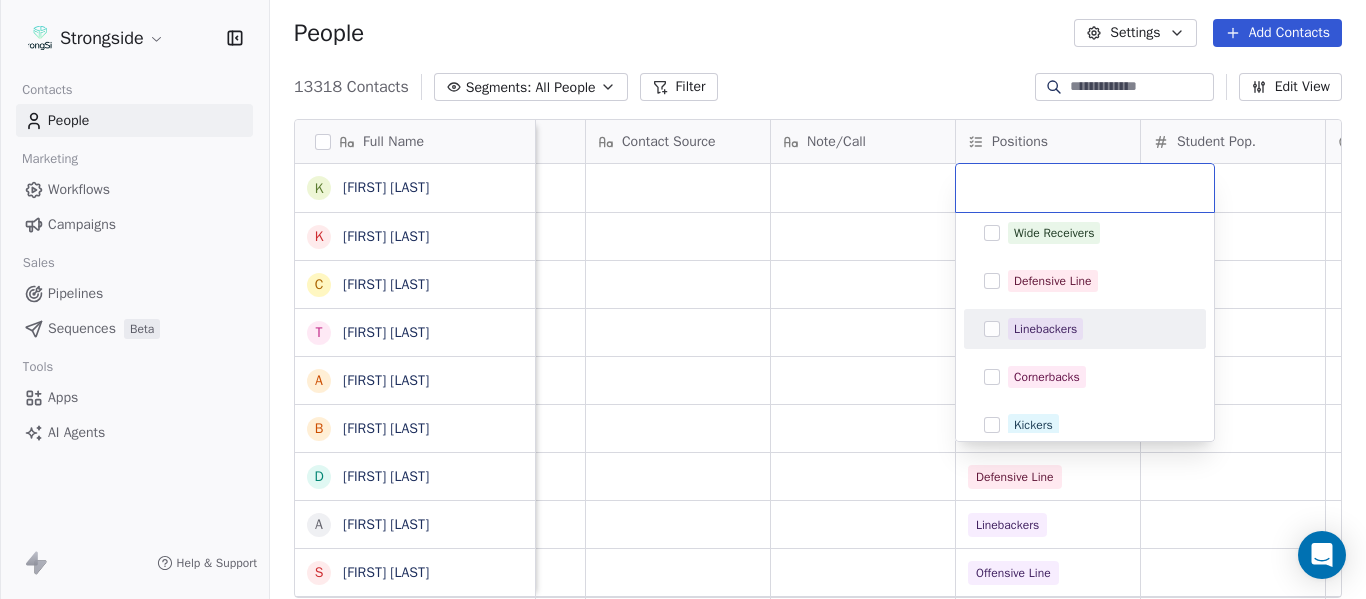 click on "Linebackers" at bounding box center [1045, 329] 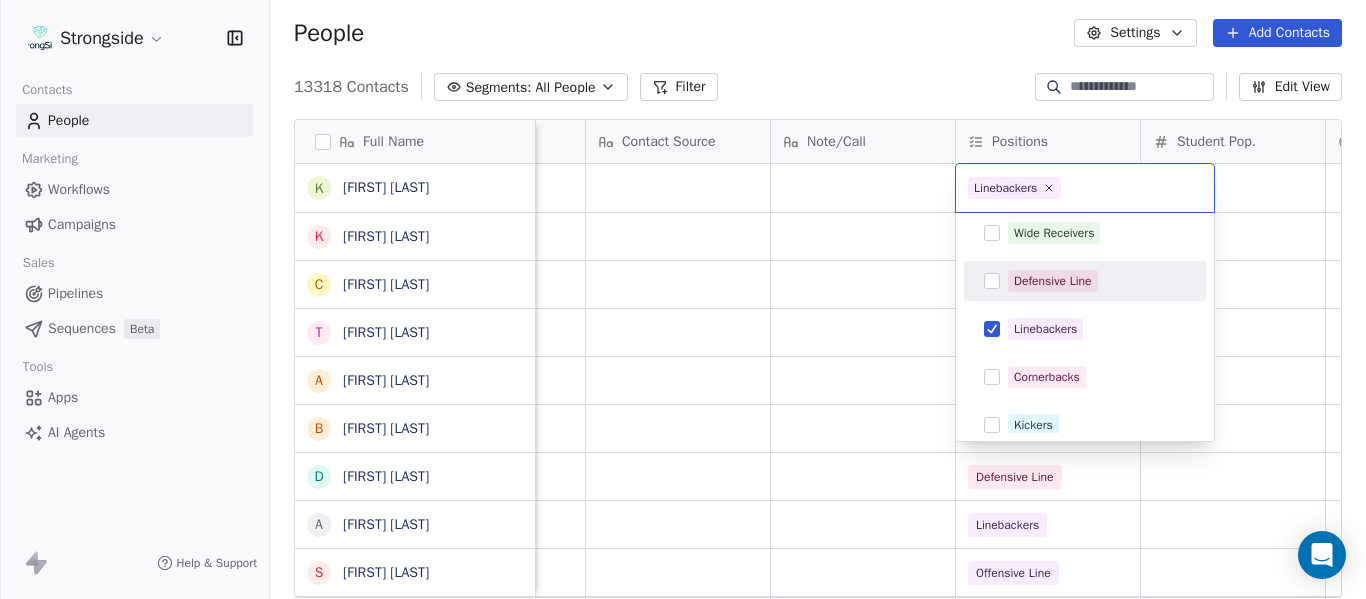 click on "Strongside Contacts People Marketing Workflows Campaigns Sales Pipelines Sequences Beta Tools Apps AI Agents Help & Support People Settings Add Contacts 13318 Contacts Segments: All People Filter Edit View Tag Add to Sequence Export Full Name K [FIRST] [LAST] K [FIRST] [LAST] C [FIRST] [LAST] T [FIRST] [LAST] A [FIRST] [LAST] B [FIRST] [LAST] D [FIRST] [LAST] A [FIRST] [LAST] S [FIRST] [LAST] J [FIRST] [LAST] D [FIRST] [LAST] C [FIRST] [LAST] T [FIRST] [LAST] B [FIRST] [LAST] D [FIRST] [LAST] B [FIRST] [LAST] H [FIRST] [LAST] S [FIRST] [LAST] T [FIRST] [LAST] M [FIRST] [LAST] M [FIRST] [LAST] K [FIRST] [LAST] A [FIRST] [LAST] B [FIRST] [LAST] Z [FIRST] [LAST] B [FIRST] [LAST] M [FIRST] [LAST] C [FIRST] [LAST] C [FIRST] [LAST] F [FIRST] [LAST] R [FIRST] [LAST] C [FIRST] [LAST] R [FIRST] [LAST] J [FIRST] [LAST] Email Phone Number Level League/Conference Organization Tags [EMAIL] NCAA I-Bowl FLORIDA ATLANTIC UNIV [EMAIL] NCAA I-Bowl FLORIDA ATLANTIC UNIV [EMAIL] NCAA I-Bowl FLORIDA ATLANTIC UNIV [EMAIL] NCAA I-Bowl FLORIDA ATLANTIC UNIV [EMAIL] NCAA I-Bowl FLORIDA ATLANTIC UNIV [EMAIL] NCAA I-Bowl FLORIDA ATLANTIC UNIV [EMAIL] NCAA I-Bowl FLORIDA ATLANTIC UNIV [EMAIL] NCAA I-Bowl FLORIDA ATLANTIC UNIV [EMAIL] NCAA I-Bowl FLORIDA ATLANTIC UNIV [EMAIL] NCAA I-Bowl FLORIDA ATLANTIC UNIV [EMAIL] NCAA I-Bowl FLORIDA ATLANTIC UNIV [EMAIL] 555-1094 NCAA I-Bowl FLORIDA ATLANTIC UNIV [EMAIL] NCAA I-Bowl FLORIDA ATLANTIC UNIV [EMAIL] (555) 297-1094 NCAA I-Bowl FLORIDA ATLANTIC UNIV [EMAIL] 555-6957 NCAA I-Bowl FLORIDA ATLANTIC UNIV [EMAIL] 555-1094 NCAA I-Bowl FLORIDA ATLANTIC UNIV [EMAIL] NCAA I-Bowl [EMAIL] 555-5588 NCAA I-Bowl [EMAIL]" at bounding box center (683, 299) 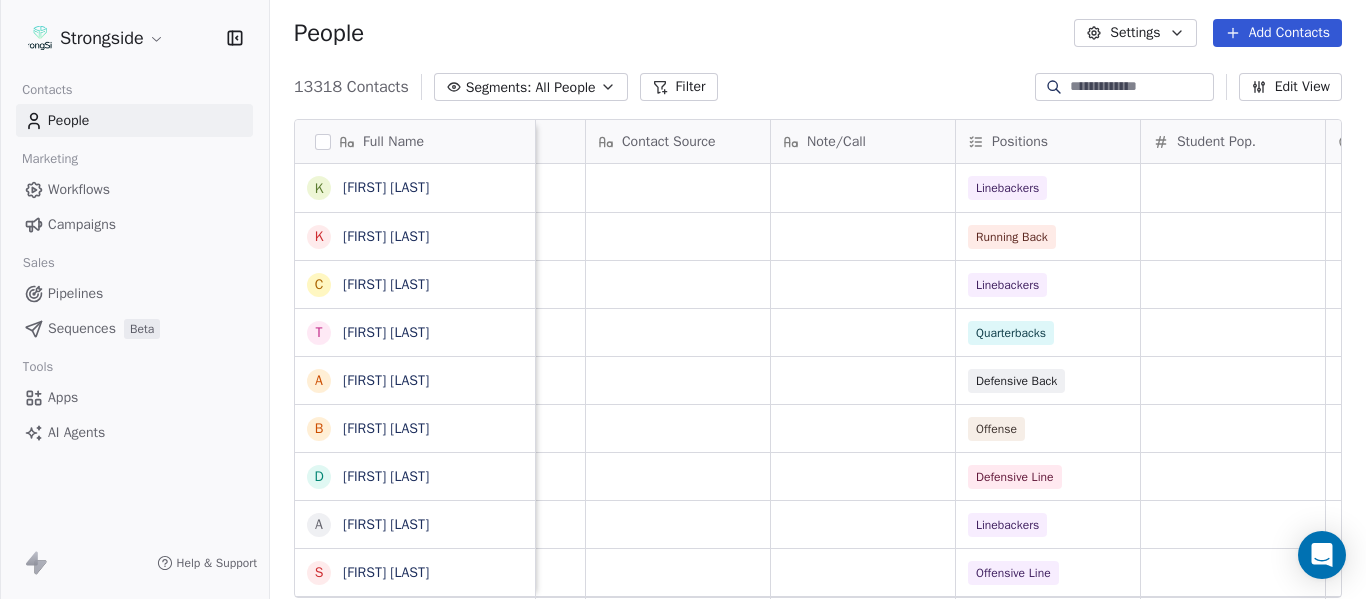 click on "Add Contacts" at bounding box center [1277, 33] 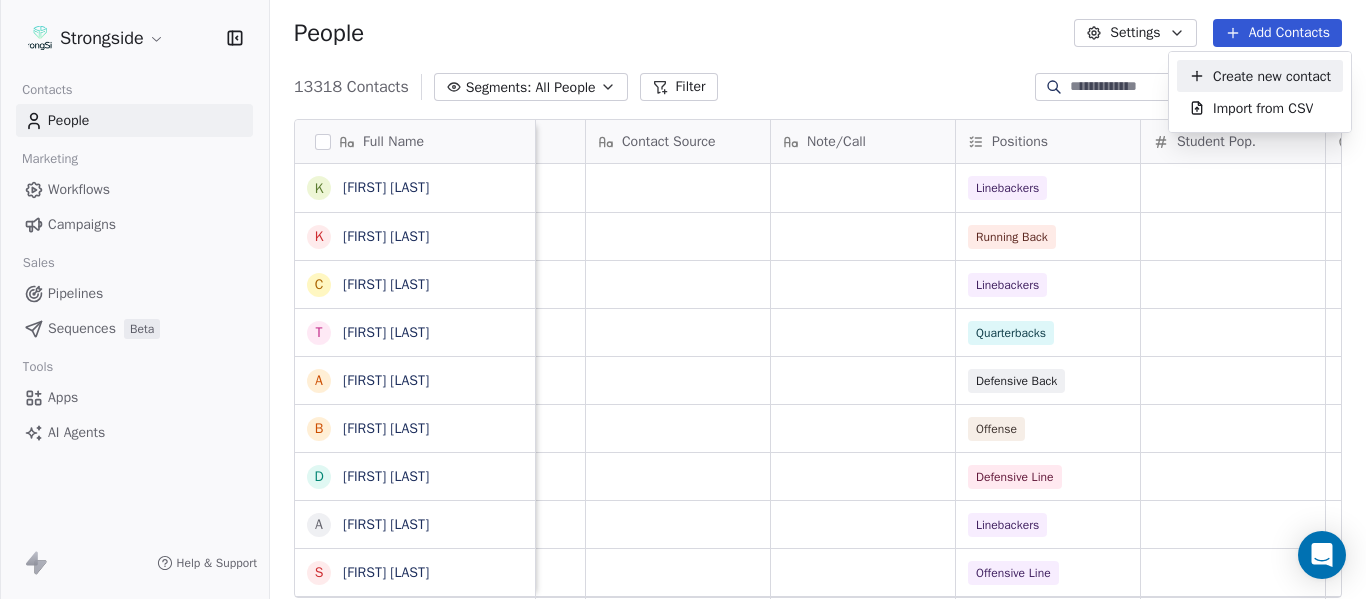 click on "Create new contact" at bounding box center (1272, 76) 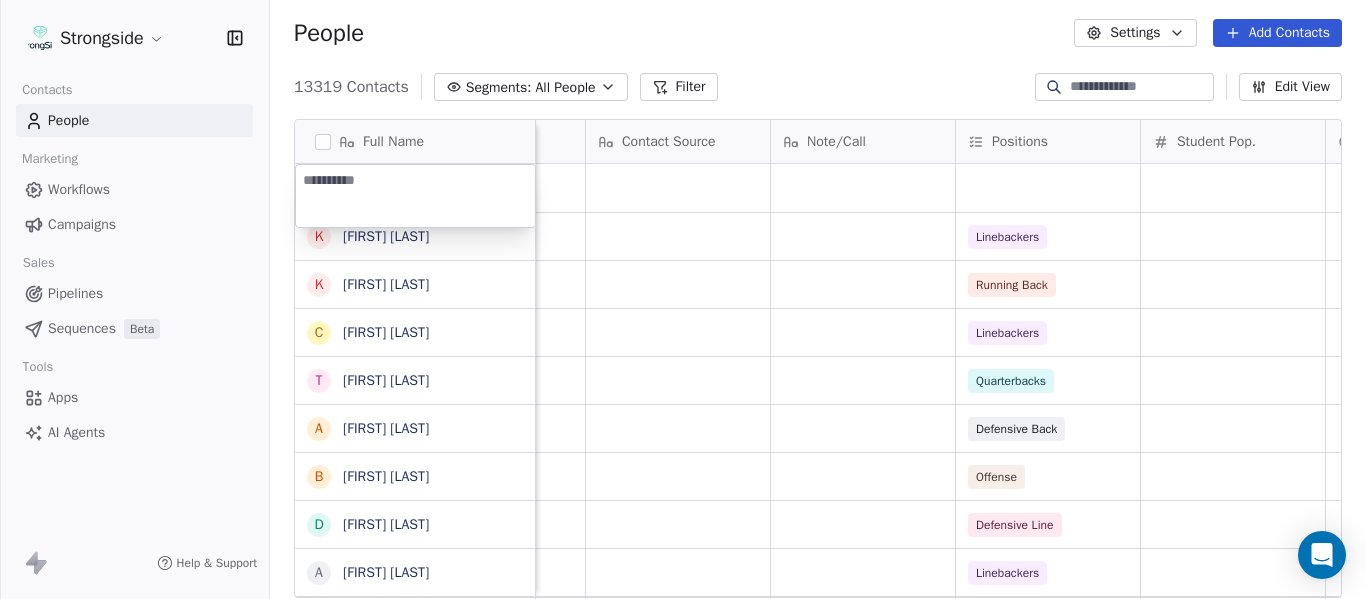 click on "Strongside Contacts People Marketing Workflows Campaigns Sales Pipelines Sequences Beta Tools Apps AI Agents Help & Support People Settings  Add Contacts 13319 Contacts Segments: All People Filter  Edit View Tag Add to Sequence Export Full Name K [FIRST] [LAST] K [FIRST] [LAST] C [FIRST] [LAST] T [FIRST] [LAST] A [FIRST] [LAST] B [FIRST] [LAST] D [FIRST] [LAST] A [FIRST] [LAST] S [FIRST] [LAST] J [FIRST] [LAST] D [FIRST] [LAST] C [FIRST] [LAST] T [FIRST] [LAST] B [FIRST] [LAST] D [FIRST] [LAST] B [FIRST] [LAST] H [FIRST] [LAST] S [FIRST] [LAST] T [FIRST] [LAST] M [FIRST] [LAST] M [FIRST] [LAST] K [FIRST] [LAST] A [FIRST] [LAST] B [FIRST] [LAST] Z [FIRST] [LAST] B [FIRST] [LAST] M [FIRST] [LAST] C [FIRST] [LAST] C [FIRST] [LAST] Priority Emails Auto Clicked Last Activity Date BST In Open Phone Contact Source Note/Call Positions Student Pop. Lead Account     False Linebackers   False Running Back   False Linebackers   False Quarterbacks   False Defensive Back   False Offense   False Defensive Line   False Linebackers   False   False" at bounding box center (683, 299) 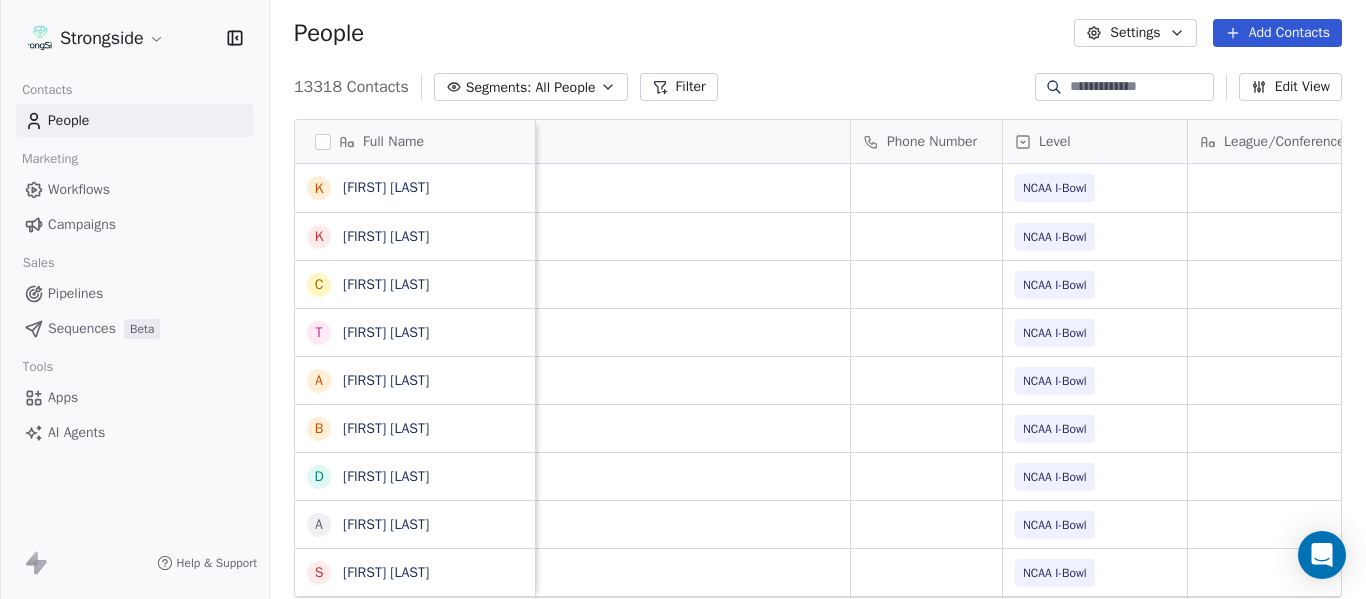 scroll, scrollTop: 0, scrollLeft: 0, axis: both 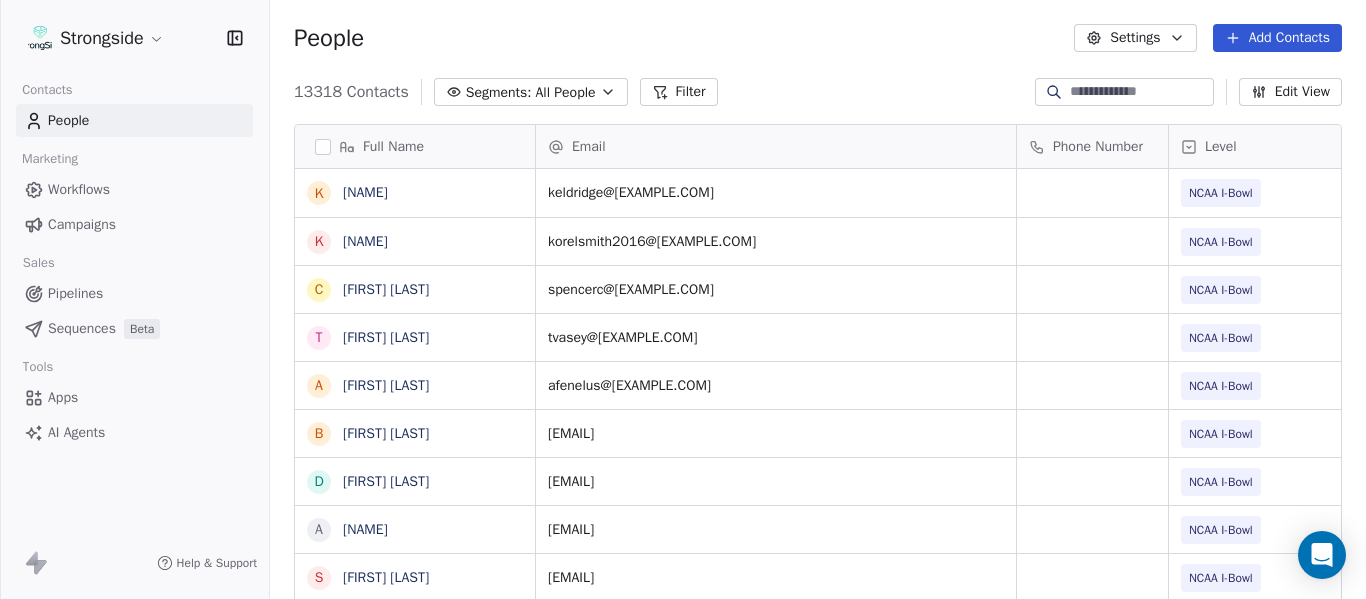 click on "Add Contacts" at bounding box center (1277, 38) 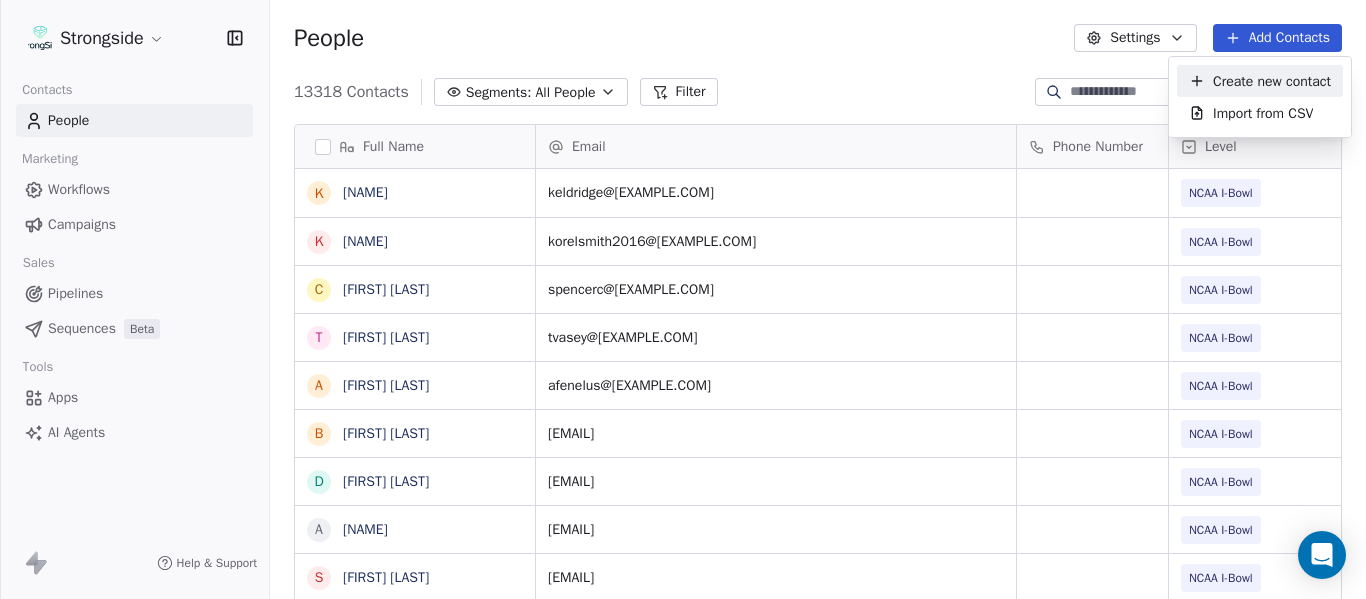 click on "Create new contact" at bounding box center [1272, 81] 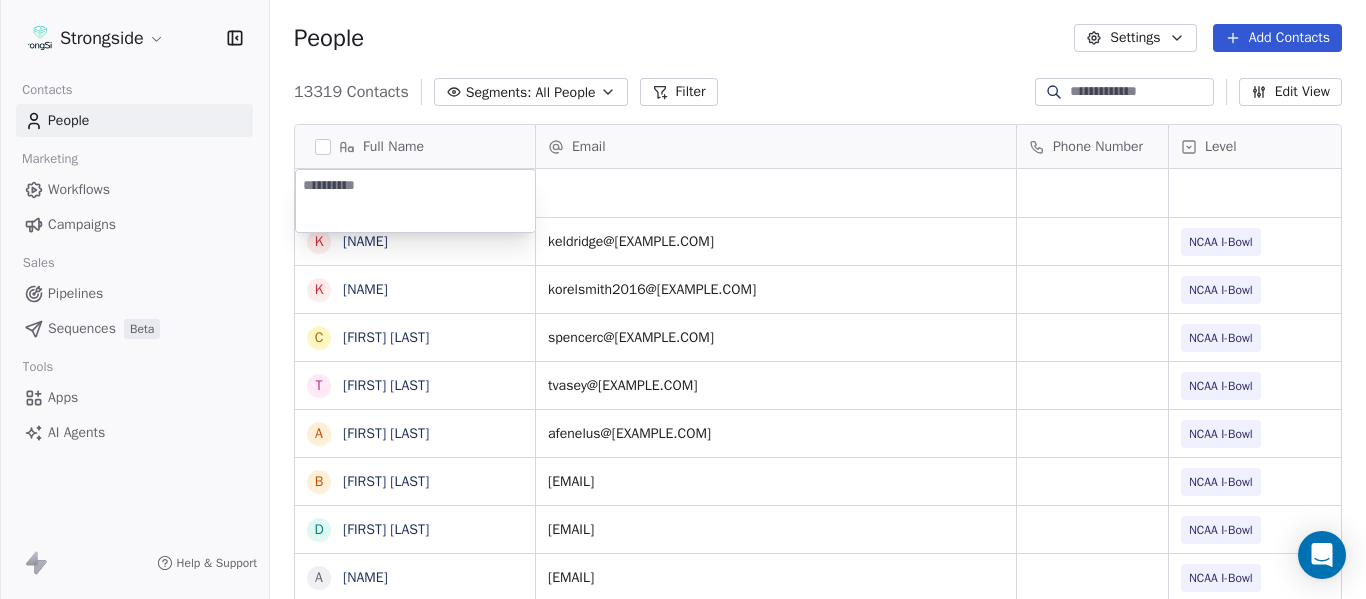 type on "**********" 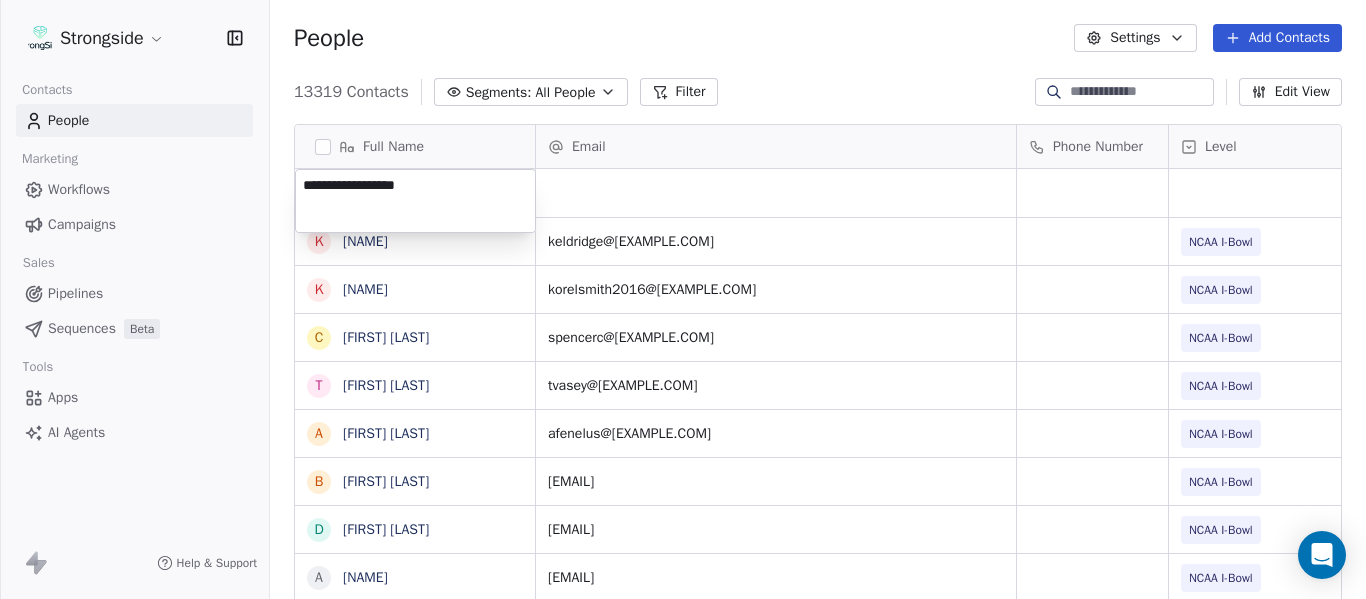 click on "Strongside Contacts People Marketing Workflows Campaigns Sales Pipelines Sequences Beta Tools Apps AI Agents Help & Support People Settings  Add Contacts 13319 Contacts Segments: All People Filter  Edit View Tag Add to Sequence Export Full Name K Kosi Eldridge K Korel Smith C Colin Spencer T Trent Vasey A Antonio Fenelus B Brandon Lacy D Devin Santana A Aaron Schwanz S Stephen Hamby J Jajuan Dulaney D DJ McCarthy C Chris Perkins T Tyler Schovanec B Brett Dewhurst D Dillion Coletto B Brandon Lee H Harrison Hanna S Shane Marinelli T Toya Ballard M Matt Wiesner M Michael Graffin K Katrina McCormack A Anthony Fortier B Bill Sanders Z Zach Kittley B Brian White M Margot Kessler C Cris Carter C Clay Williams Email Phone Number Level League/Conference Organization Tags keldridge@fau.edu NCAA I-Bowl FLORIDA ATLANTIC UNIV korelsmith2016@fau.edu NCAA I-Bowl FLORIDA ATLANTIC UNIV spencerc@fau.edu NCAA I-Bowl FLORIDA ATLANTIC UNIV tvasey@fau.edu NCAA I-Bowl FLORIDA ATLANTIC UNIV afenelus@fau.edu NCAA I-Bowl NCAA I-Bowl" at bounding box center (683, 299) 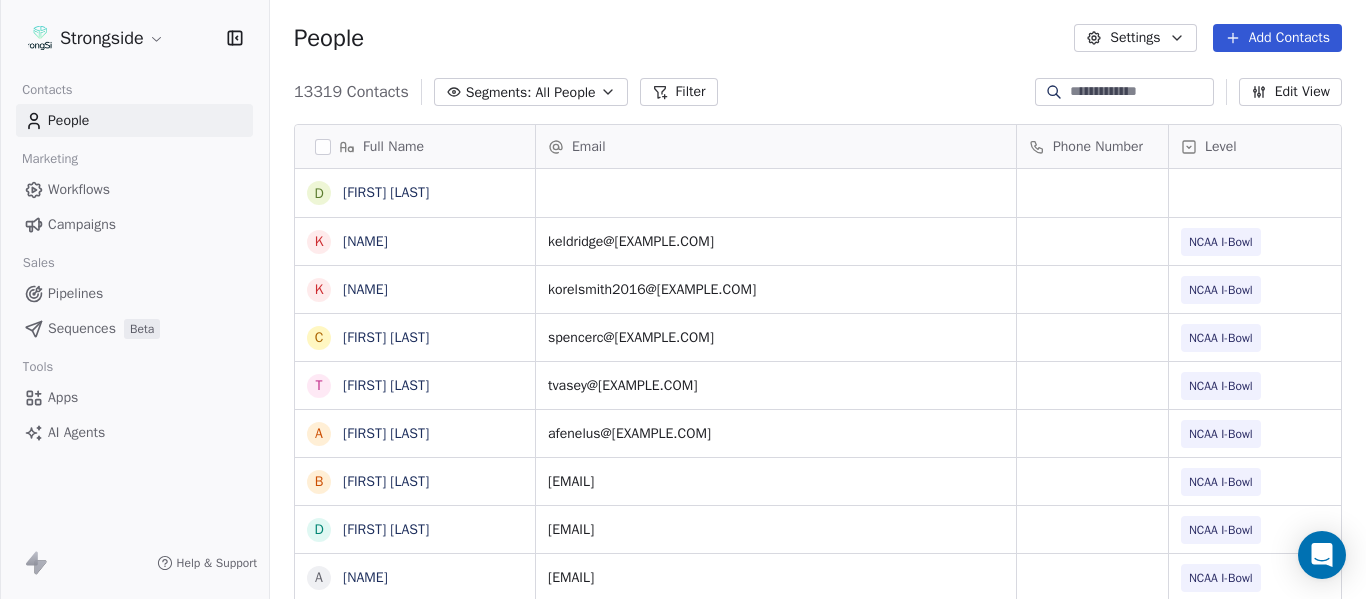 scroll, scrollTop: 5, scrollLeft: 0, axis: vertical 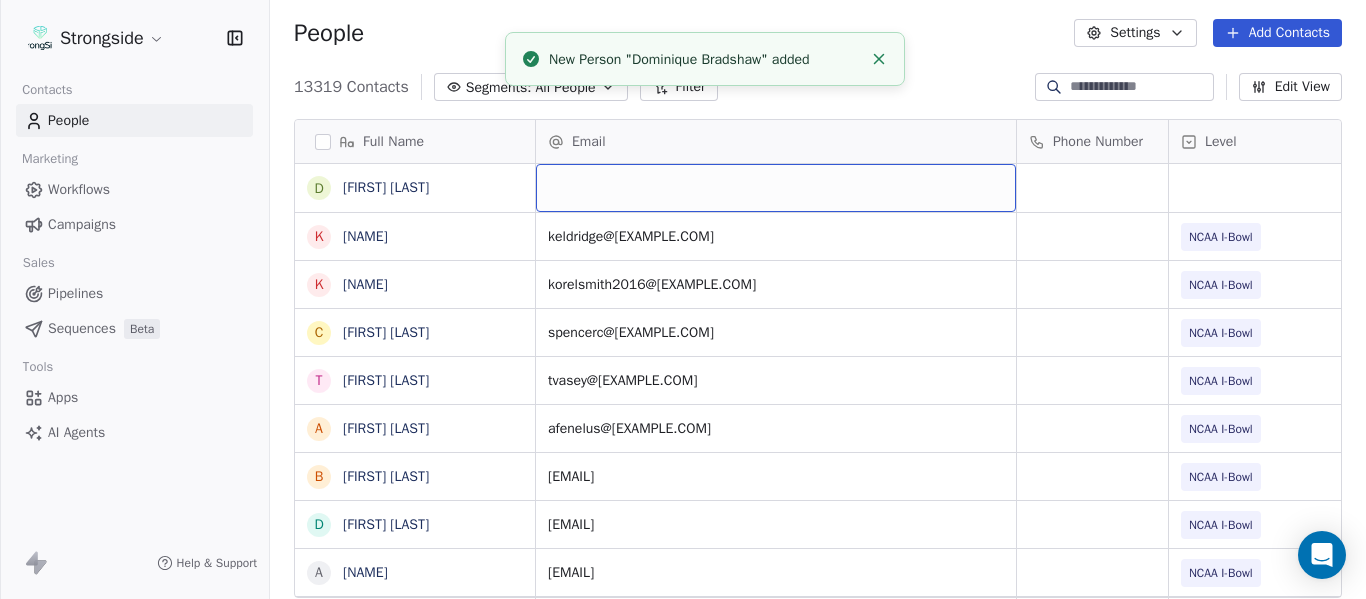 click at bounding box center (776, 188) 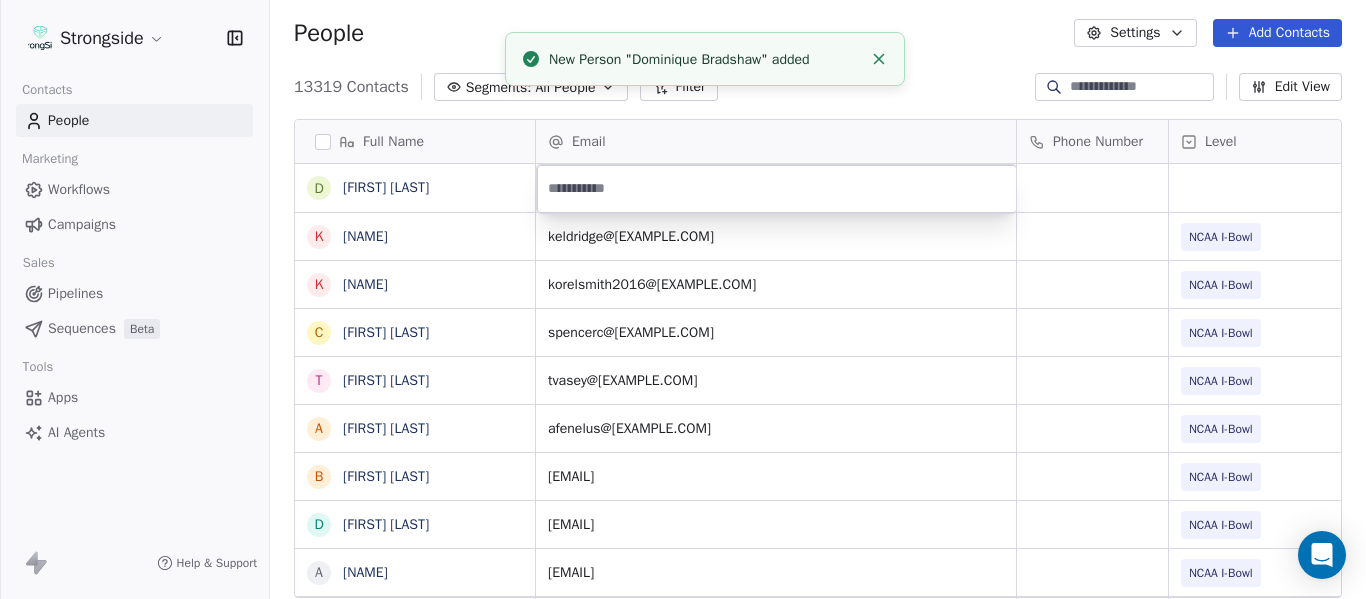 type on "**********" 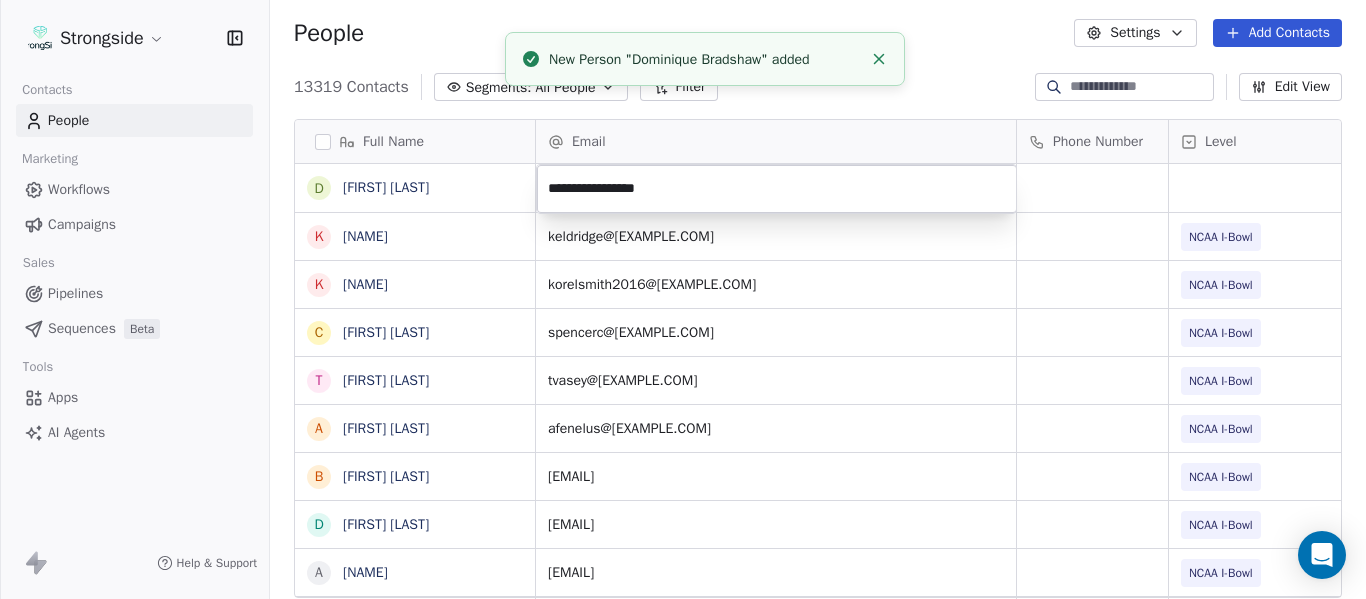 click 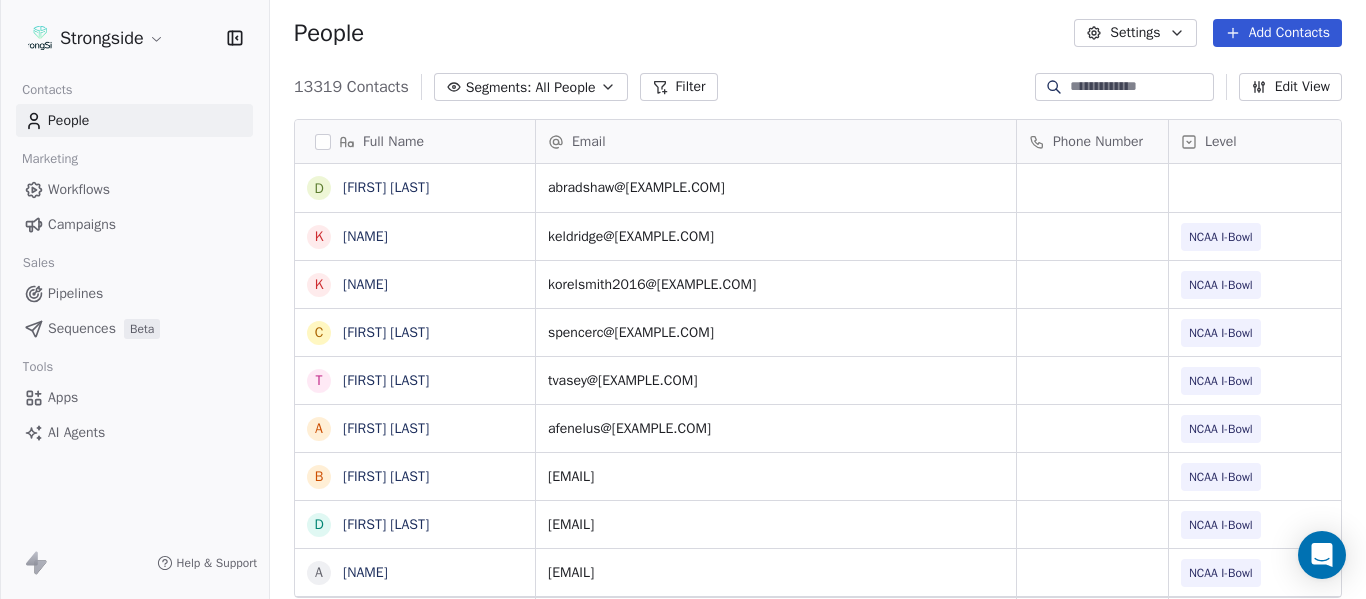 click on "People Settings  Add Contacts" at bounding box center (818, 33) 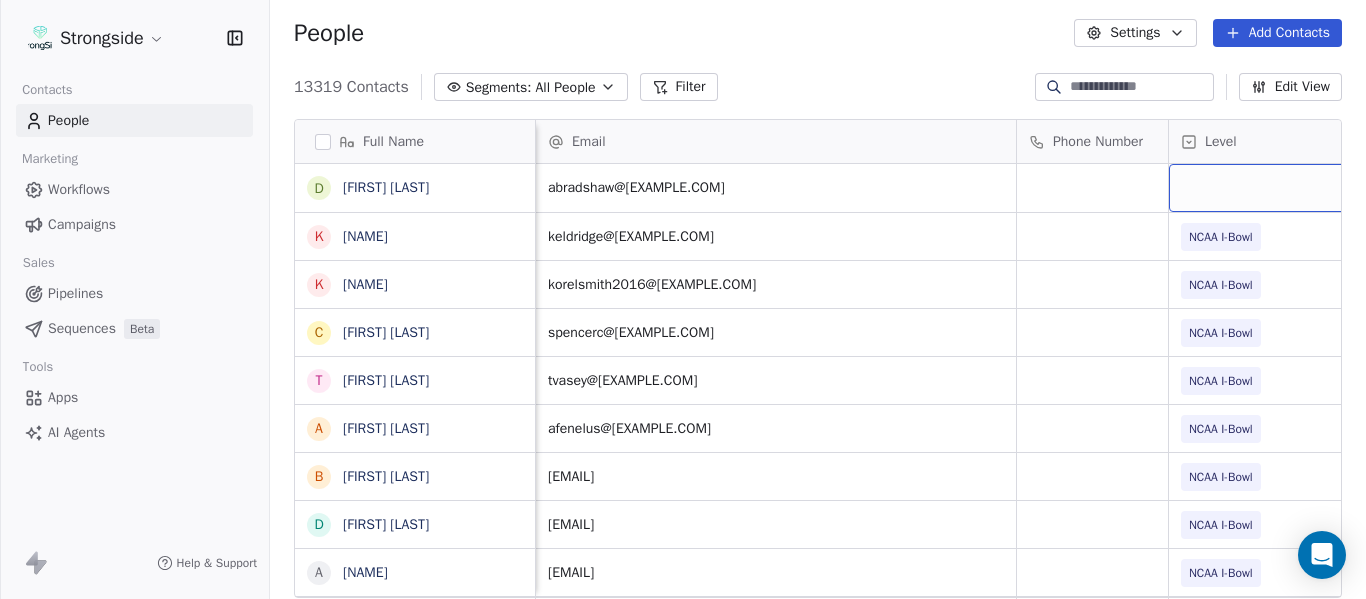 scroll, scrollTop: 0, scrollLeft: 28, axis: horizontal 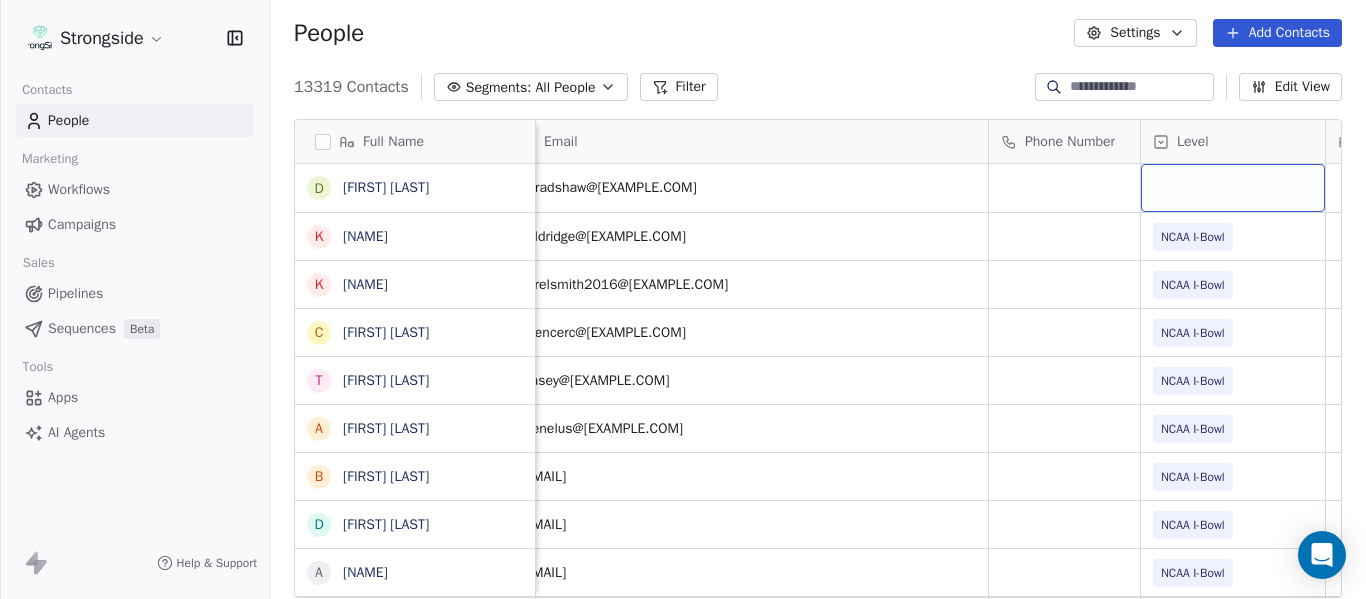 click at bounding box center (1233, 188) 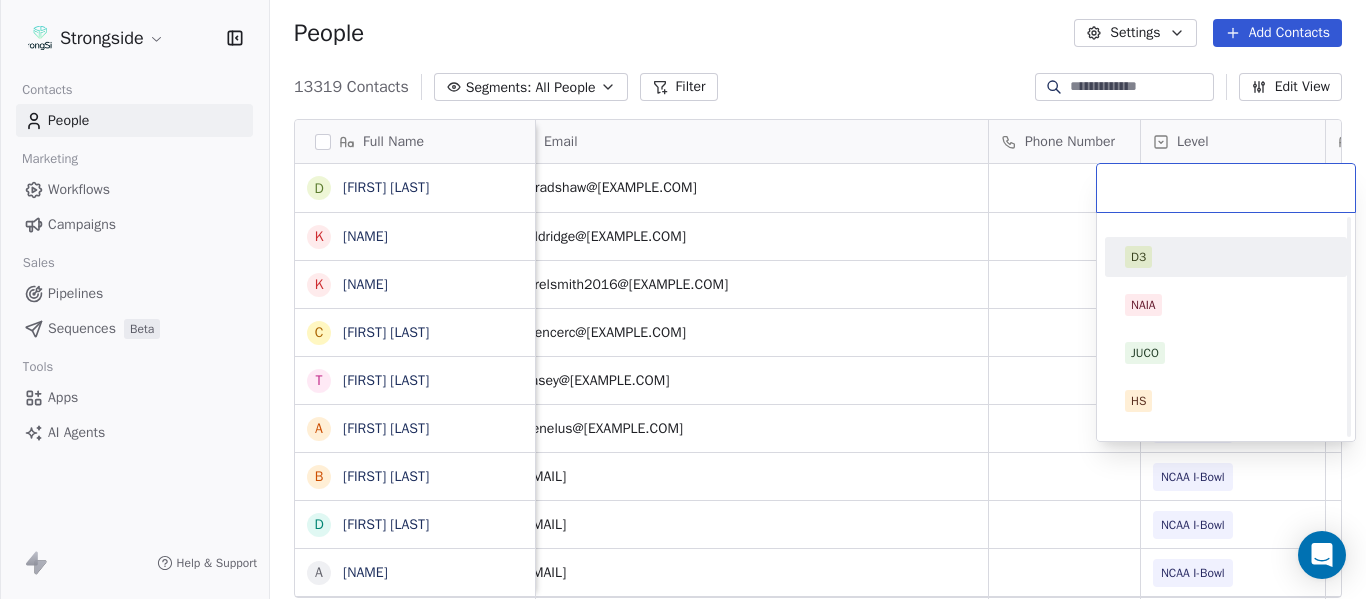scroll, scrollTop: 212, scrollLeft: 0, axis: vertical 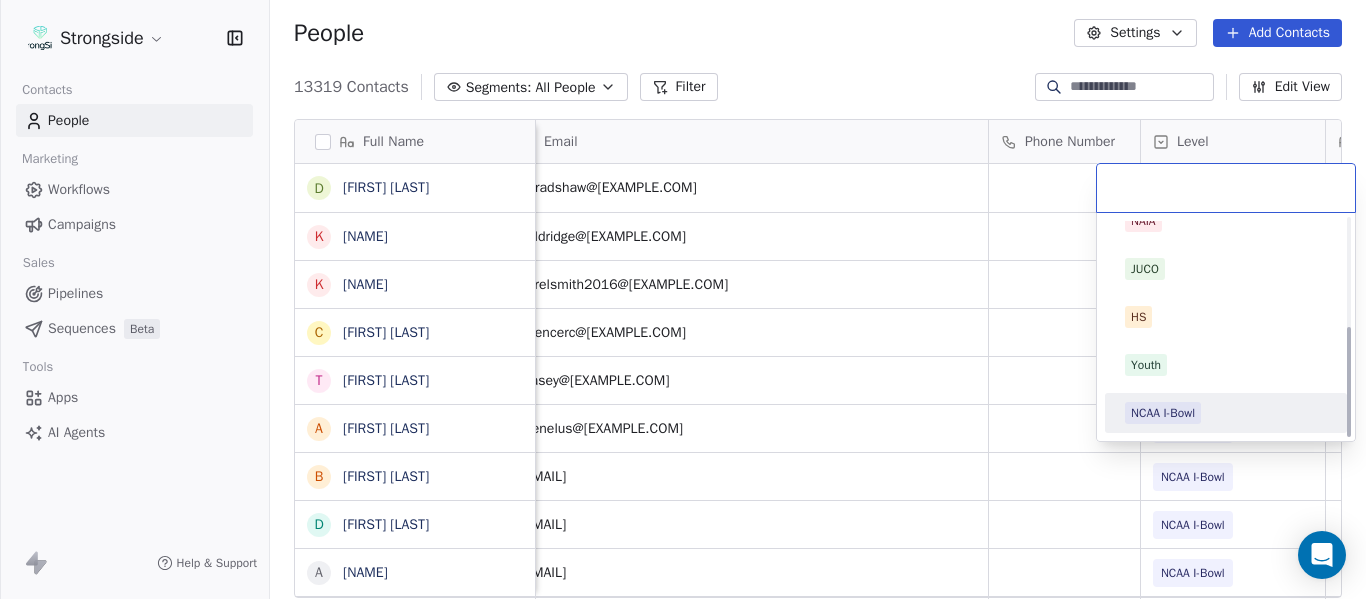 click on "NCAA I-Bowl" at bounding box center [1163, 413] 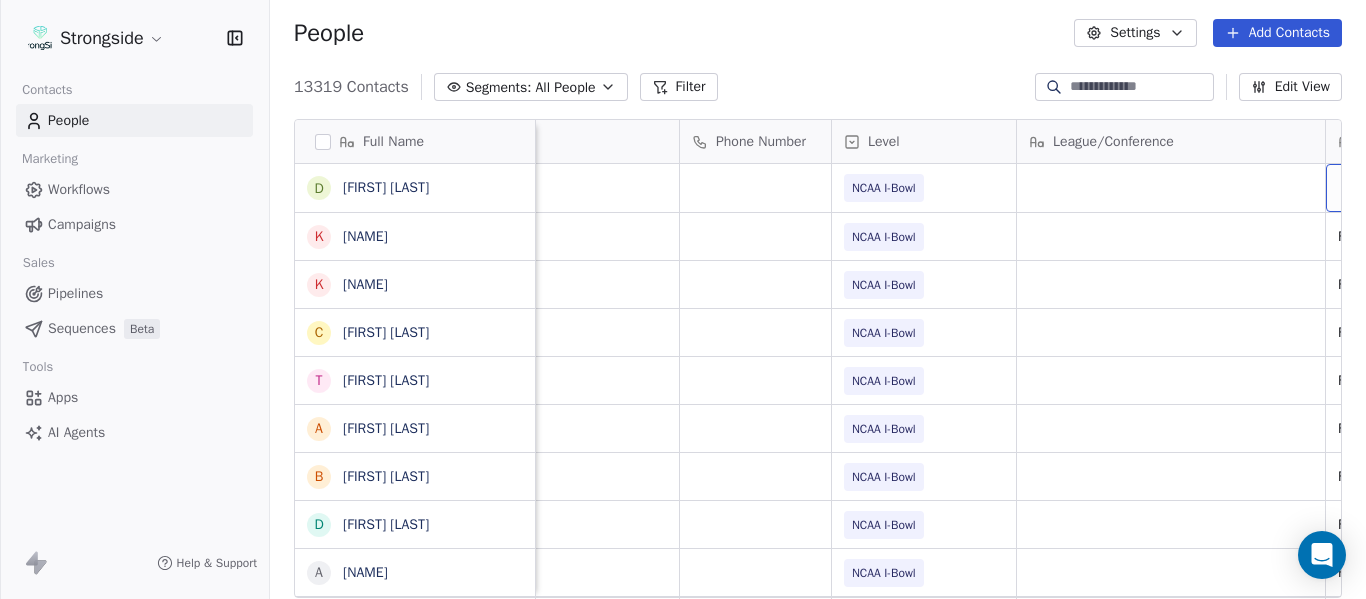 scroll, scrollTop: 0, scrollLeft: 707, axis: horizontal 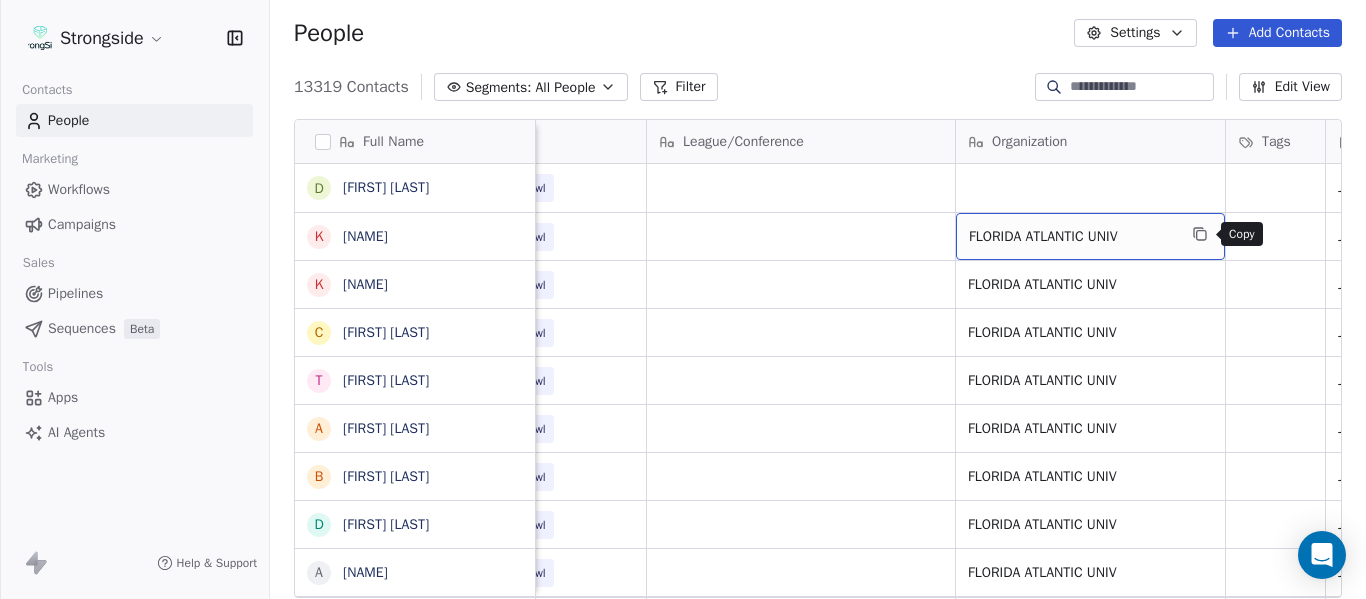 click 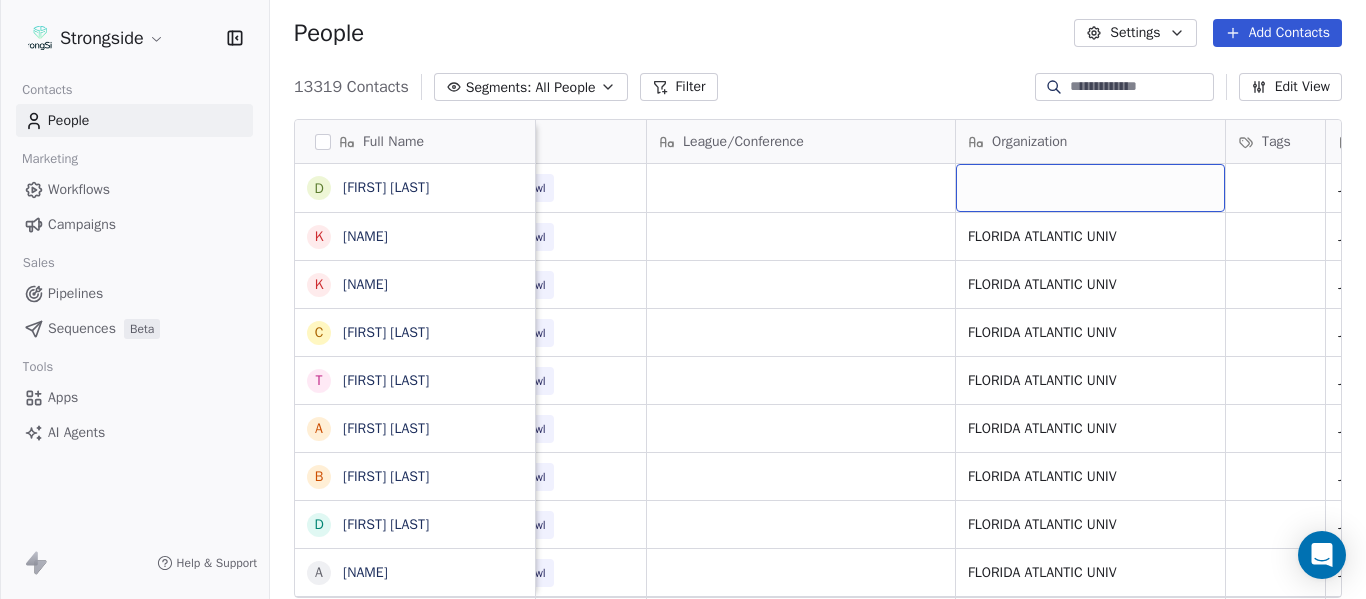 click at bounding box center (1090, 188) 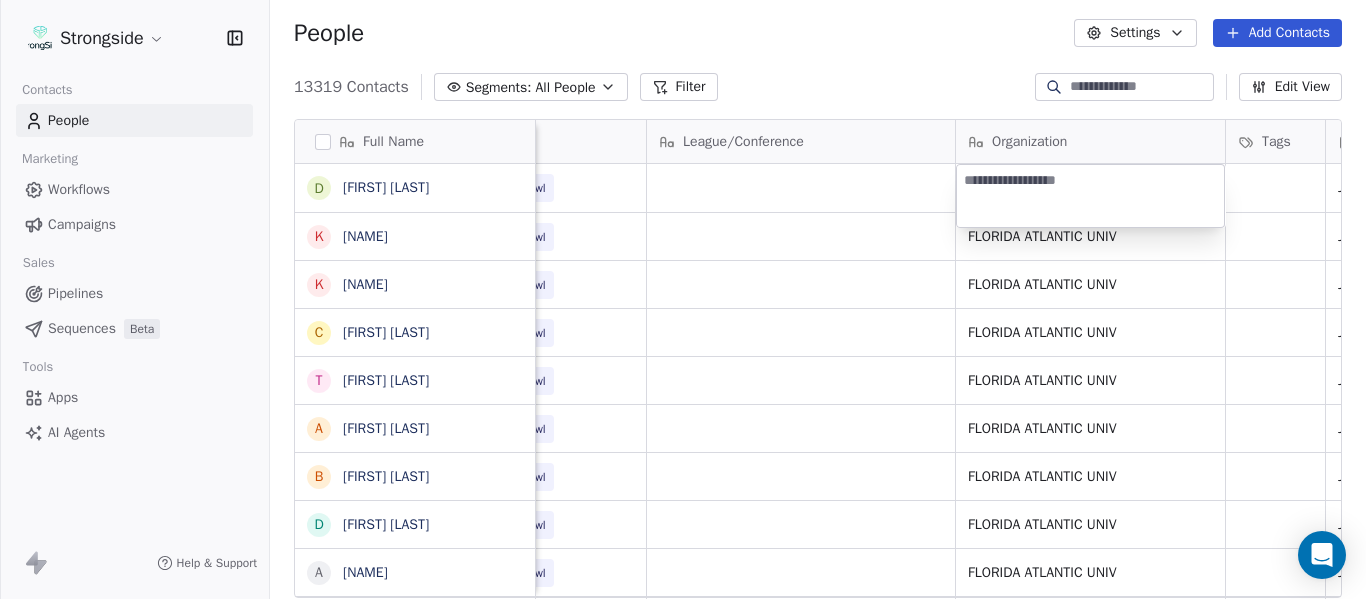type on "**********" 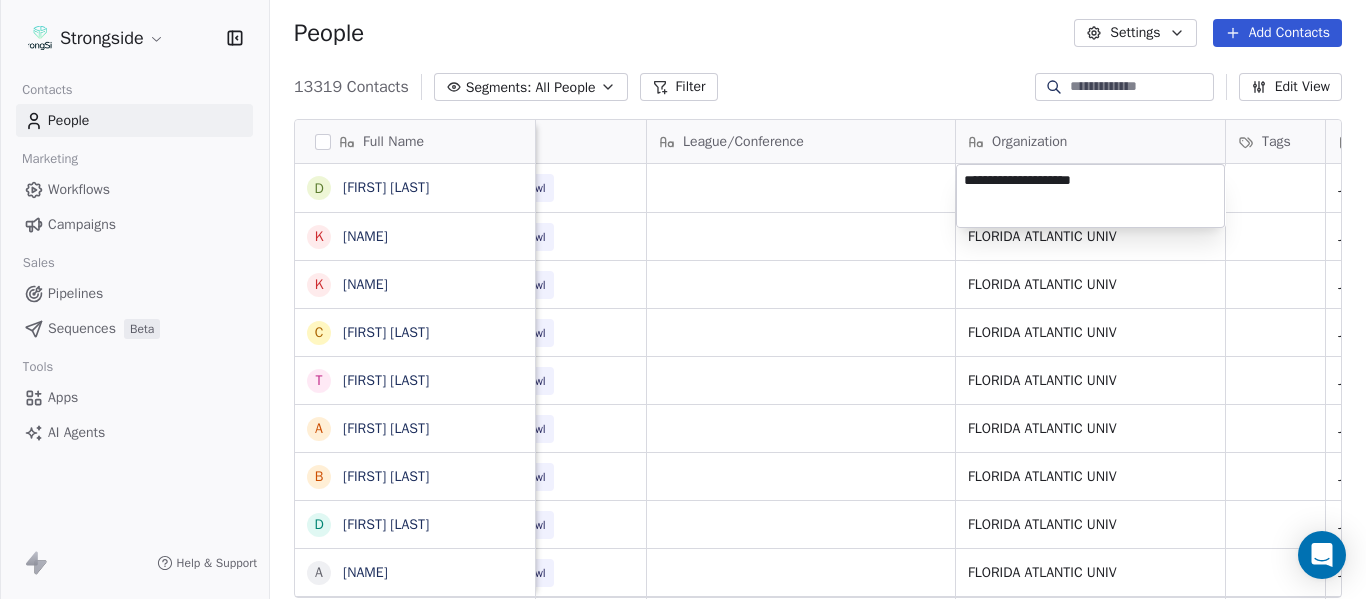 click on "Strongside Contacts People Marketing Workflows Campaigns Sales Pipelines Sequences Beta Tools Apps AI Agents Help & Support People Settings  Add Contacts 13319 Contacts Segments: All People Filter  Edit View Tag Add to Sequence Export Full Name D Dominique Bradshaw K Kosi Eldridge K Korel Smith C Colin Spencer T Trent Vasey A Antonio Fenelus B Brandon Lacy D Devin Santana A Aaron Schwanz S Stephen Hamby J Jajuan Dulaney D DJ McCarthy C Chris Perkins T Tyler Schovanec B Brett Dewhurst D Dillion Coletto B Brandon Lee H Harrison Hanna S Shane Marinelli T Toya Ballard M Matt Wiesner M Michael Graffin K Katrina McCormack A Anthony Fortier B Bill Sanders Z Zach Kittley B Brian White M Margot Kessler C Cris Carter C Clay Williams Email Phone Number Level League/Conference Organization Tags Created Date BST Status Job Title Priority abradshaw@fau.edu NCAA I-Bowl Jul 16, 2025 07:26 PM keldridge@fau.edu NCAA I-Bowl FLORIDA ATLANTIC UNIV Jul 16, 2025 07:25 PM Assistant Coach korelsmith2016@fau.edu NCAA I-Bowl NIL SID" at bounding box center [683, 299] 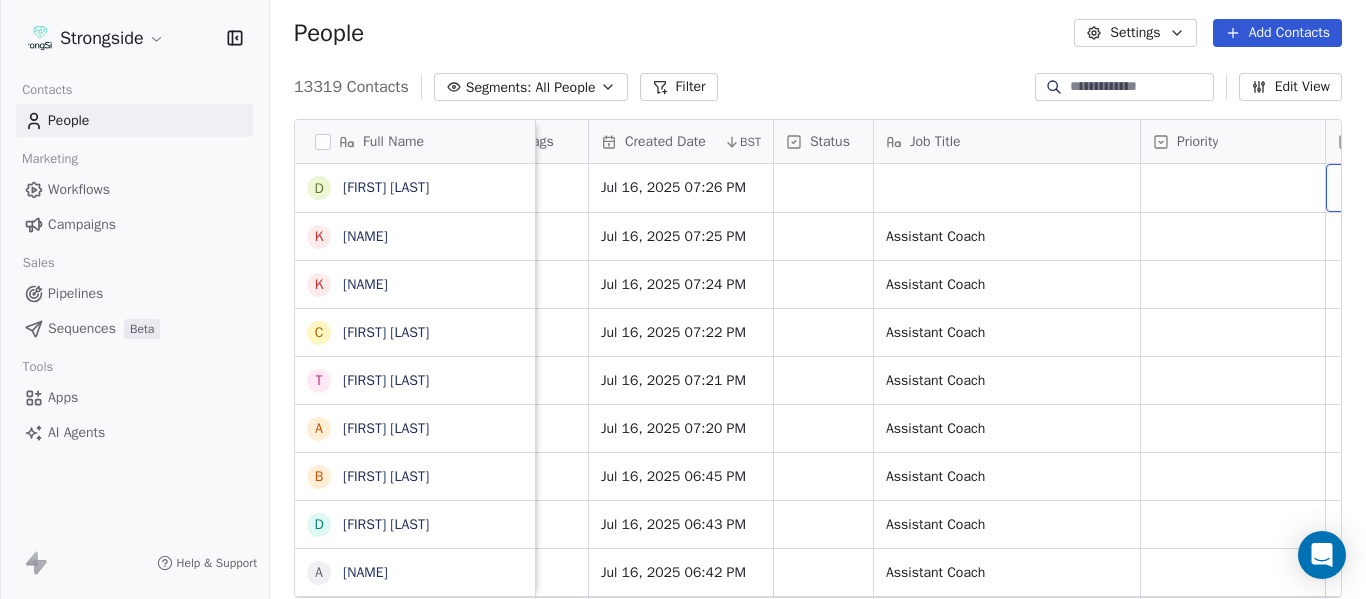 scroll, scrollTop: 0, scrollLeft: 1629, axis: horizontal 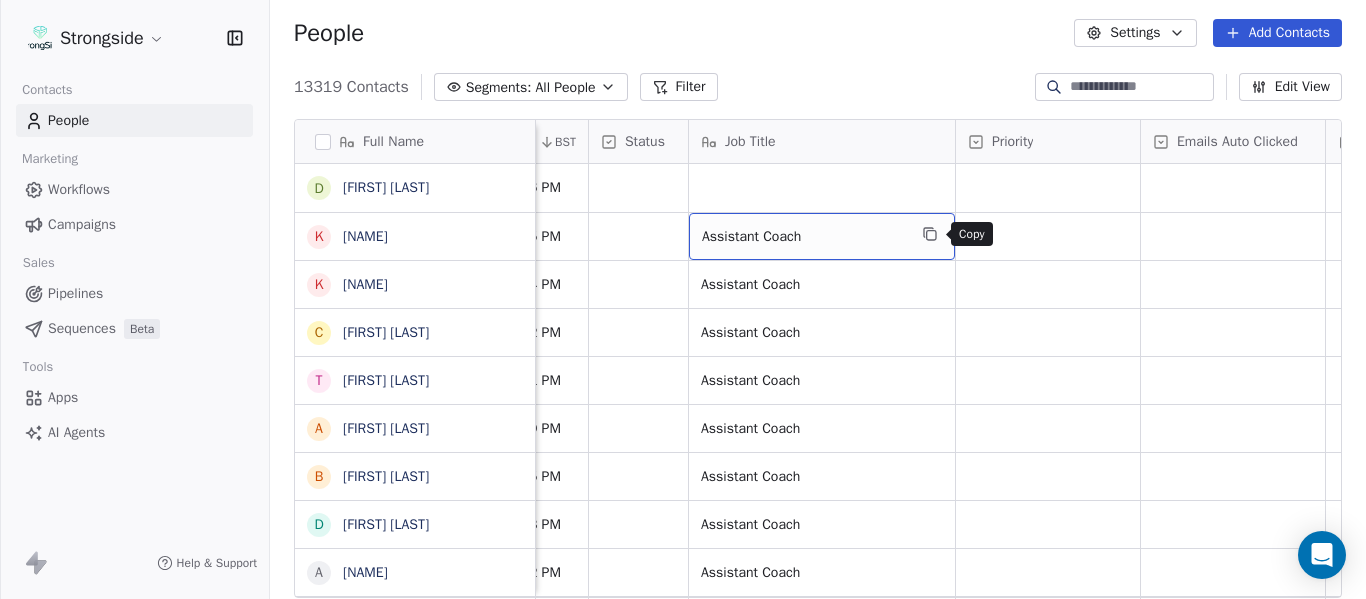 click 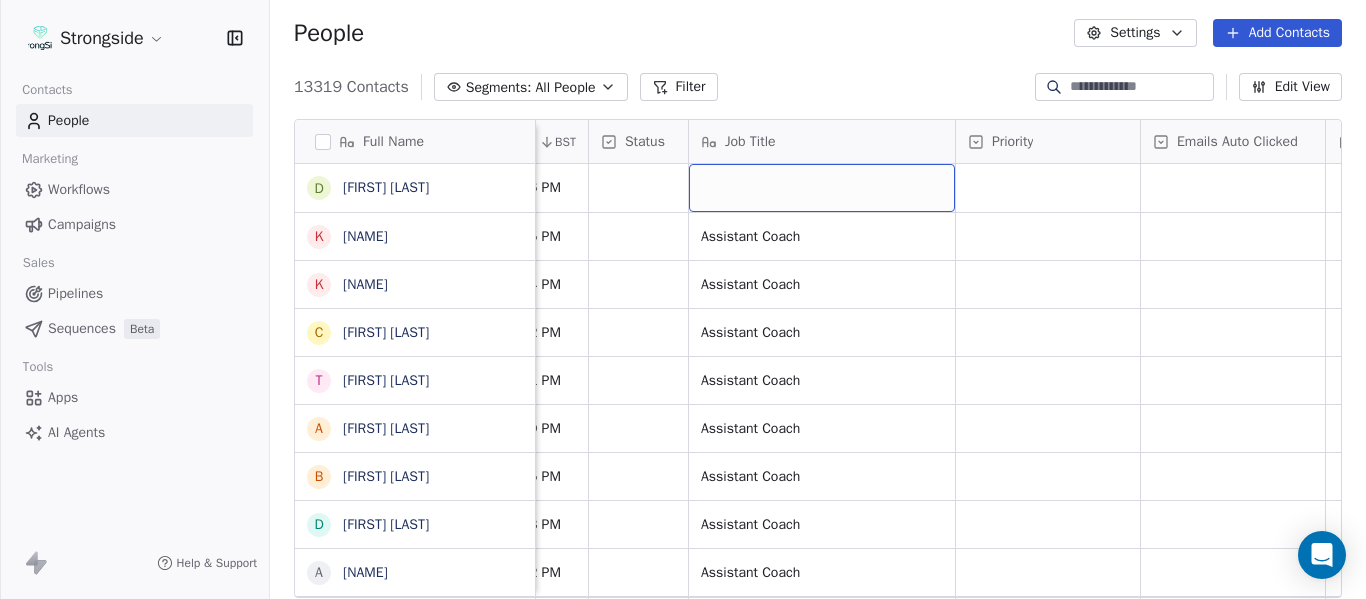 click at bounding box center [822, 188] 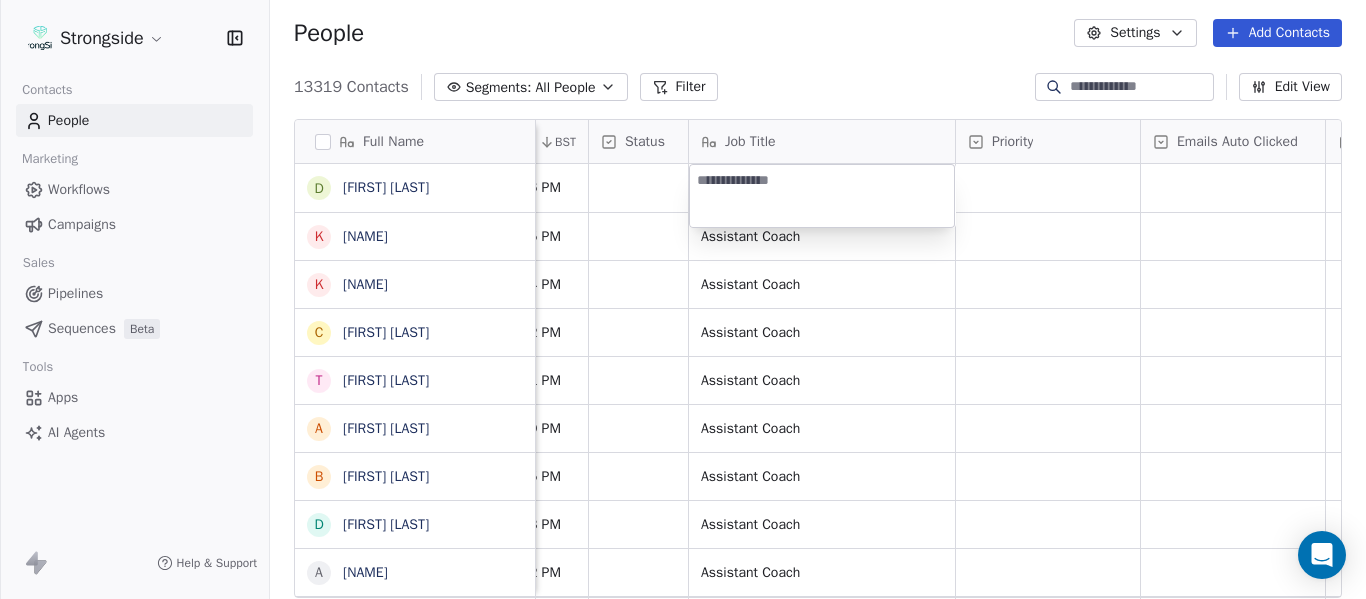 type on "**********" 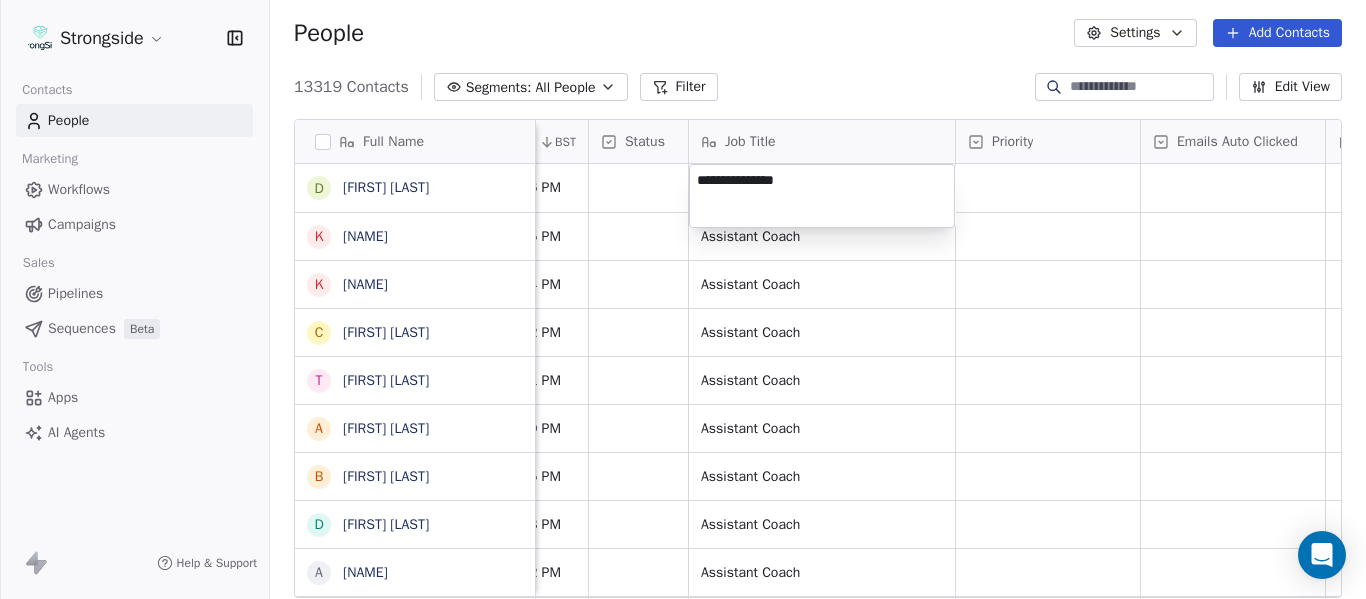 click on "Strongside Contacts People Marketing Workflows Campaigns Sales Pipelines Sequences Beta Tools Apps AI Agents Help & Support People Settings  Add Contacts 13319 Contacts Segments: All People Filter  Edit View Tag Add to Sequence Export Full Name D Dominique Bradshaw K Kosi Eldridge K Korel Smith C Colin Spencer T Trent Vasey A Antonio Fenelus B Brandon Lacy D Devin Santana A Aaron Schwanz S Stephen Hamby J Jajuan Dulaney D DJ McCarthy C Chris Perkins T Tyler Schovanec B Brett Dewhurst D Dillion Coletto B Brandon Lee H Harrison Hanna S Shane Marinelli T Toya Ballard M Matt Wiesner M Michael Graffin K Katrina McCormack A Anthony Fortier B Bill Sanders Z Zach Kittley B Brian White M Margot Kessler C Cris Carter C Clay Williams League/Conference Organization Tags Created Date BST Status Job Title Priority Emails Auto Clicked Last Activity Date BST In Open Phone Contact Source Note/Call   FLORIDA ATLANTIC UNIV Jul 16, 2025 07:26 PM   FLORIDA ATLANTIC UNIV Jul 16, 2025 07:25 PM Assistant Coach False   False" at bounding box center [683, 299] 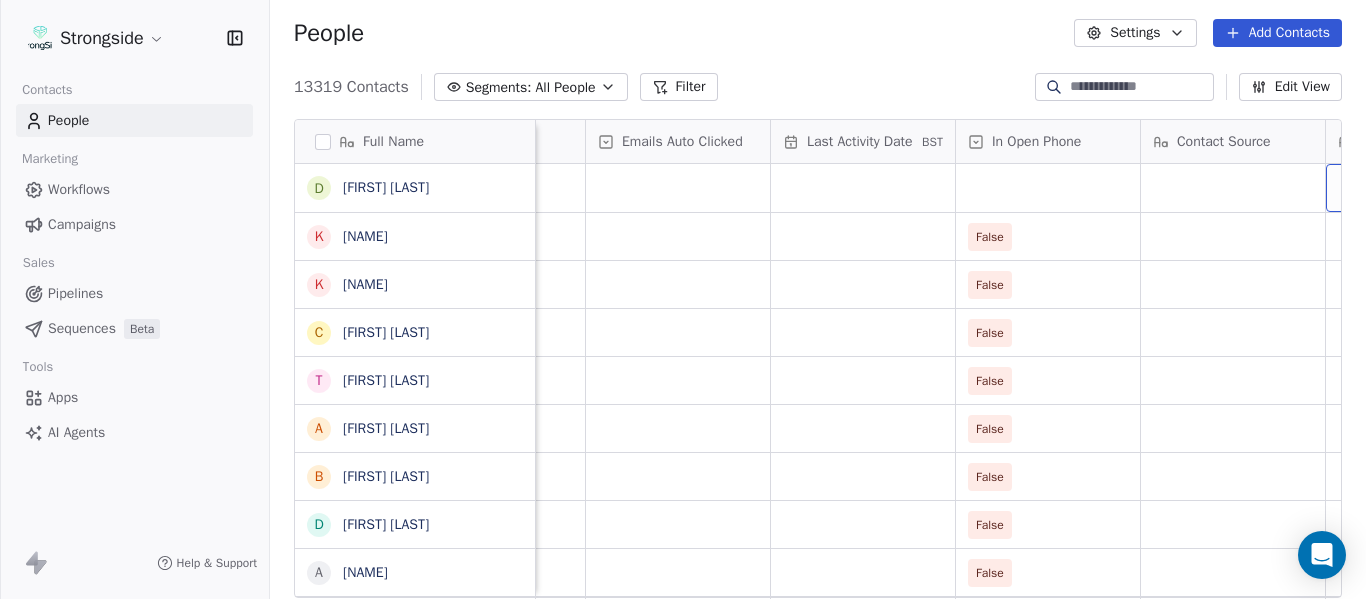 scroll, scrollTop: 0, scrollLeft: 2369, axis: horizontal 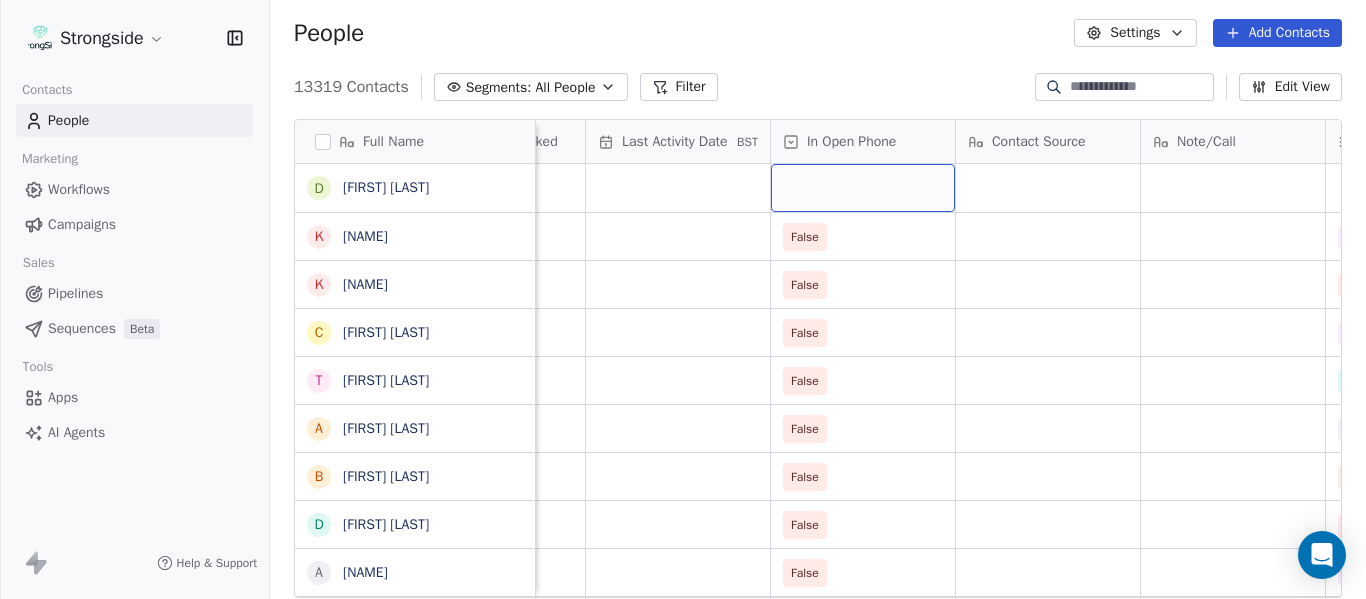 click at bounding box center [863, 188] 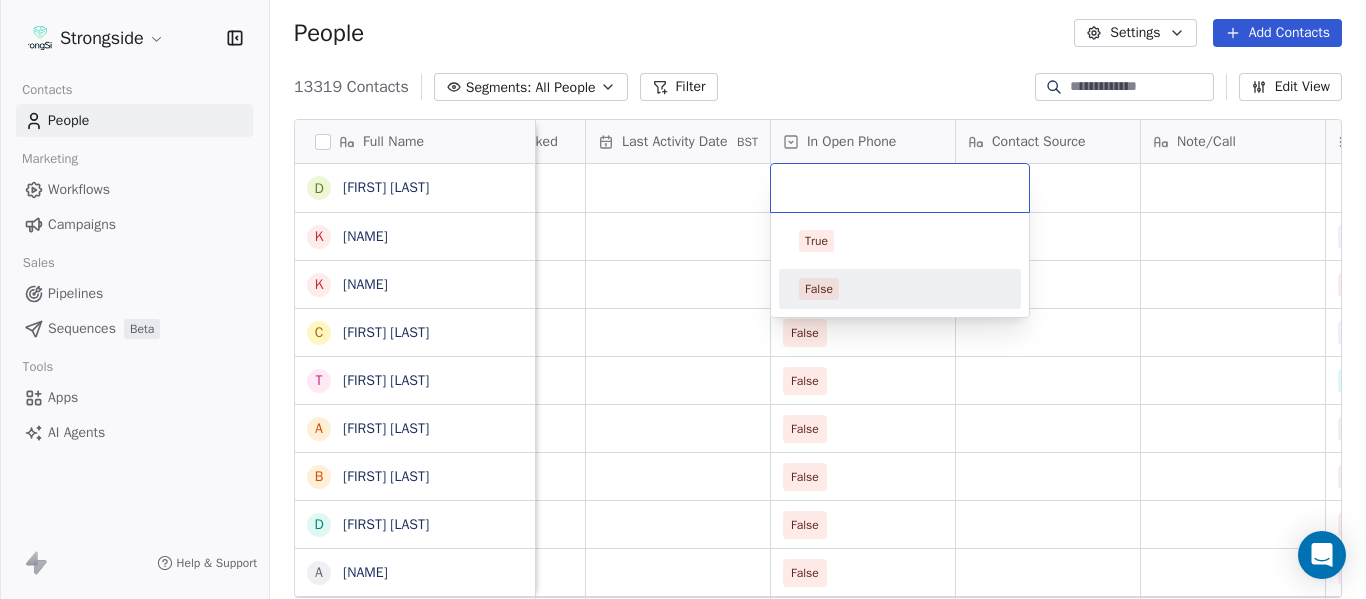 click on "False" at bounding box center (900, 289) 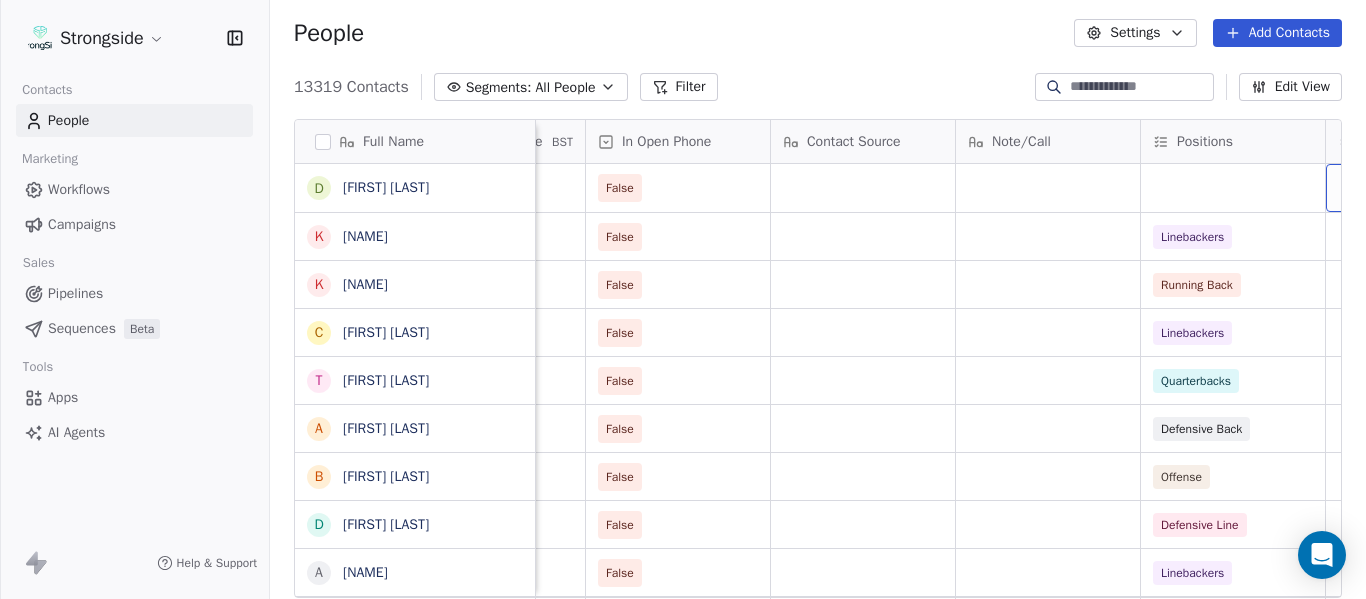 scroll, scrollTop: 0, scrollLeft: 2739, axis: horizontal 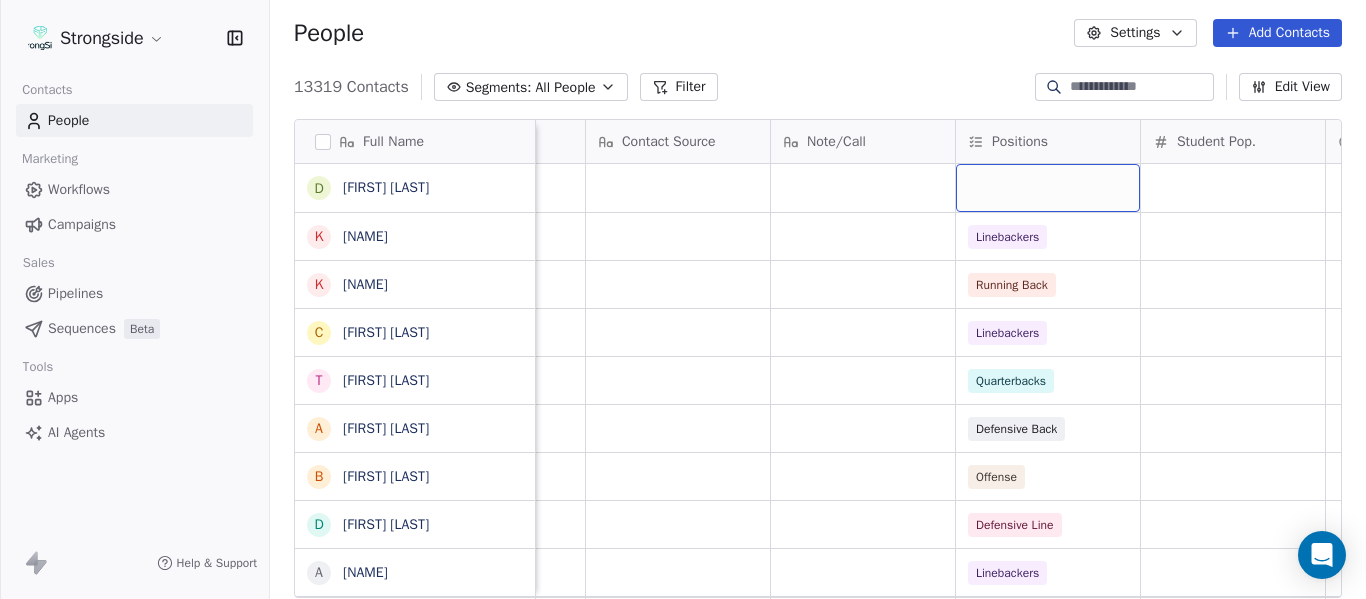 click at bounding box center [1048, 188] 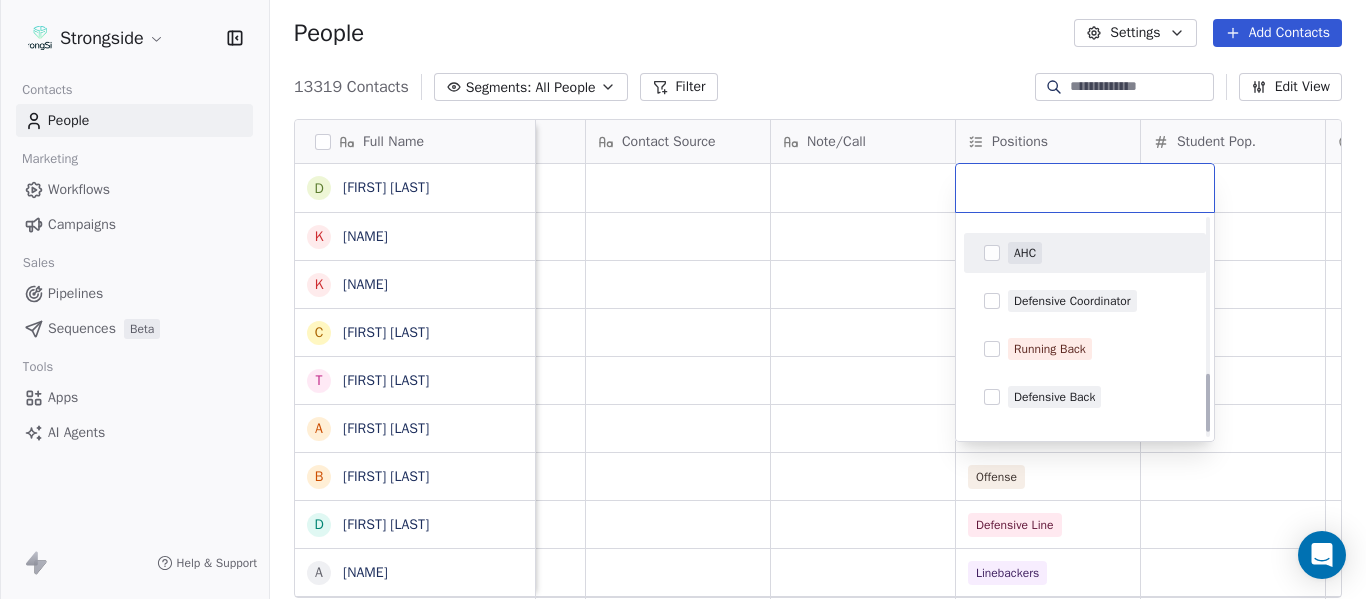 scroll, scrollTop: 596, scrollLeft: 0, axis: vertical 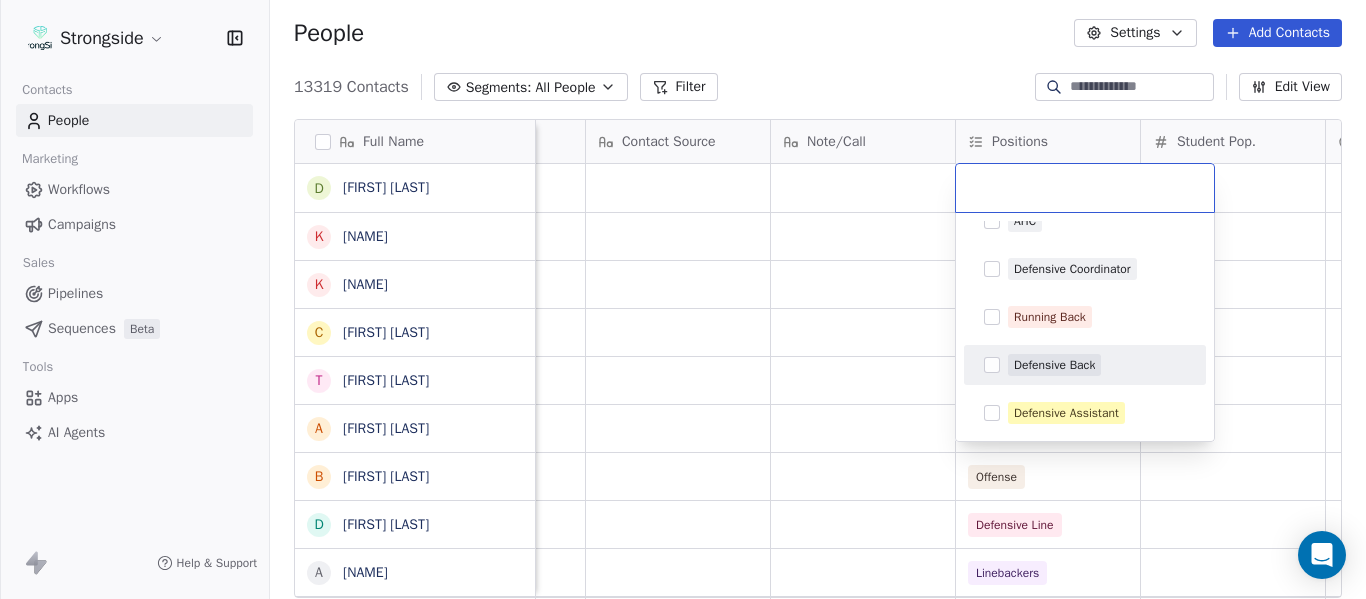 click on "Defensive Back" at bounding box center (1054, 365) 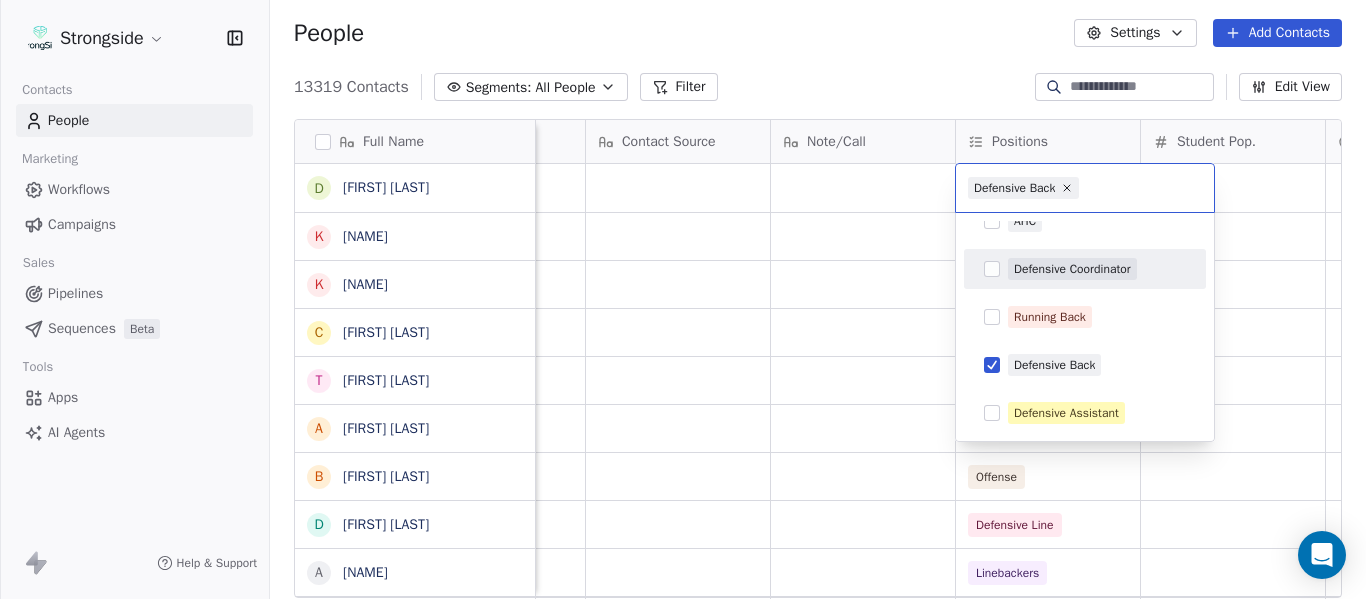 click on "Strongside Contacts People Marketing Workflows Campaigns Sales Pipelines Sequences Beta Tools Apps AI Agents Help & Support People Settings  Add Contacts 13319 Contacts Segments: All People Filter  Edit View Tag Add to Sequence Export Full Name D Dominique Bradshaw K Kosi Eldridge K Korel Smith C Colin Spencer T Trent Vasey A Antonio Fenelus B Brandon Lacy D Devin Santana A Aaron Schwanz S Stephen Hamby J Jajuan Dulaney D DJ McCarthy C Chris Perkins T Tyler Schovanec B Brett Dewhurst D Dillion Coletto B Brandon Lee H Harrison Hanna S Shane Marinelli T Toya Ballard M Matt Wiesner M Michael Graffin K Katrina McCormack A Anthony Fortier B Bill Sanders Z Zach Kittley B Brian White M Margot Kessler C Cris Carter C Clay Williams Priority Emails Auto Clicked Last Activity Date BST In Open Phone Contact Source Note/Call Positions Student Pop. Lead Account   False   False Linebackers   False Running Back   False Linebackers   False Quarterbacks   False Defensive Back   False Offense   False Defensive Line   False" at bounding box center [683, 299] 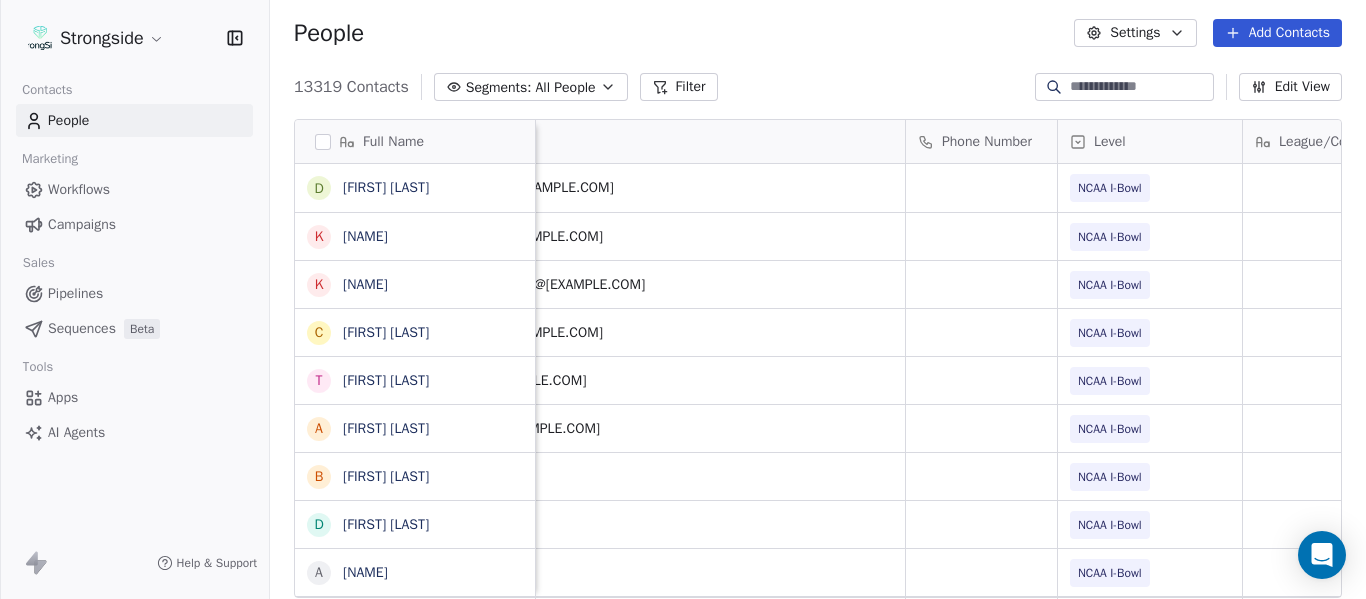 scroll, scrollTop: 0, scrollLeft: 11, axis: horizontal 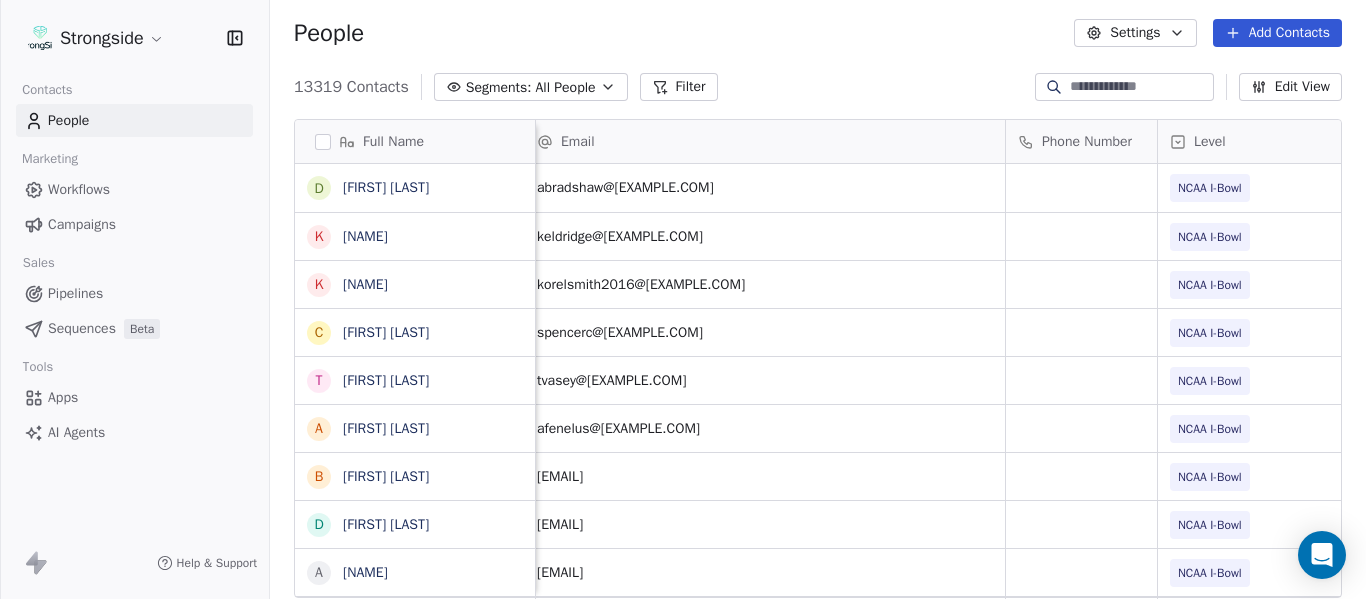 click on "Add Contacts" at bounding box center (1277, 33) 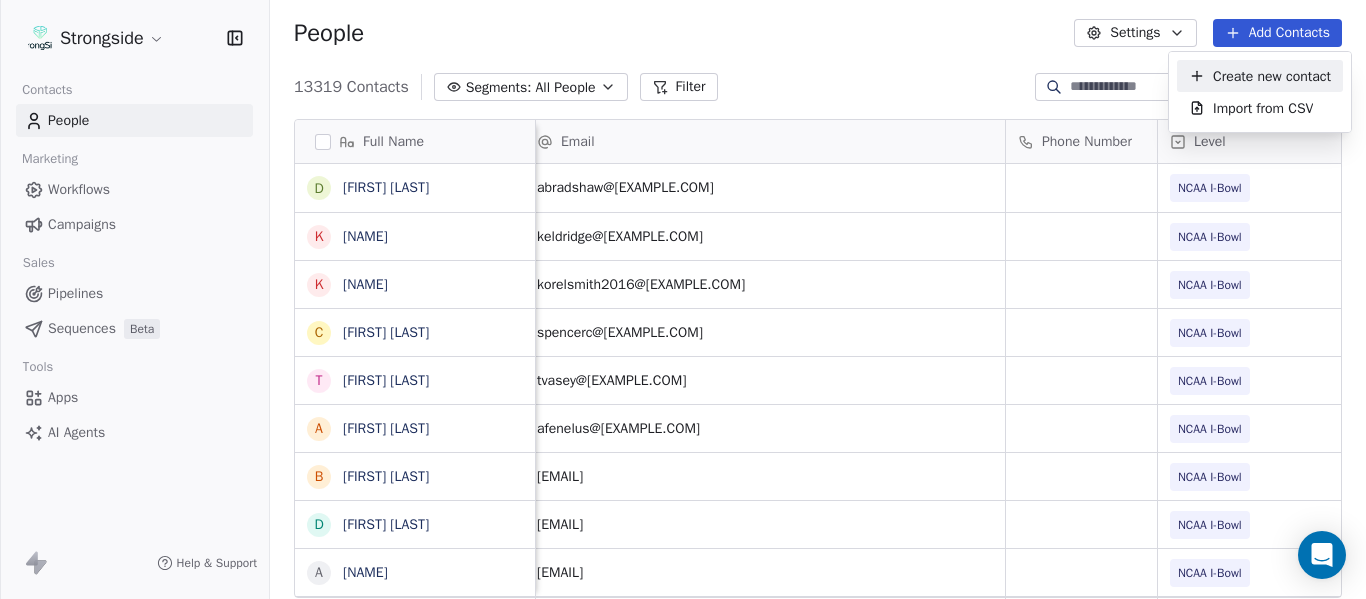 click on "Create new contact" at bounding box center [1272, 76] 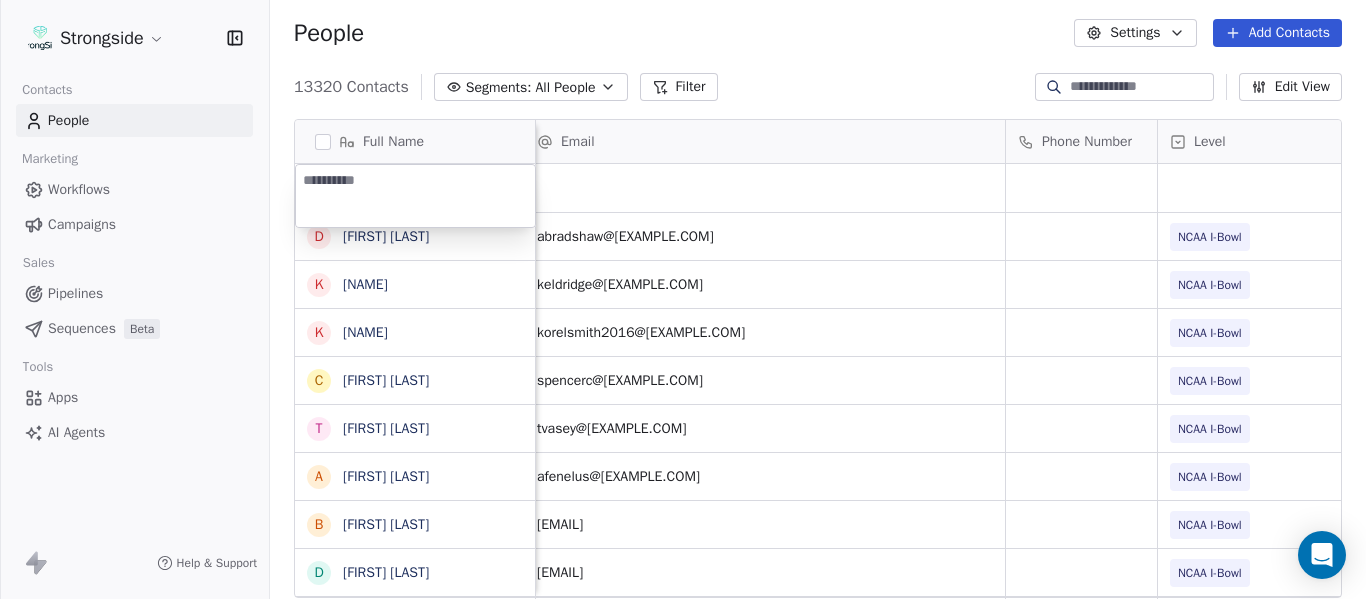 type on "**********" 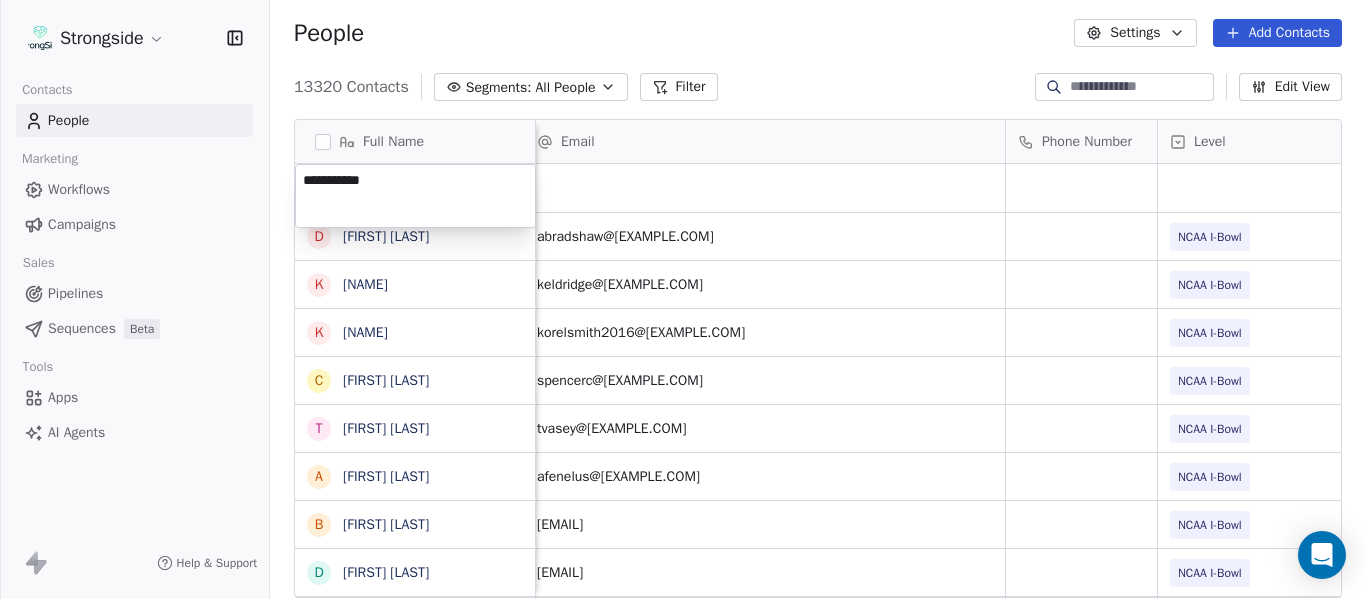click on "Strongside Contacts People Marketing Workflows Campaigns Sales Pipelines Sequences Beta Tools Apps AI Agents Help & Support People Settings  Add Contacts 13320 Contacts Segments: All People Filter  Edit View Tag Add to Sequence Export Full Name D Dominique Bradshaw K Kosi Eldridge K Korel Smith C Colin Spencer T Trent Vasey A Antonio Fenelus B Brandon Lacy D Devin Santana A Aaron Schwanz S Stephen Hamby J Jajuan Dulaney D DJ McCarthy C Chris Perkins T Tyler Schovanec B Brett Dewhurst D Dillion Coletto B Brandon Lee H Harrison Hanna S Shane Marinelli T Toya Ballard M Matt Wiesner M Michael Graffin K Katrina McCormack A Anthony Fortier B Bill Sanders Z Zach Kittley B Brian White M Margot Kessler C Cris Carter Email Phone Number Level League/Conference Organization Tags abradshaw@fau.edu NCAA I-Bowl FLORIDA ATLANTIC UNIV keldridge@fau.edu NCAA I-Bowl FLORIDA ATLANTIC UNIV korelsmith2016@fau.edu NCAA I-Bowl FLORIDA ATLANTIC UNIV spencerc@fau.edu NCAA I-Bowl FLORIDA ATLANTIC UNIV tvasey@fau.edu NCAA I-Bowl" at bounding box center [683, 299] 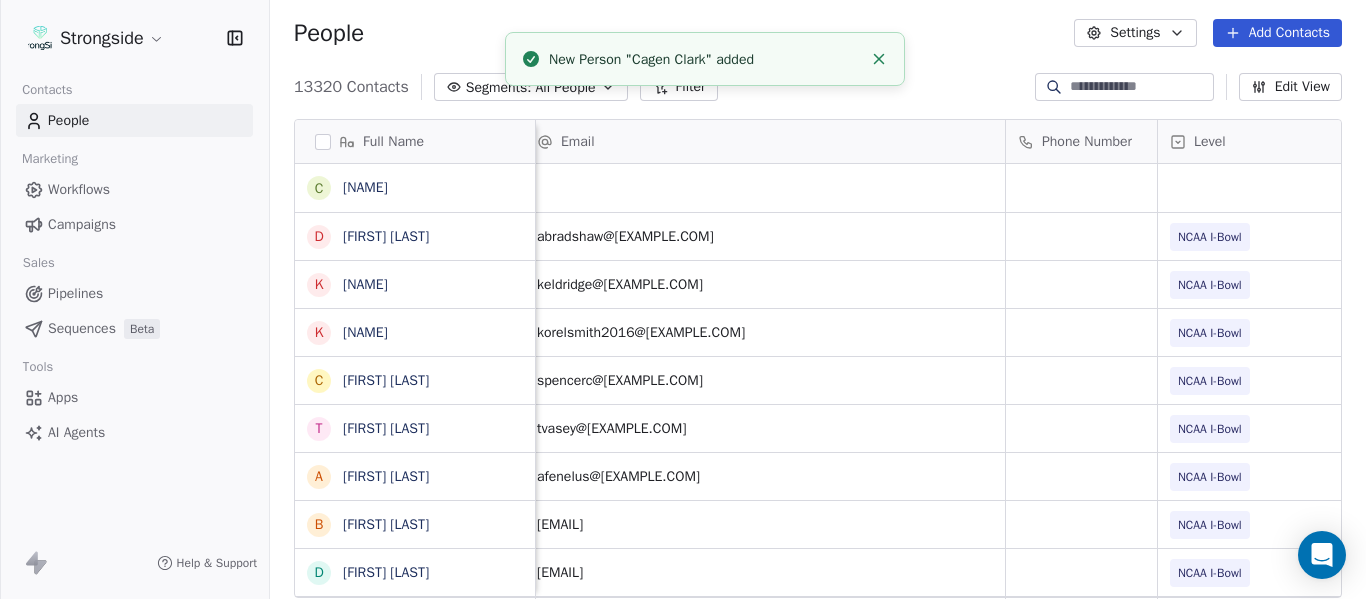 scroll, scrollTop: 0, scrollLeft: 0, axis: both 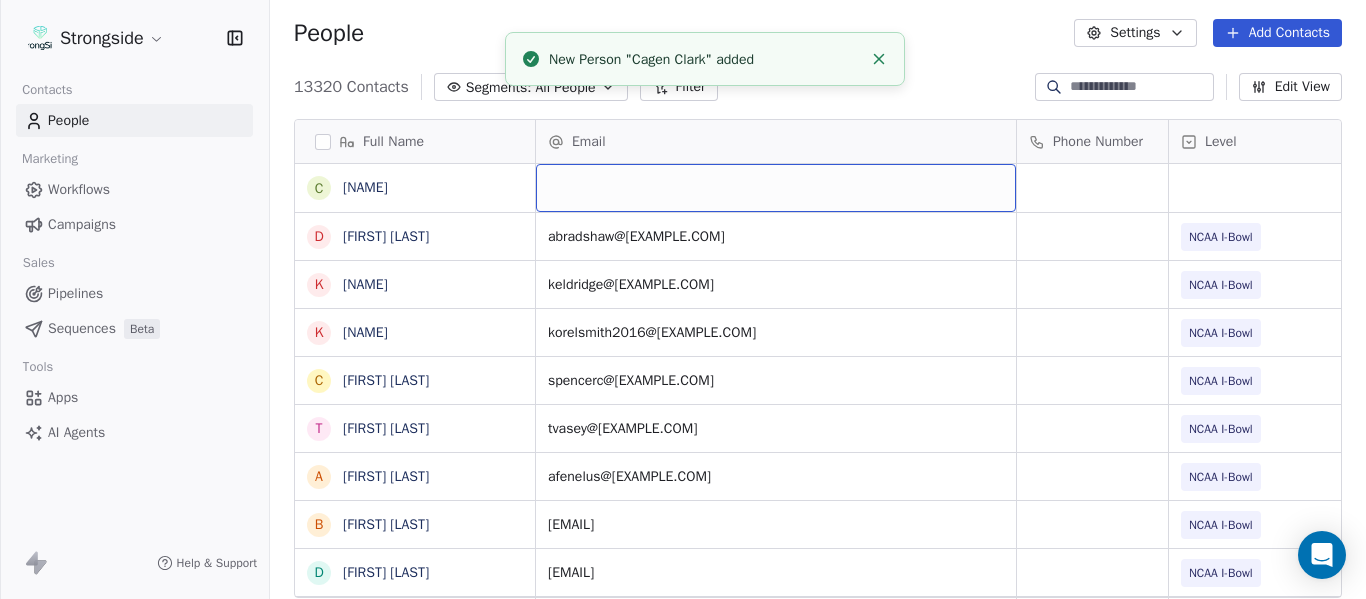 click at bounding box center [776, 188] 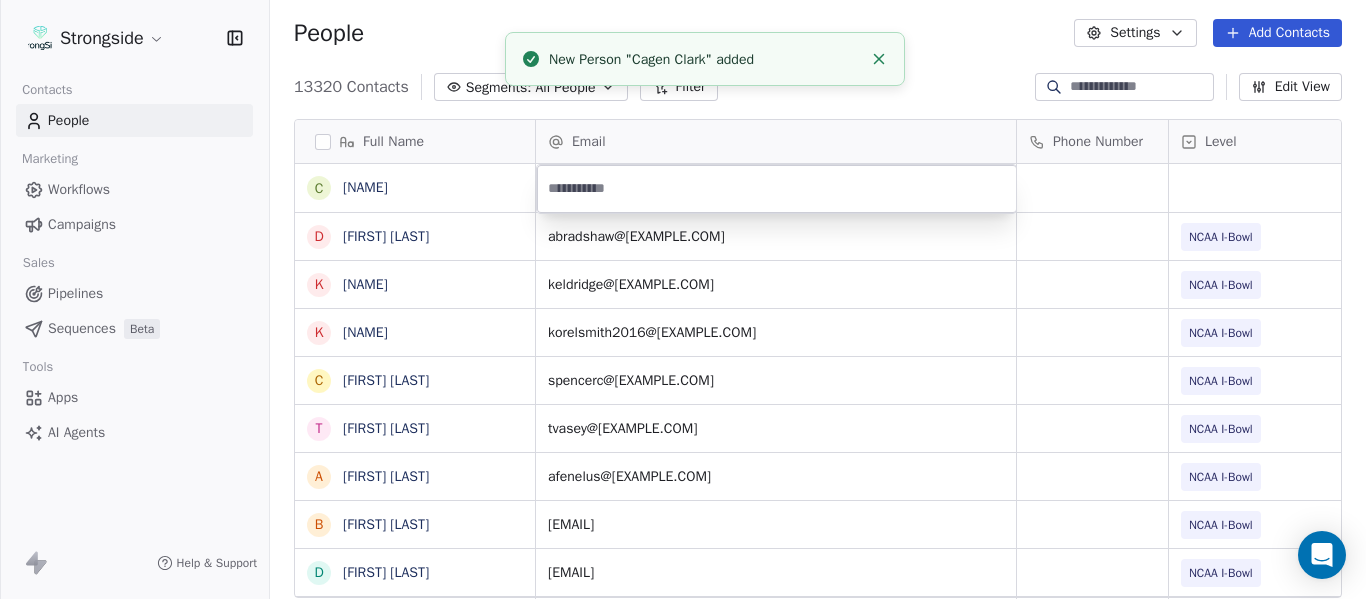 type on "**********" 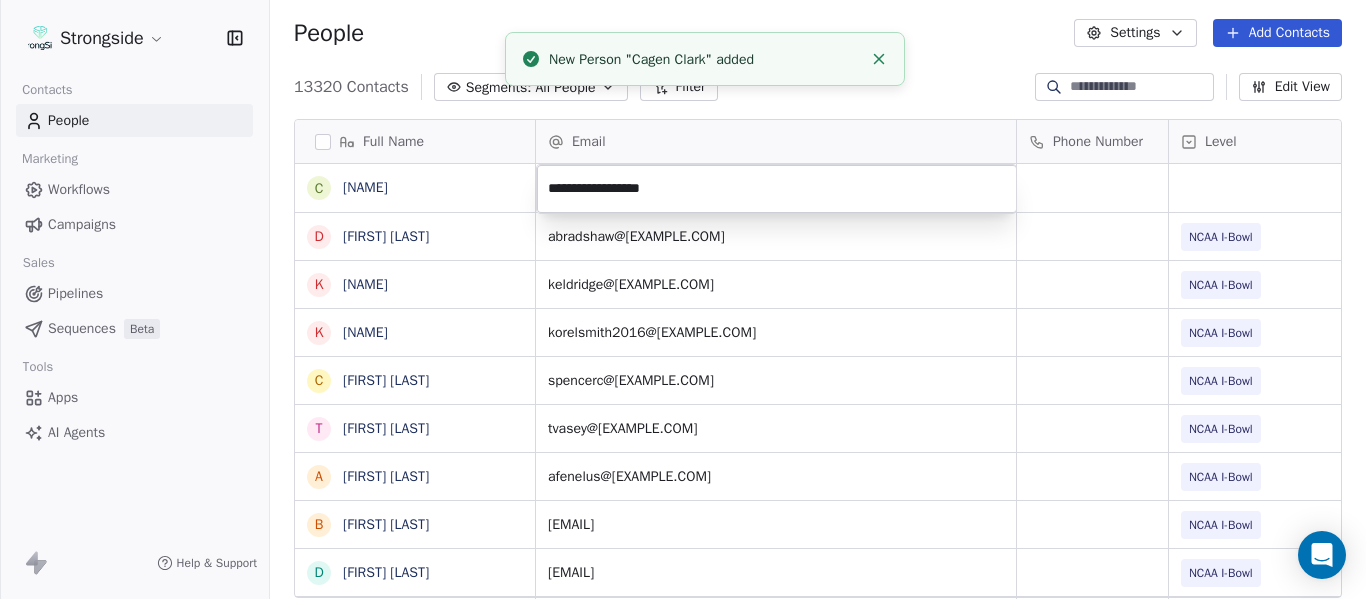 click 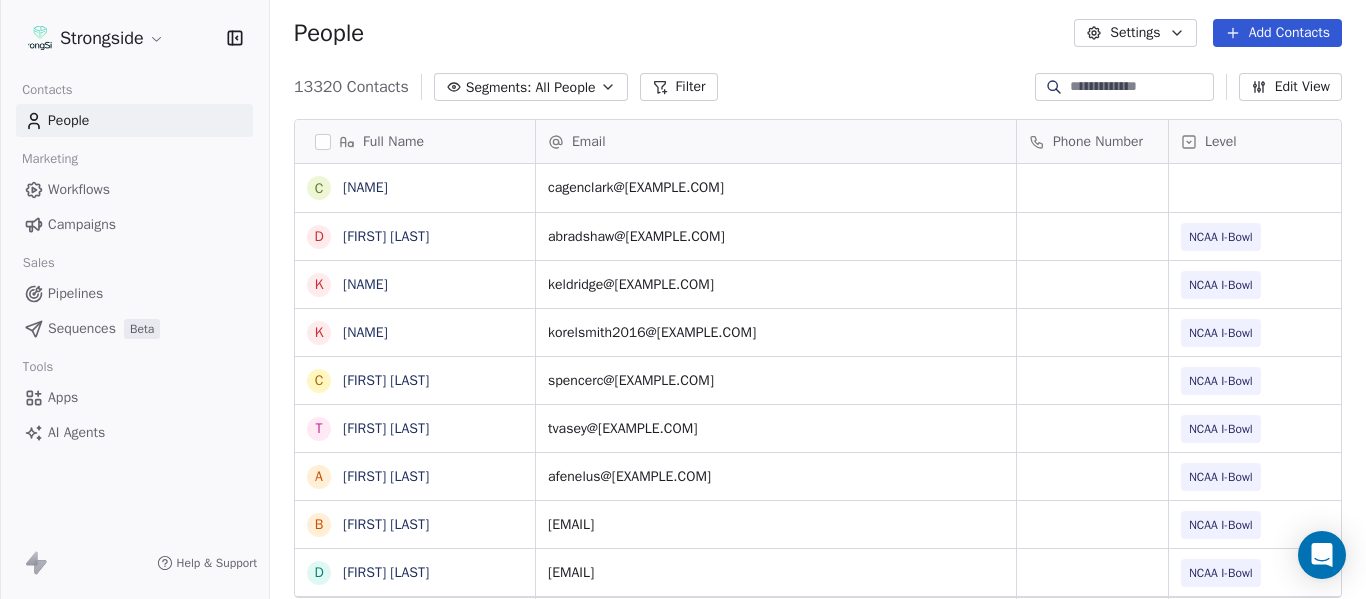 click on "13320 Contacts Segments: All People Filter  Edit View" at bounding box center (818, 87) 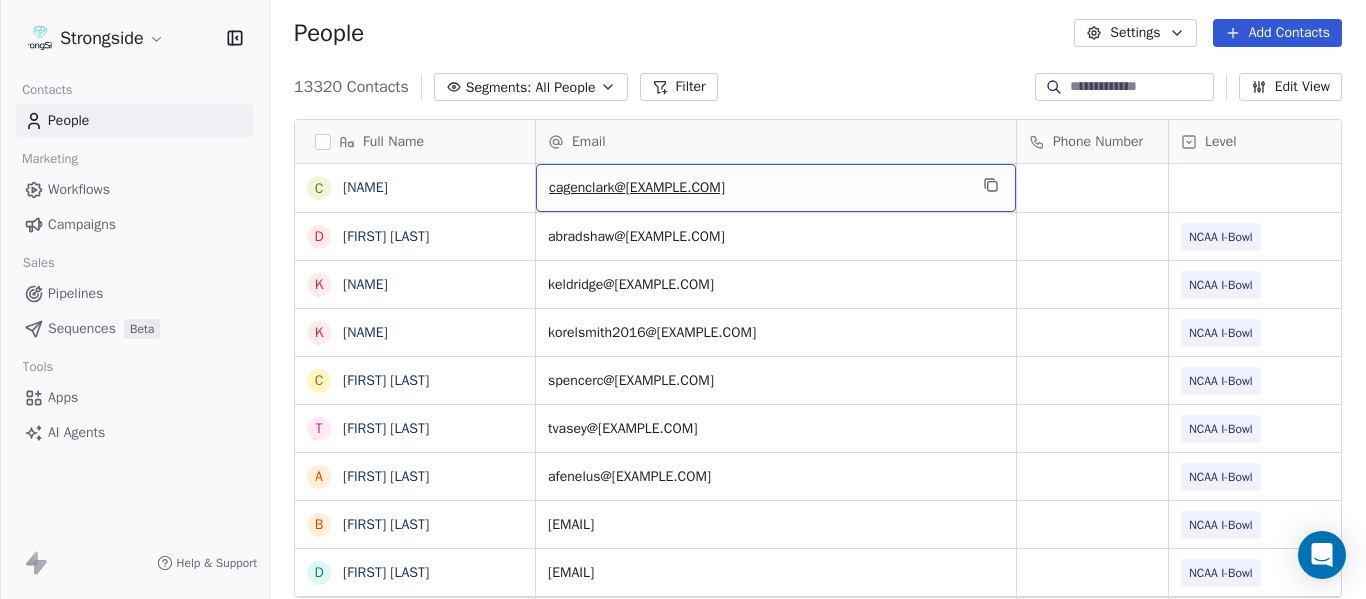 scroll, scrollTop: 0, scrollLeft: 28, axis: horizontal 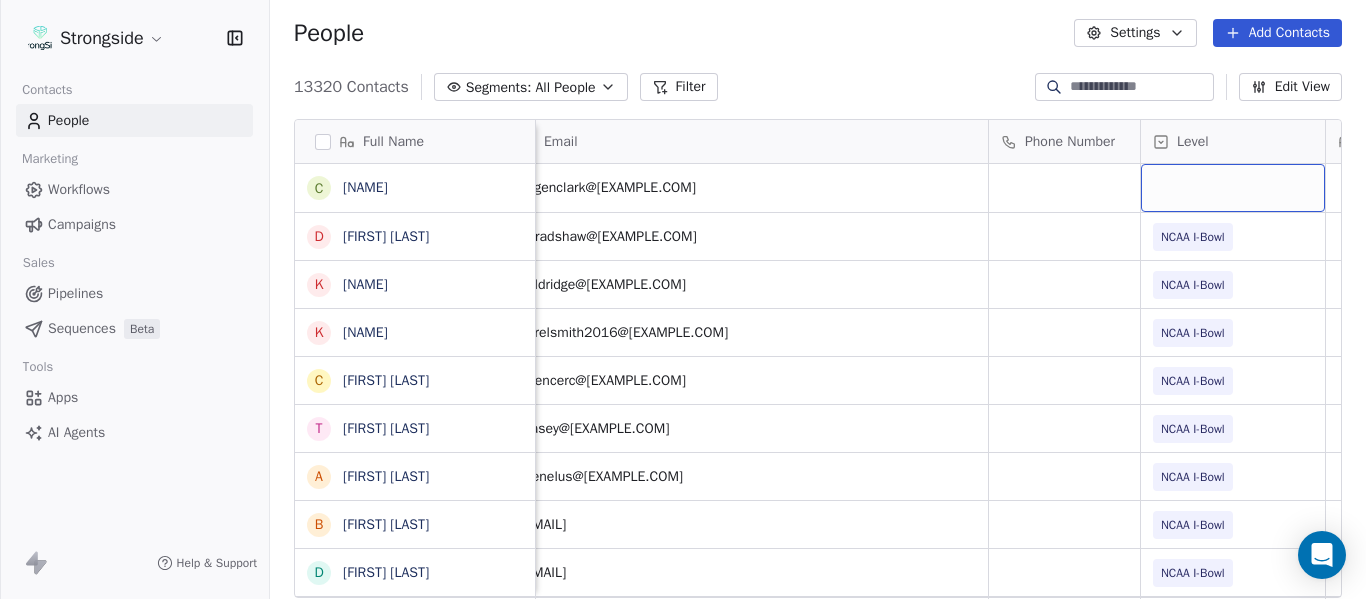 click at bounding box center (1233, 188) 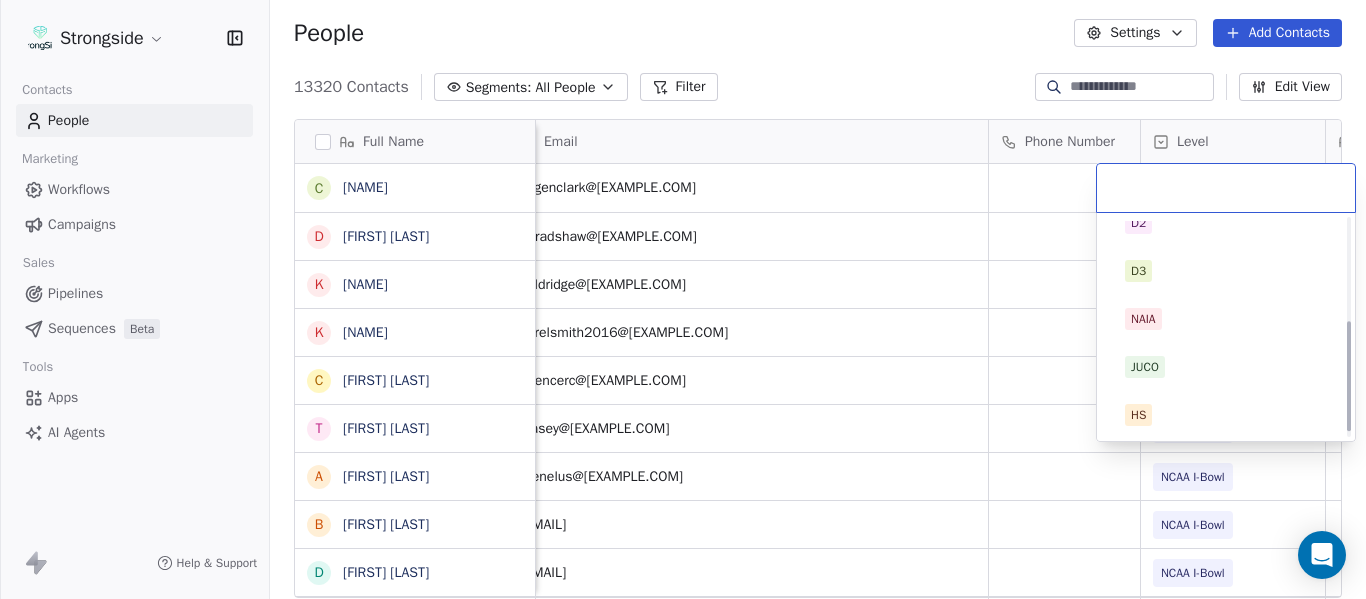 scroll, scrollTop: 212, scrollLeft: 0, axis: vertical 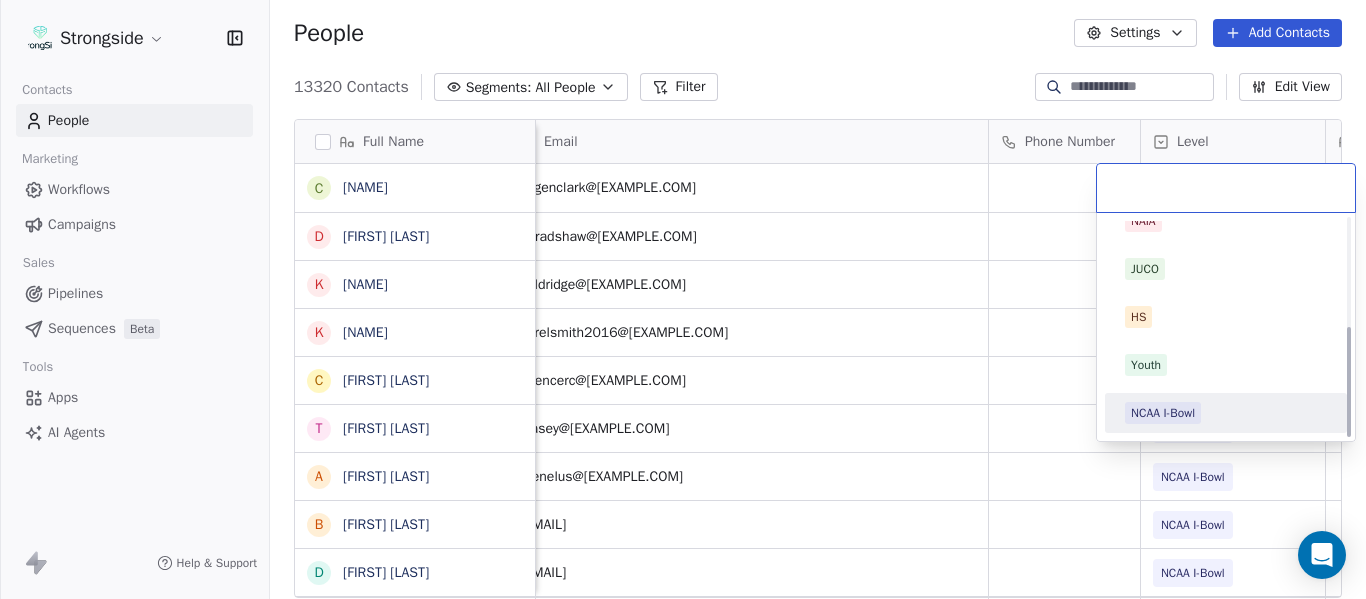 click on "NCAA I-Bowl" at bounding box center (1163, 413) 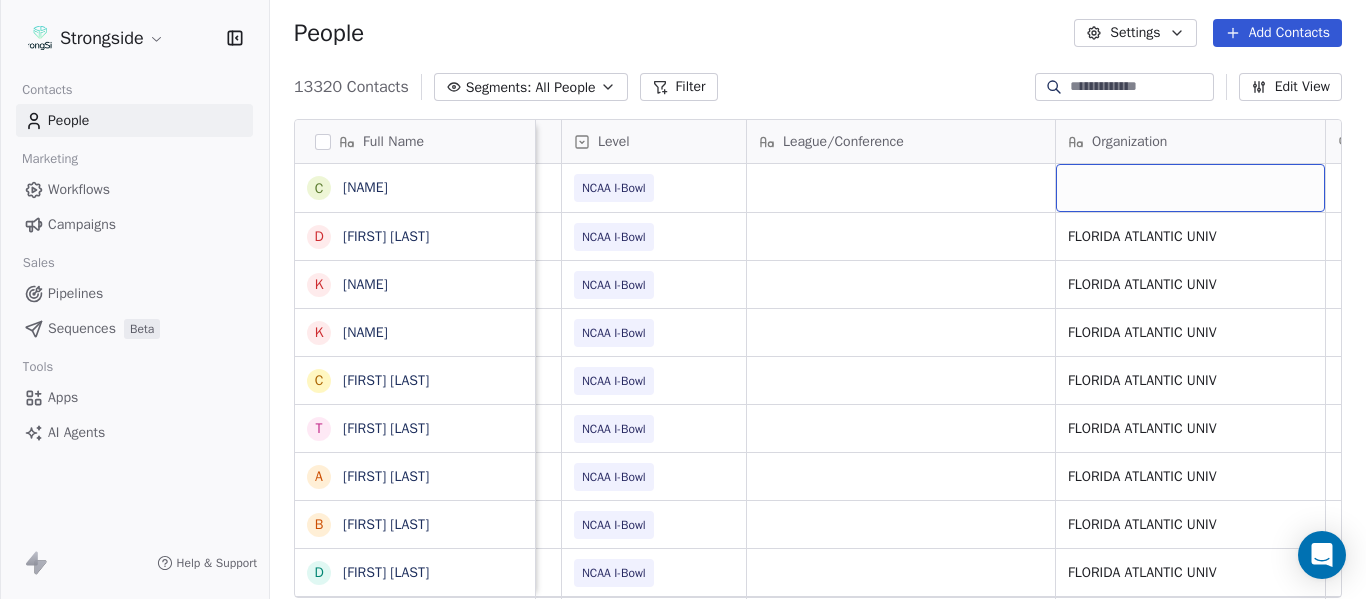 scroll, scrollTop: 0, scrollLeft: 707, axis: horizontal 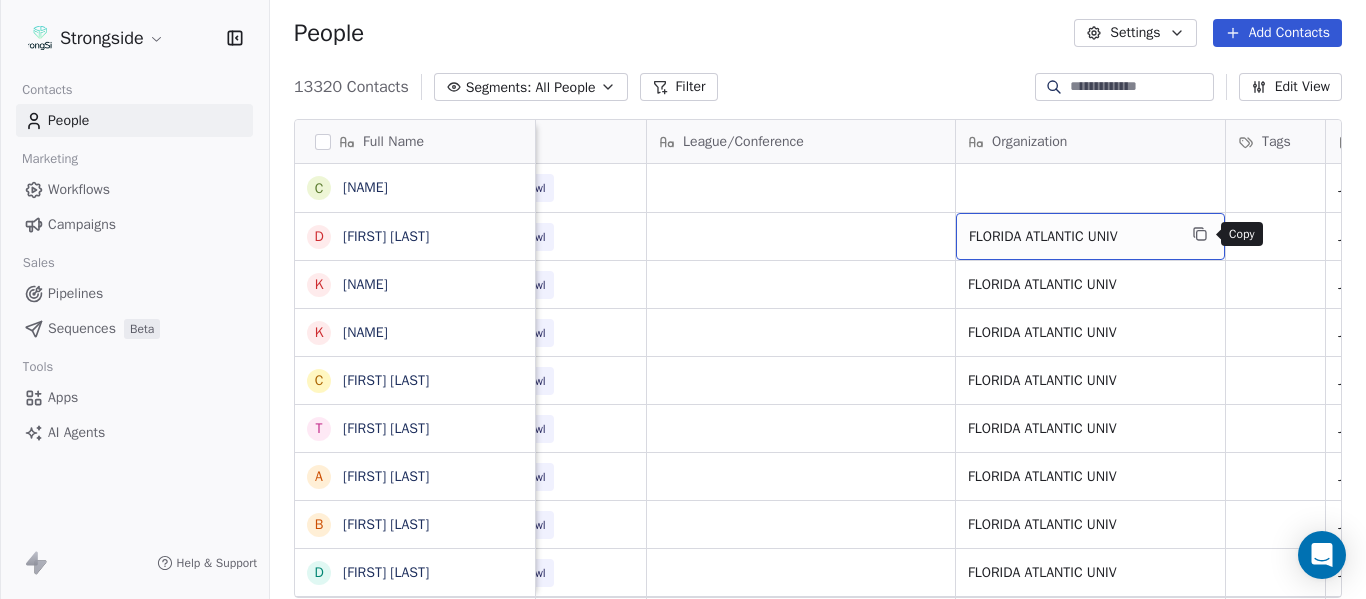 click at bounding box center [1200, 234] 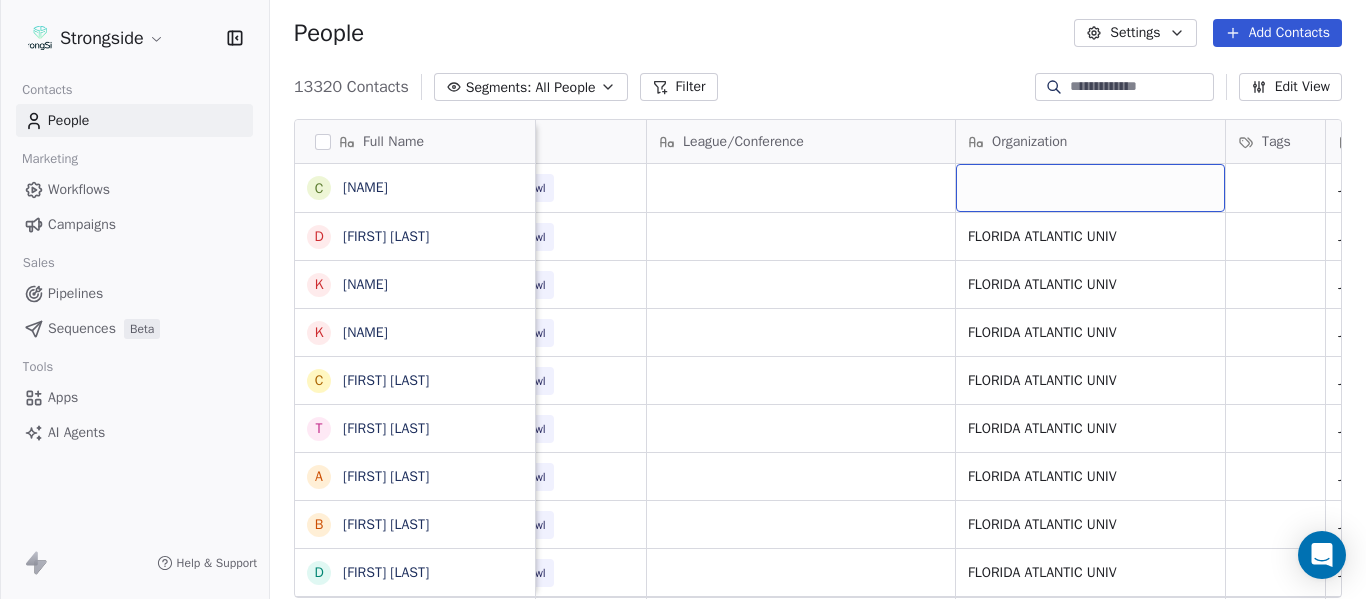 click at bounding box center (1090, 188) 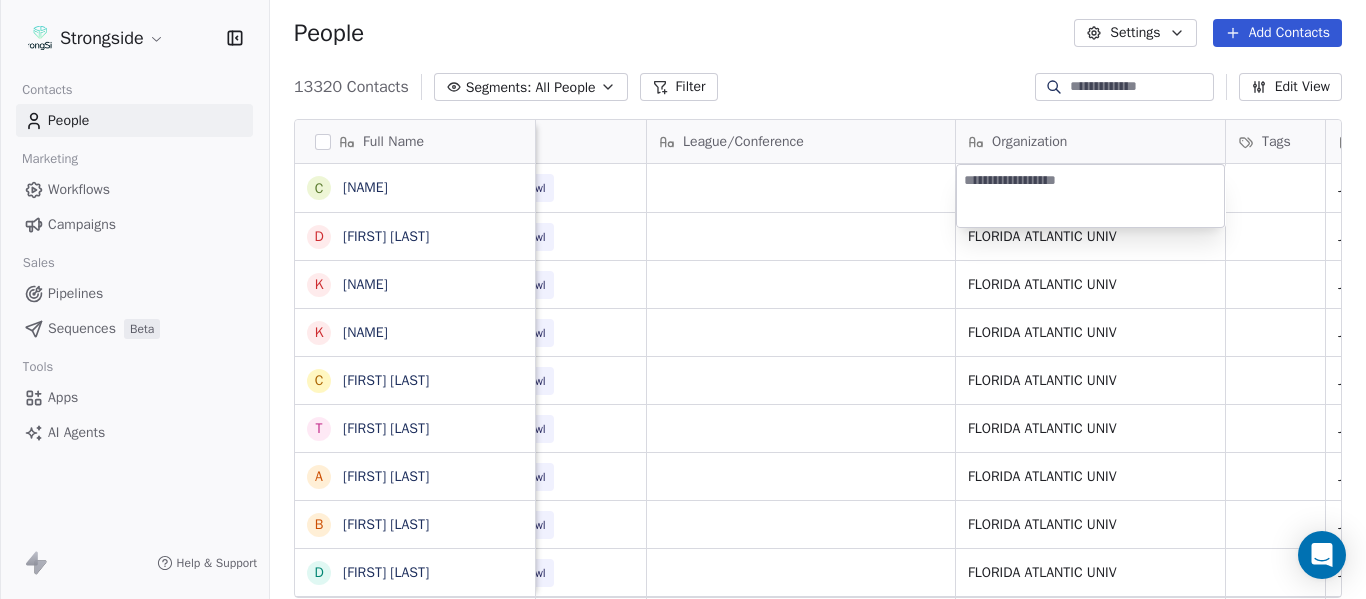 type on "**********" 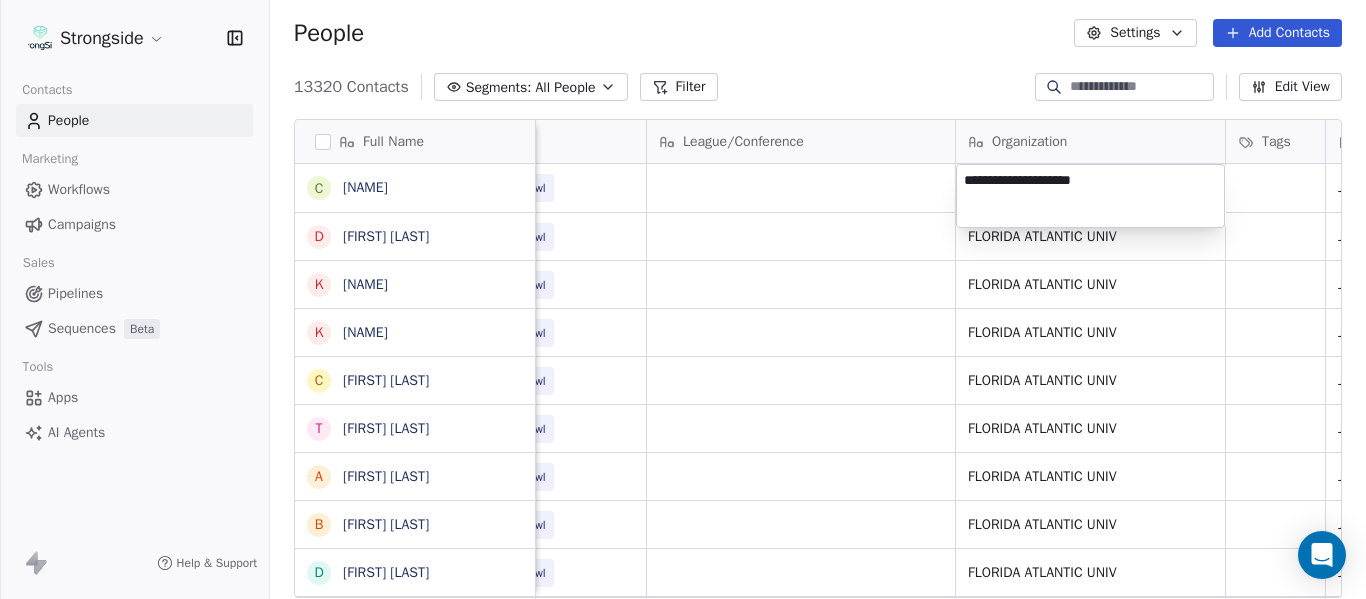 click on "Strongside Contacts People Marketing Workflows Campaigns Sales Pipelines Sequences Beta Tools Apps AI Agents Help & Support People Settings  Add Contacts 13320 Contacts Segments: All People Filter  Edit View Tag Add to Sequence Export Full Name C Cagen Clark D Dominique Bradshaw K Kosi Eldridge K Korel Smith C Colin Spencer T Trent Vasey A Antonio Fenelus B Brandon Lacy D Devin Santana A Aaron Schwanz S Stephen Hamby J Jajuan Dulaney D DJ McCarthy C Chris Perkins T Tyler Schovanec B Brett Dewhurst D Dillion Coletto B Brandon Lee H Harrison Hanna S Shane Marinelli T Toya Ballard M Matt Wiesner M Michael Graffin K Katrina McCormack A Anthony Fortier B Bill Sanders Z Zach Kittley B Brian White M Margot Kessler C Cris Carter Email Phone Number Level League/Conference Organization Tags Created Date BST Status Job Title Priority cagenclark@fau.edu NCAA I-Bowl Jul 16, 2025 07:27 PM abradshaw@fau.edu NCAA I-Bowl FLORIDA ATLANTIC UNIV Jul 16, 2025 07:26 PM Assistant Coach keldridge@fau.edu NCAA I-Bowl NCAA I-Bowl" at bounding box center [683, 299] 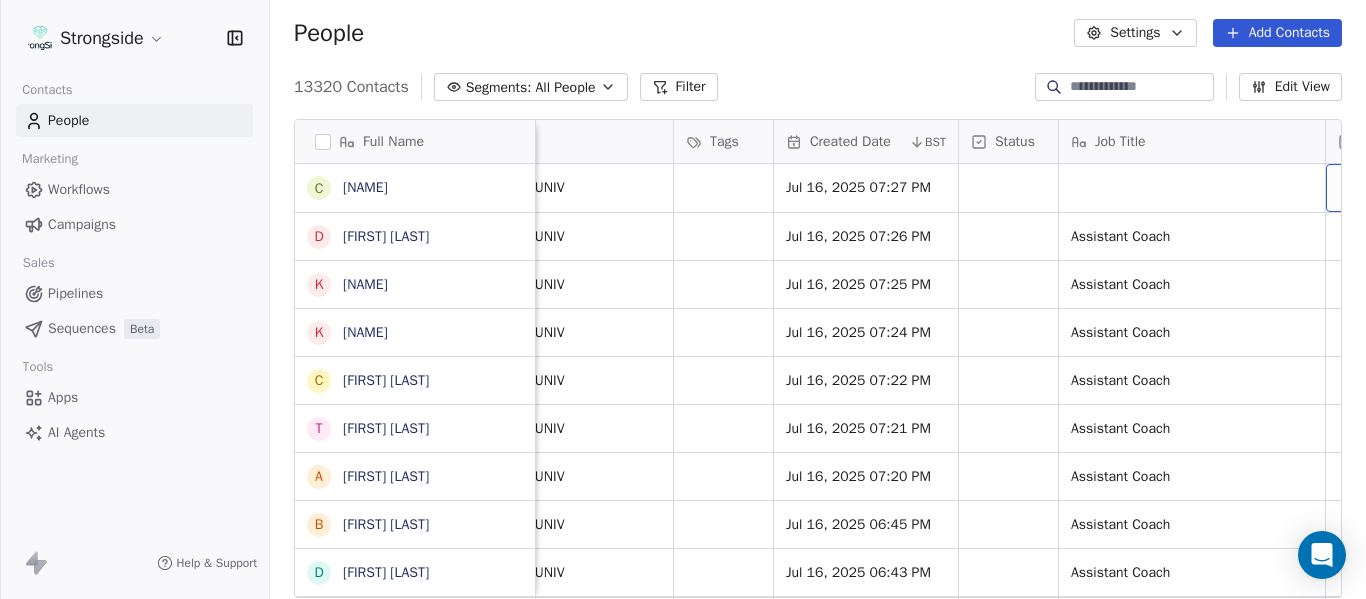 scroll, scrollTop: 0, scrollLeft: 1444, axis: horizontal 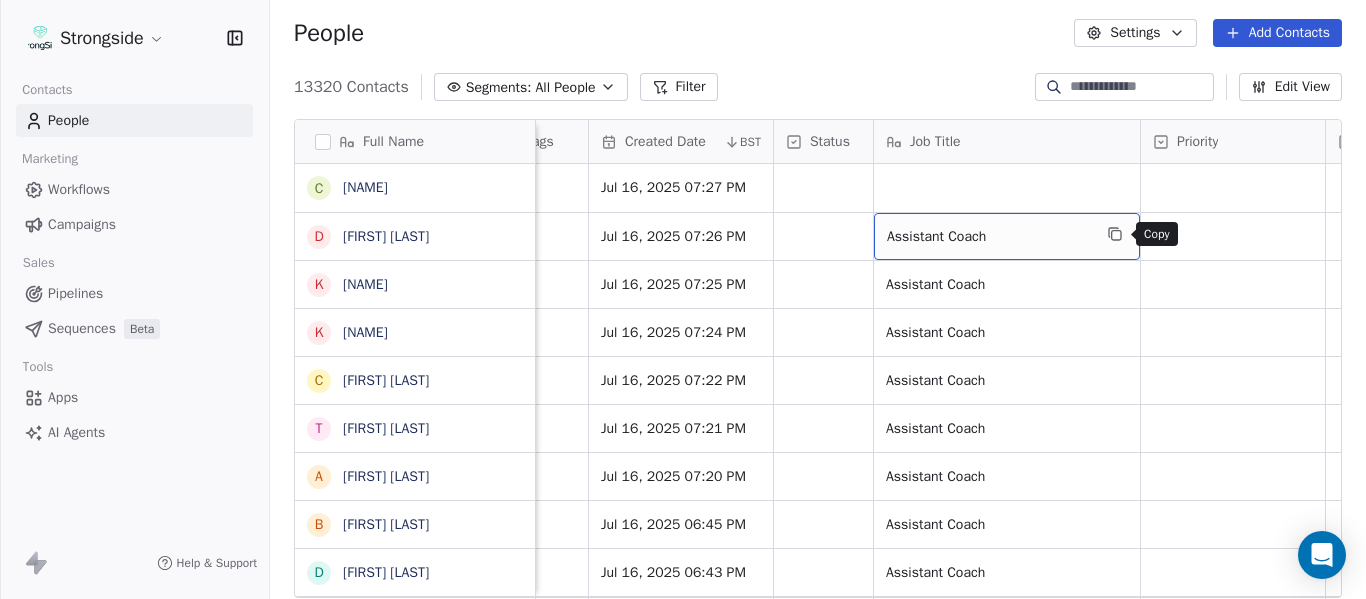 click 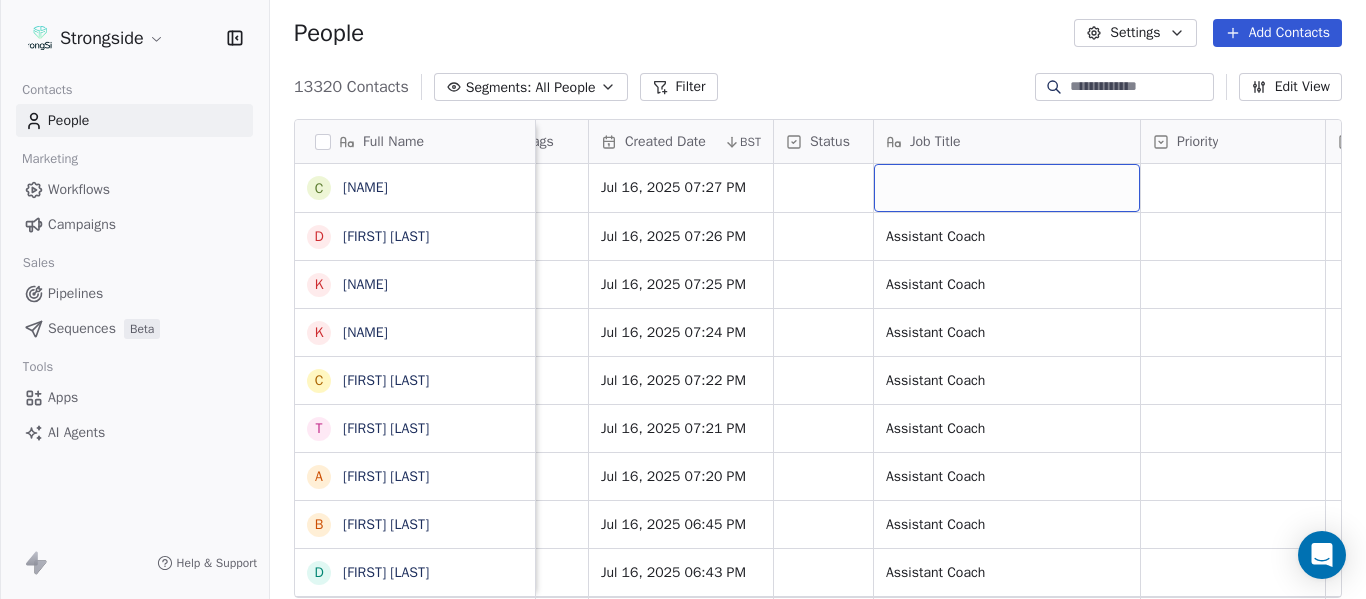 click at bounding box center (1007, 188) 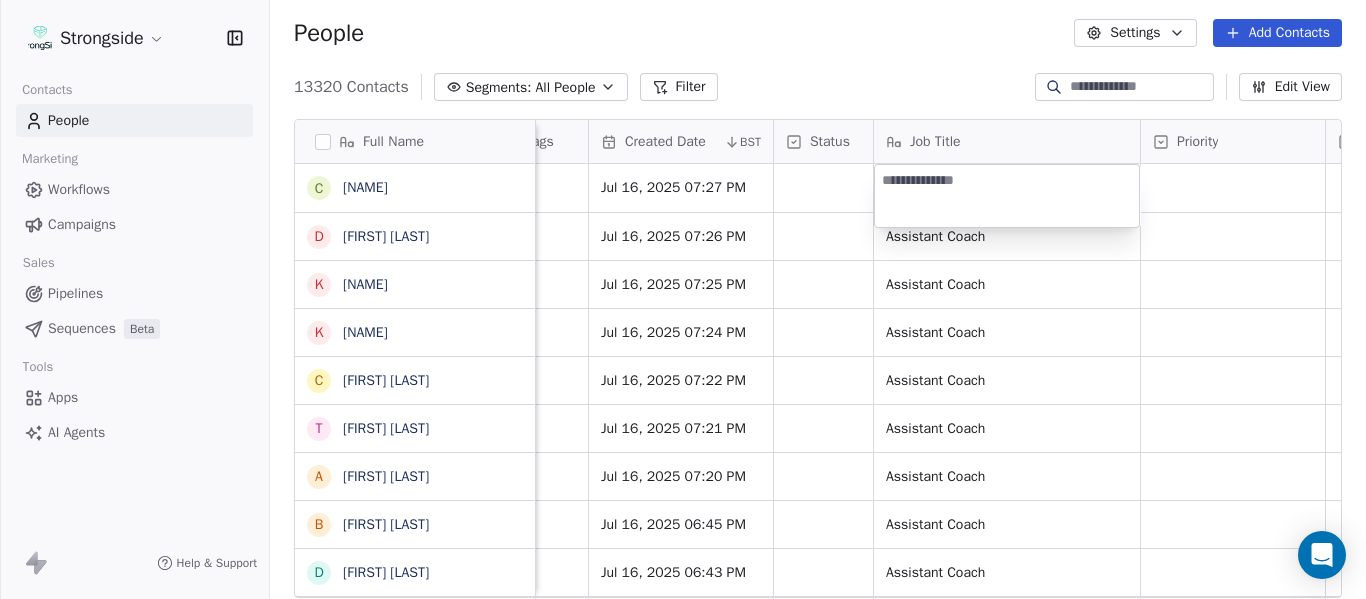 type on "**********" 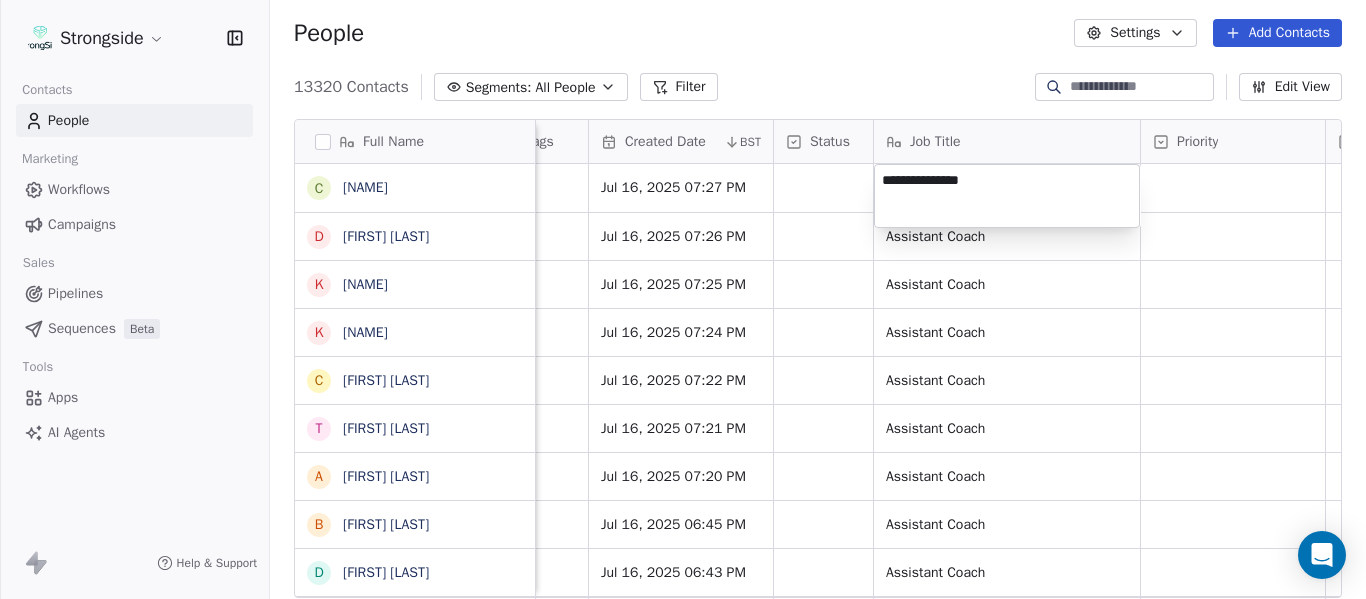 click on "Strongside Contacts People Marketing Workflows Campaigns Sales Pipelines Sequences Beta Tools Apps AI Agents Help & Support People Settings  Add Contacts 13320 Contacts Segments: All People Filter  Edit View Tag Add to Sequence Export Full Name C Cagen Clark D Dominique Bradshaw K Kosi Eldridge K Korel Smith C Colin Spencer T Trent Vasey A Antonio Fenelus B Brandon Lacy D Devin Santana A Aaron Schwanz S Stephen Hamby J Jajuan Dulaney D DJ McCarthy C Chris Perkins T Tyler Schovanec B Brett Dewhurst D Dillion Coletto B Brandon Lee H Harrison Hanna S Shane Marinelli T Toya Ballard M Matt Wiesner M Michael Graffin K Katrina McCormack A Anthony Fortier B Bill Sanders Z Zach Kittley B Brian White M Margot Kessler C Cris Carter Level League/Conference Organization Tags Created Date BST Status Job Title Priority Emails Auto Clicked Last Activity Date BST In Open Phone Contact Source   NCAA I-Bowl FLORIDA ATLANTIC UNIV Jul 16, 2025 07:27 PM   NCAA I-Bowl FLORIDA ATLANTIC UNIV Jul 16, 2025 07:26 PM Assistant Coach" at bounding box center [683, 299] 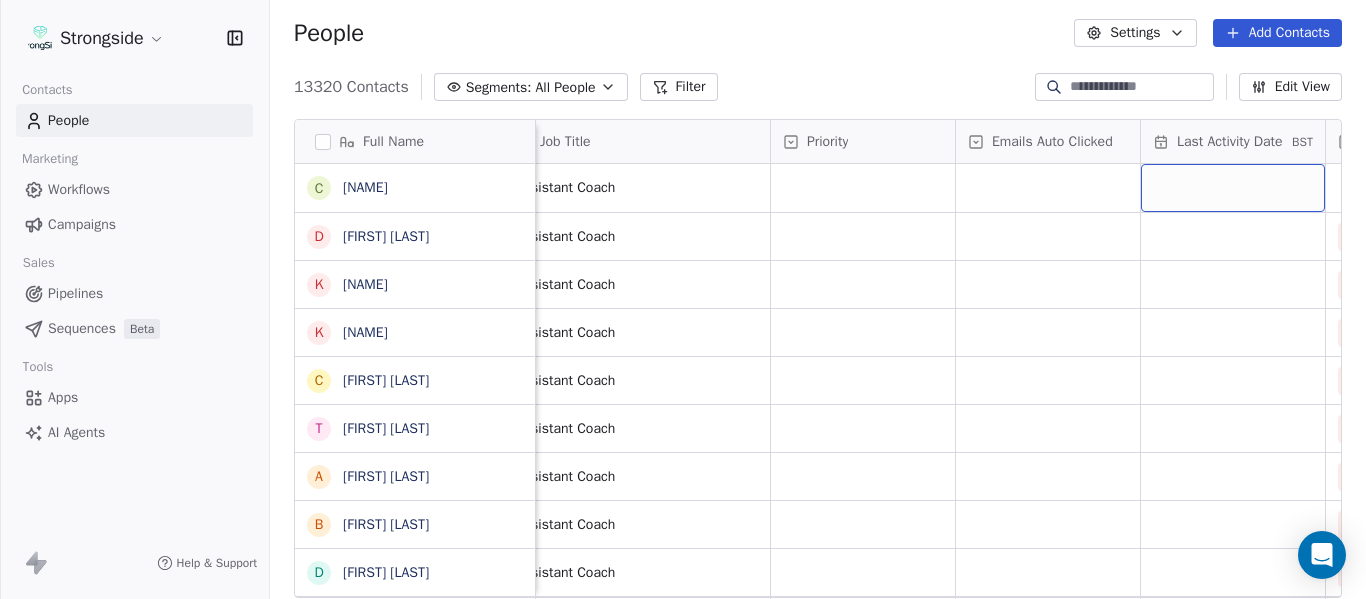 scroll, scrollTop: 0, scrollLeft: 1999, axis: horizontal 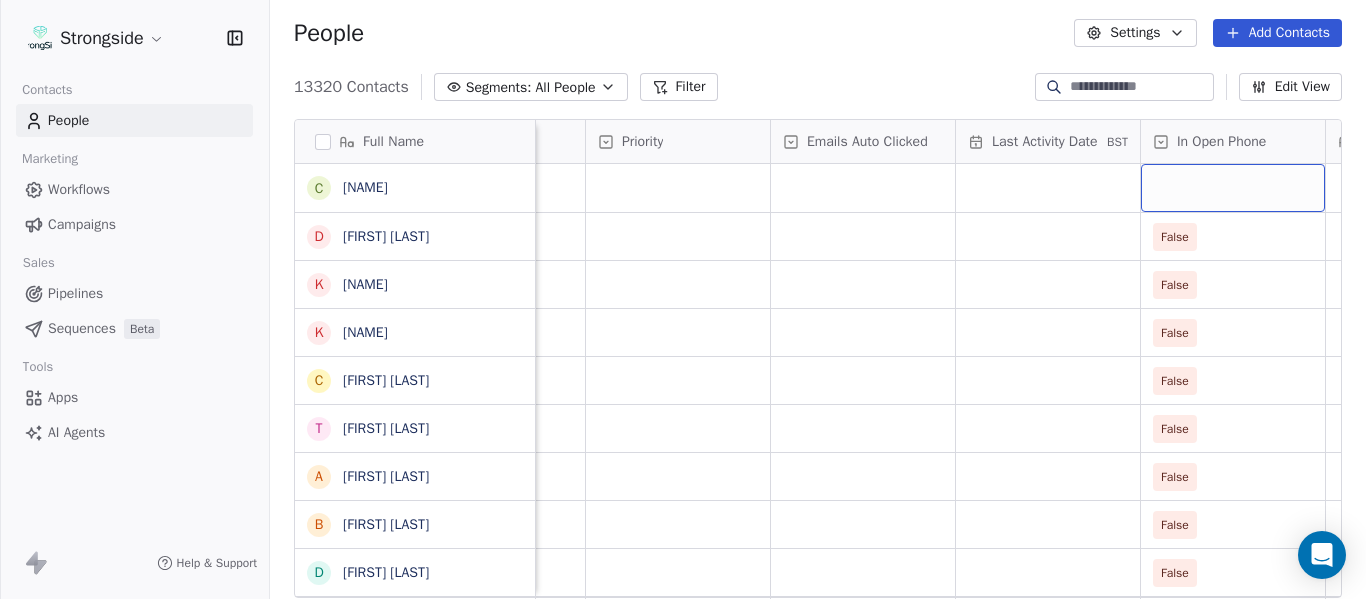 click at bounding box center (1233, 188) 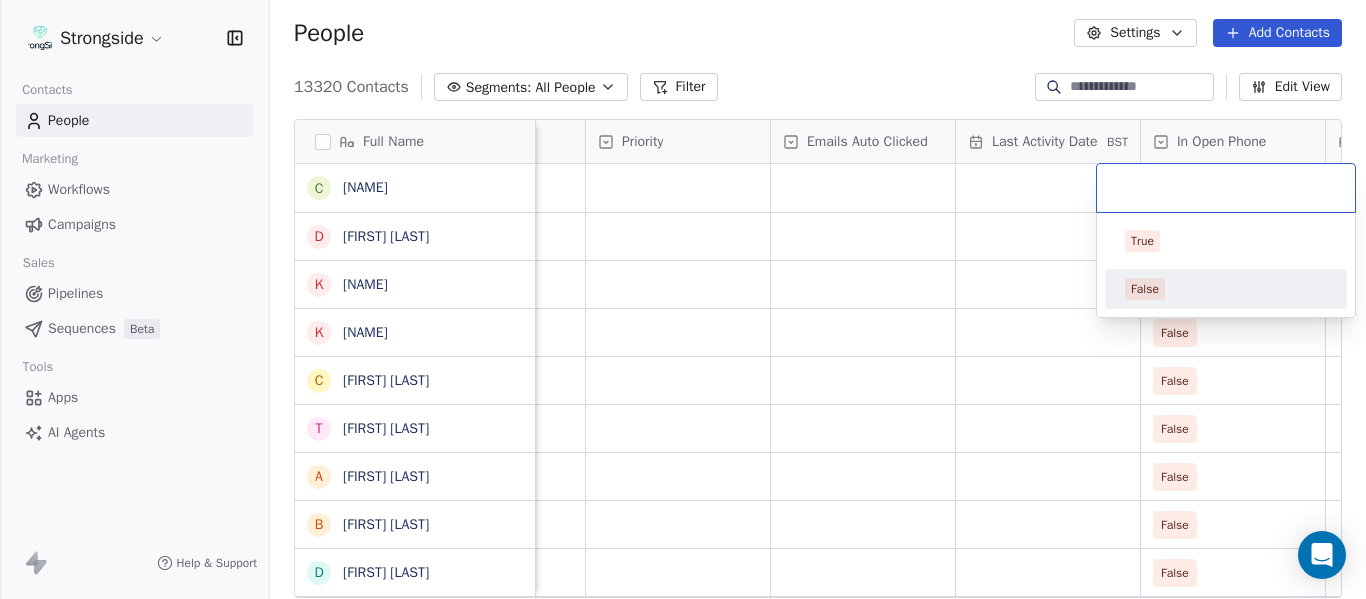 click on "False" at bounding box center [1226, 289] 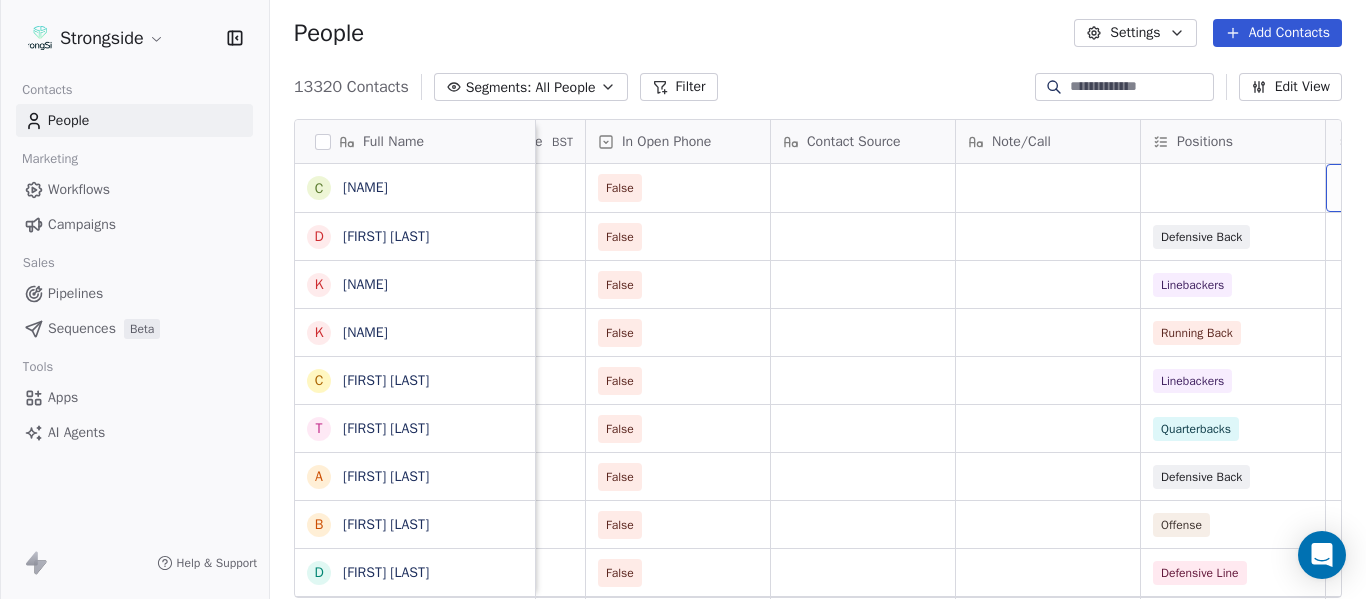 scroll, scrollTop: 0, scrollLeft: 2739, axis: horizontal 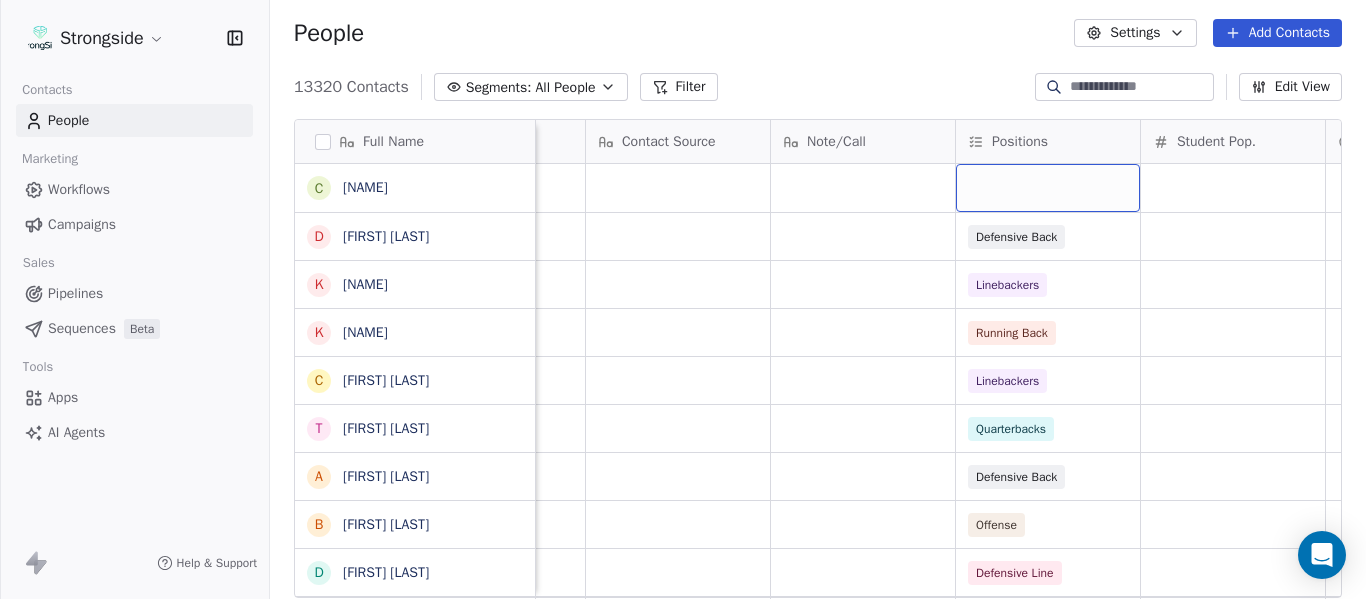 click at bounding box center [1048, 188] 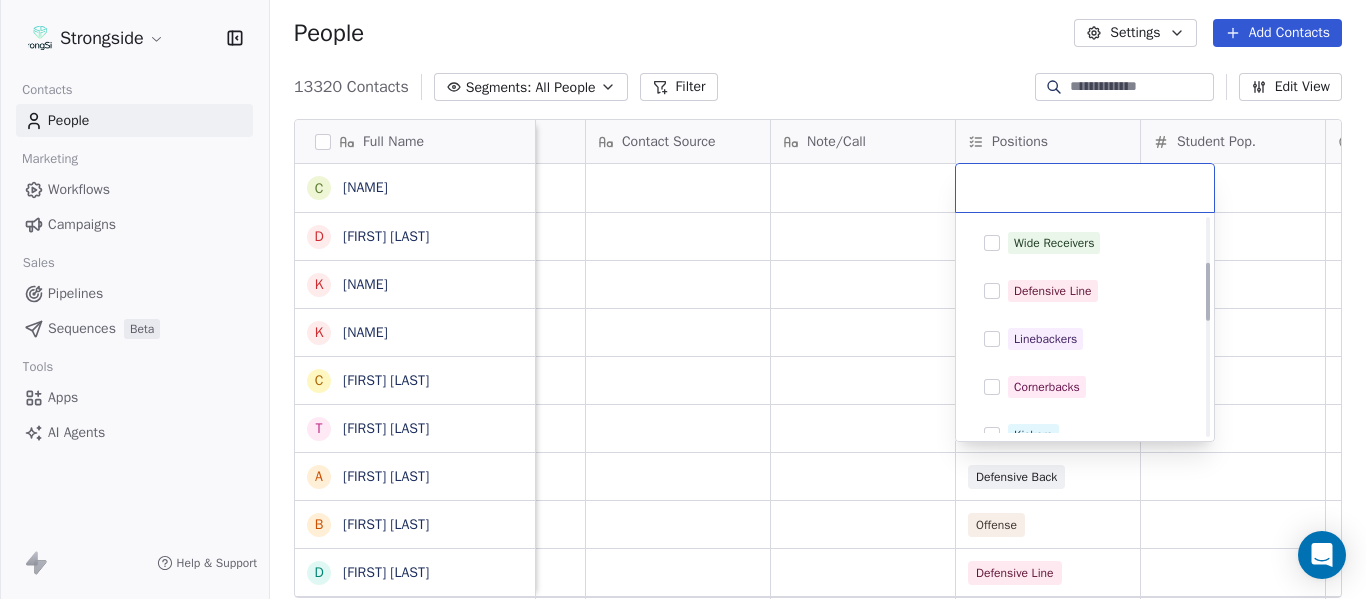 scroll, scrollTop: 200, scrollLeft: 0, axis: vertical 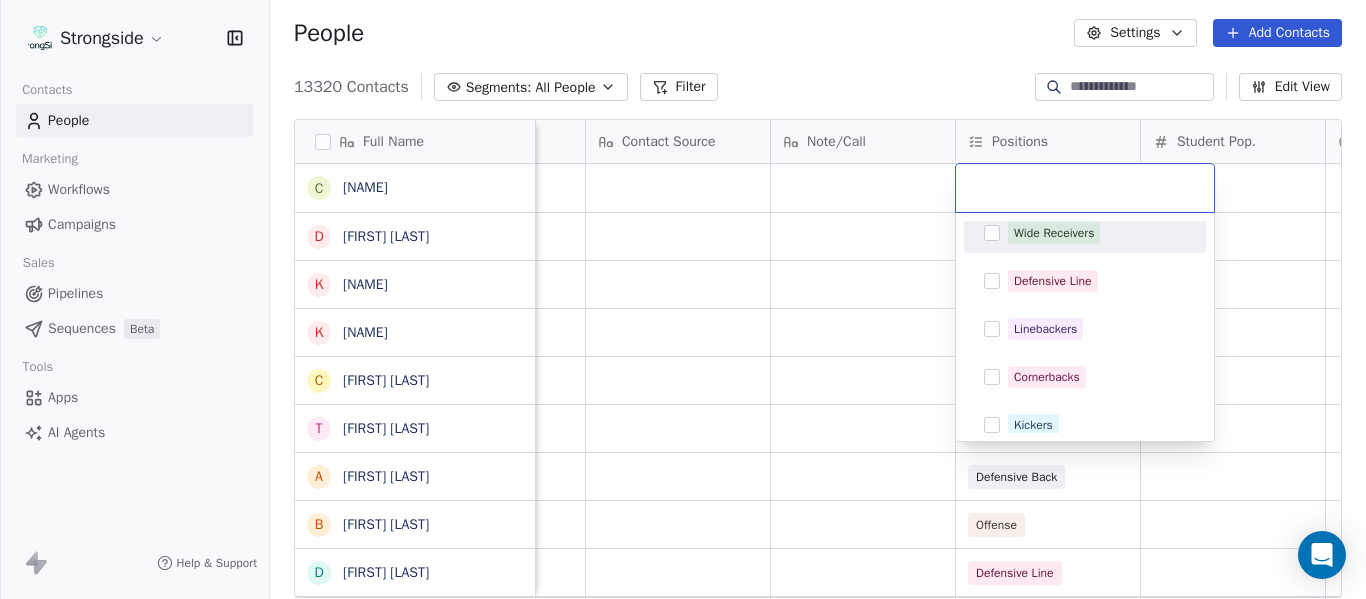 click on "Wide Receivers" at bounding box center (1054, 233) 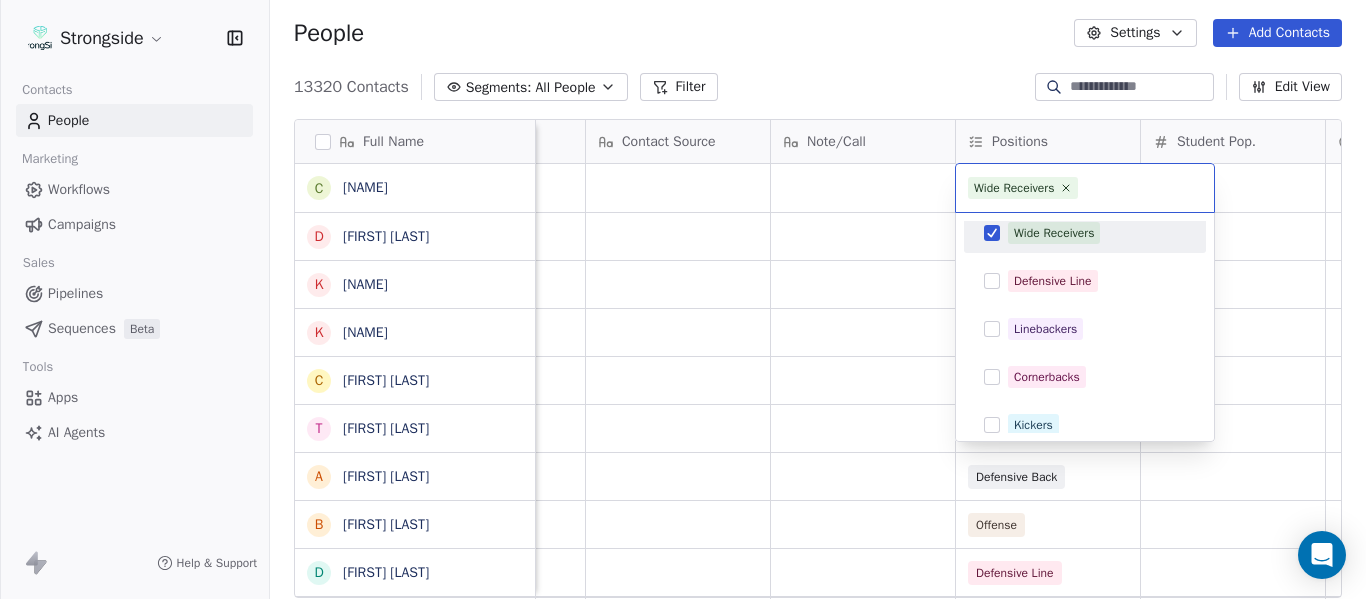 click on "Strongside Contacts People Marketing Workflows Campaigns Sales Pipelines Sequences Beta Tools Apps AI Agents Help & Support People Settings  Add Contacts 13320 Contacts Segments: All People Filter  Edit View Tag Add to Sequence Export Full Name C Cagen Clark D Dominique Bradshaw K Kosi Eldridge K Korel Smith C Colin Spencer T Trent Vasey A Antonio Fenelus B Brandon Lacy D Devin Santana A Aaron Schwanz S Stephen Hamby J Jajuan Dulaney D DJ McCarthy C Chris Perkins T Tyler Schovanec B Brett Dewhurst D Dillion Coletto B Brandon Lee H Harrison Hanna S Shane Marinelli T Toya Ballard M Matt Wiesner M Michael Graffin K Katrina McCormack A Anthony Fortier B Bill Sanders Z Zach Kittley B Brian White M Margot Kessler C Cris Carter Priority Emails Auto Clicked Last Activity Date BST In Open Phone Contact Source Note/Call Positions Student Pop. Lead Account   False   False Defensive Back   False Linebackers   False Running Back   False Linebackers   False Quarterbacks   False Defensive Back   False Offense   False" at bounding box center (683, 299) 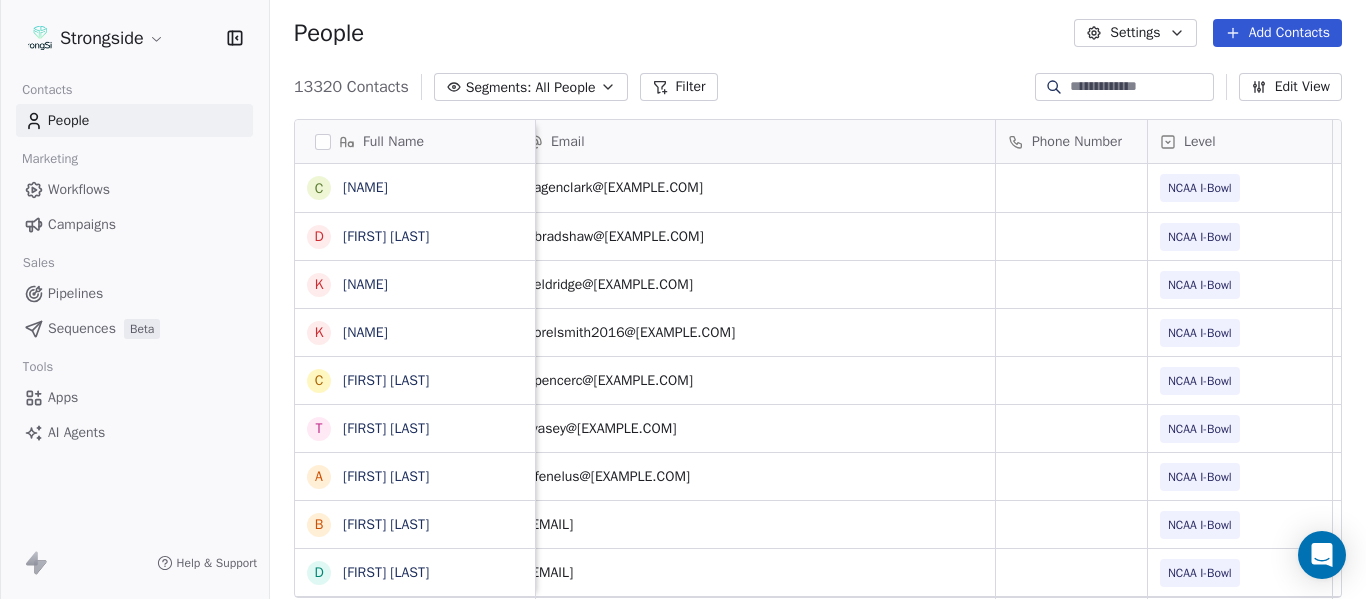 scroll, scrollTop: 0, scrollLeft: 0, axis: both 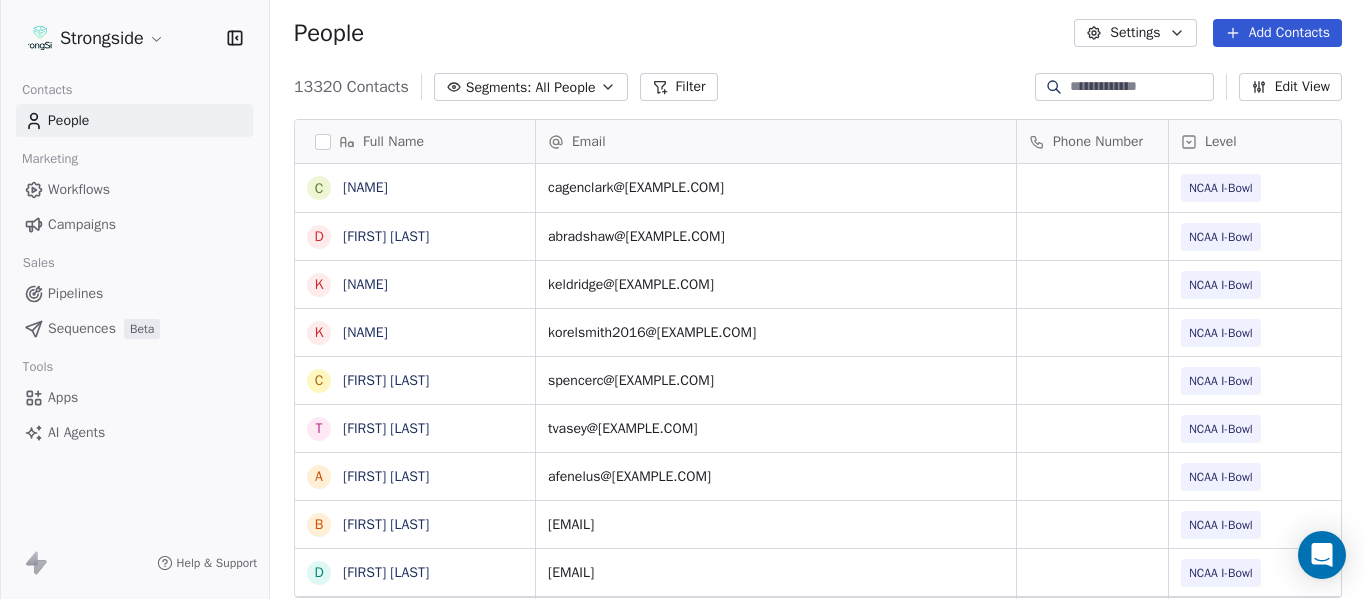 click on "Add Contacts" at bounding box center [1277, 33] 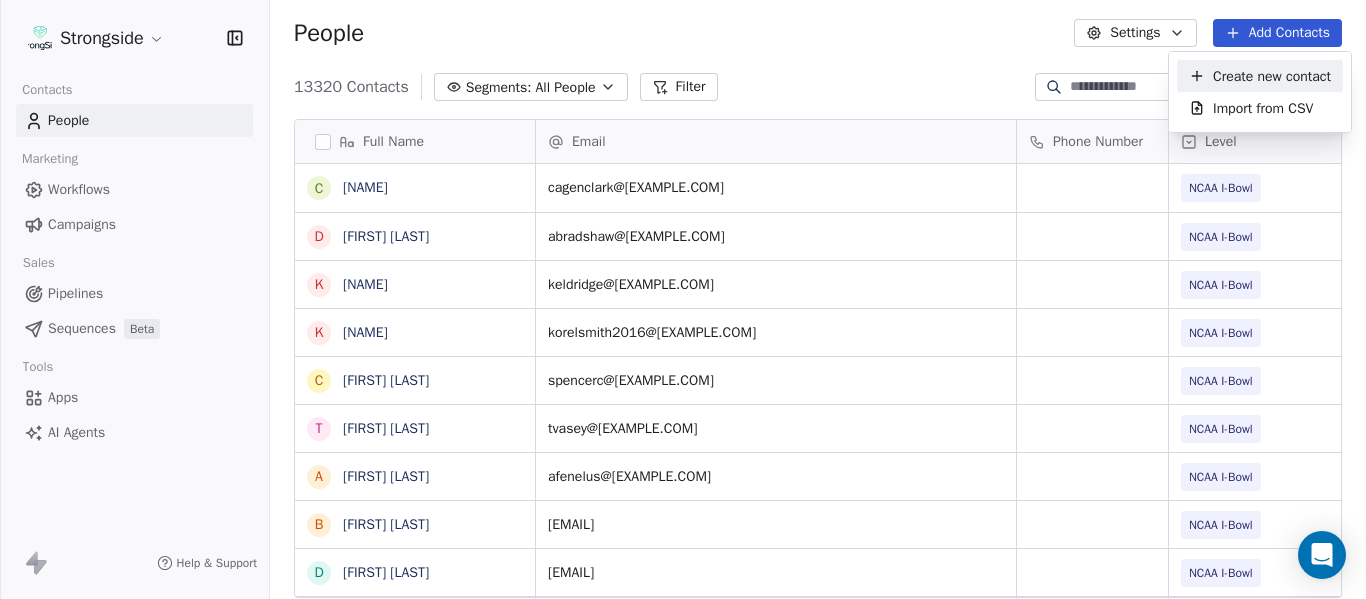 click on "Create new contact" at bounding box center [1272, 76] 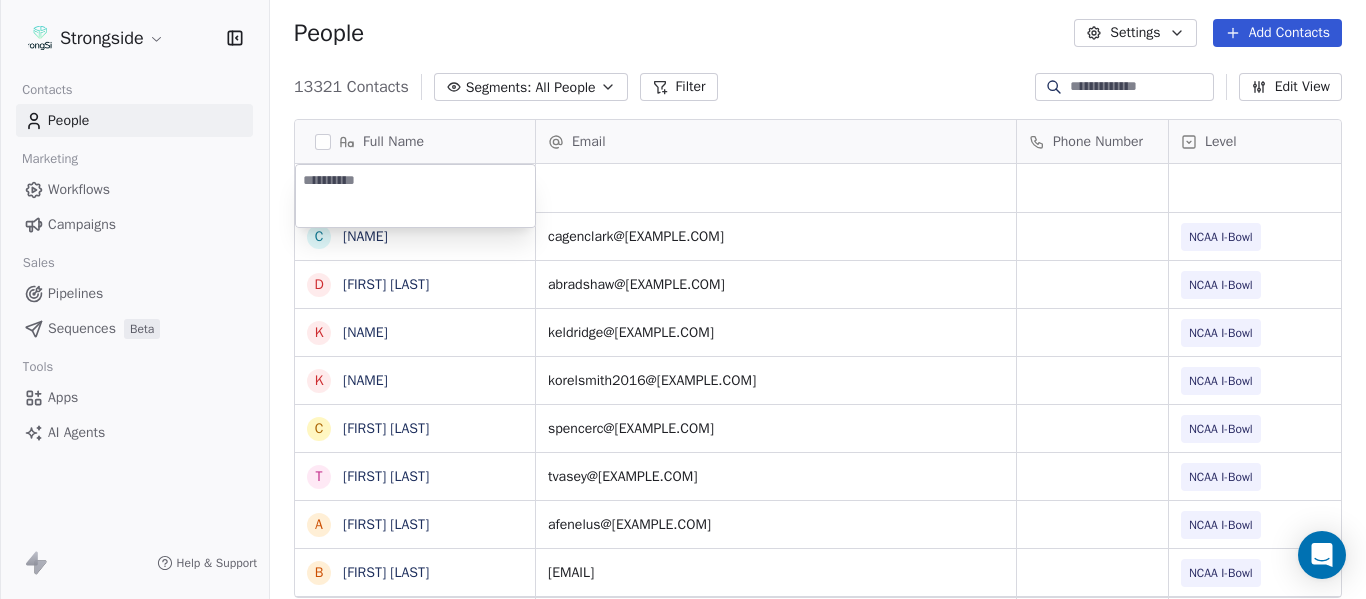 type on "**********" 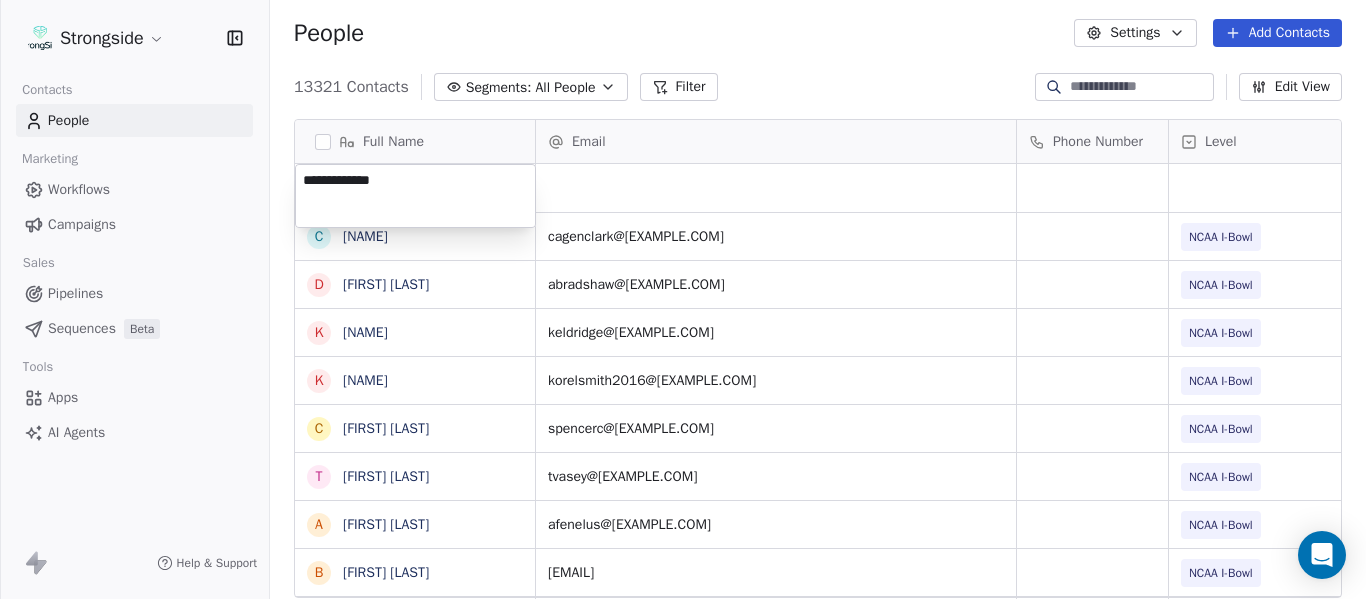 click on "Strongside Contacts People Marketing Workflows Campaigns Sales Pipelines Sequences Beta Tools Apps AI Agents Help & Support People Settings  Add Contacts 13321 Contacts Segments: All People Filter  Edit View Tag Add to Sequence Export Full Name C Cagen Clark D Dominique Bradshaw K Kosi Eldridge K Korel Smith C Colin Spencer T Trent Vasey A Antonio Fenelus B Brandon Lacy D Devin Santana A Aaron Schwanz S Stephen Hamby J Jajuan Dulaney D DJ McCarthy C Chris Perkins T Tyler Schovanec B Brett Dewhurst D Dillion Coletto B Brandon Lee H Harrison Hanna S Shane Marinelli T Toya Ballard M Matt Wiesner M Michael Graffin K Katrina McCormack A Anthony Fortier B Bill Sanders Z Zach Kittley B Brian White M Margot Kessler Email Phone Number Level League/Conference Organization Tags cagenclark@fau.edu NCAA I-Bowl FLORIDA ATLANTIC UNIV abradshaw@fau.edu NCAA I-Bowl FLORIDA ATLANTIC UNIV keldridge@fau.edu NCAA I-Bowl FLORIDA ATLANTIC UNIV korelsmith2016@fau.edu NCAA I-Bowl FLORIDA ATLANTIC UNIV spencerc@fau.edu NCAA I-Bowl" at bounding box center (683, 299) 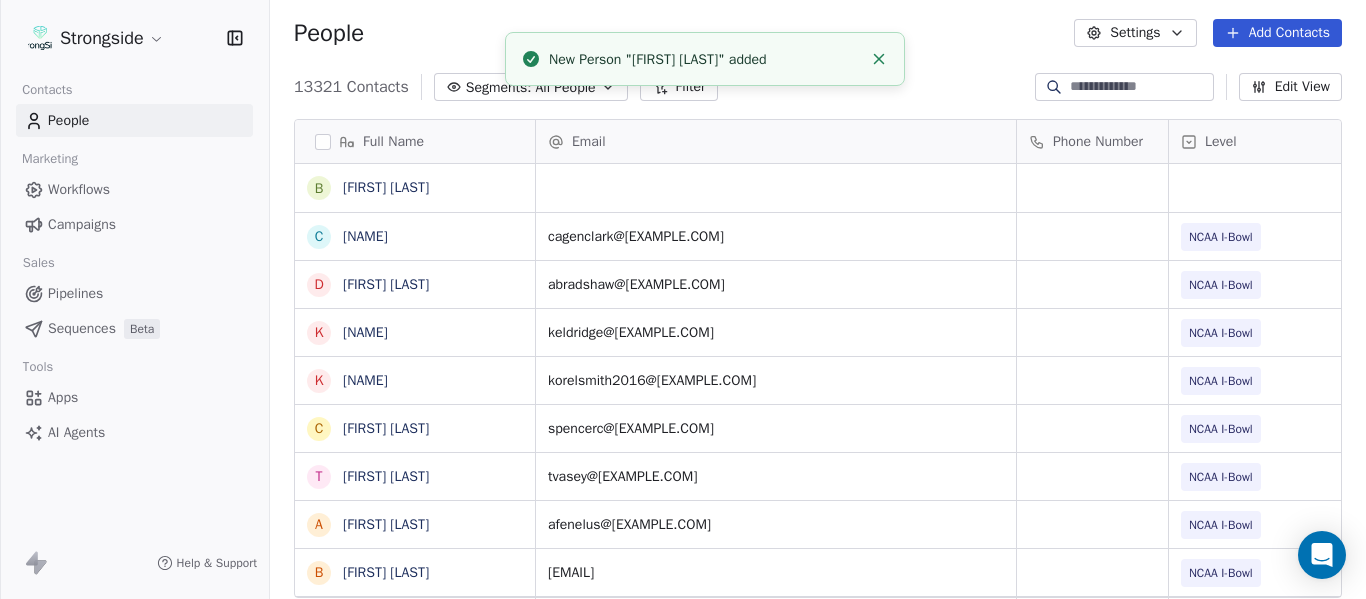 click 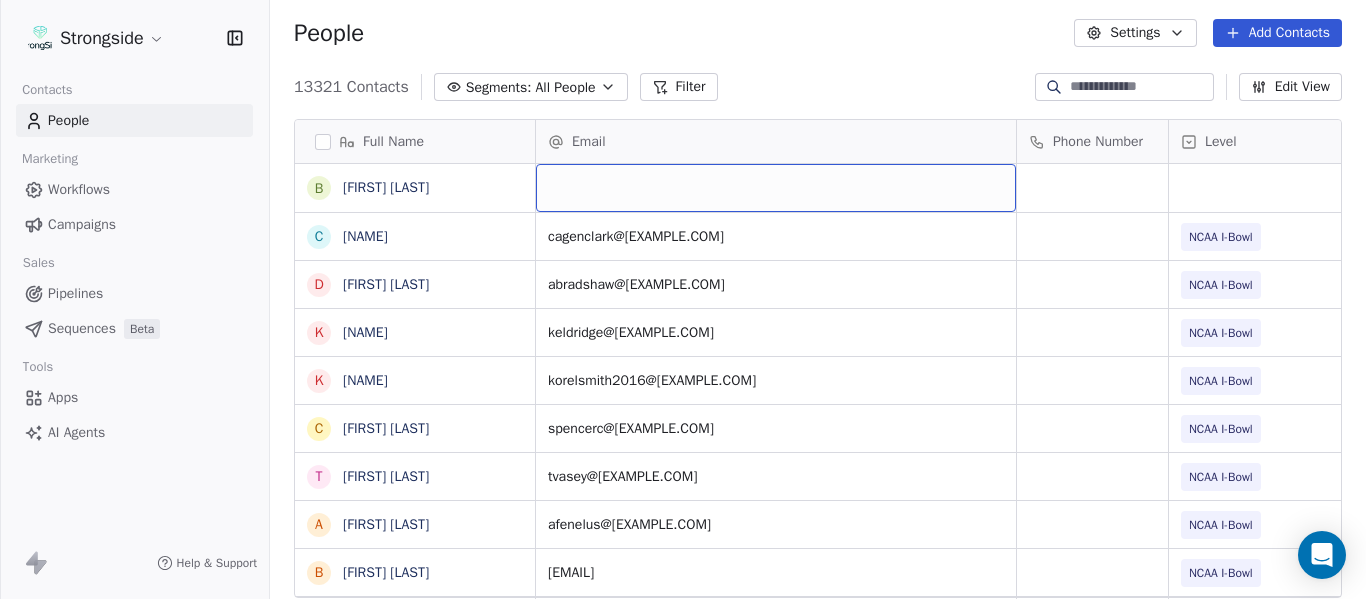 click at bounding box center (776, 188) 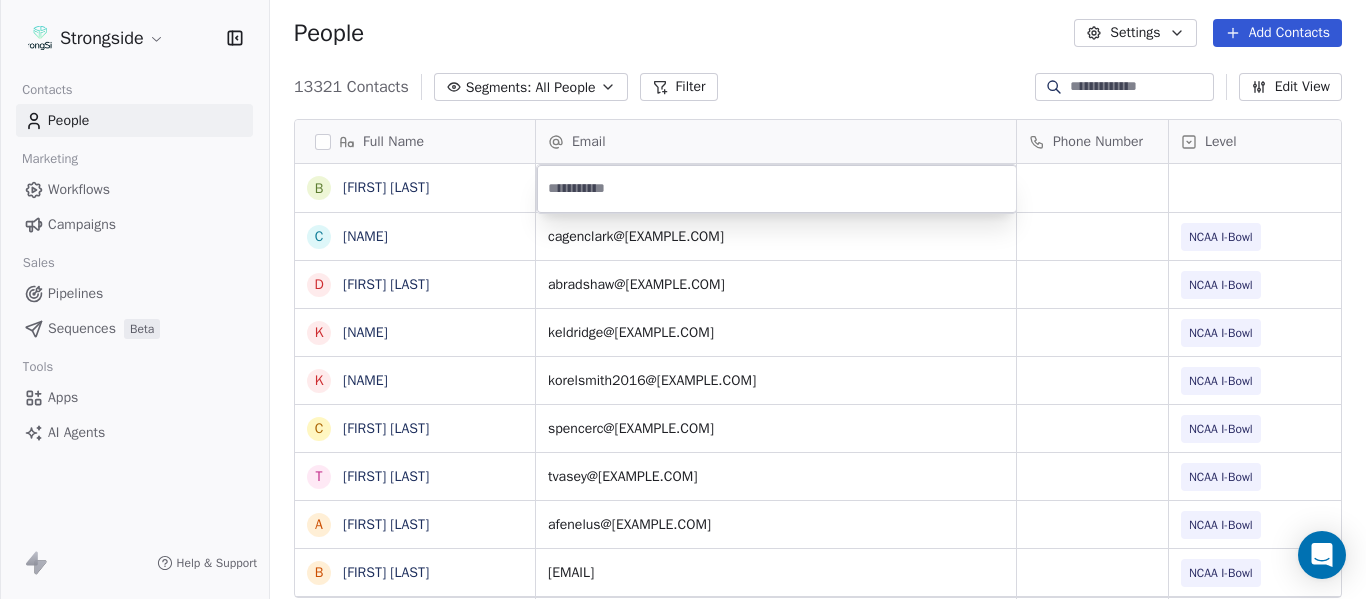 type on "**********" 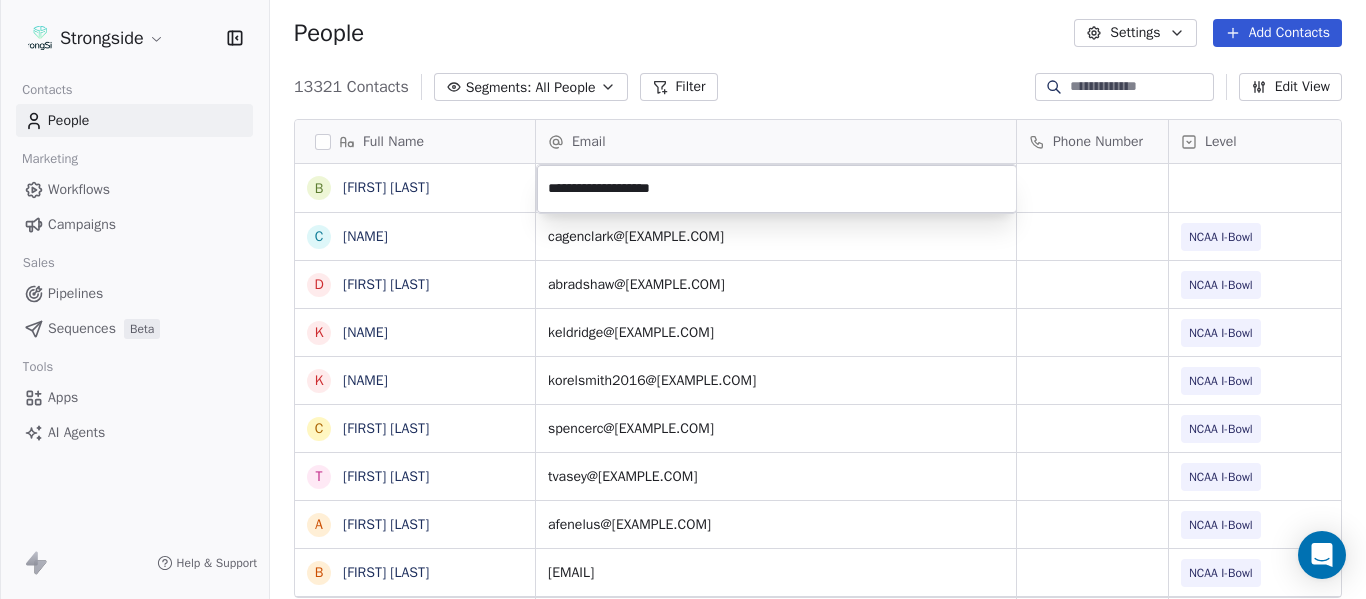 click on "Strongside Contacts People Marketing Workflows Campaigns Sales Pipelines Sequences Beta Tools Apps AI Agents Help & Support People Settings  Add Contacts 13321 Contacts Segments: All People Filter  Edit View Tag Add to Sequence Export Full Name B Braylon Jones C Cagen Clark D Dominique Bradshaw K Kosi Eldridge K Korel Smith C Colin Spencer T Trent Vasey A Antonio Fenelus B Brandon Lacy D Devin Santana A Aaron Schwanz S Stephen Hamby J Jajuan Dulaney D DJ McCarthy C Chris Perkins T Tyler Schovanec B Brett Dewhurst D Dillion Coletto B Brandon Lee H Harrison Hanna S Shane Marinelli T Toya Ballard M Matt Wiesner M Michael Graffin K Katrina McCormack A Anthony Fortier B Bill Sanders Z Zach Kittley B Brian White M Margot Kessler Email Phone Number Level League/Conference Organization Tags cagenclark@fau.edu NCAA I-Bowl FLORIDA ATLANTIC UNIV abradshaw@fau.edu NCAA I-Bowl FLORIDA ATLANTIC UNIV keldridge@fau.edu NCAA I-Bowl FLORIDA ATLANTIC UNIV korelsmith2016@fau.edu NCAA I-Bowl FLORIDA ATLANTIC UNIV NCAA I-Bowl" at bounding box center [683, 299] 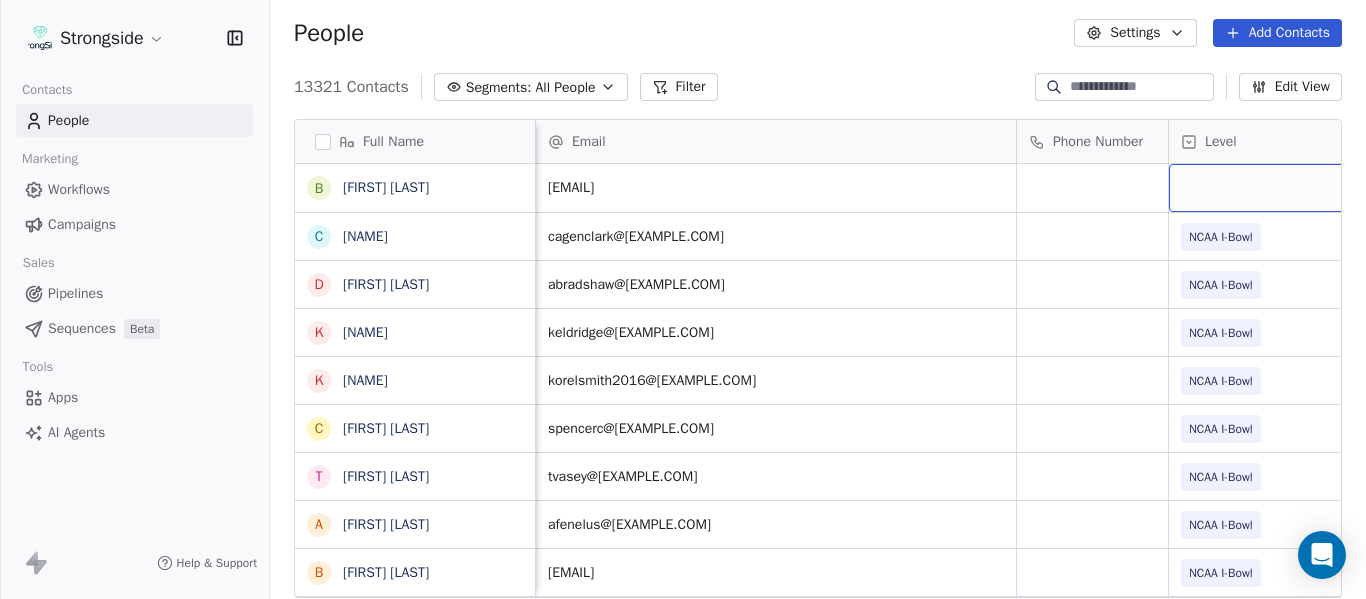 scroll, scrollTop: 0, scrollLeft: 28, axis: horizontal 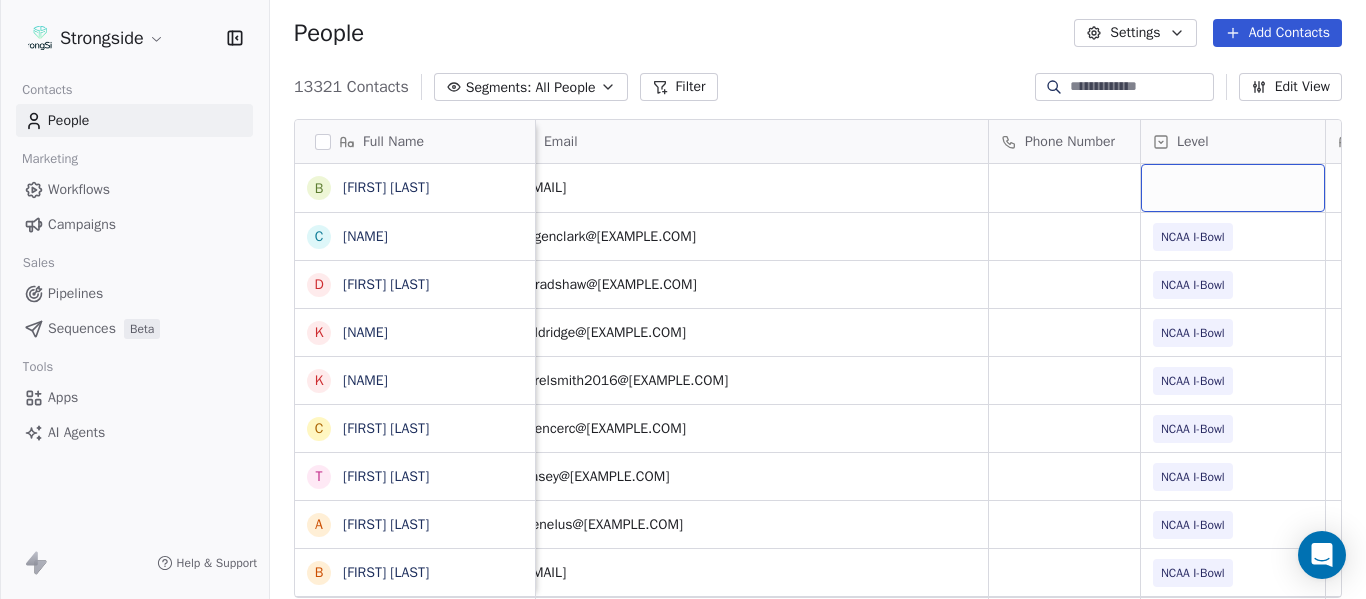 click at bounding box center [1233, 188] 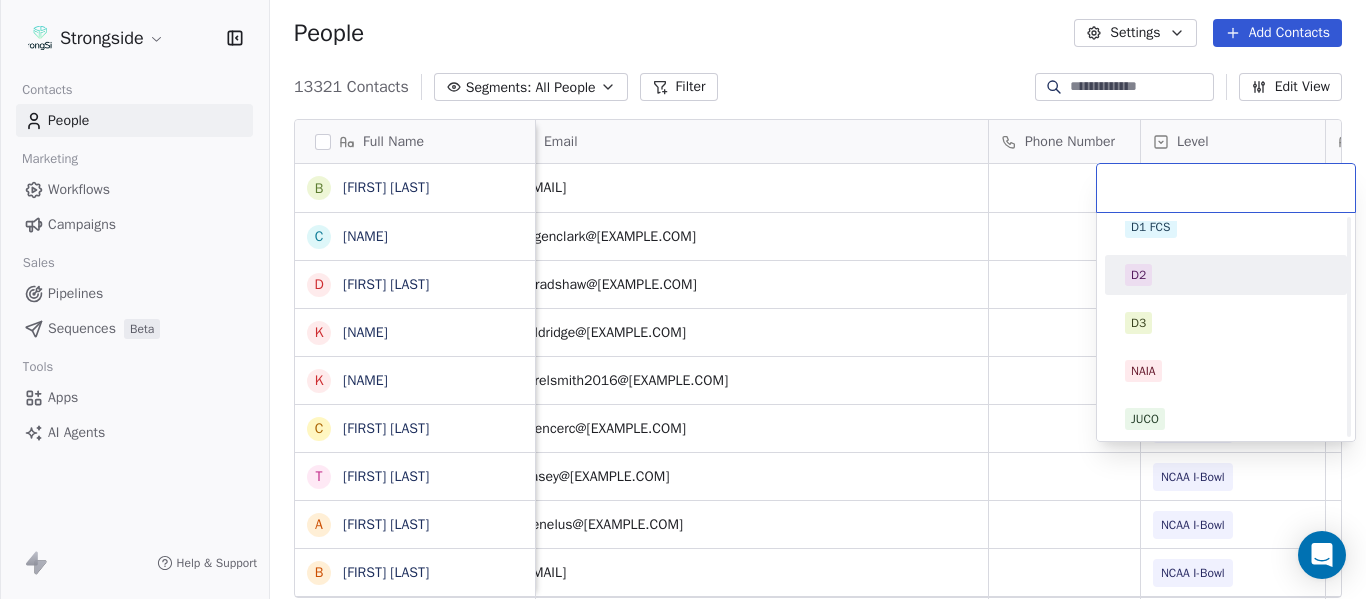 scroll, scrollTop: 212, scrollLeft: 0, axis: vertical 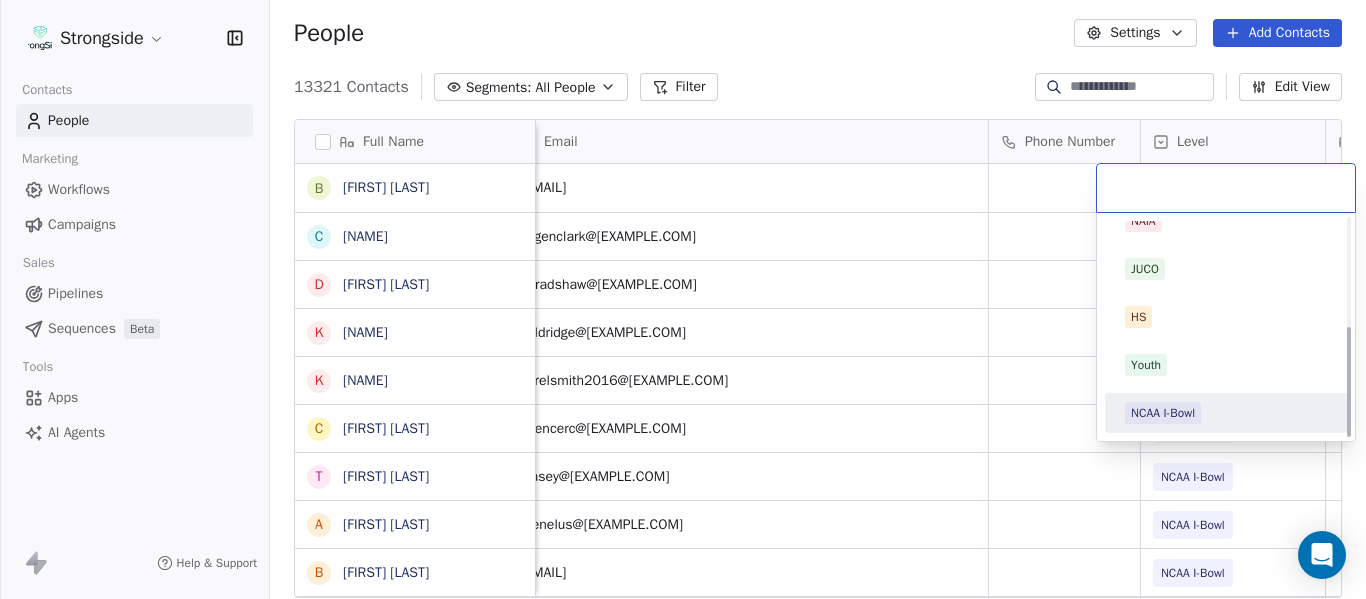 click on "NCAA I-Bowl" at bounding box center [1226, 413] 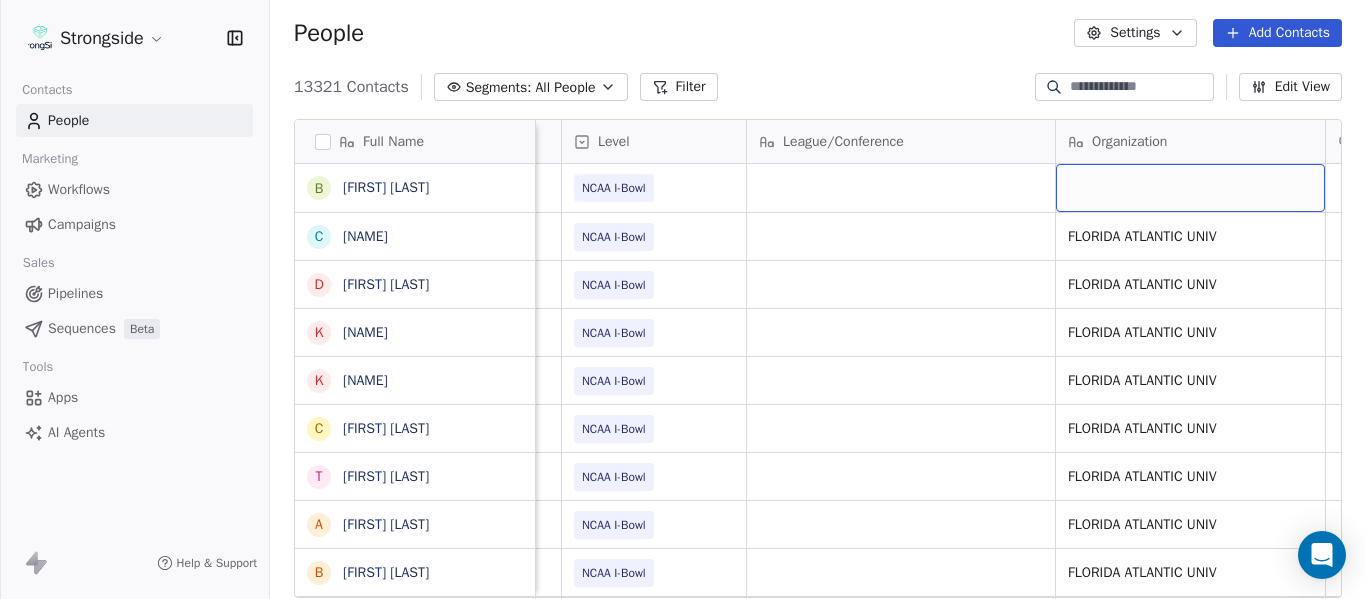 scroll, scrollTop: 0, scrollLeft: 707, axis: horizontal 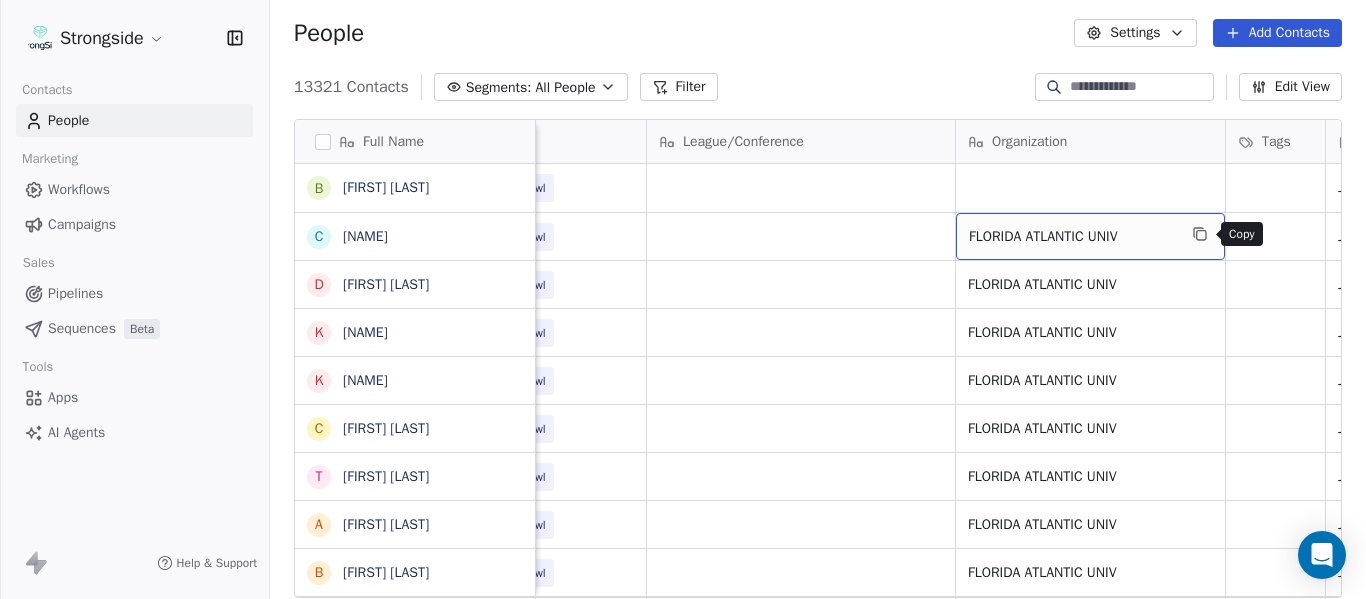 click 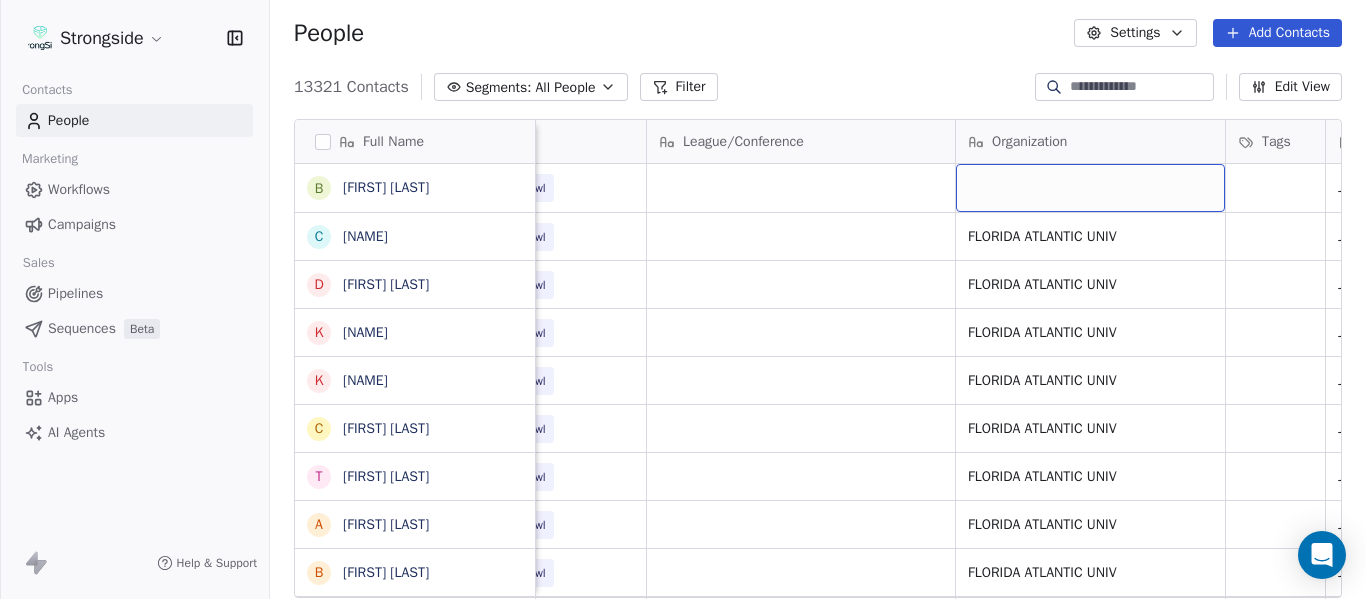 click at bounding box center (1090, 188) 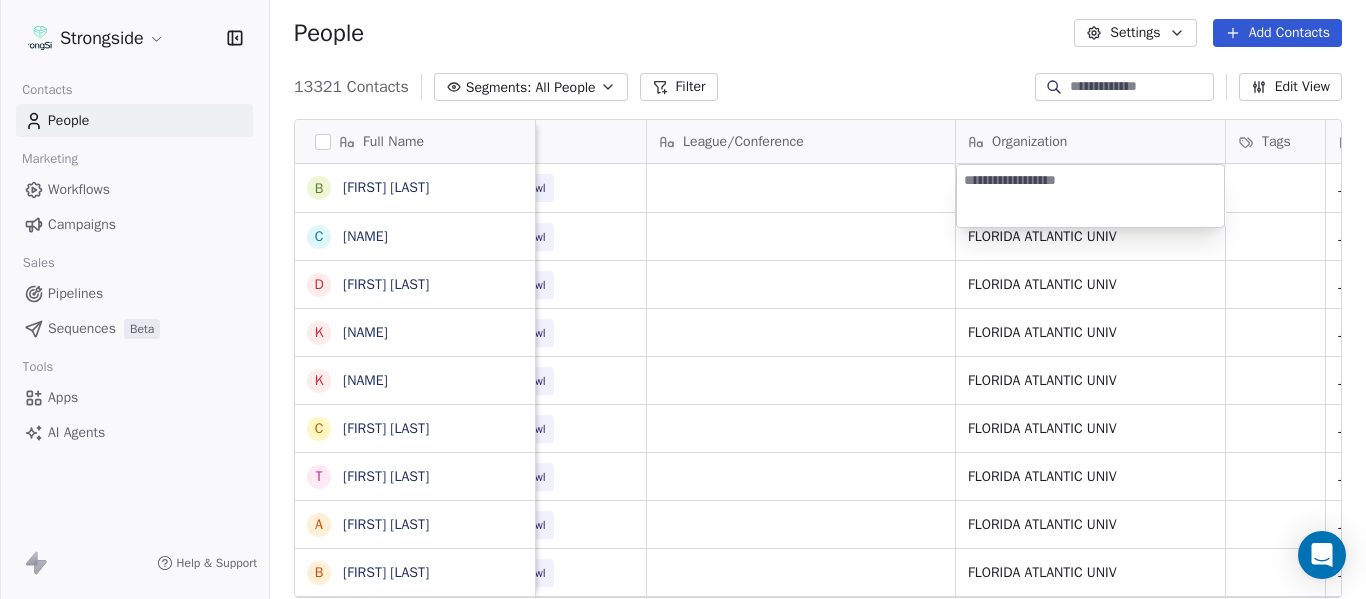 type on "**********" 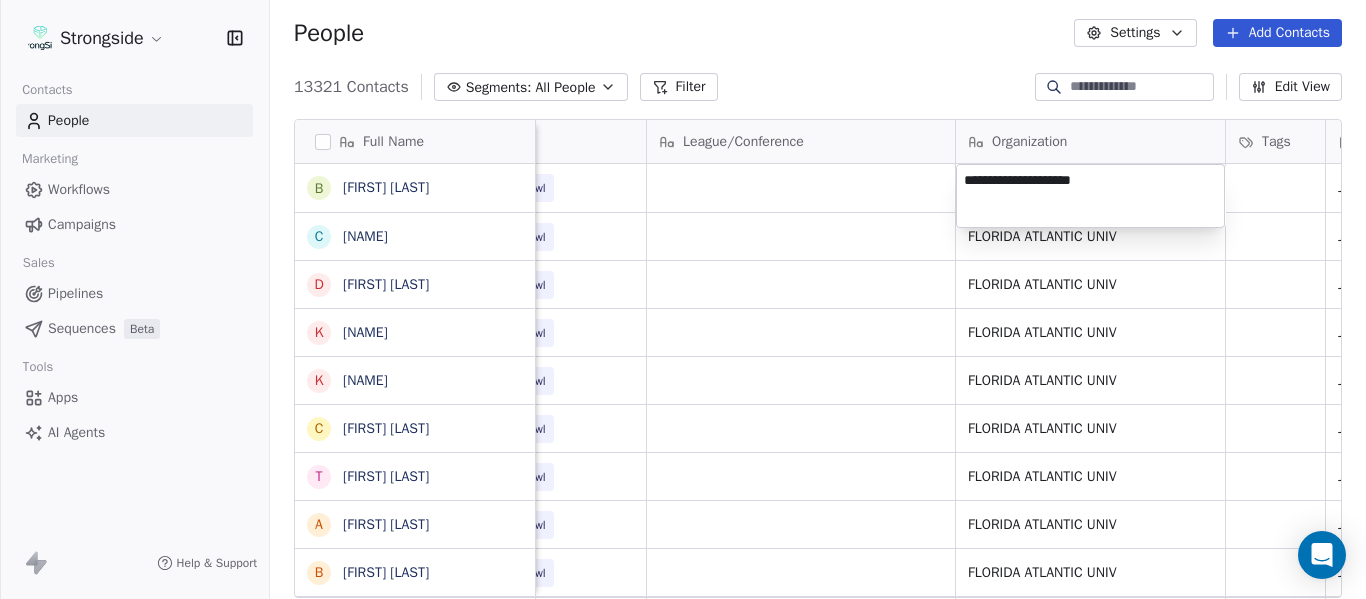 click on "**********" at bounding box center [1090, 196] 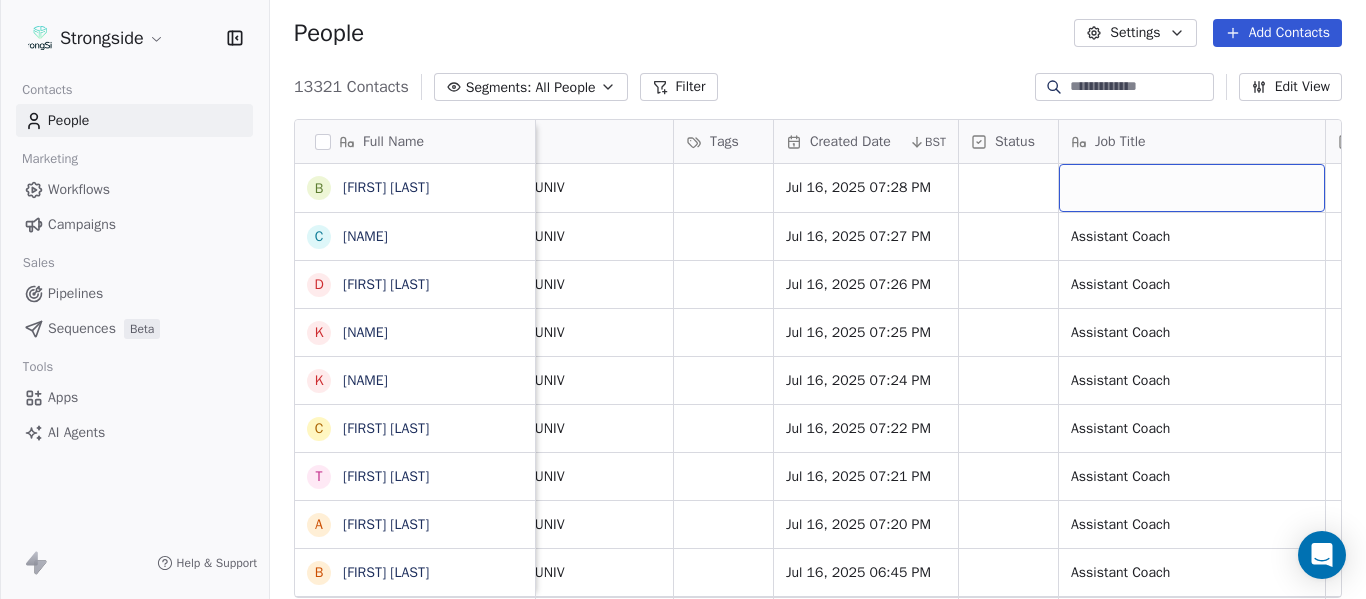 scroll, scrollTop: 0, scrollLeft: 1444, axis: horizontal 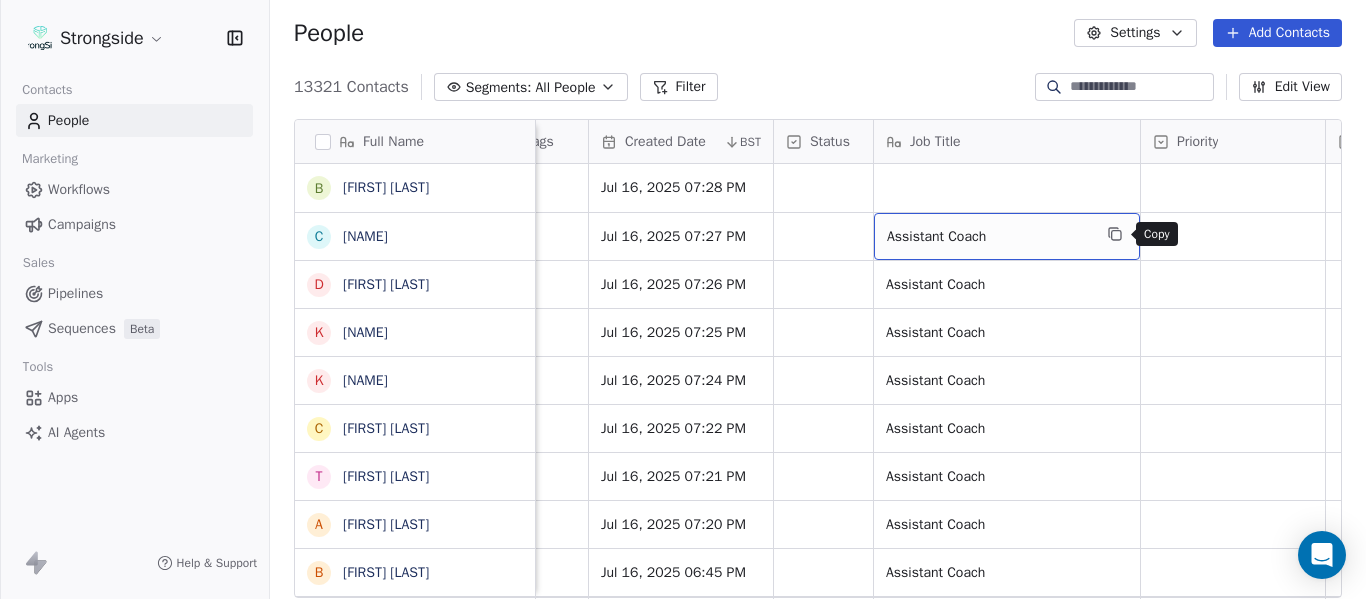 click 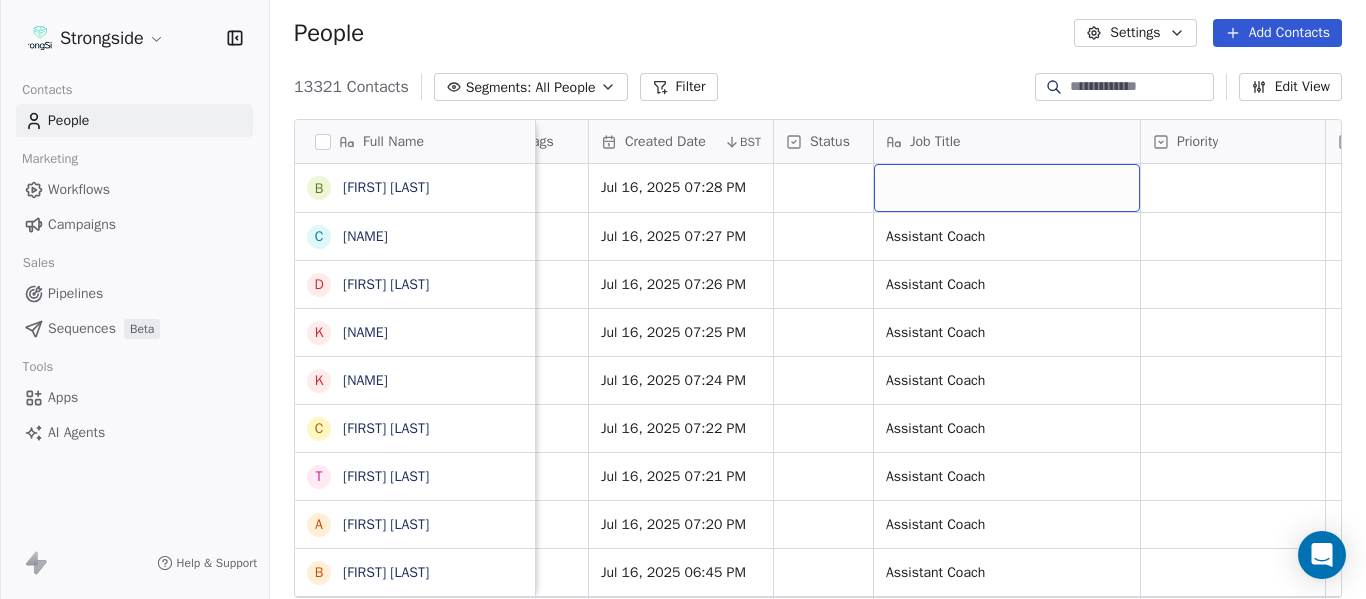click at bounding box center (1007, 188) 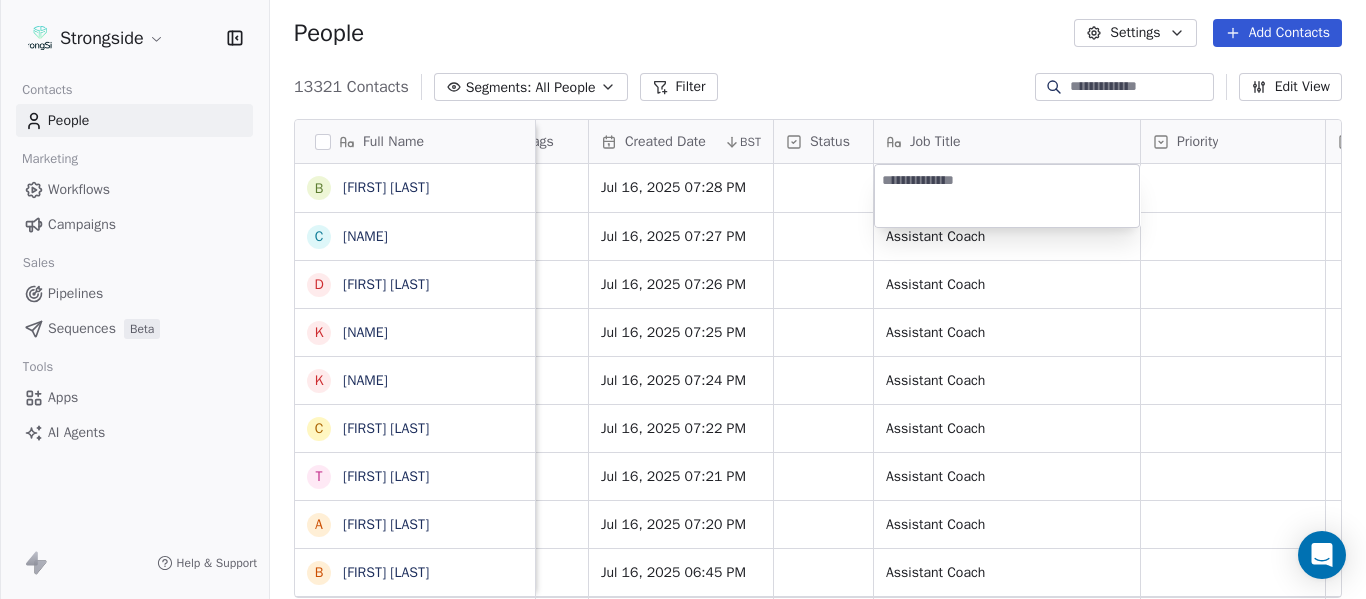 type on "**********" 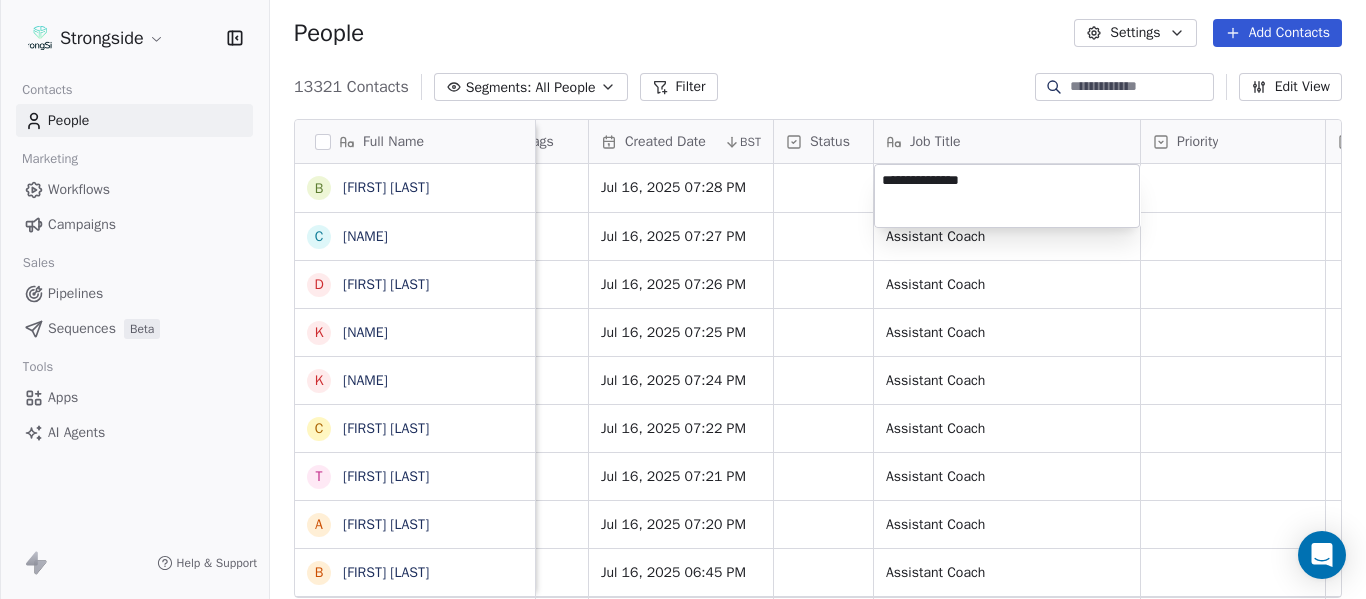 click on "Strongside Contacts People Marketing Workflows Campaigns Sales Pipelines Sequences Beta Tools Apps AI Agents Help & Support People Settings  Add Contacts 13321 Contacts Segments: All People Filter  Edit View Tag Add to Sequence Export Full Name B Braylon Jones C Cagen Clark D Dominique Bradshaw K Kosi Eldridge K Korel Smith C Colin Spencer T Trent Vasey A Antonio Fenelus B Brandon Lacy D Devin Santana A Aaron Schwanz S Stephen Hamby J Jajuan Dulaney D DJ McCarthy C Chris Perkins T Tyler Schovanec B Brett Dewhurst D Dillion Coletto B Brandon Lee H Harrison Hanna S Shane Marinelli T Toya Ballard M Matt Wiesner M Michael Graffin K Katrina McCormack A Anthony Fortier B Bill Sanders Z Zach Kittley B Brian White M Margot Kessler Level League/Conference Organization Tags Created Date BST Status Job Title Priority Emails Auto Clicked Last Activity Date BST In Open Phone Contact Source   NCAA I-Bowl FLORIDA ATLANTIC UNIV Jul 16, 2025 07:28 PM   NCAA I-Bowl FLORIDA ATLANTIC UNIV Jul 16, 2025 07:27 PM Assistant Coach" at bounding box center (683, 299) 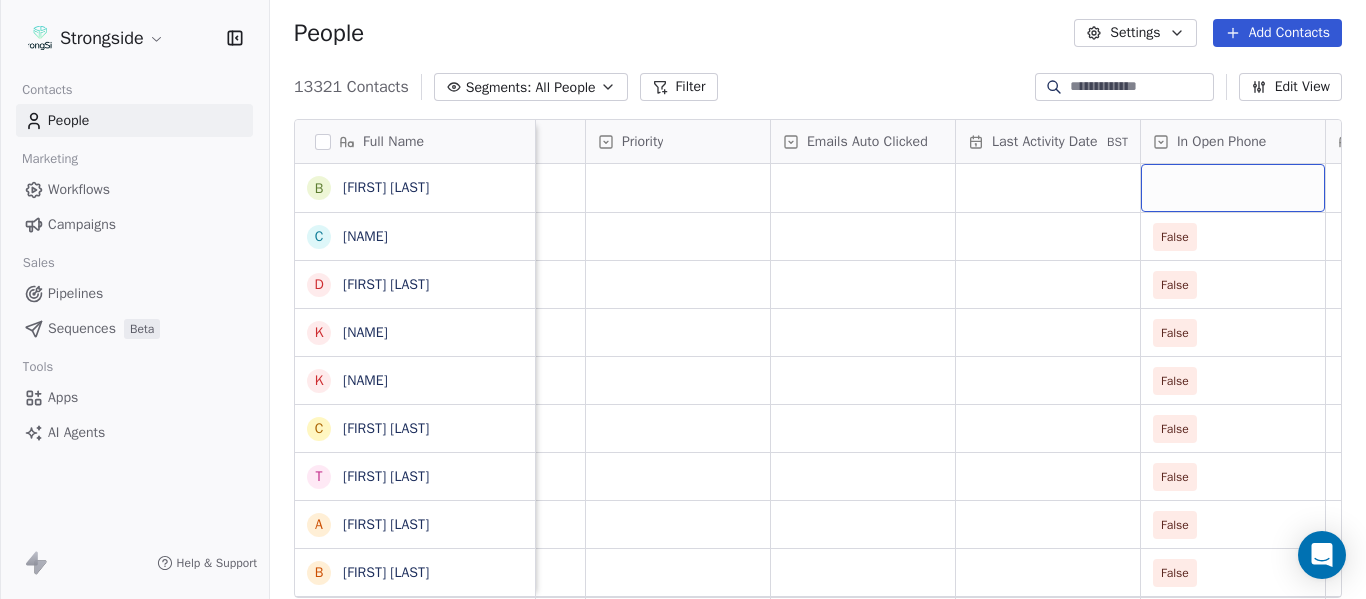 scroll, scrollTop: 0, scrollLeft: 2184, axis: horizontal 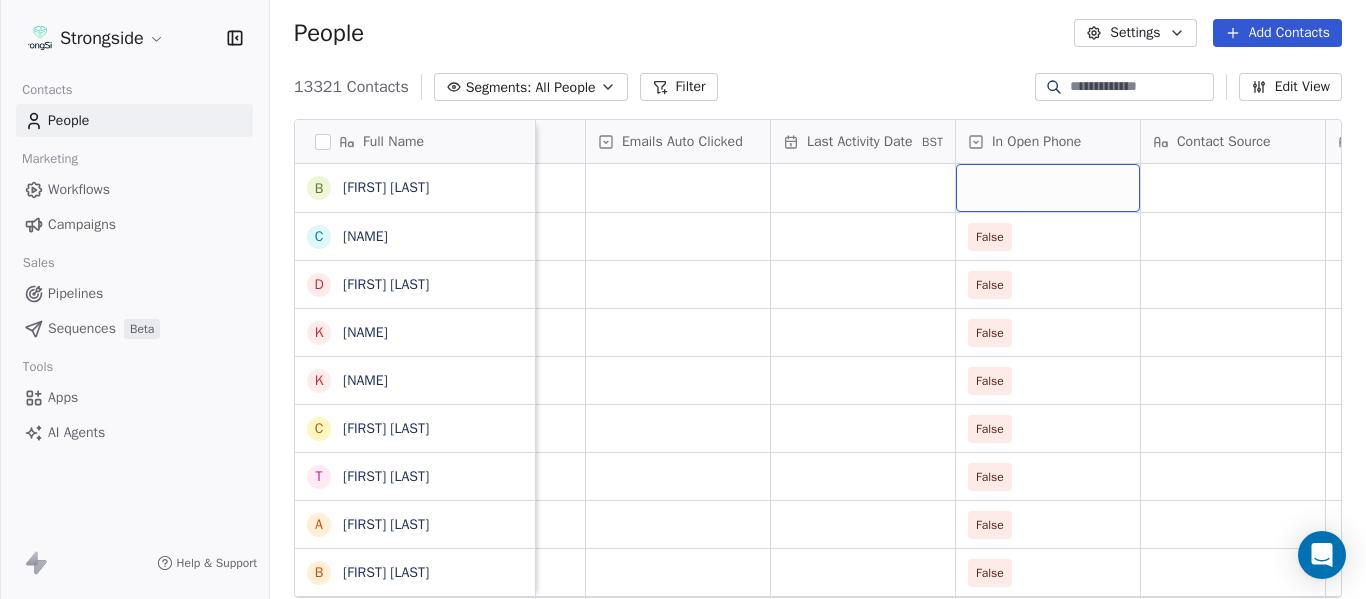 click at bounding box center (1048, 188) 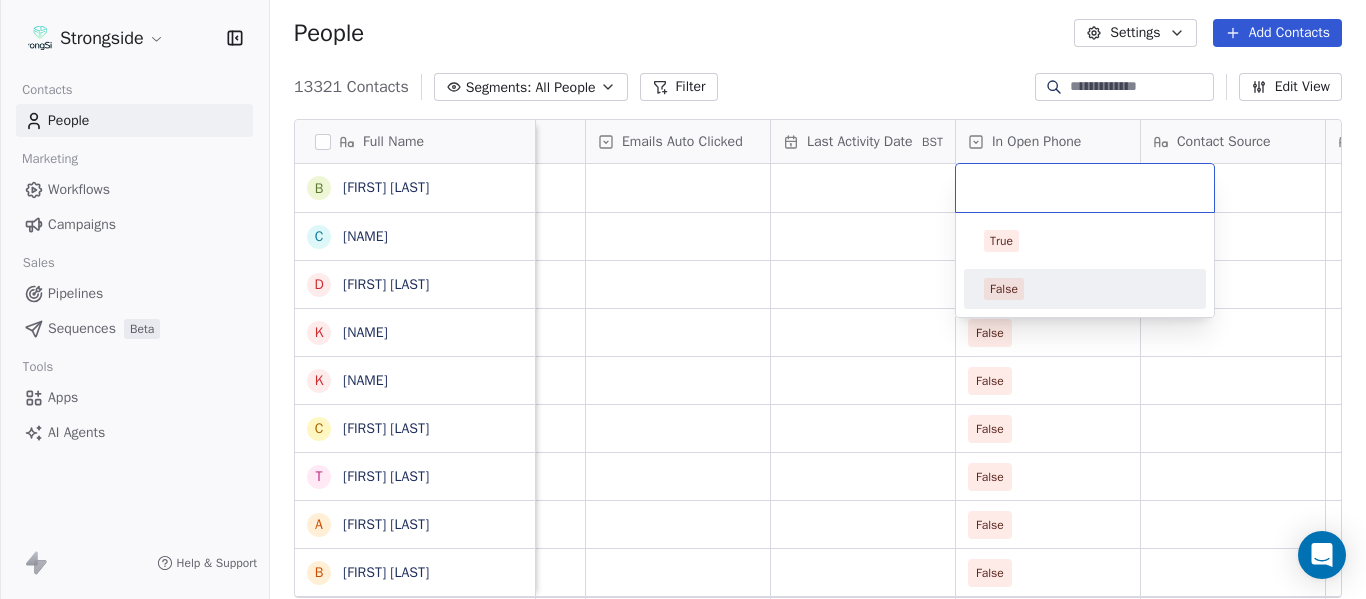 click on "False" at bounding box center (1085, 289) 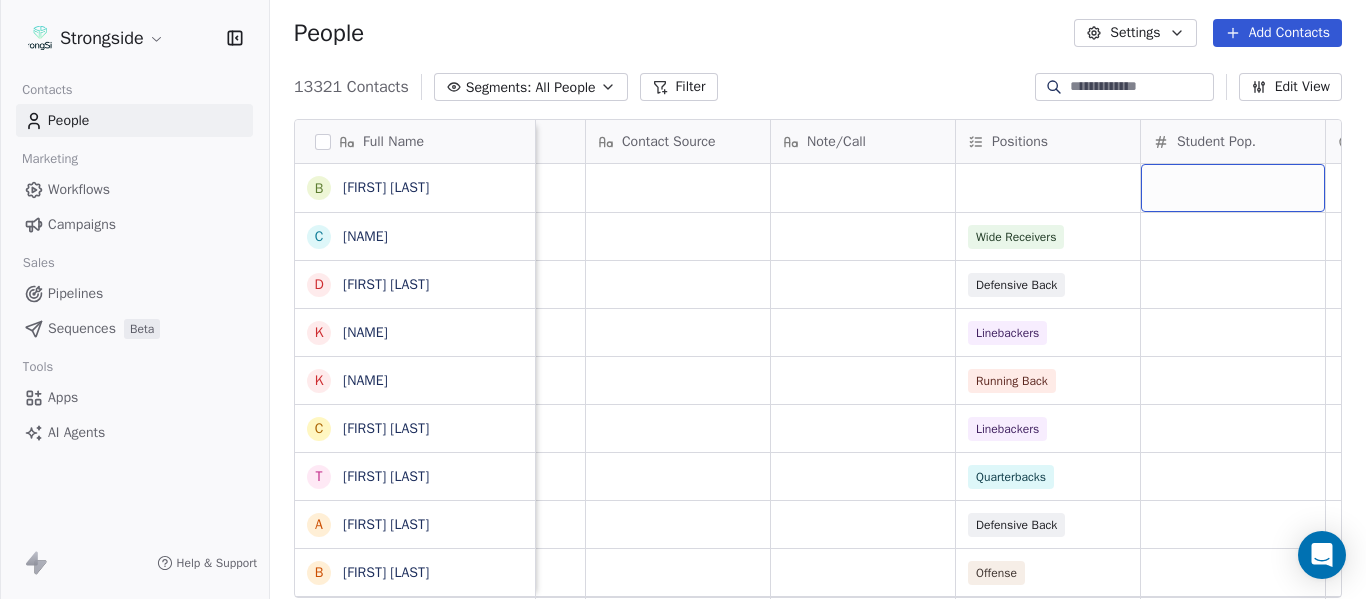 scroll, scrollTop: 0, scrollLeft: 2924, axis: horizontal 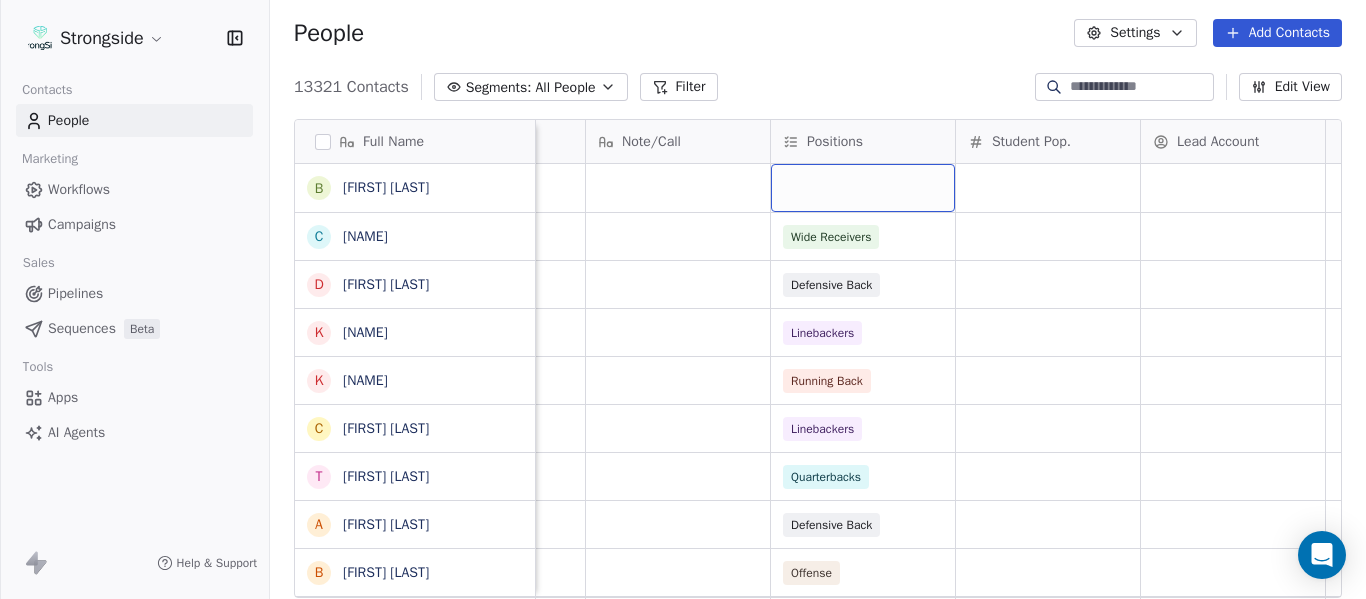 click at bounding box center [863, 188] 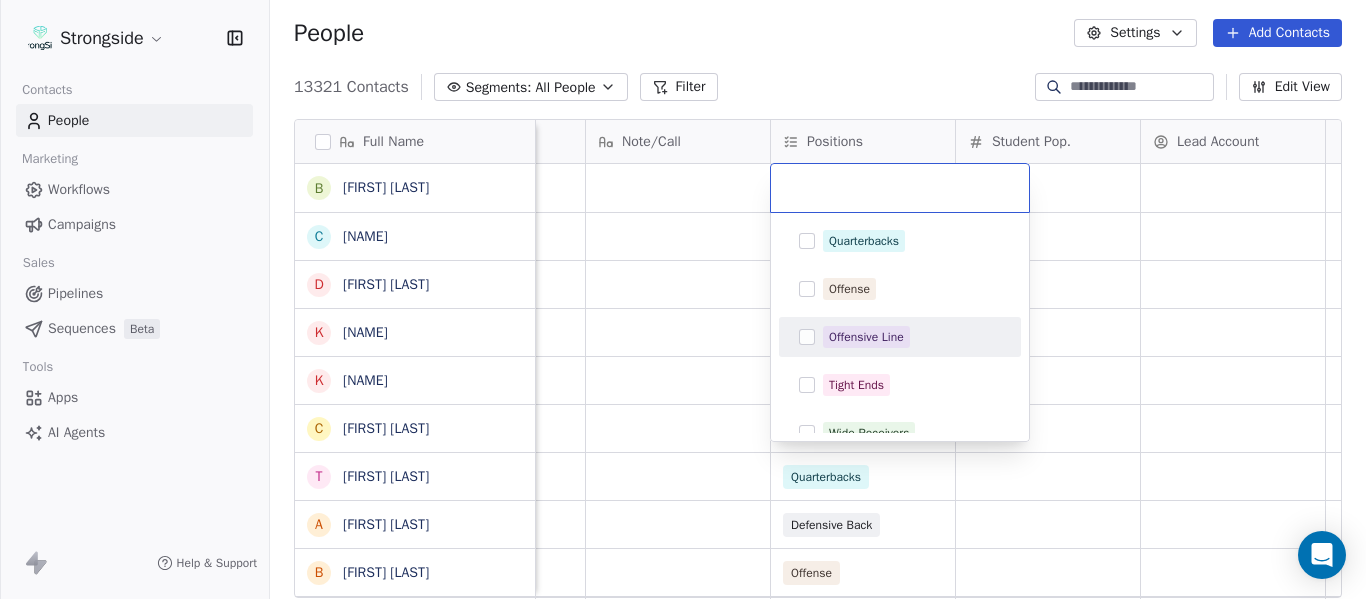click on "Offensive Line" at bounding box center [912, 337] 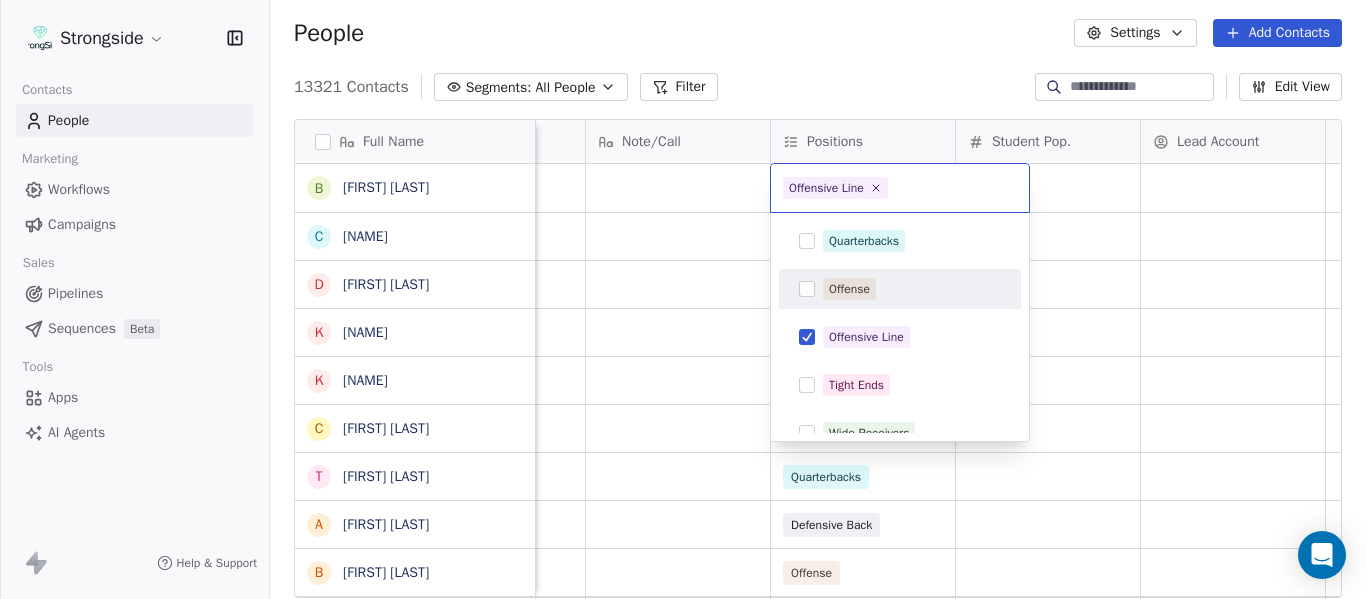 drag, startPoint x: 824, startPoint y: 48, endPoint x: 885, endPoint y: 218, distance: 180.61284 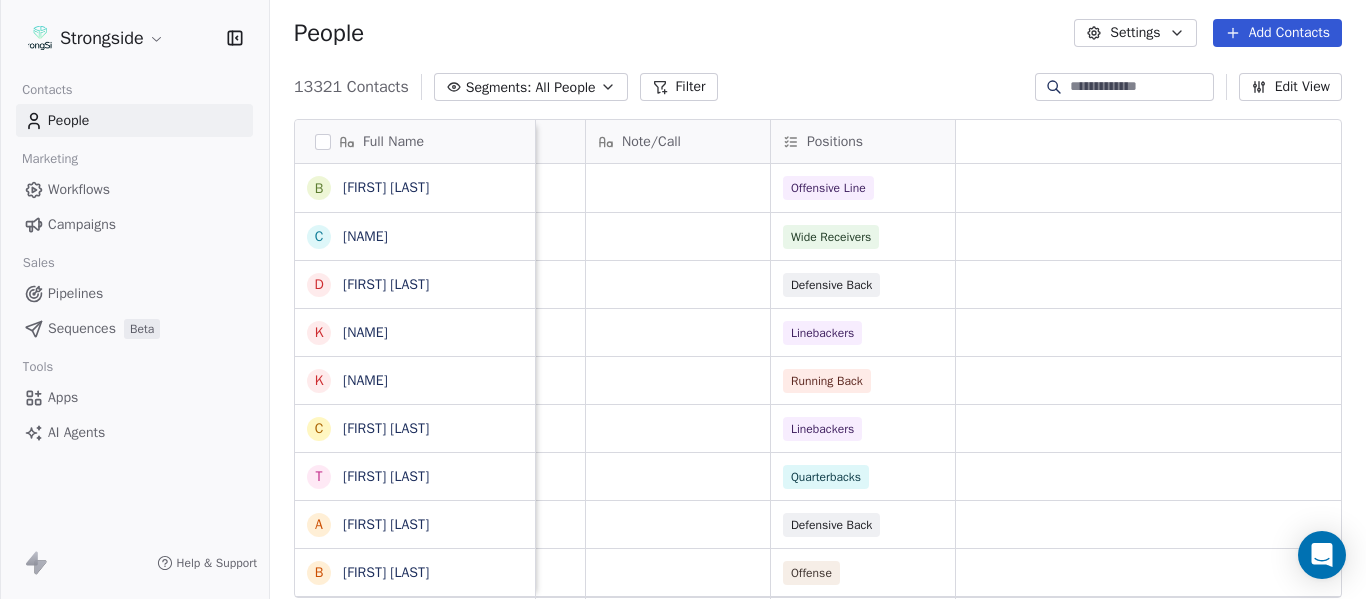 scroll, scrollTop: 0, scrollLeft: 0, axis: both 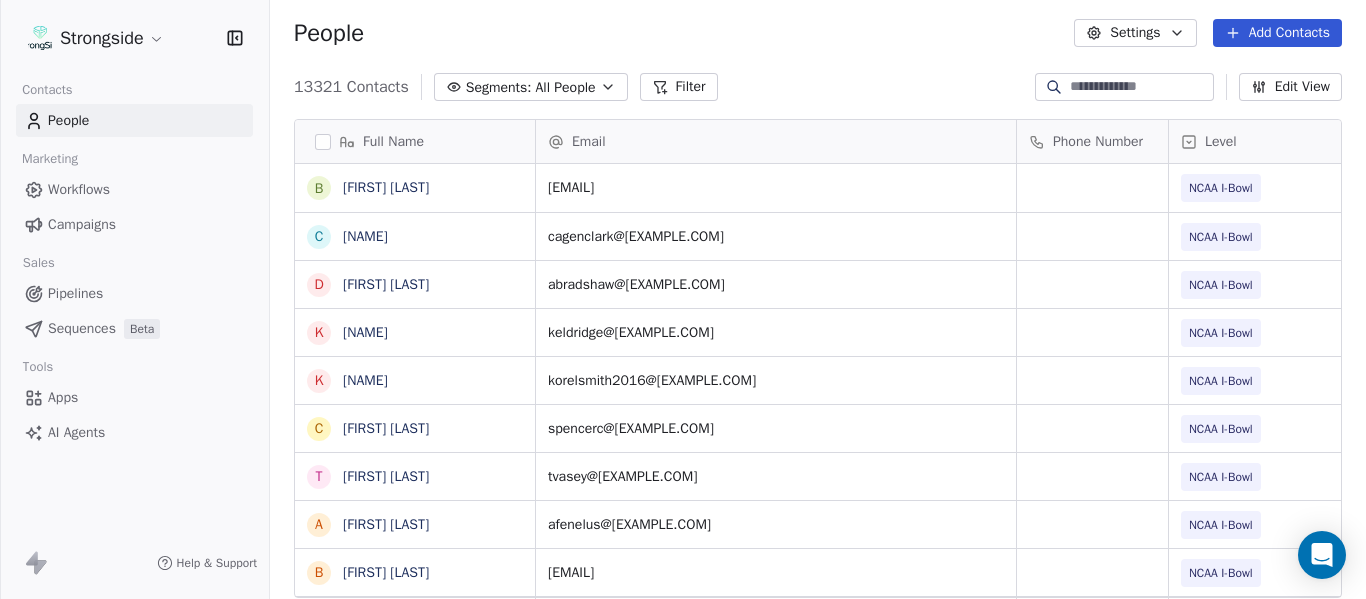 click on "Add Contacts" at bounding box center [1277, 33] 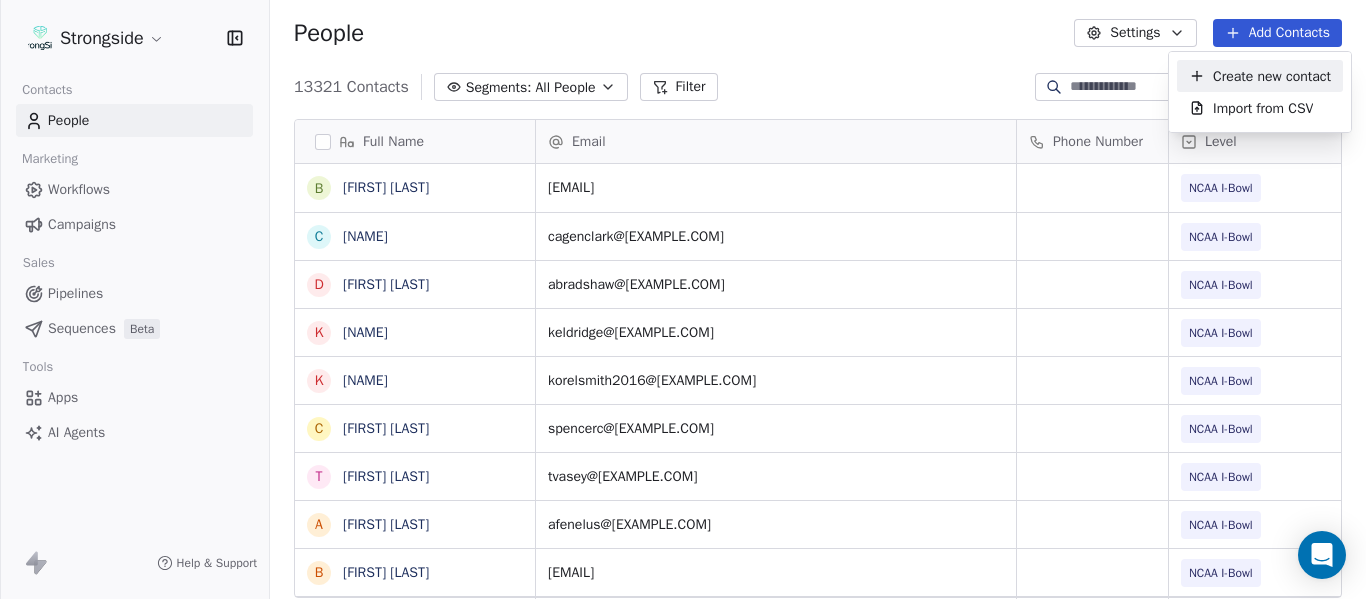 click on "Create new contact" at bounding box center [1272, 76] 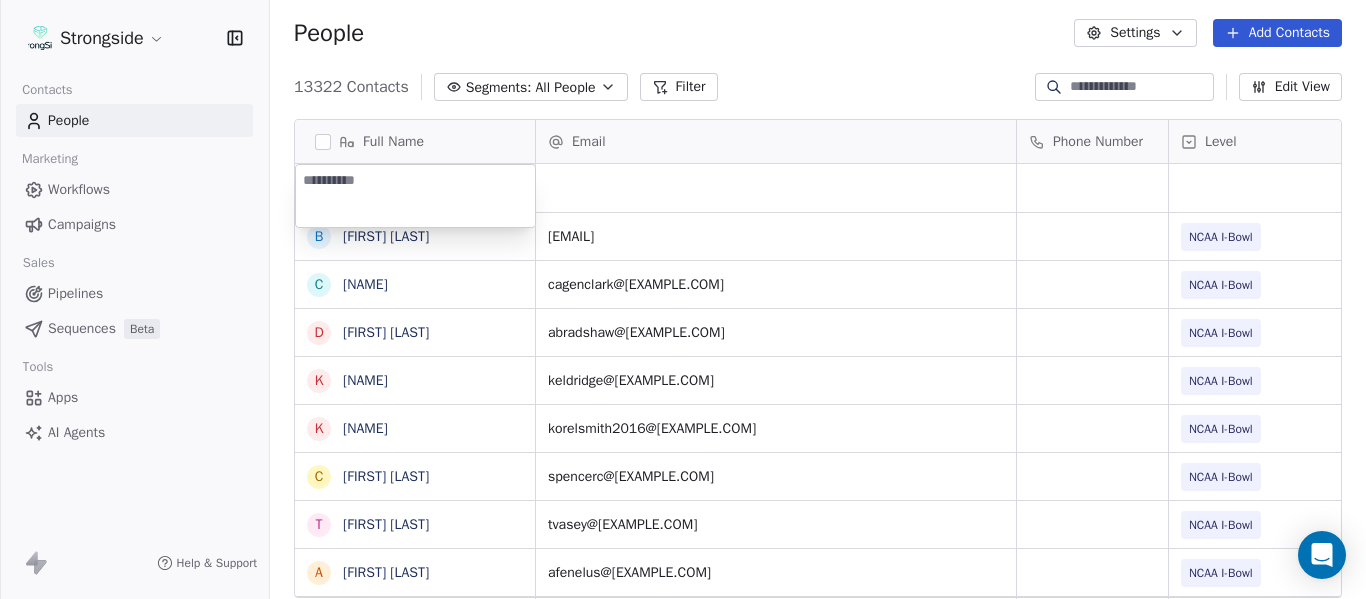 type on "**********" 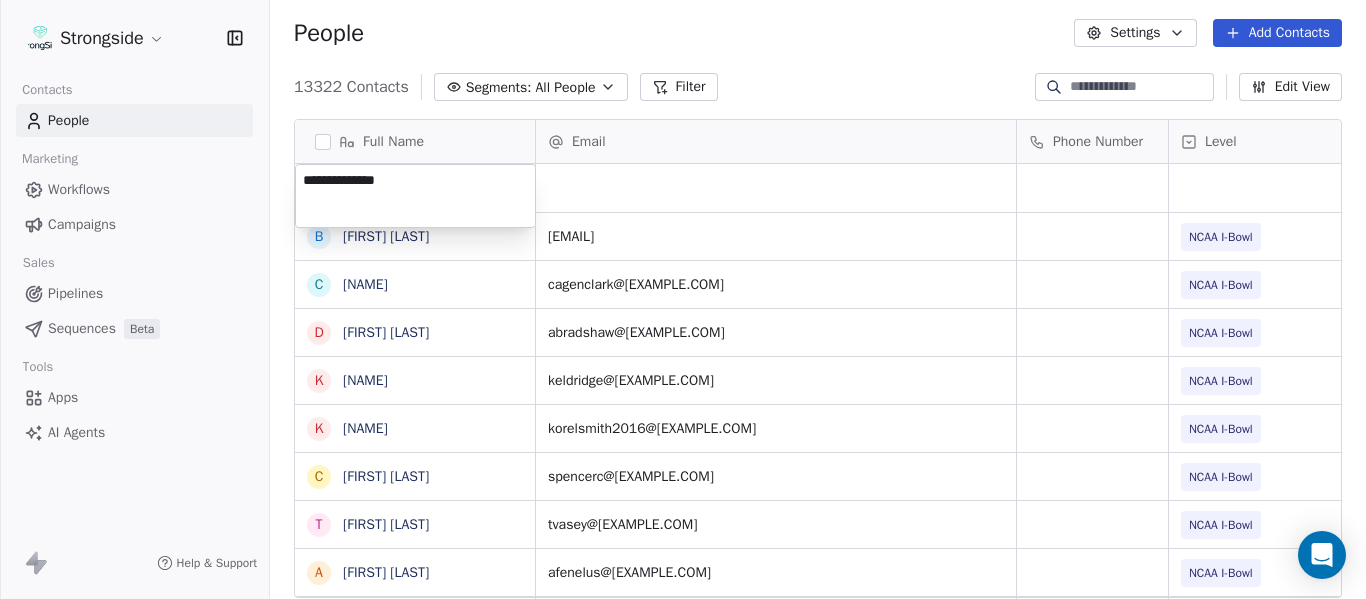 click on "Strongside Contacts People Marketing Workflows Campaigns Sales Pipelines Sequences Beta Tools Apps AI Agents Help & Support People Settings  Add Contacts 13322 Contacts Segments: All People Filter  Edit View Tag Add to Sequence Export Full Name B Braylon Jones C Cagen Clark D Dominique Bradshaw K Kosi Eldridge K Korel Smith C Colin Spencer T Trent Vasey A Antonio Fenelus B Brandon Lacy D Devin Santana A Aaron Schwanz S Stephen Hamby J Jajuan Dulaney D DJ McCarthy C Chris Perkins T Tyler Schovanec B Brett Dewhurst D Dillion Coletto B Brandon Lee H Harrison Hanna S Shane Marinelli T Toya Ballard M Matt Wiesner M Michael Graffin K Katrina McCormack A Anthony Fortier B Bill Sanders Z Zach Kittley B Brian White Email Phone Number Level League/Conference Organization Tags braylonjones@fau.edu NCAA I-Bowl FLORIDA ATLANTIC UNIV cagenclark@fau.edu NCAA I-Bowl FLORIDA ATLANTIC UNIV abradshaw@fau.edu NCAA I-Bowl FLORIDA ATLANTIC UNIV keldridge@fau.edu NCAA I-Bowl FLORIDA ATLANTIC UNIV korelsmith2016@fau.edu" at bounding box center (683, 299) 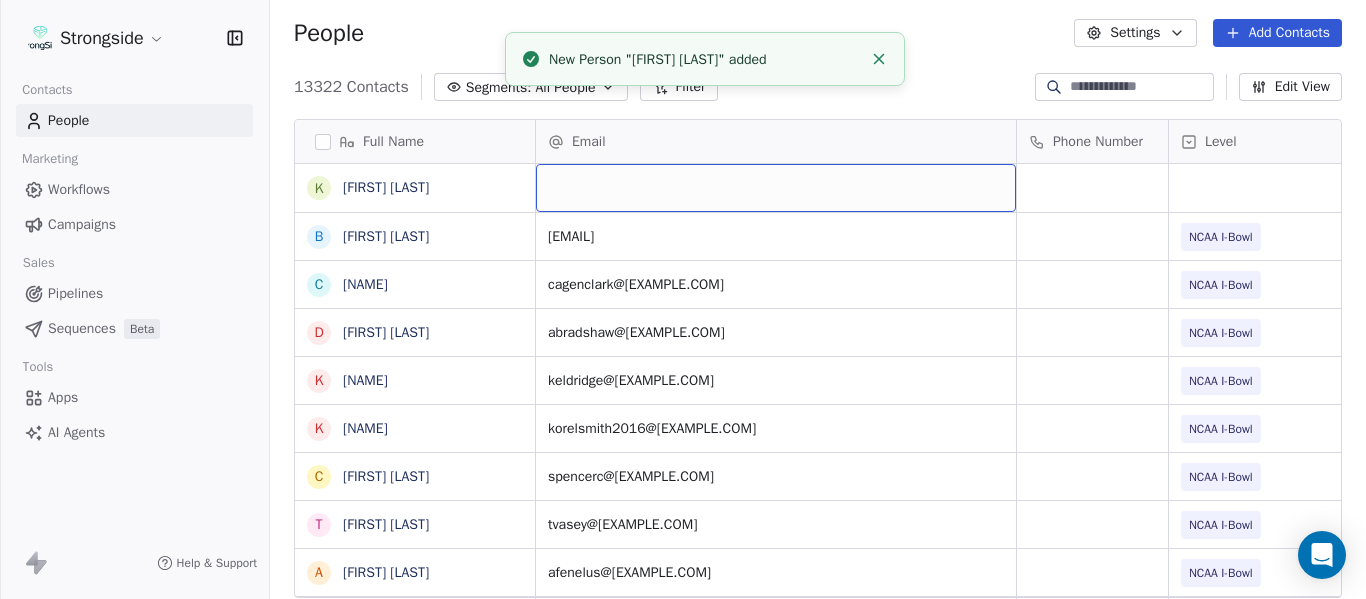 click at bounding box center (776, 188) 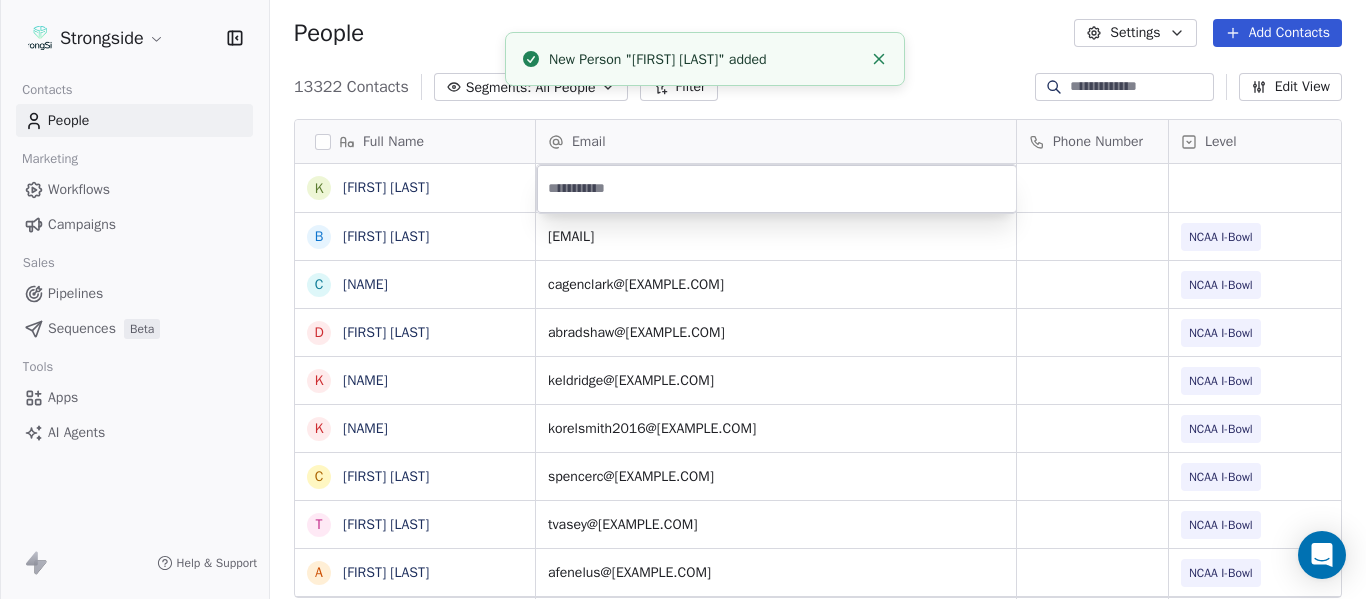 type on "**********" 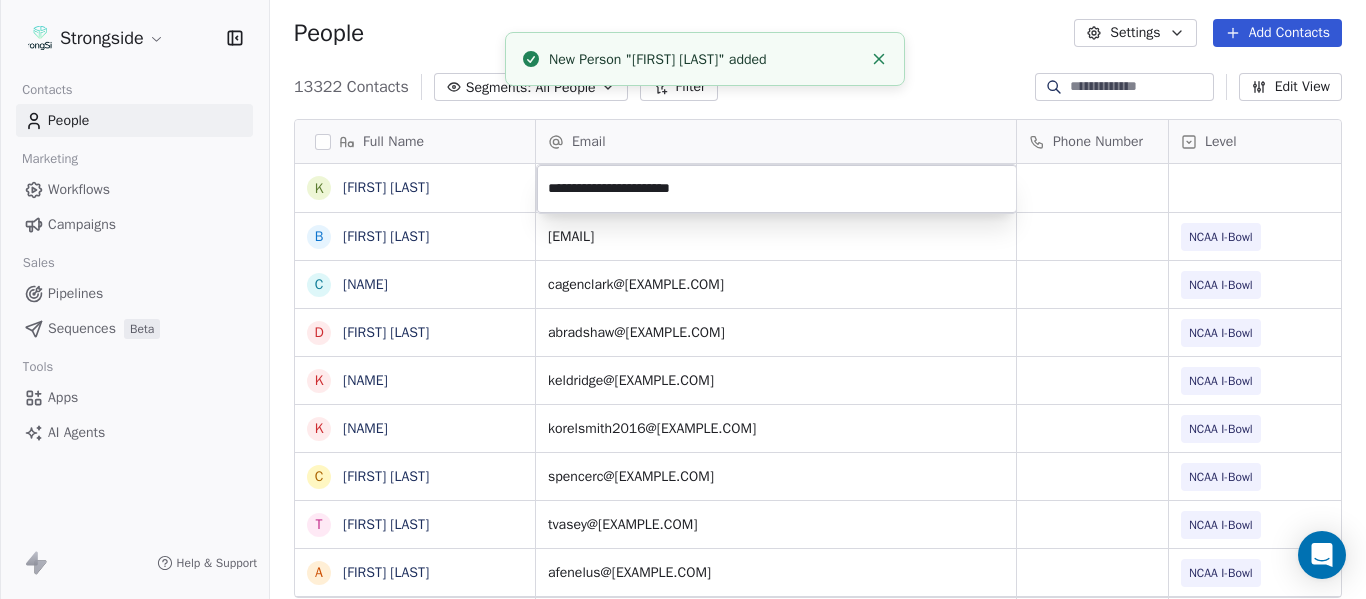 click 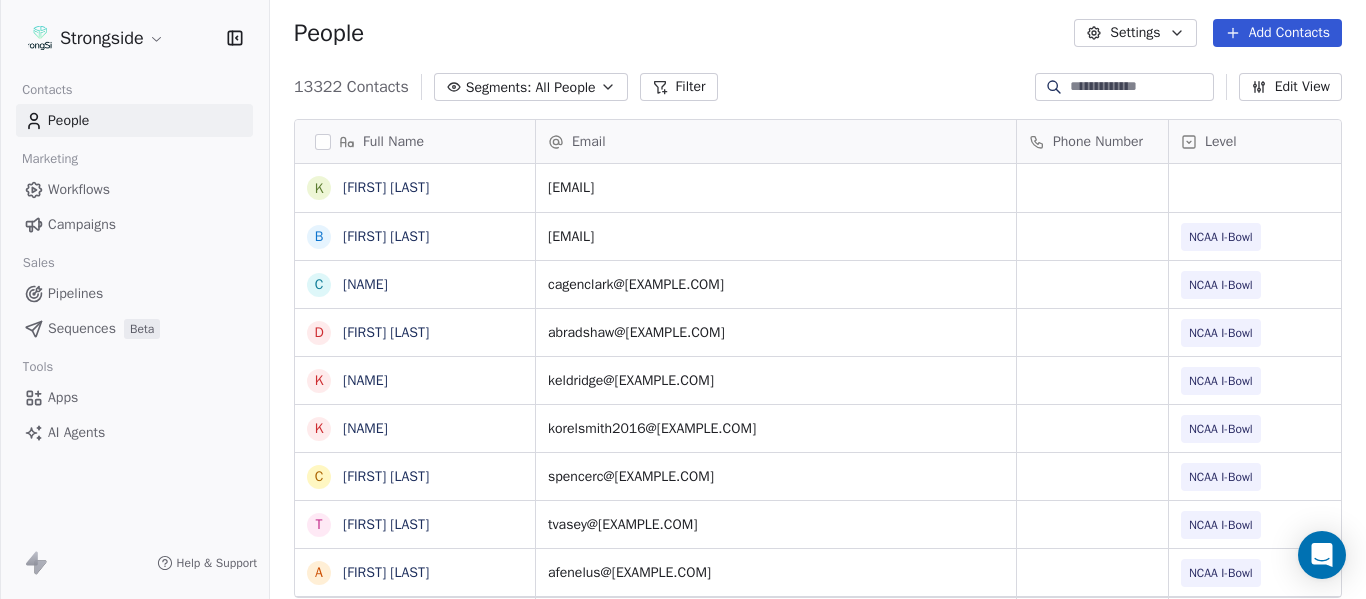 click on "People Settings  Add Contacts" at bounding box center [818, 33] 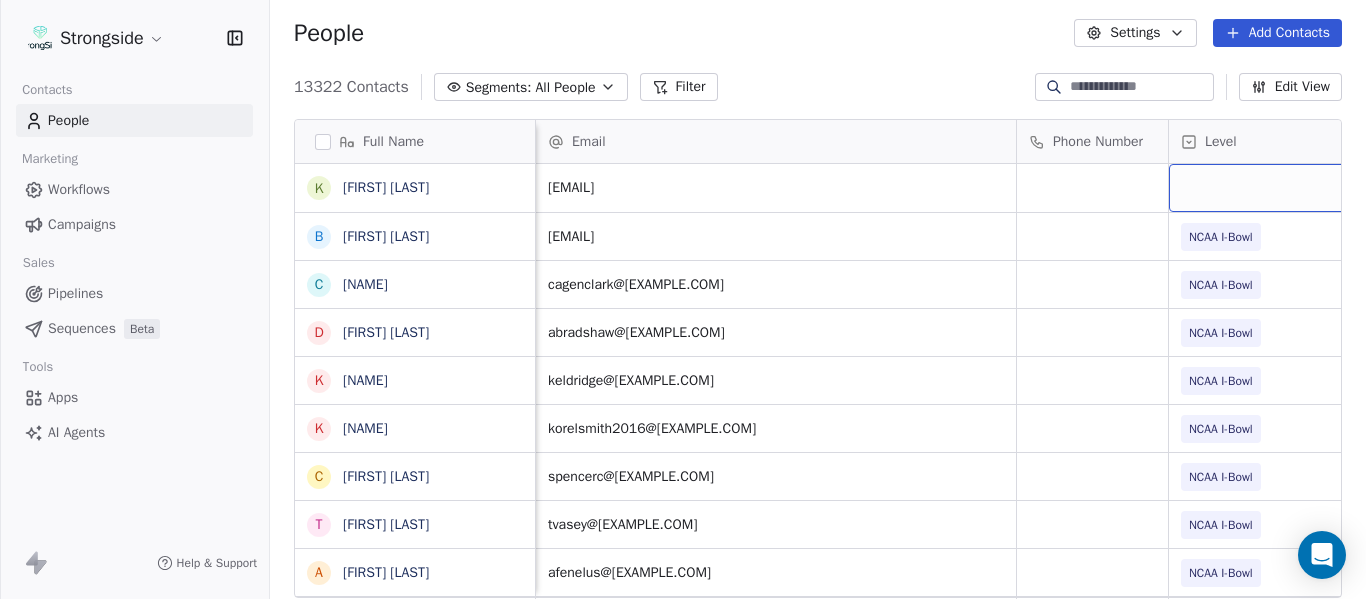 scroll, scrollTop: 0, scrollLeft: 28, axis: horizontal 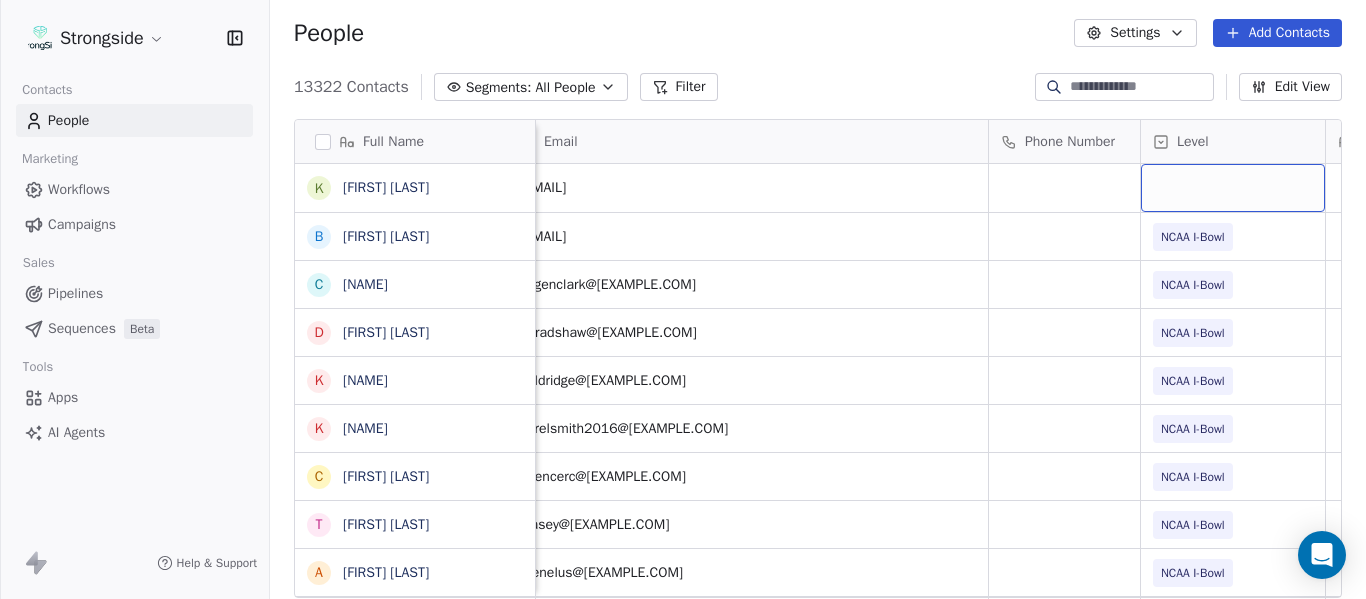 click at bounding box center (1233, 188) 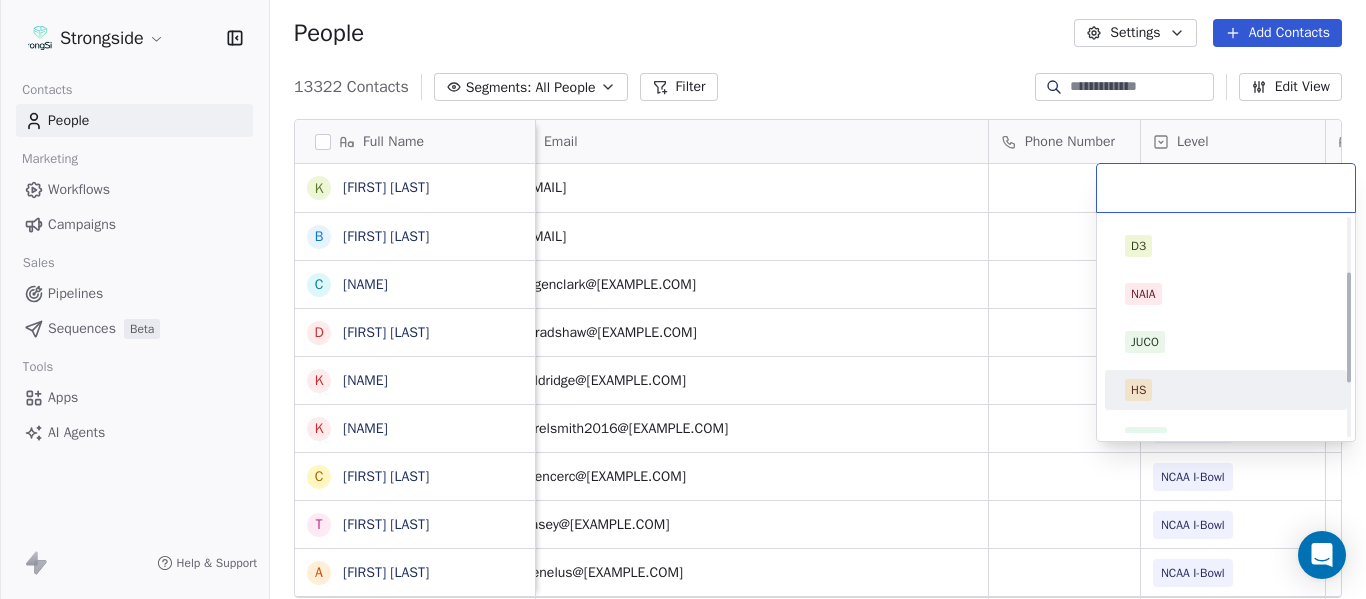 scroll, scrollTop: 212, scrollLeft: 0, axis: vertical 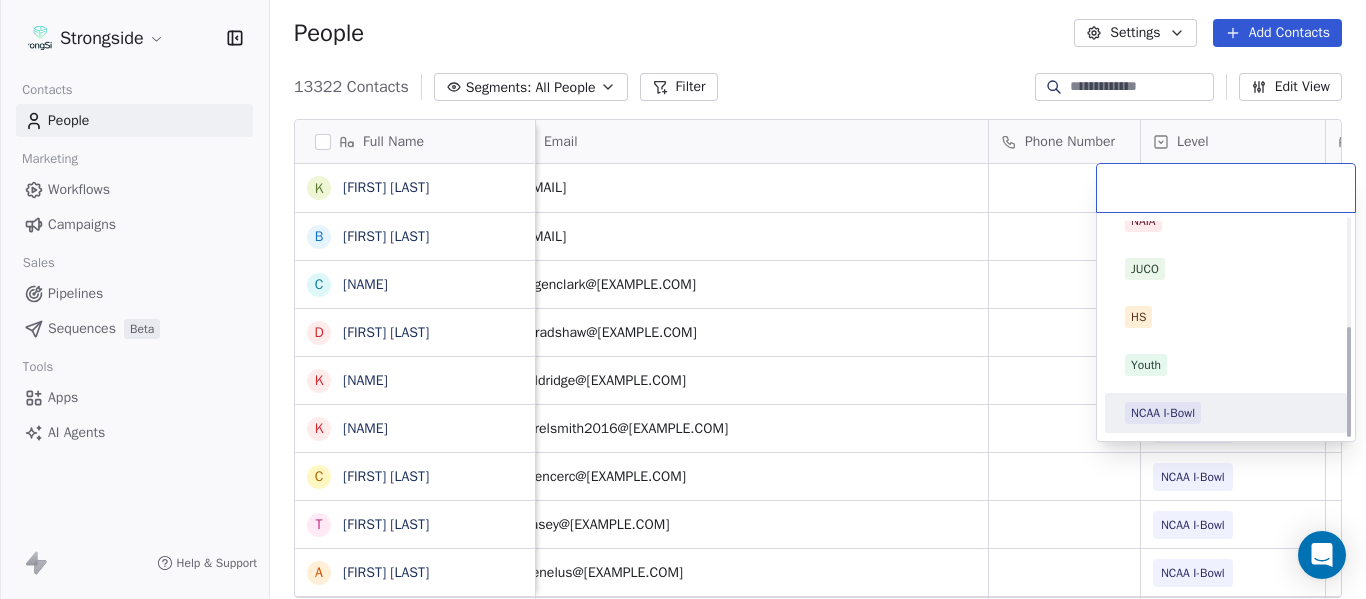 click on "NCAA I-Bowl" at bounding box center (1163, 413) 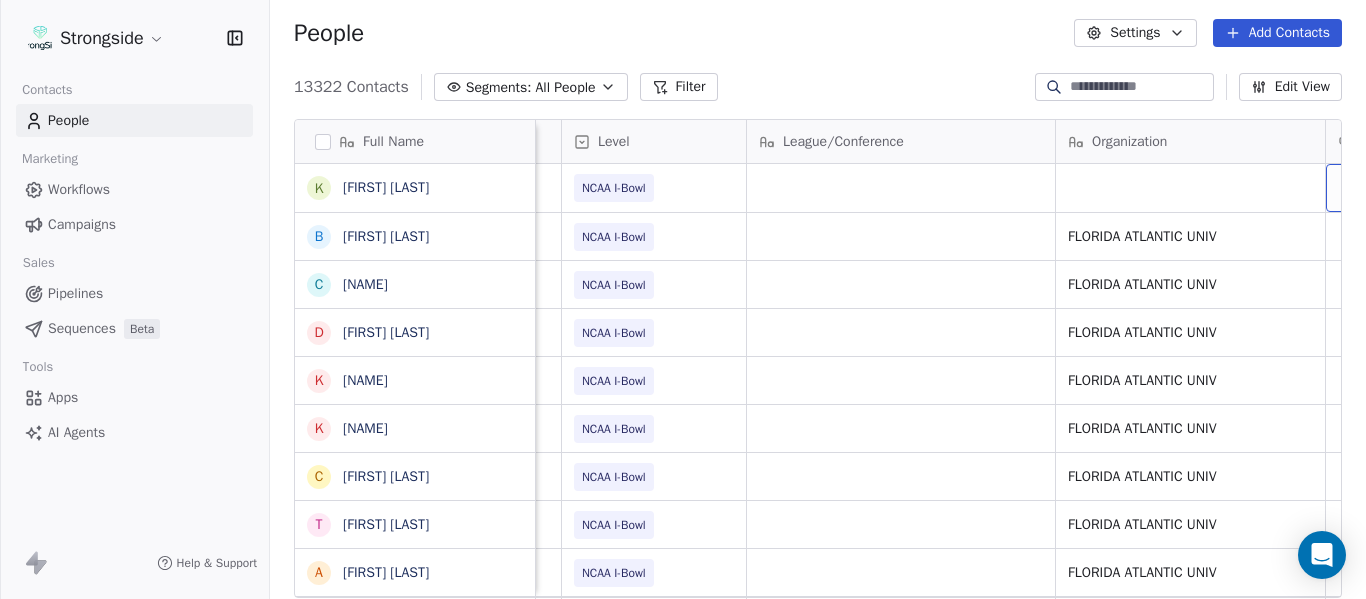 scroll, scrollTop: 0, scrollLeft: 892, axis: horizontal 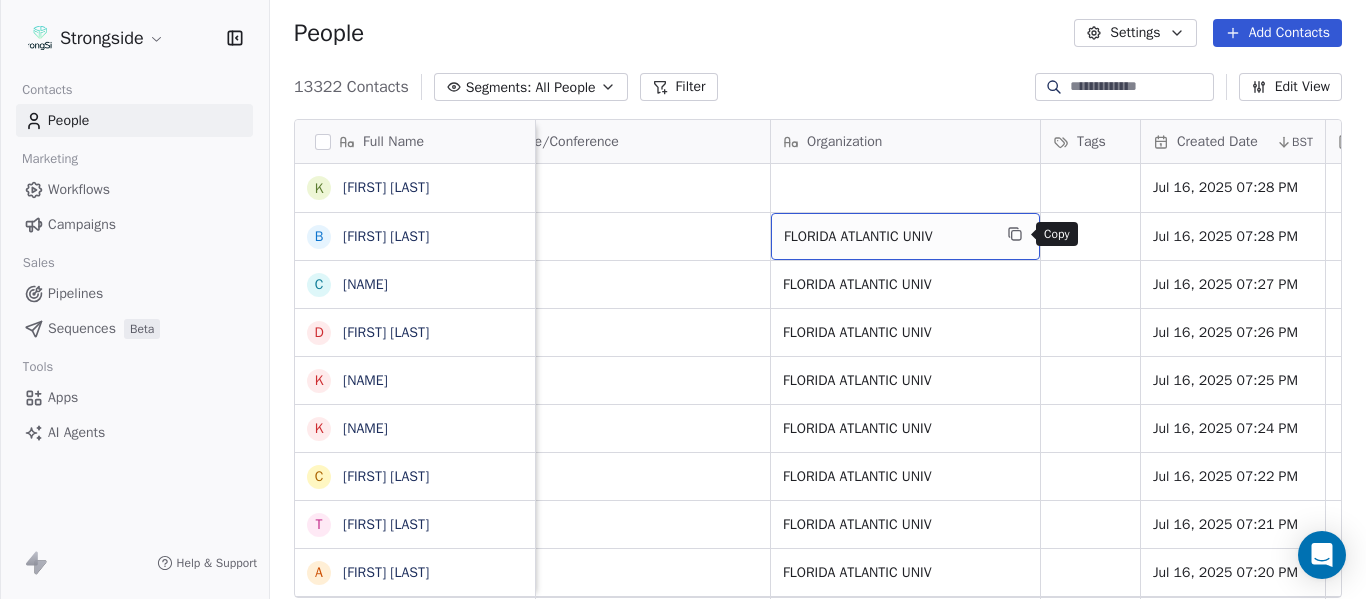 click 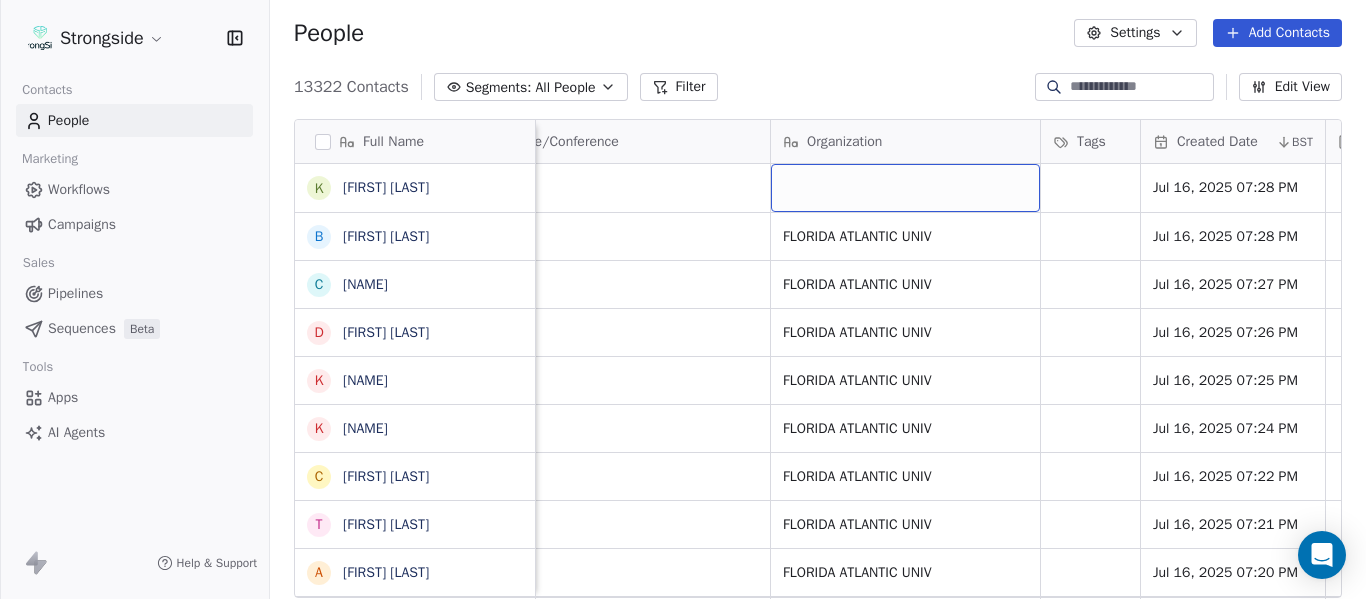 click at bounding box center [905, 188] 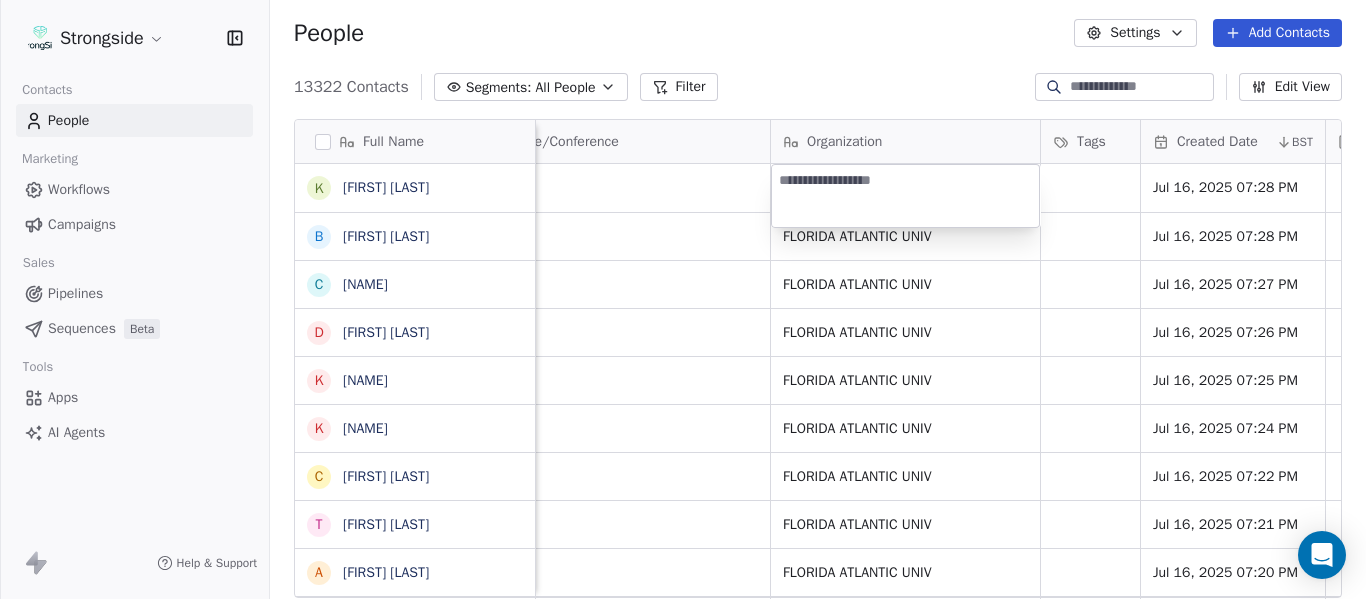 type on "**********" 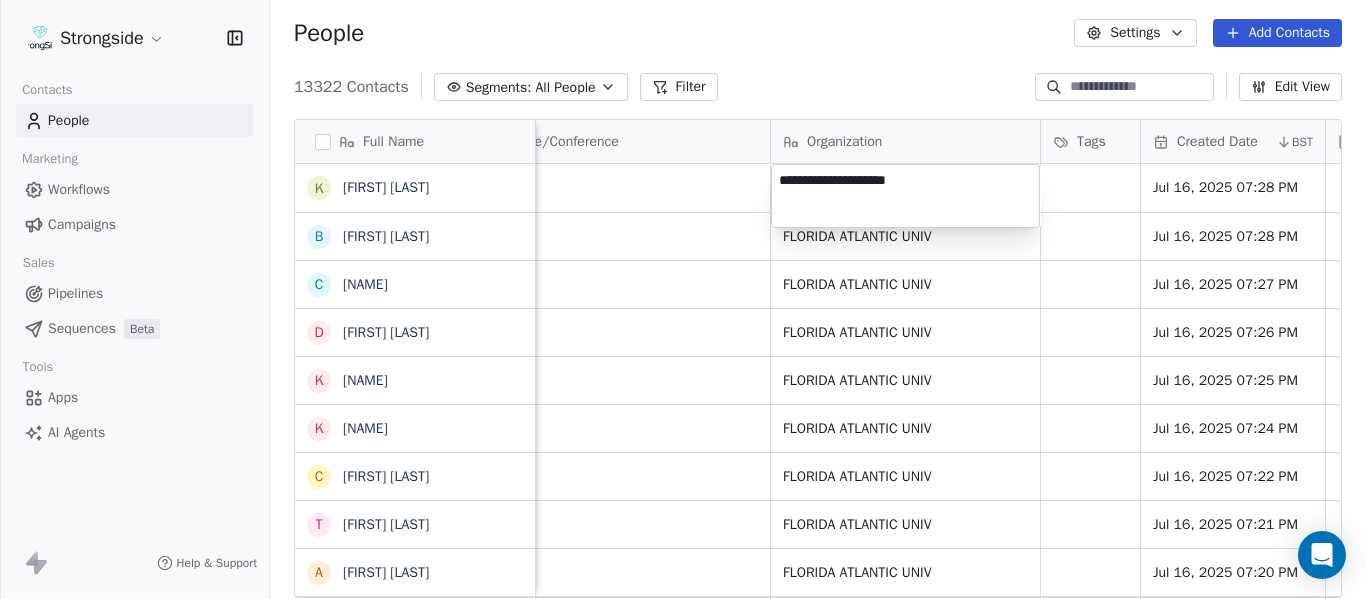 click on "Strongside Contacts People Marketing Workflows Campaigns Sales Pipelines Sequences Beta Tools Apps AI Agents Help & Support People Settings  Add Contacts 13322 Contacts Segments: All People Filter  Edit View Tag Add to Sequence Export Full Name K Kal-El Statham B Braylon Jones C Cagen Clark D Dominique Bradshaw K Kosi Eldridge K Korel Smith C Colin Spencer T Trent Vasey A Antonio Fenelus B Brandon Lacy D Devin Santana A Aaron Schwanz S Stephen Hamby J Jajuan Dulaney D DJ McCarthy C Chris Perkins T Tyler Schovanec B Brett Dewhurst D Dillion Coletto B Brandon Lee H Harrison Hanna S Shane Marinelli T Toya Ballard M Matt Wiesner M Michael Graffin K Katrina McCormack A Anthony Fortier B Bill Sanders Z Zach Kittley B Brian White Email Phone Number Level League/Conference Organization Tags Created Date BST Status Job Title Priority Emails Auto Clicked kalelwilliam2015@fau.edu NCAA I-Bowl Jul 16, 2025 07:28 PM braylonjones@fau.edu NCAA I-Bowl FLORIDA ATLANTIC UNIV Jul 16, 2025 07:28 PM Assistant Coach NCAA I-Bowl" at bounding box center (683, 299) 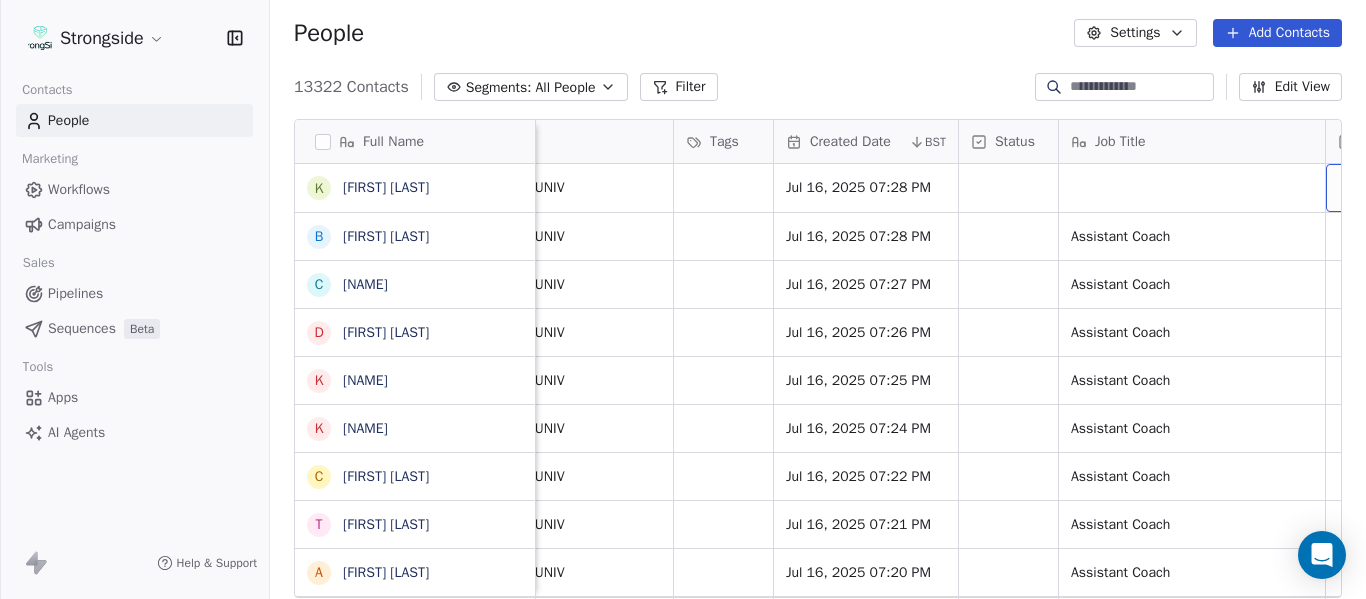 scroll, scrollTop: 0, scrollLeft: 1444, axis: horizontal 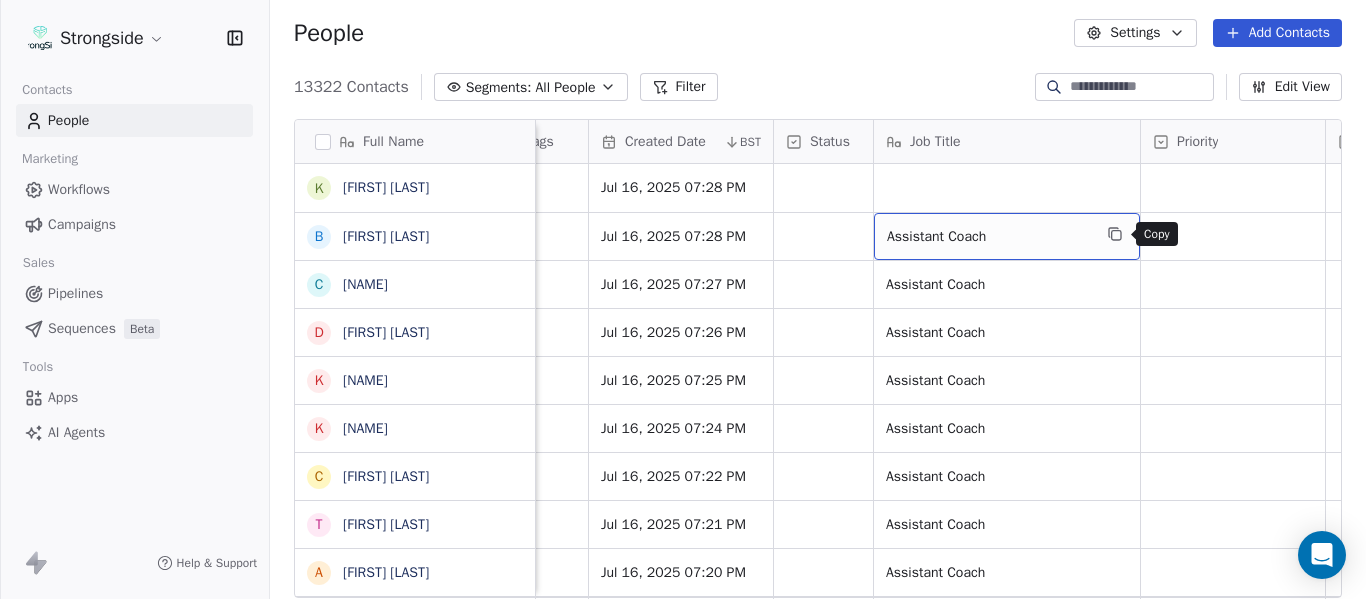 click at bounding box center (1115, 234) 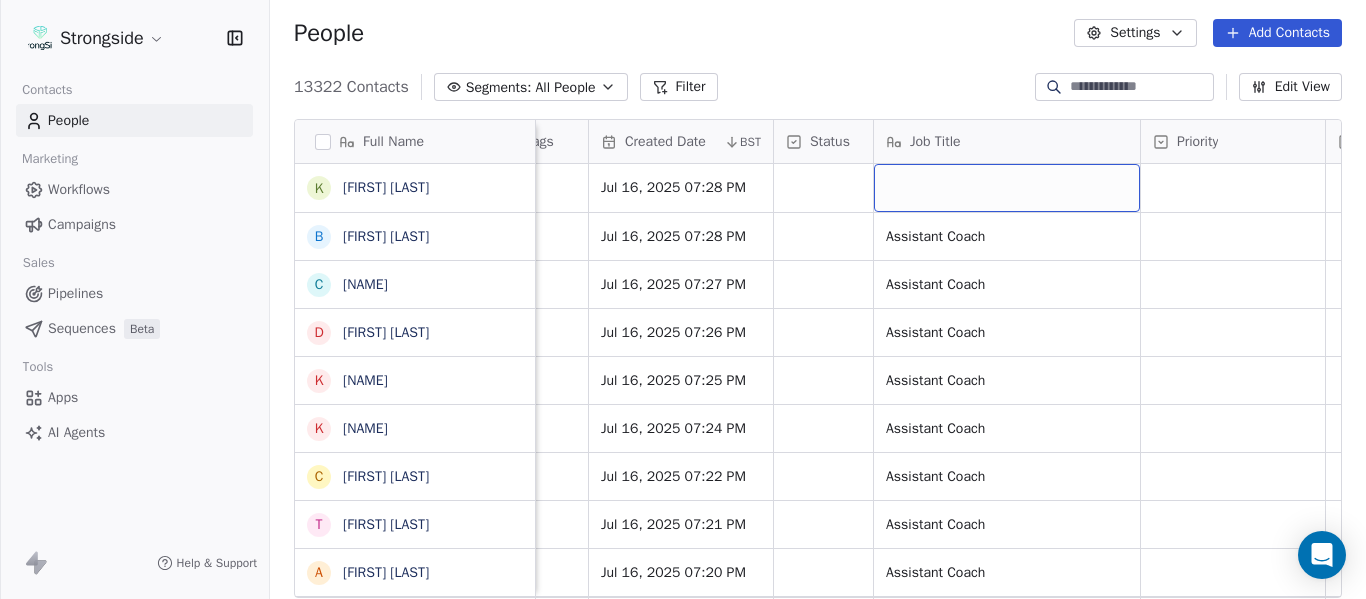 click at bounding box center [1007, 188] 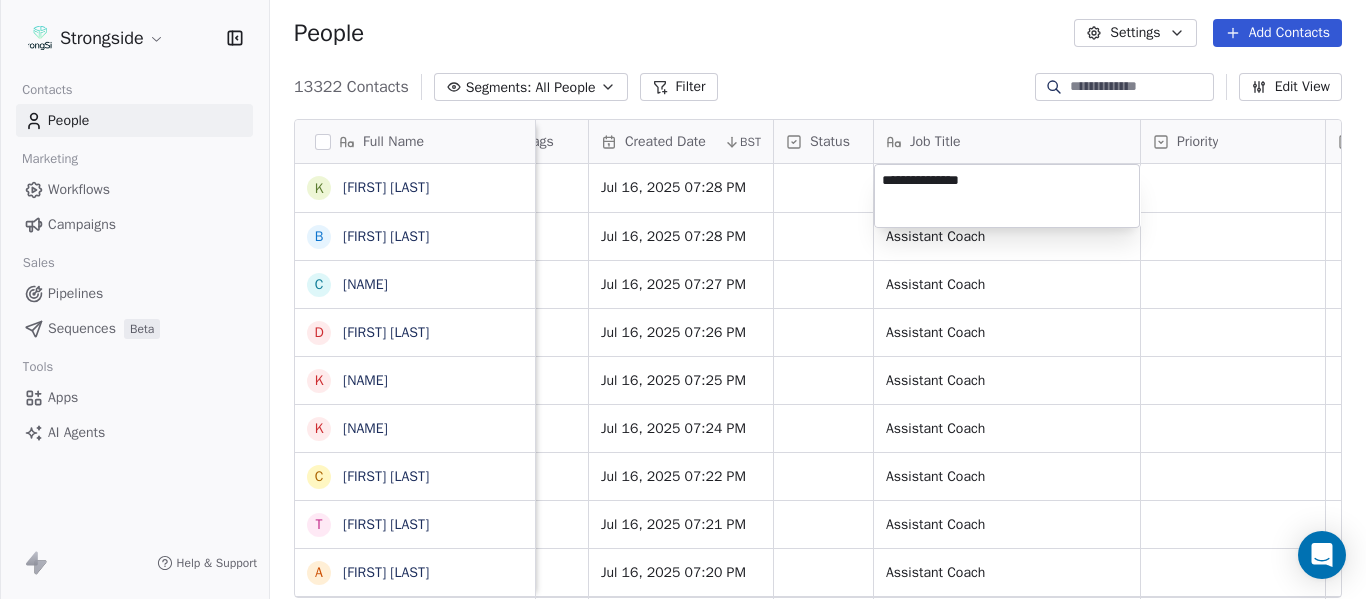 type on "**********" 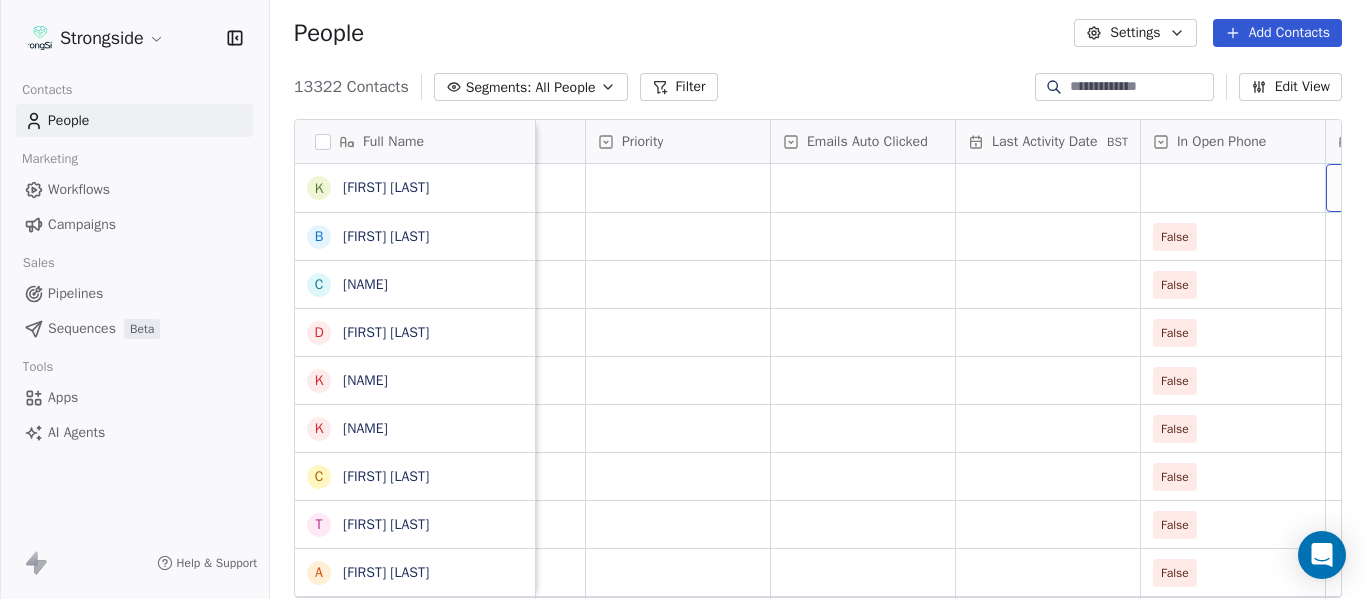 scroll, scrollTop: 0, scrollLeft: 2184, axis: horizontal 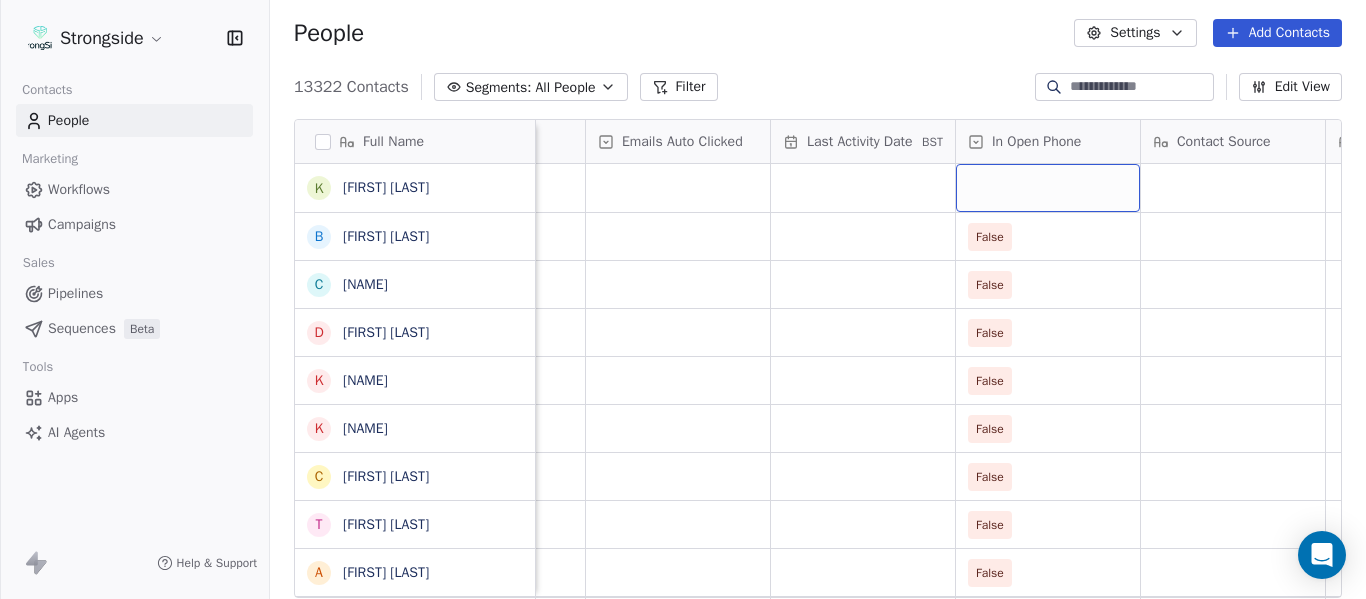 click at bounding box center [1048, 188] 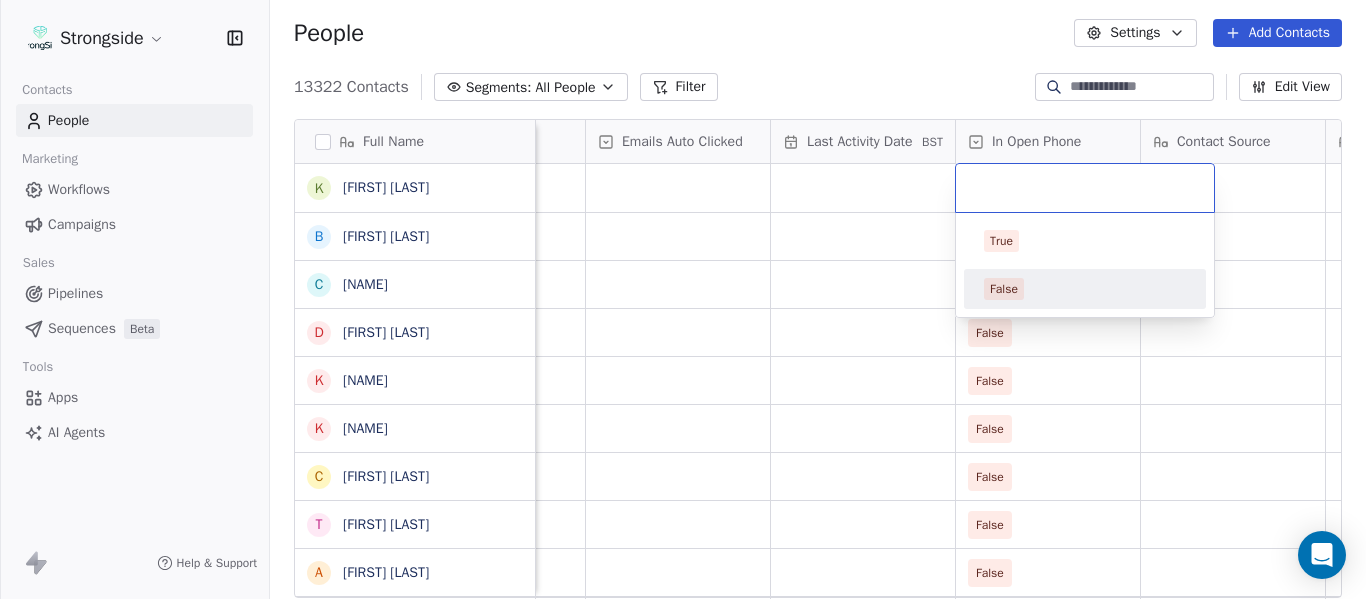 click on "False" at bounding box center (1085, 289) 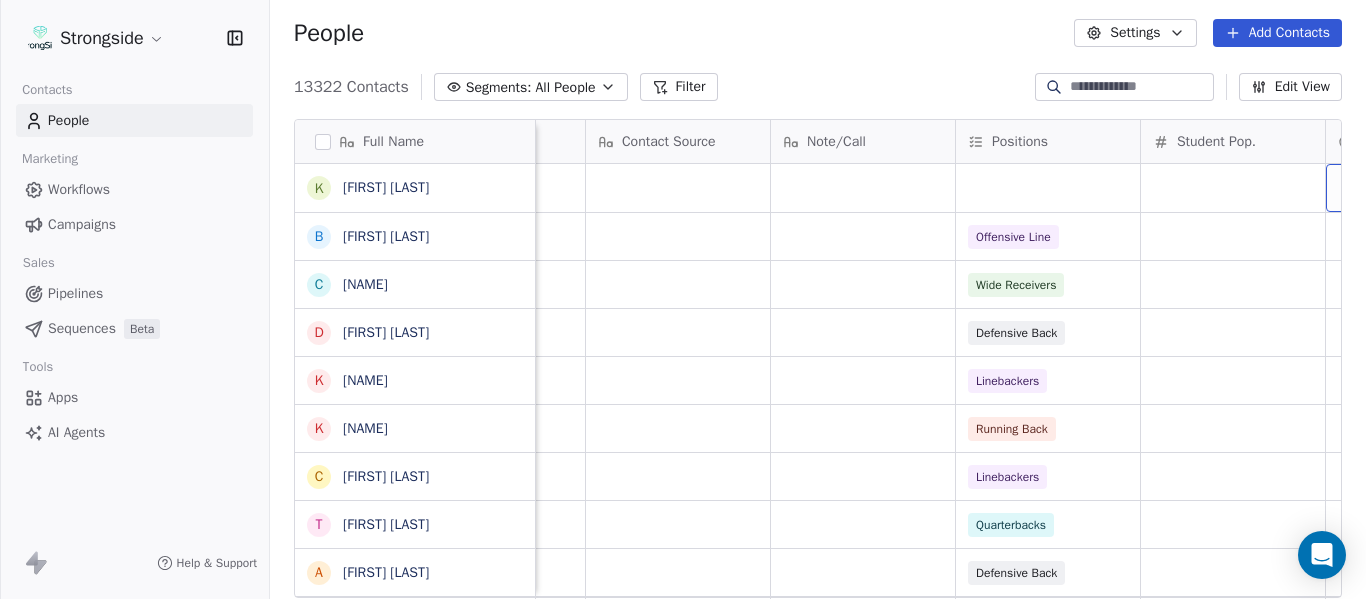scroll, scrollTop: 0, scrollLeft: 2924, axis: horizontal 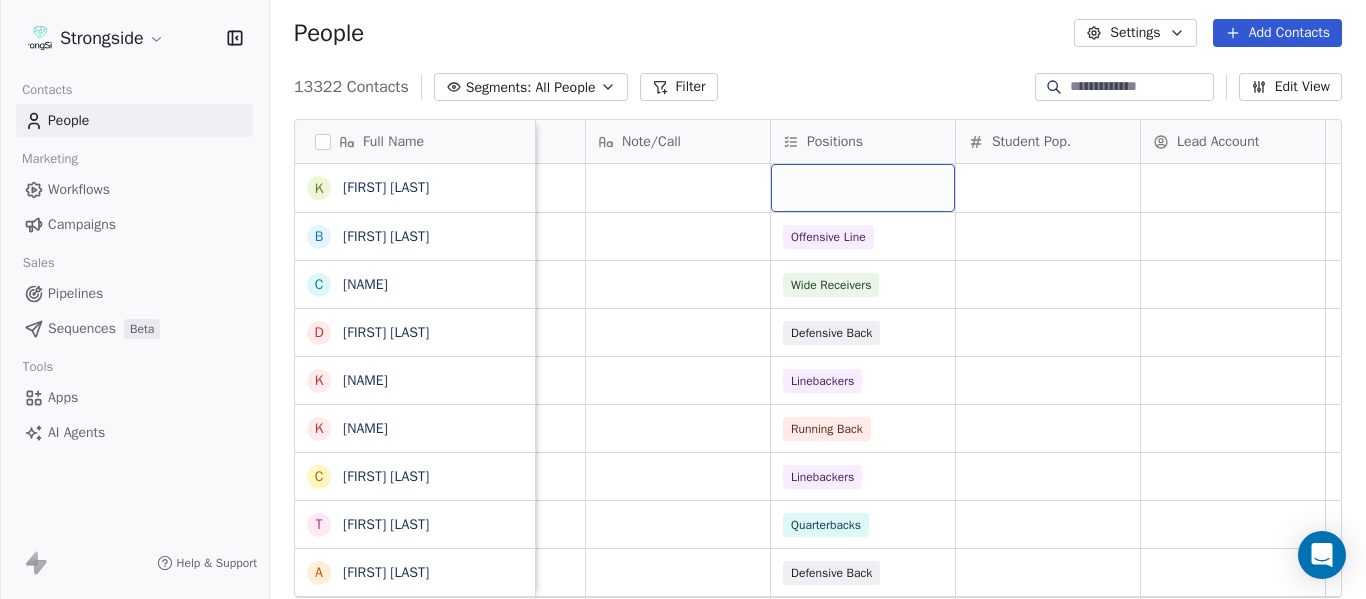 click at bounding box center [863, 188] 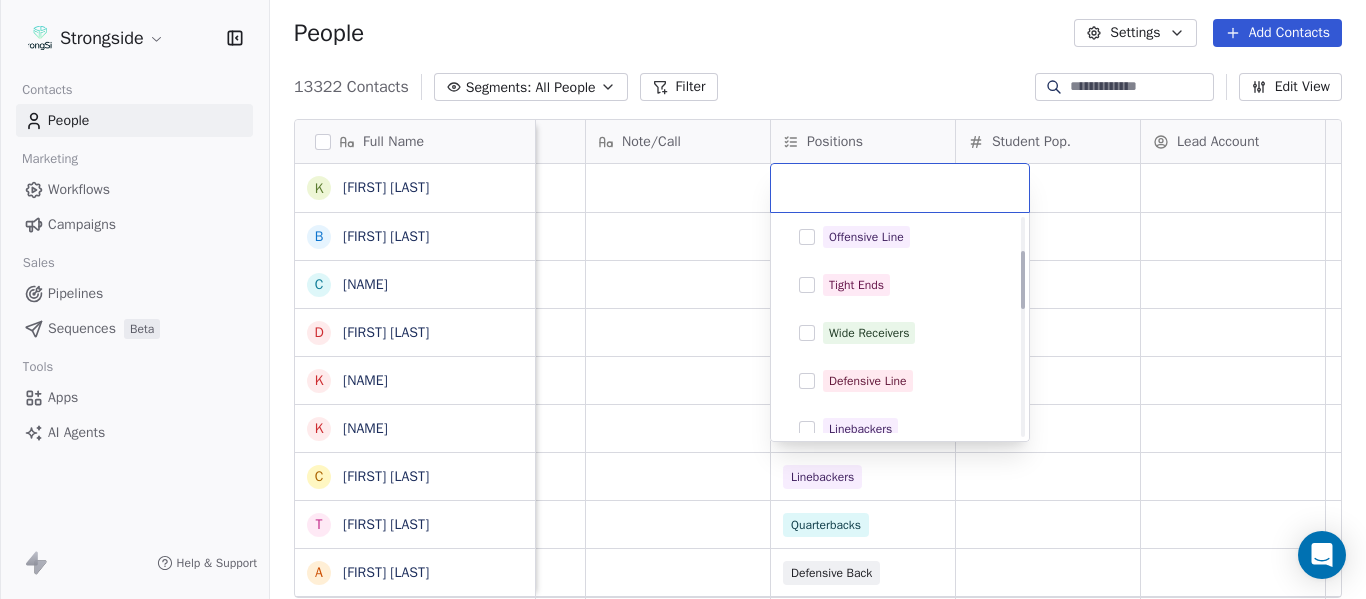 scroll, scrollTop: 200, scrollLeft: 0, axis: vertical 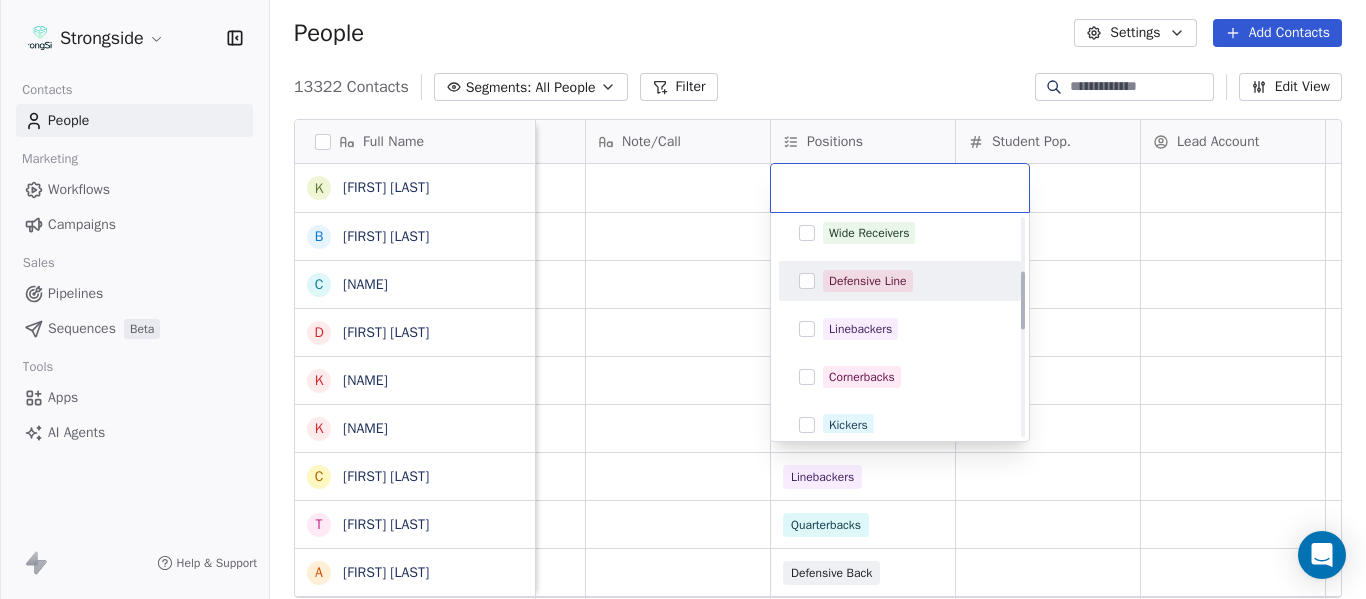 click on "Defensive Line" at bounding box center (868, 281) 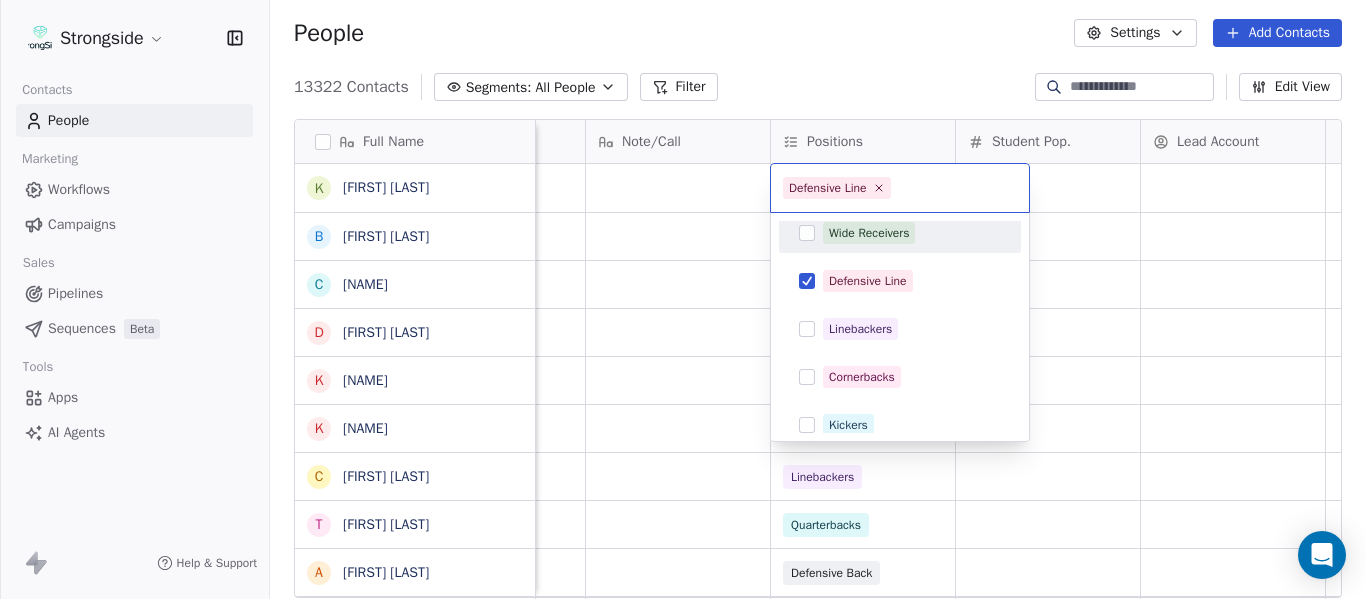 click on "Strongside Contacts People Marketing Workflows Campaigns Sales Pipelines Sequences Beta Tools Apps AI Agents Help & Support People Settings  Add Contacts 13322 Contacts Segments: All People Filter  Edit View Tag Add to Sequence Export Full Name K Kal-El Statham B Braylon Jones C Cagen Clark D Dominique Bradshaw K Kosi Eldridge K Korel Smith C Colin Spencer T Trent Vasey A Antonio Fenelus B Brandon Lacy D Devin Santana A Aaron Schwanz S Stephen Hamby J Jajuan Dulaney D DJ McCarthy C Chris Perkins T Tyler Schovanec B Brett Dewhurst D Dillion Coletto B Brandon Lee H Harrison Hanna S Shane Marinelli T Toya Ballard M Matt Wiesner M Michael Graffin K Katrina McCormack A Anthony Fortier B Bill Sanders Z Zach Kittley B Brian White Emails Auto Clicked Last Activity Date BST In Open Phone Contact Source Note/Call Positions Student Pop. Lead Account   False   False Offensive Line   False Wide Receivers   False Defensive Back   False Linebackers   False Running Back   False Linebackers   False Quarterbacks   False" at bounding box center (683, 299) 